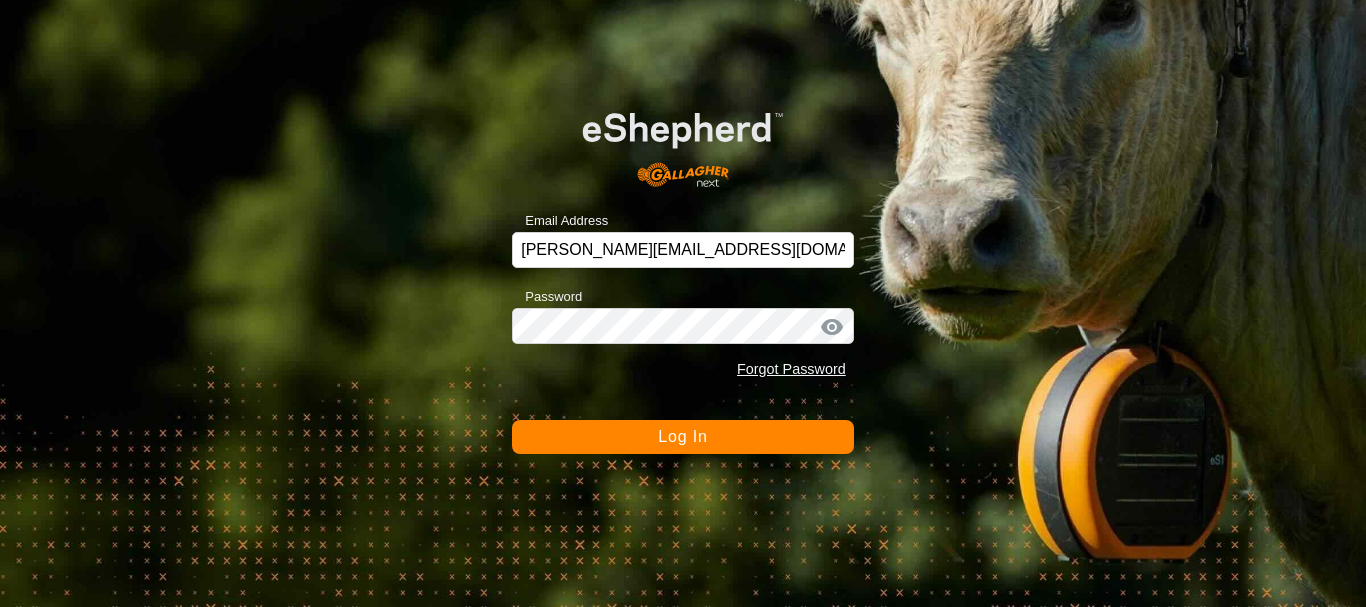 scroll, scrollTop: 0, scrollLeft: 0, axis: both 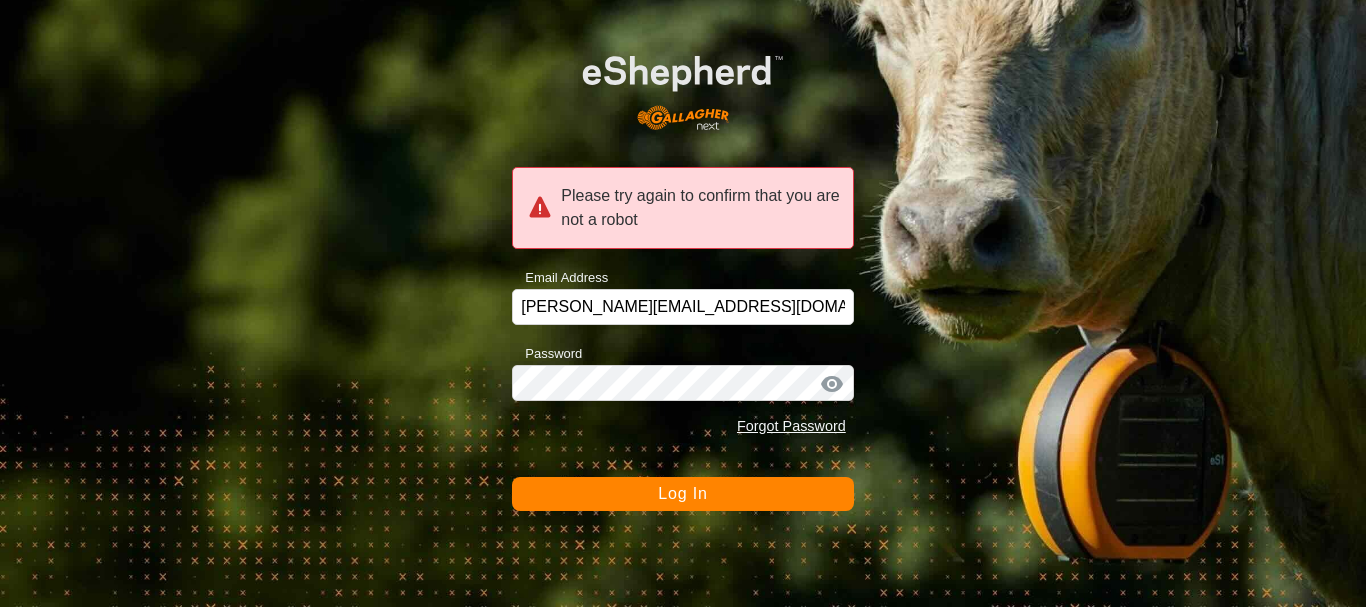 click on "Log In" 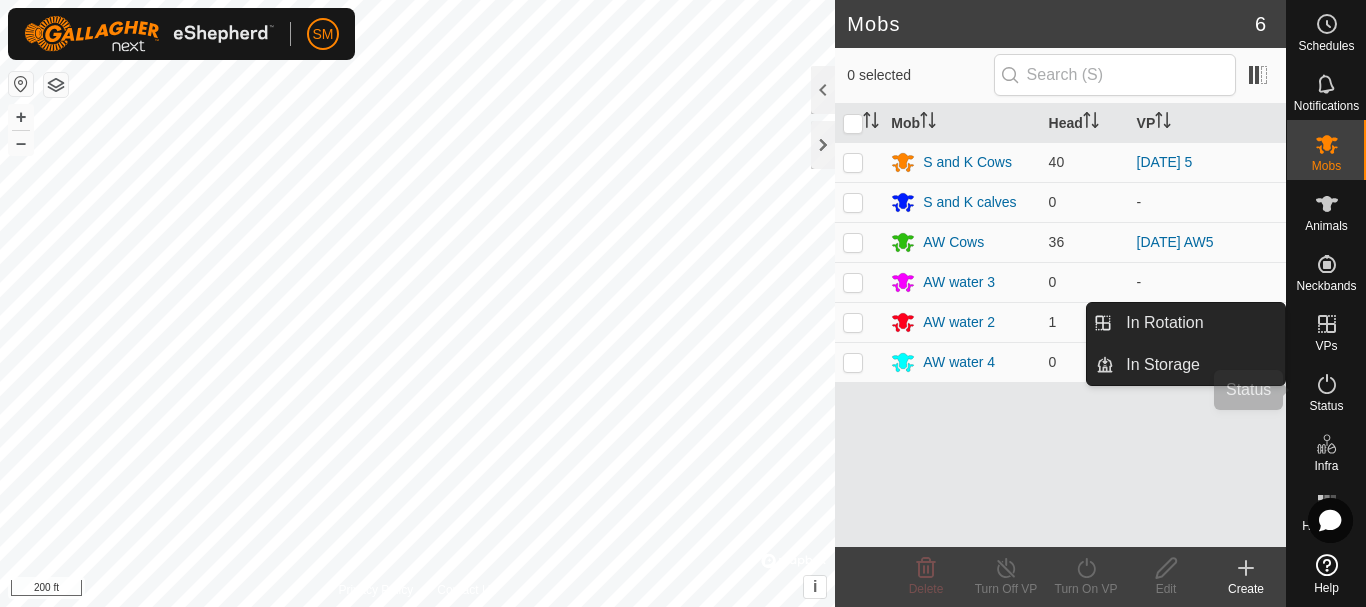 click 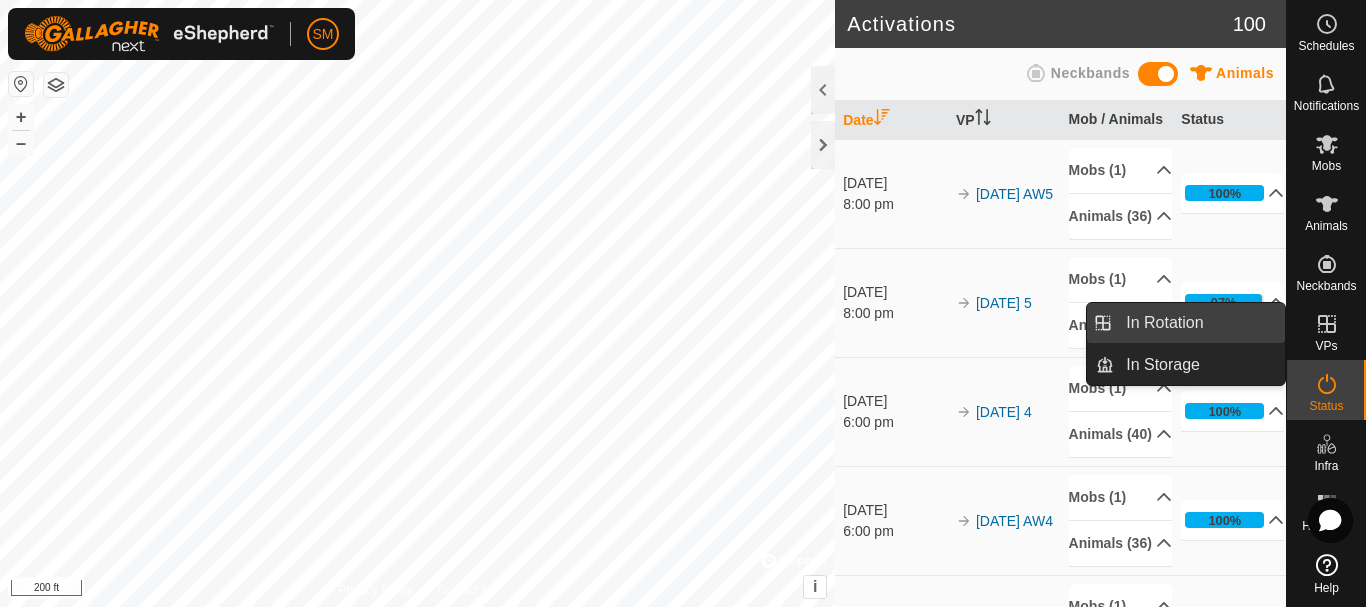 click on "In Rotation" at bounding box center (1199, 323) 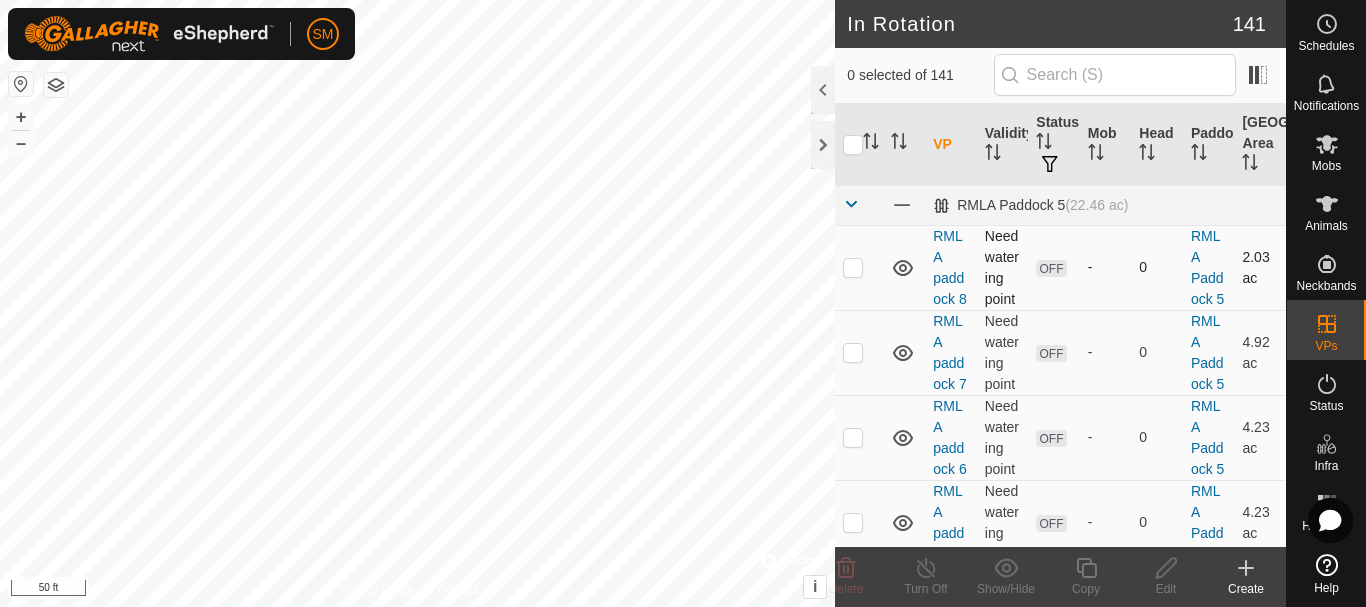 checkbox on "true" 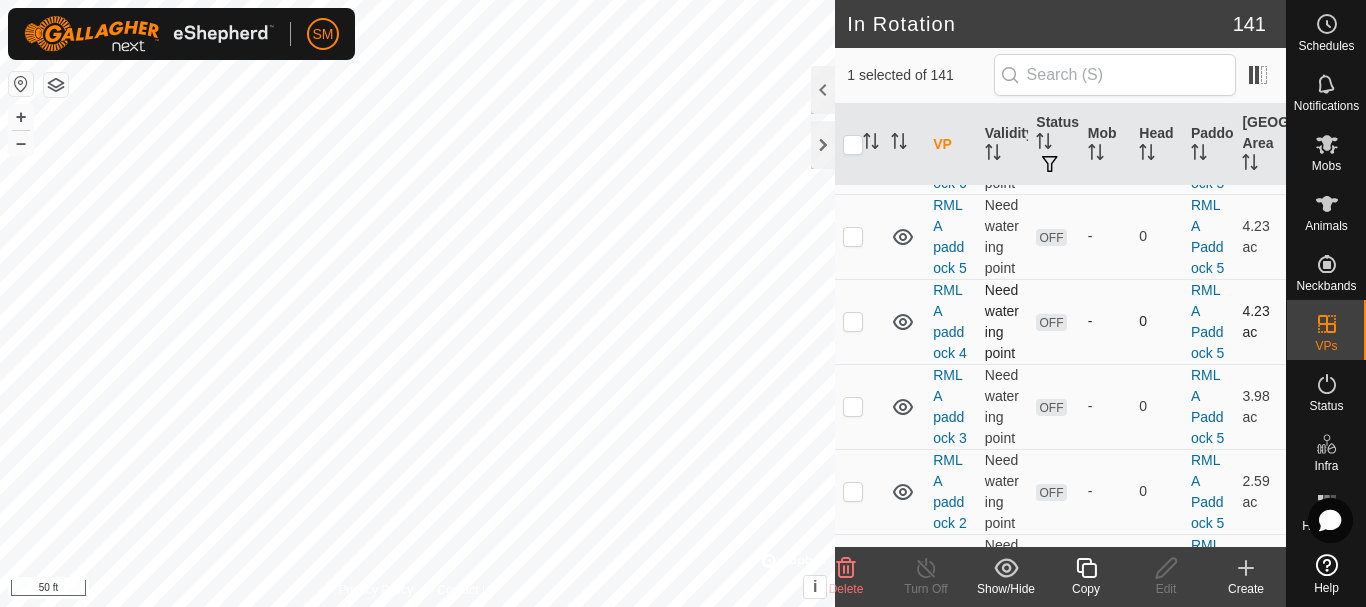 scroll, scrollTop: 0, scrollLeft: 0, axis: both 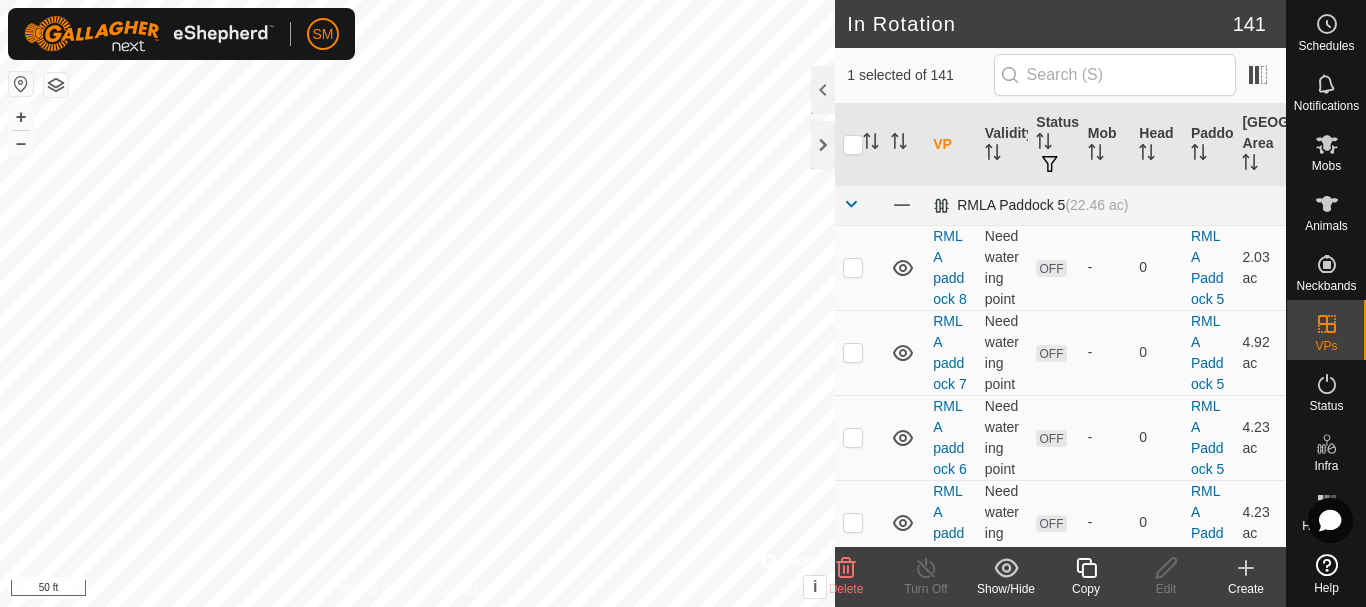 click at bounding box center [851, 204] 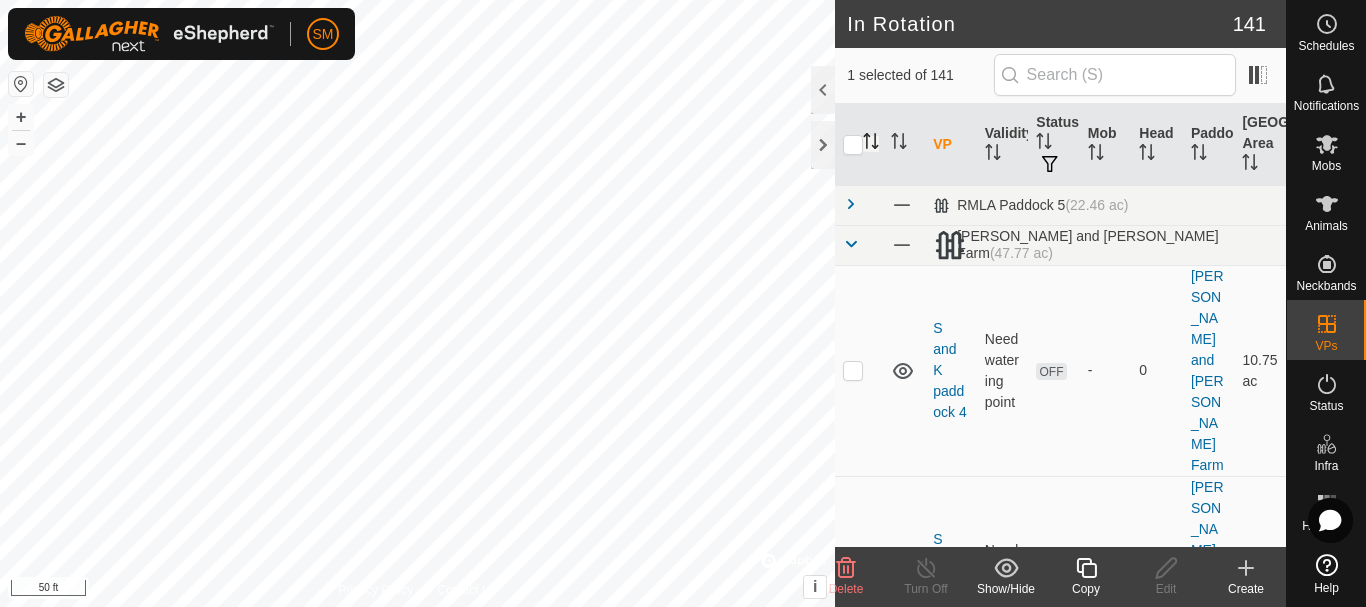 click 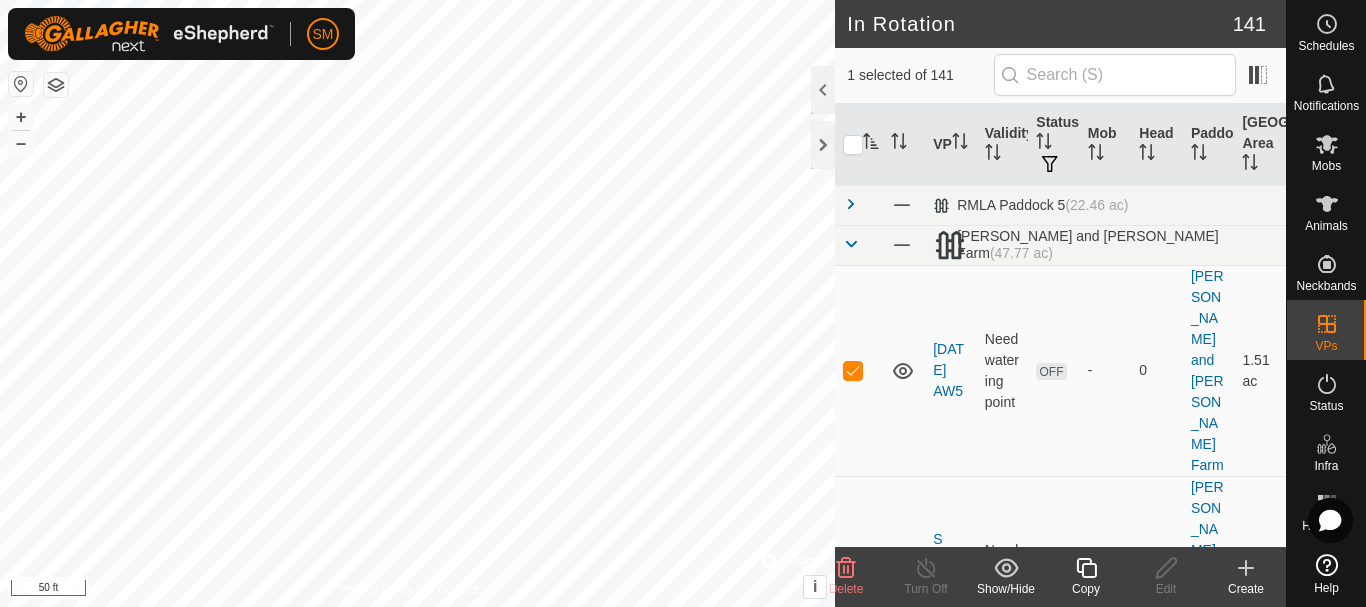 click 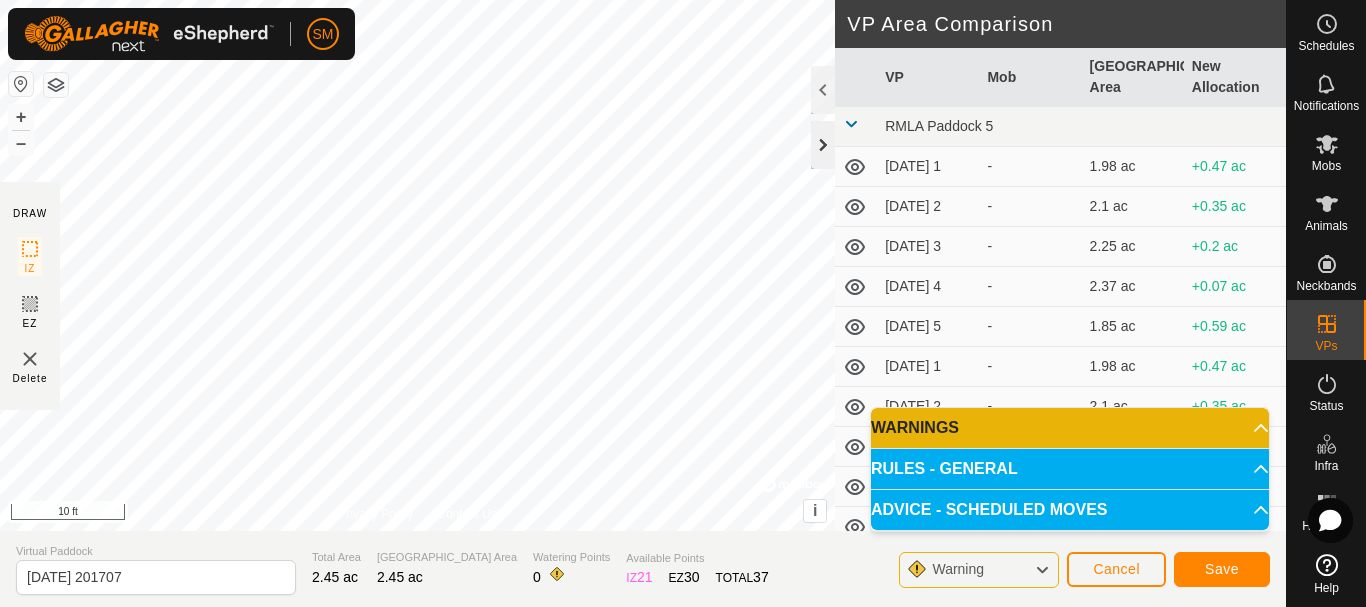 click 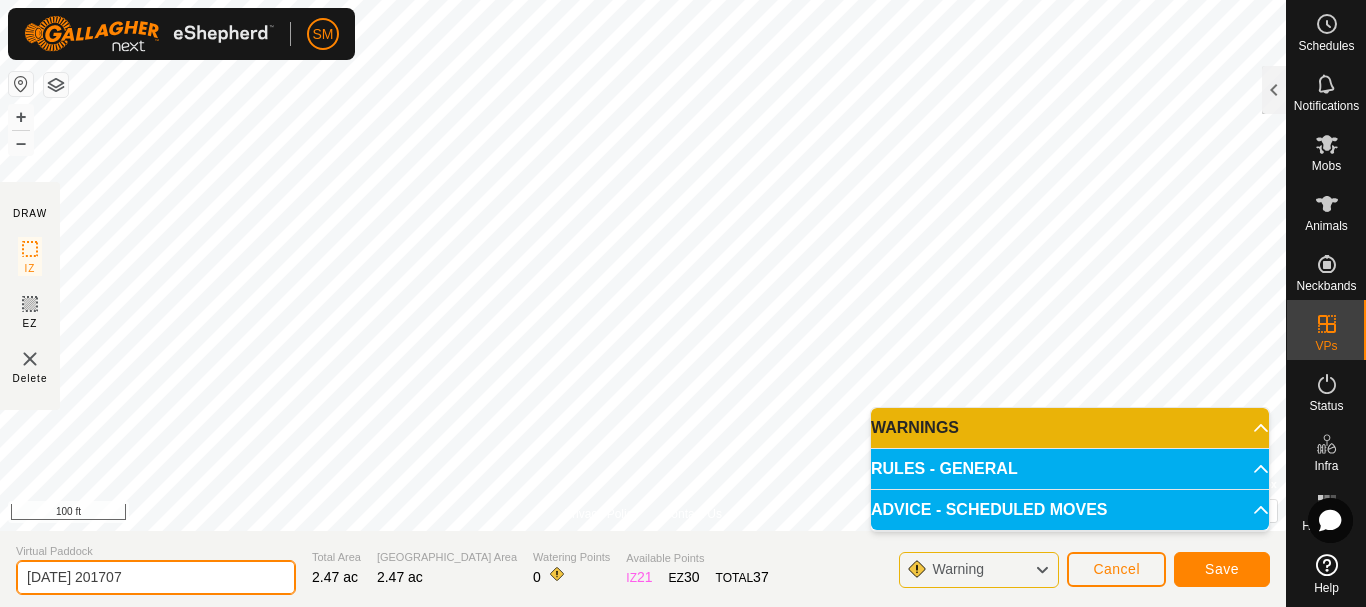 drag, startPoint x: 104, startPoint y: 581, endPoint x: 174, endPoint y: 573, distance: 70.45566 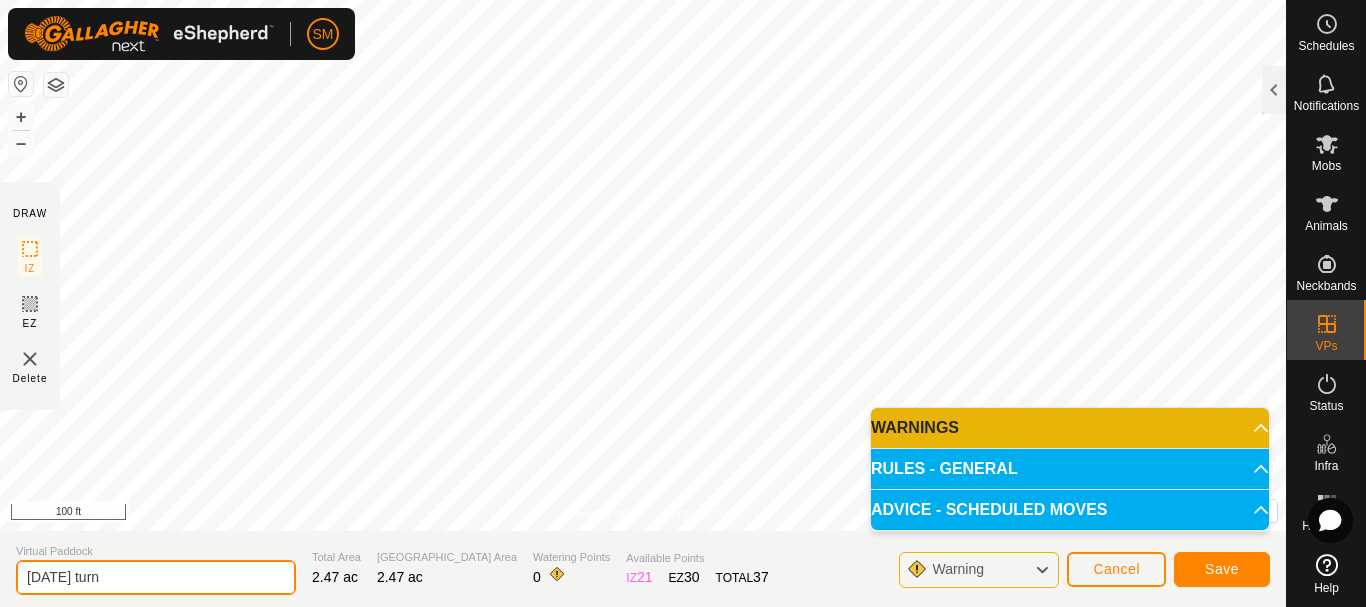 type on "[DATE] turn" 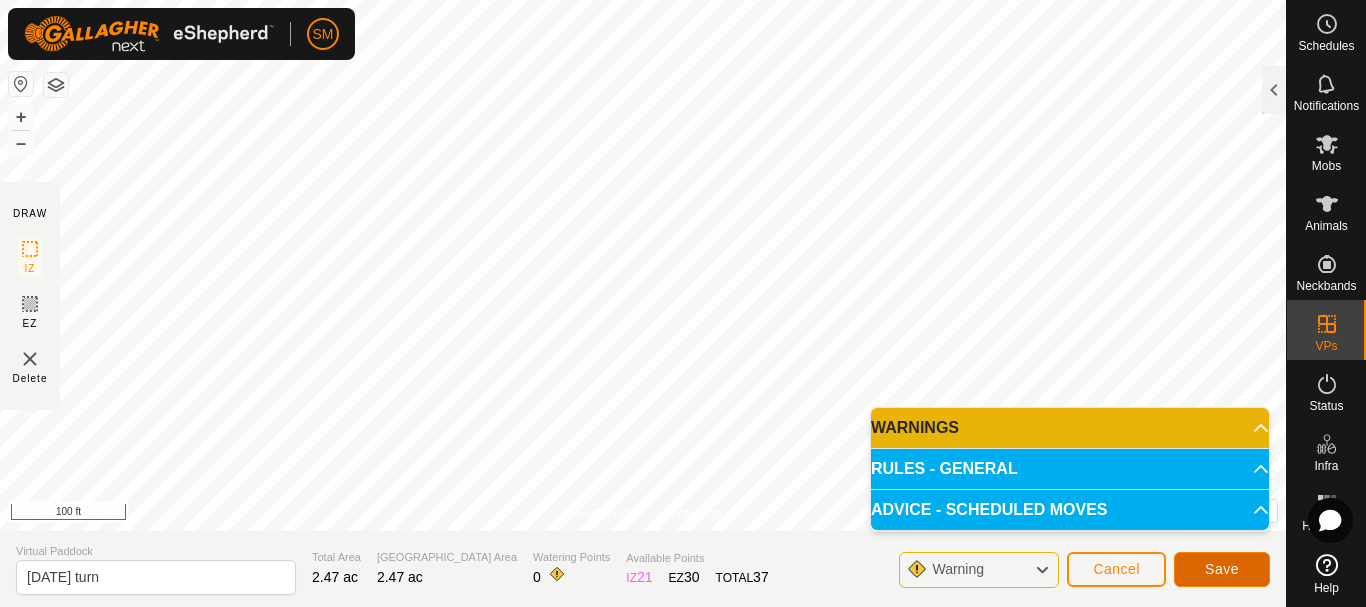 click on "Save" 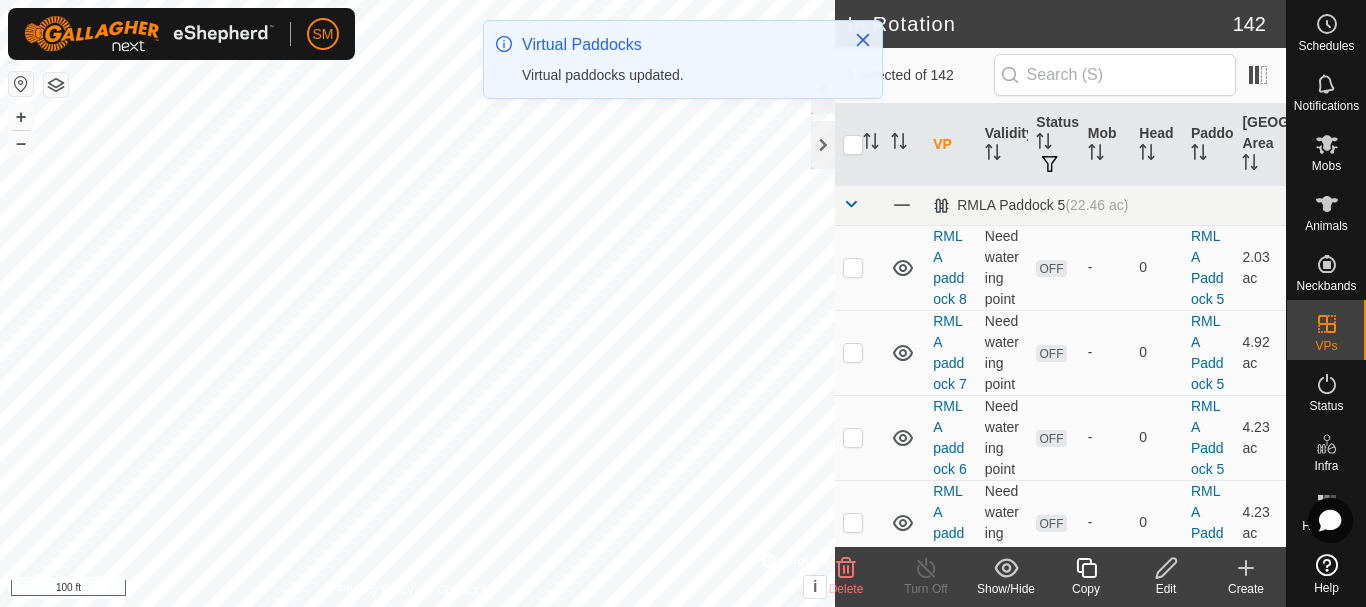 checkbox on "true" 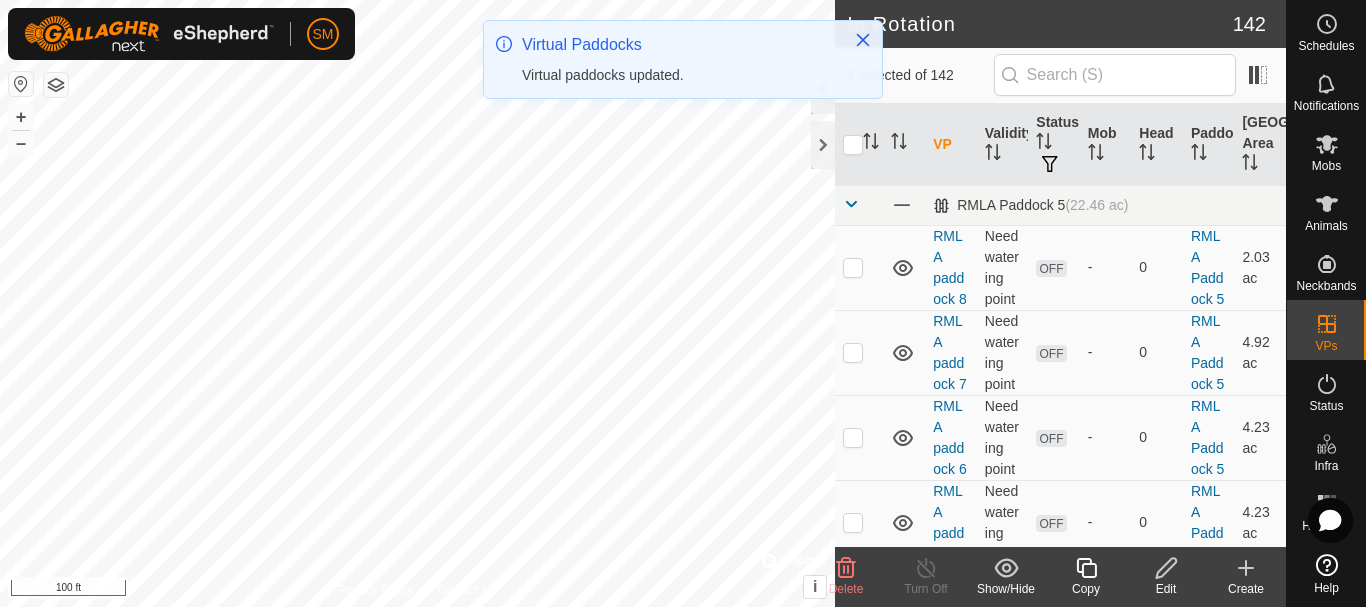 checkbox on "true" 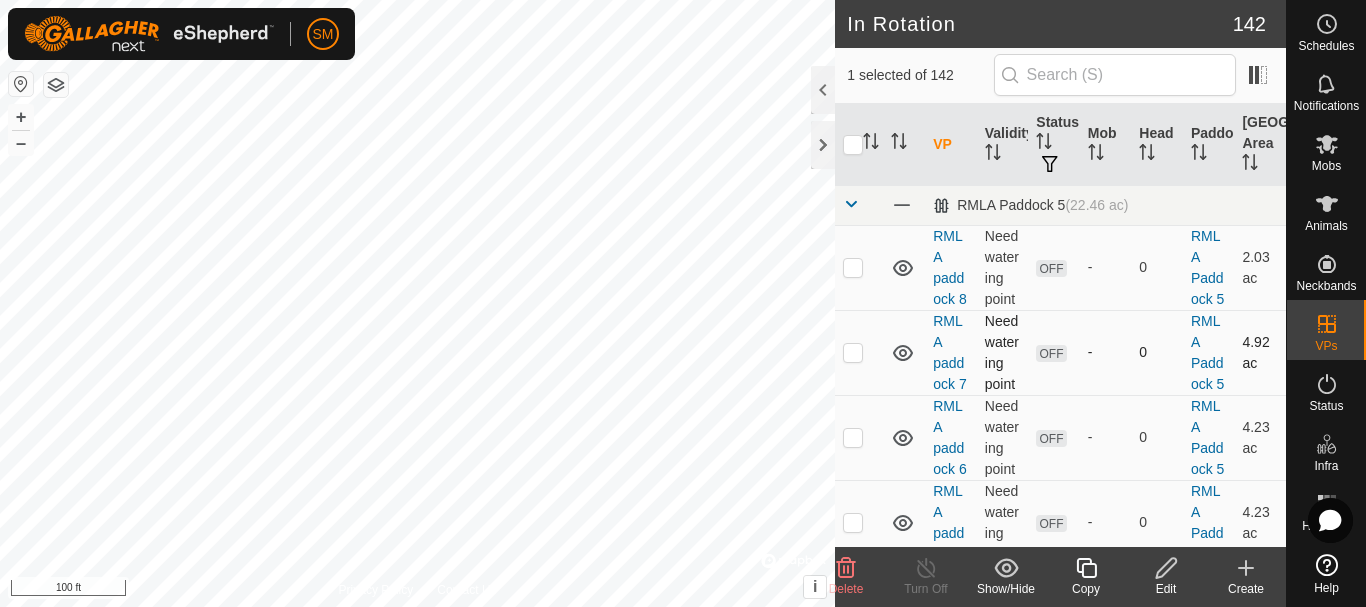 checkbox on "false" 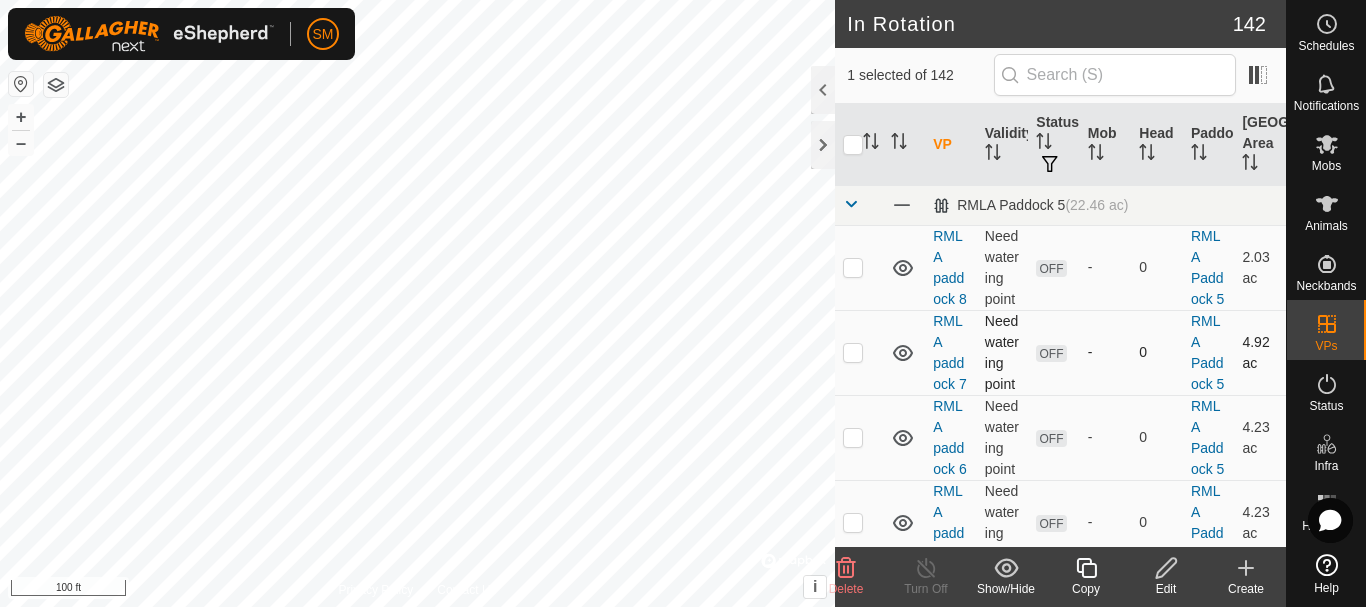 checkbox on "true" 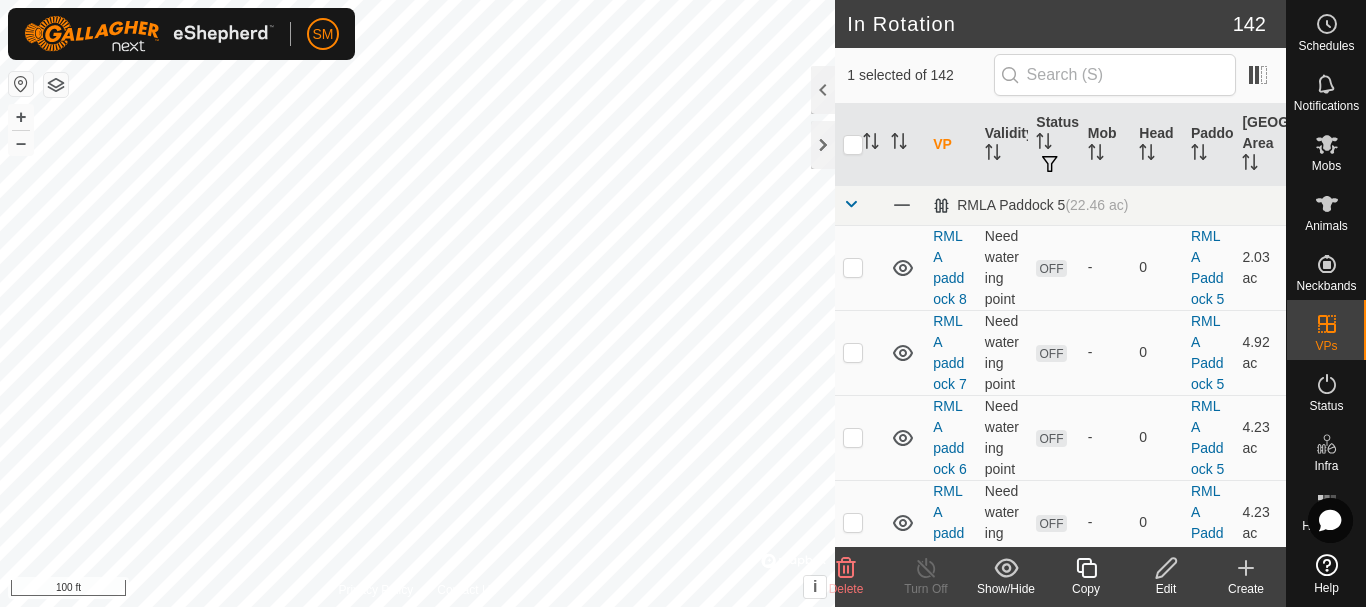 click 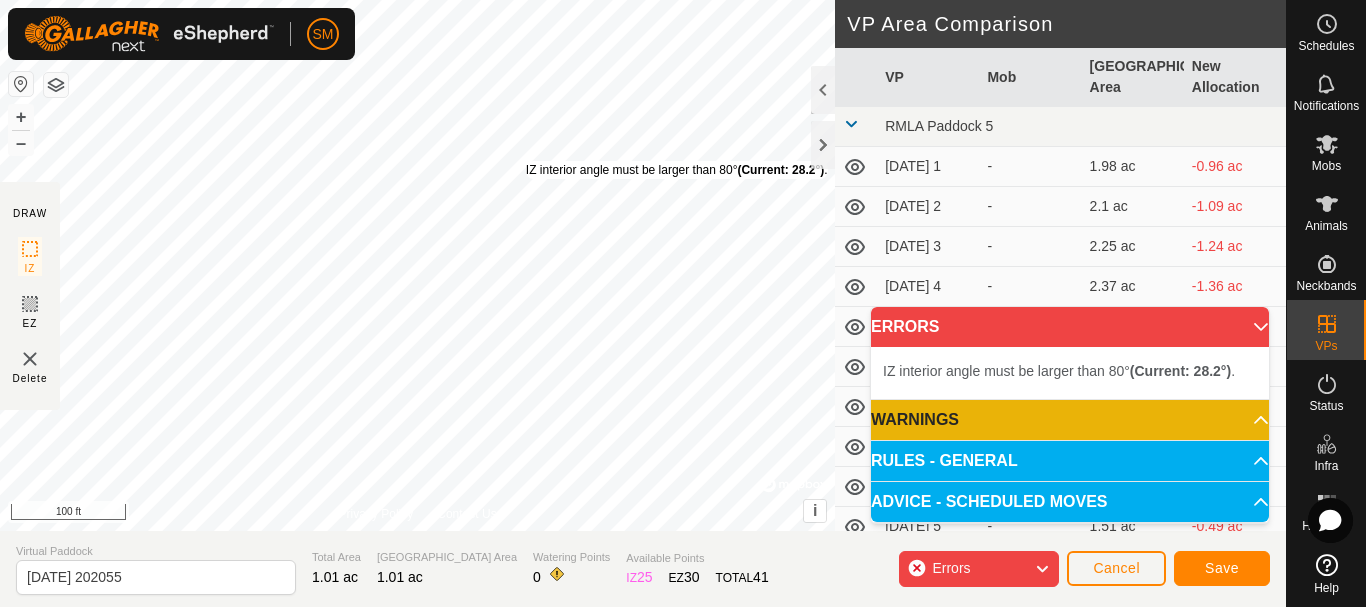 click on "IZ interior angle must be larger than 80°  (Current: 28.2°) ." at bounding box center [677, 170] 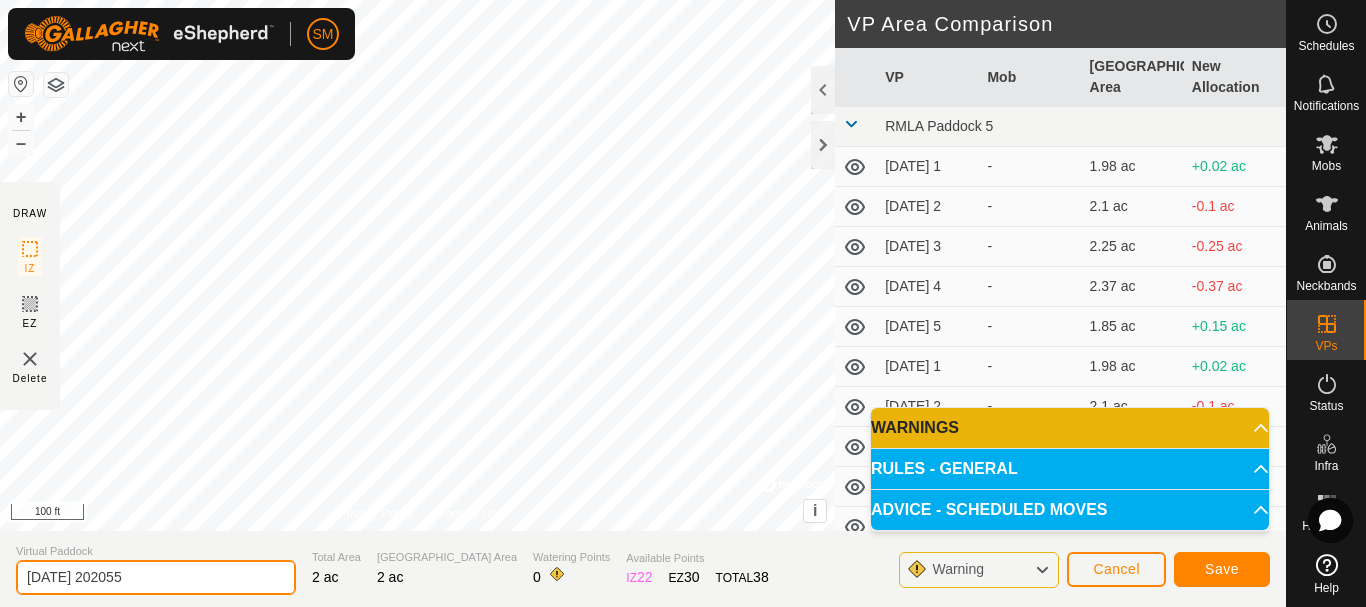 drag, startPoint x: 70, startPoint y: 572, endPoint x: 201, endPoint y: 580, distance: 131.24405 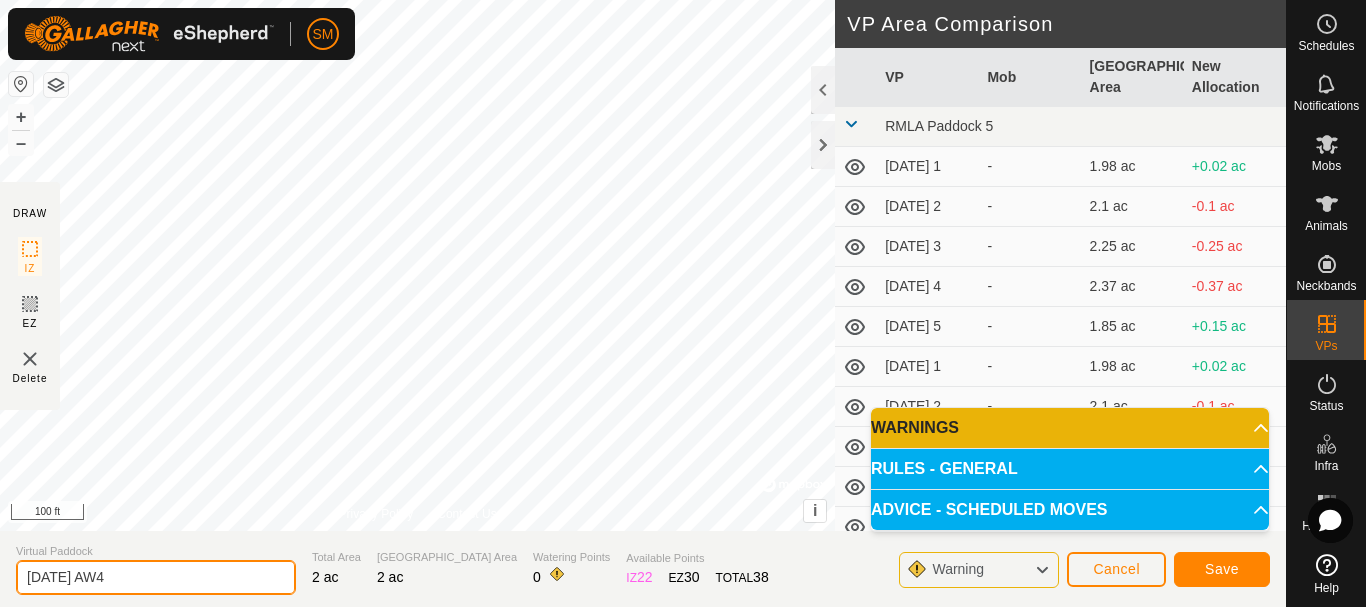 drag, startPoint x: 124, startPoint y: 577, endPoint x: 5, endPoint y: 591, distance: 119.8207 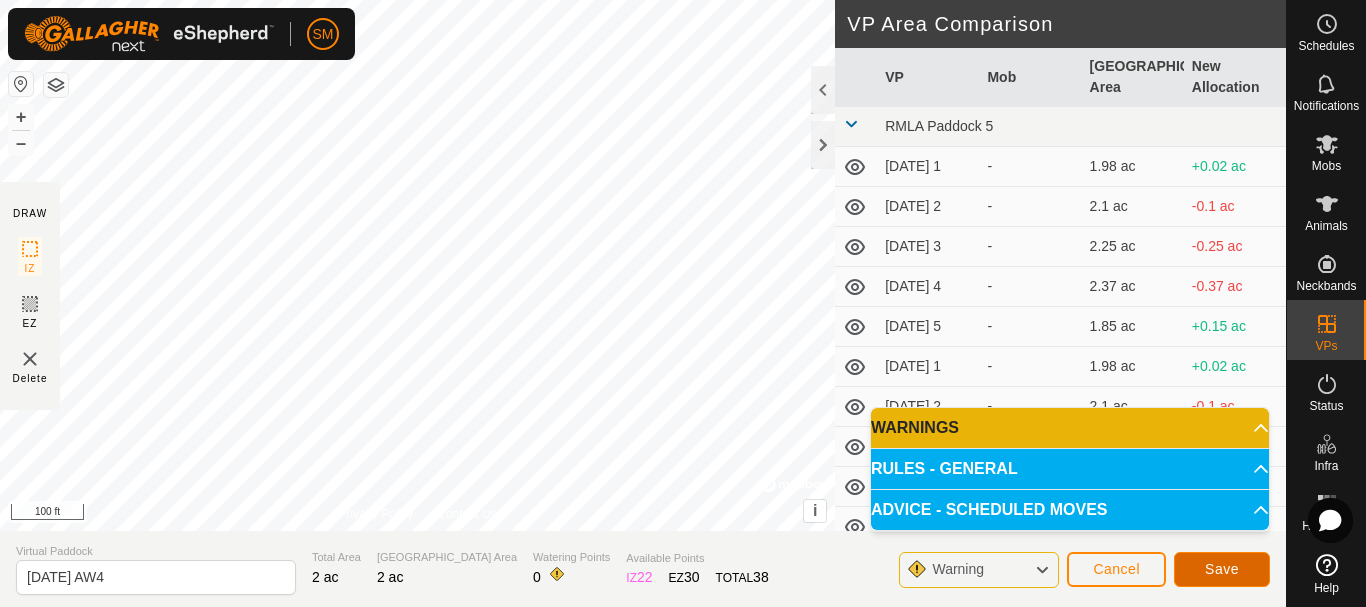 click on "Save" 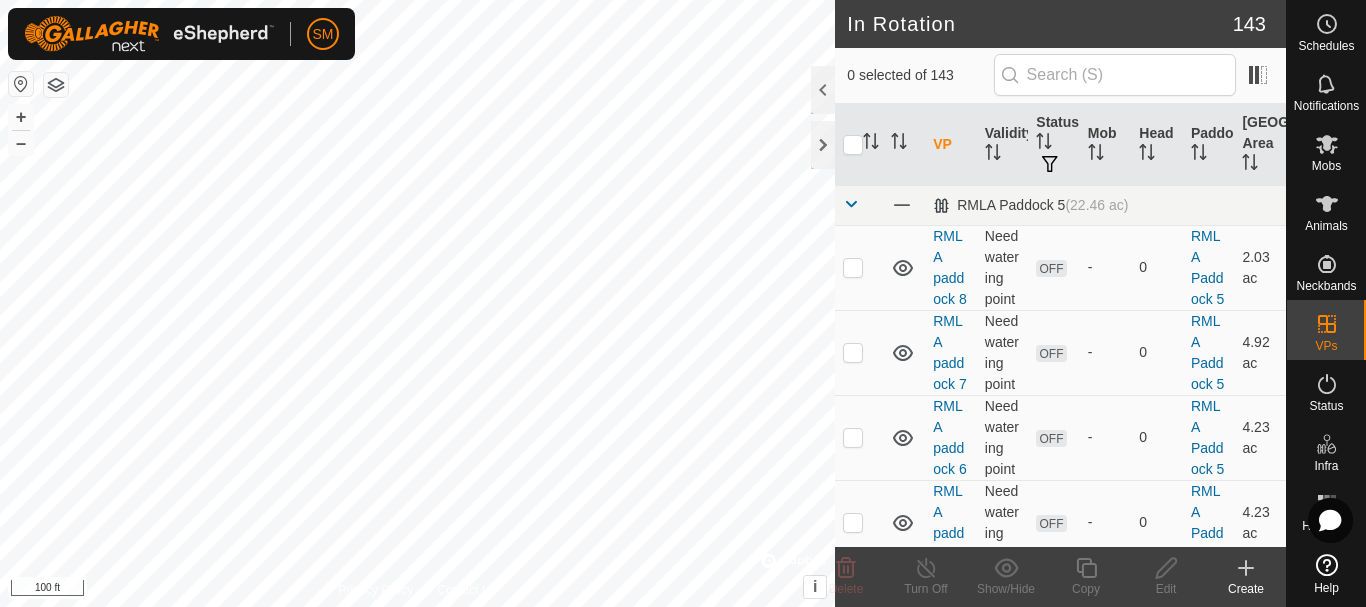 checkbox on "true" 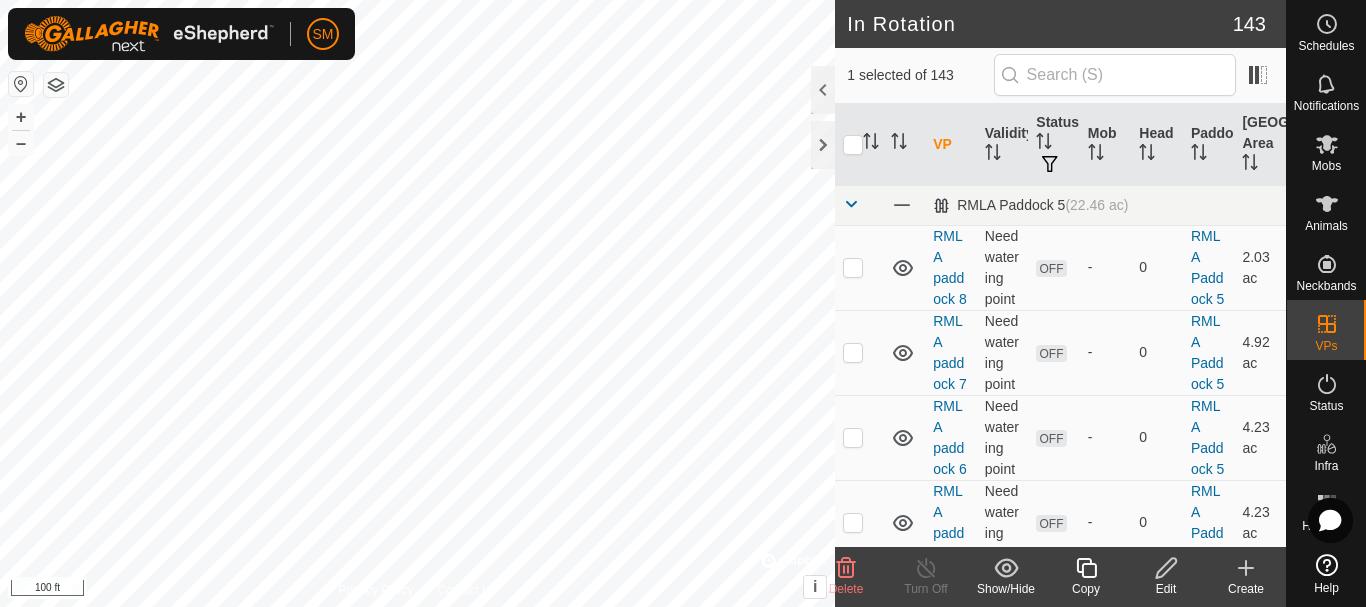 click 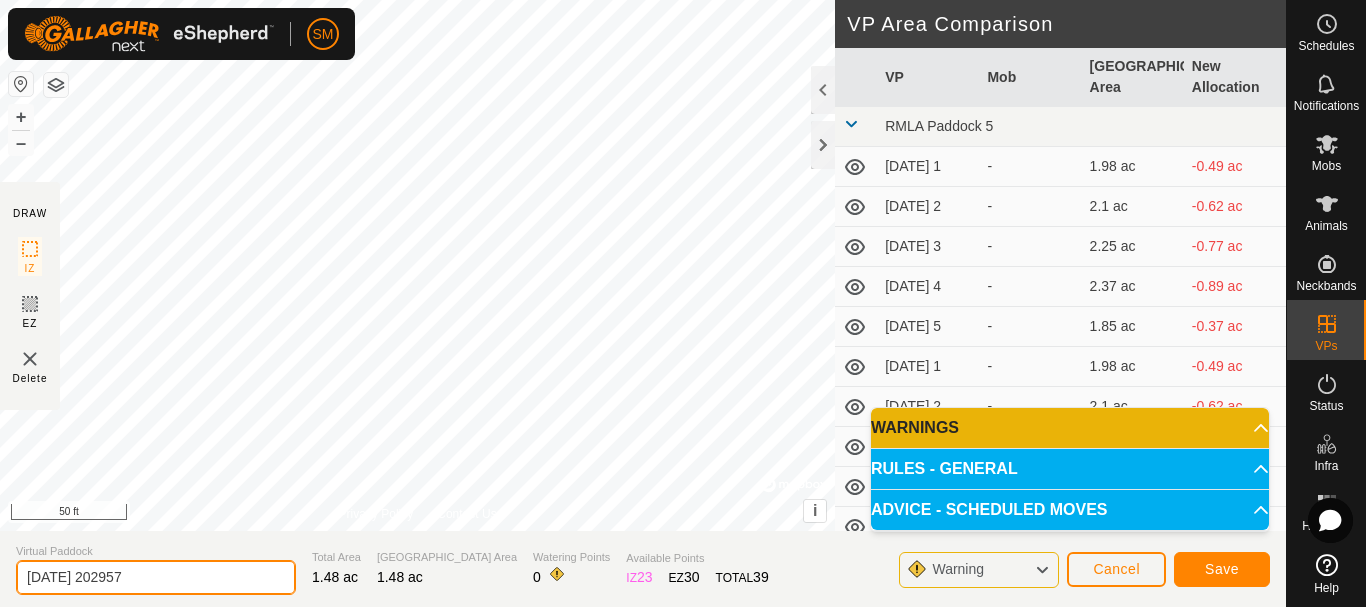 click on "Virtual Paddock 2025-07-29 202957 Total Area 1.48 ac Grazing Area 1.48 ac Watering Points 0 Available Points  IZ   23  EZ  30  TOTAL   39 Warning Cancel Save" 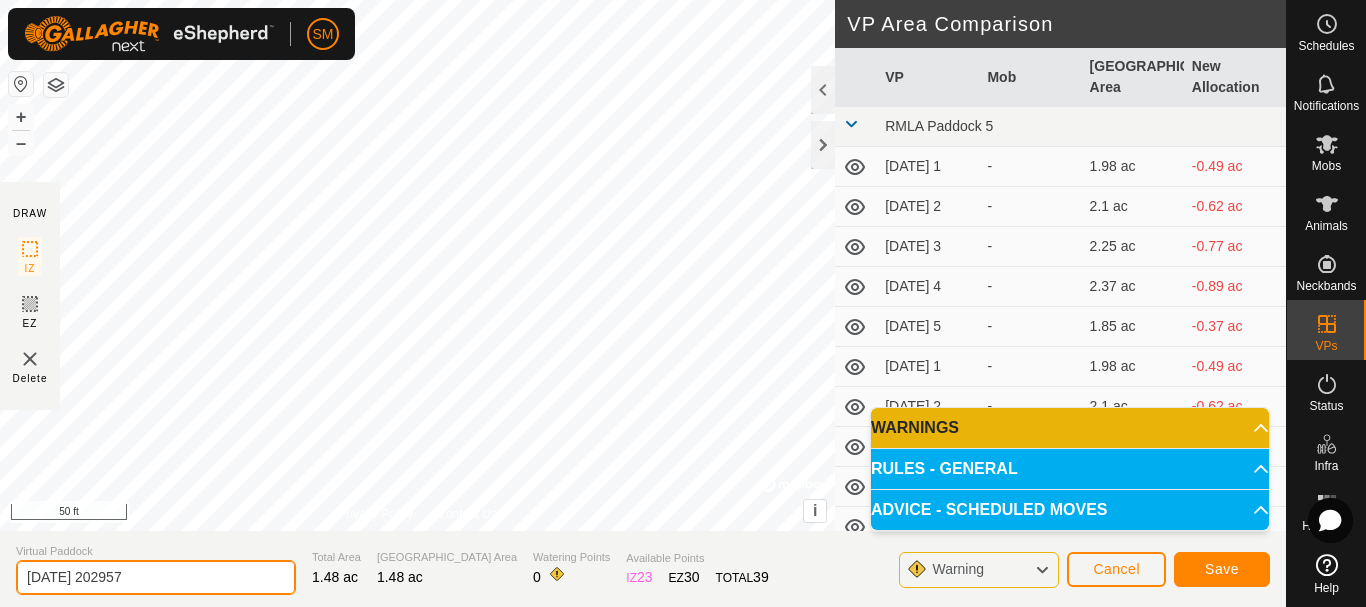 paste on "8-01 AW" 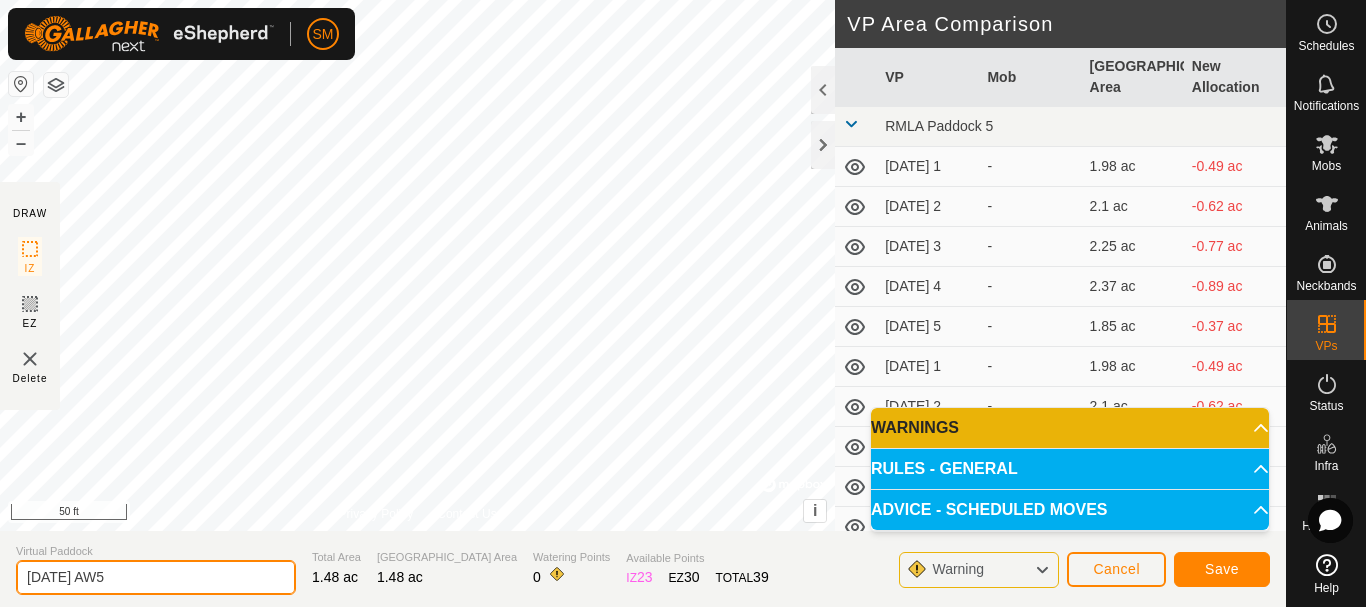 type on "[DATE] AW5" 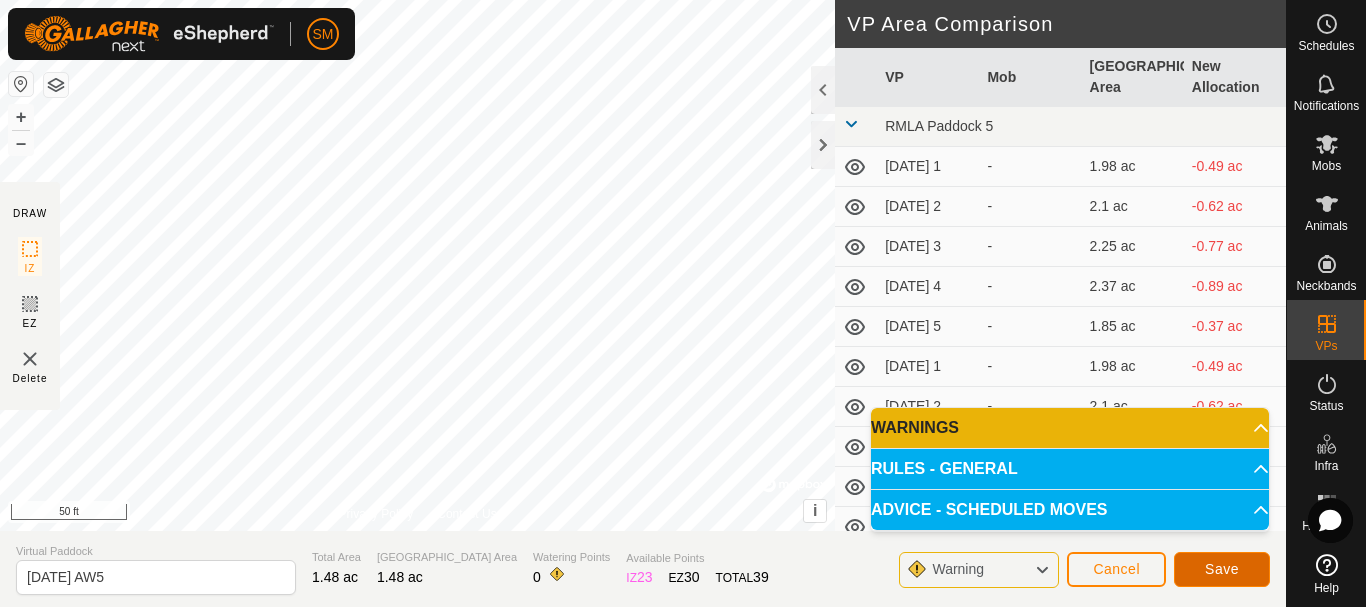 click on "Save" 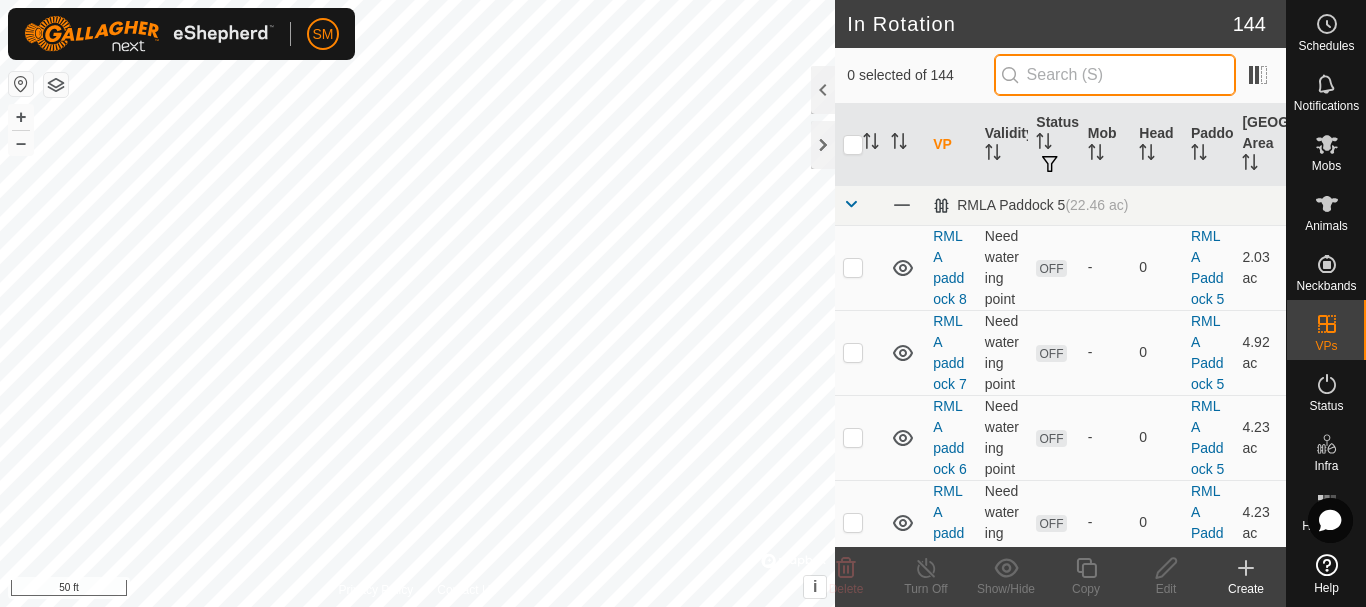click at bounding box center [1115, 75] 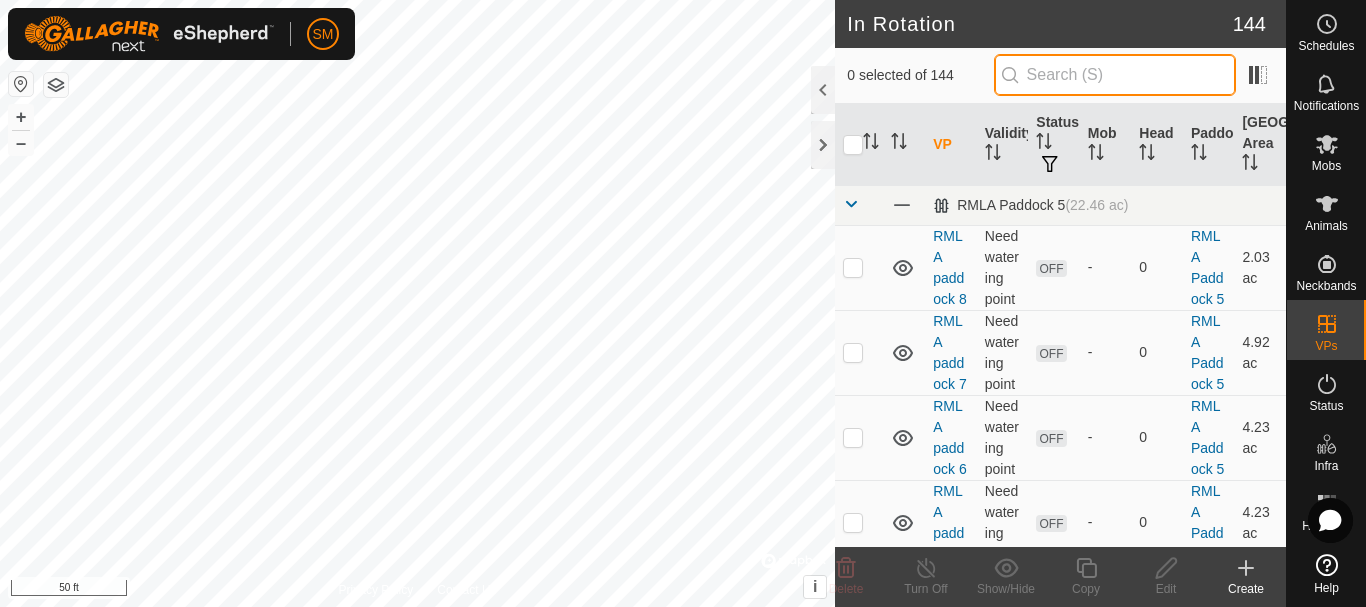 paste on "[DATE] AW" 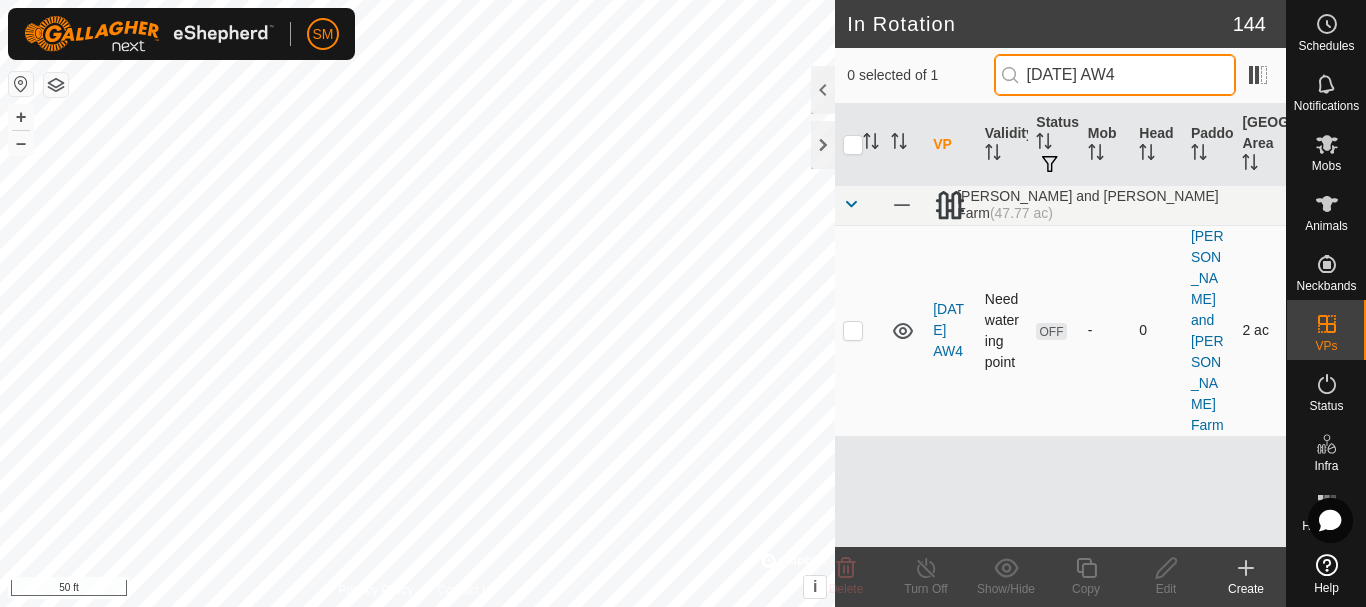 type on "[DATE] AW4" 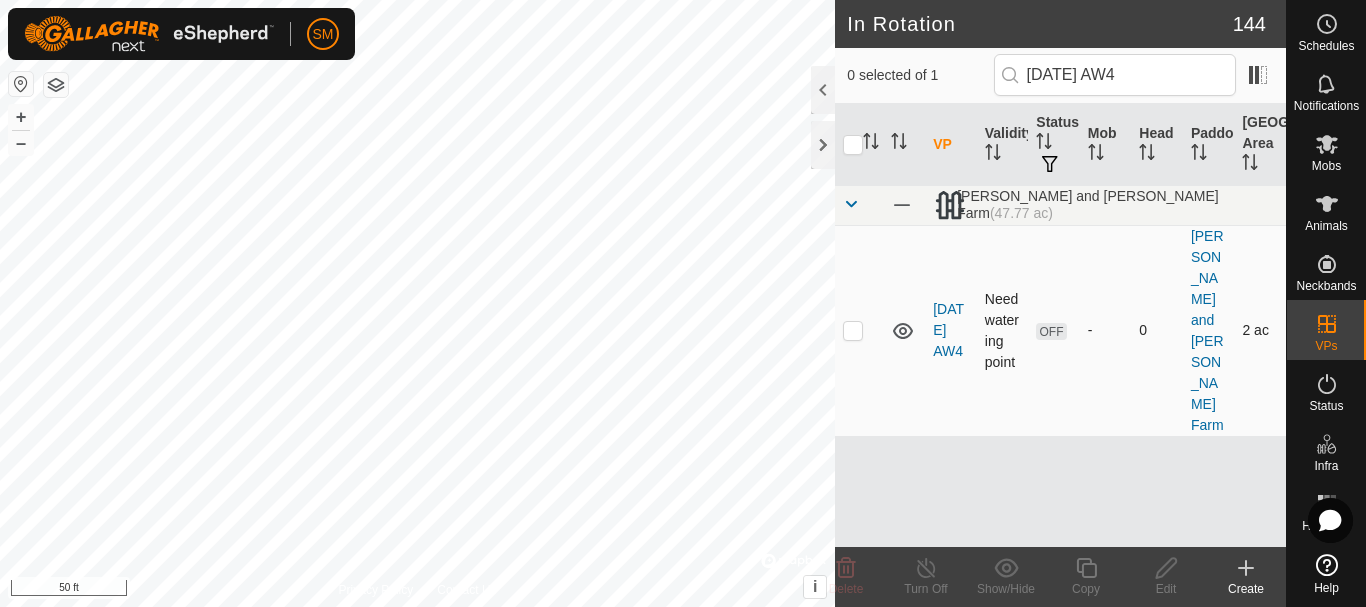click at bounding box center [853, 330] 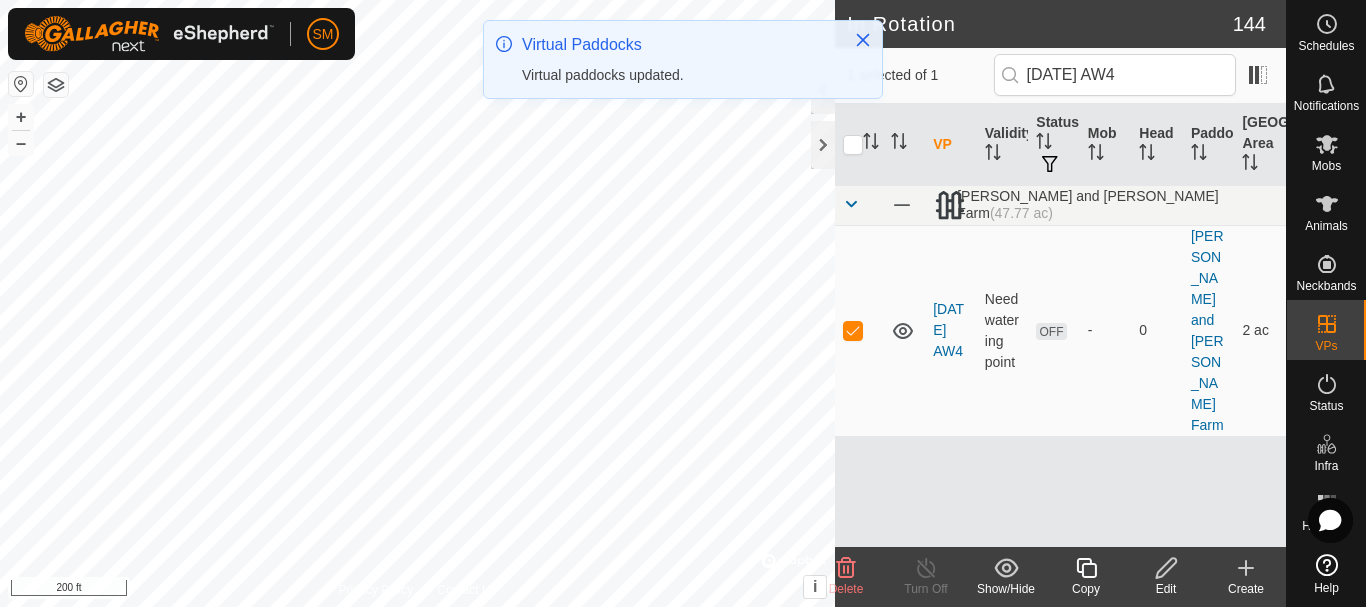 click 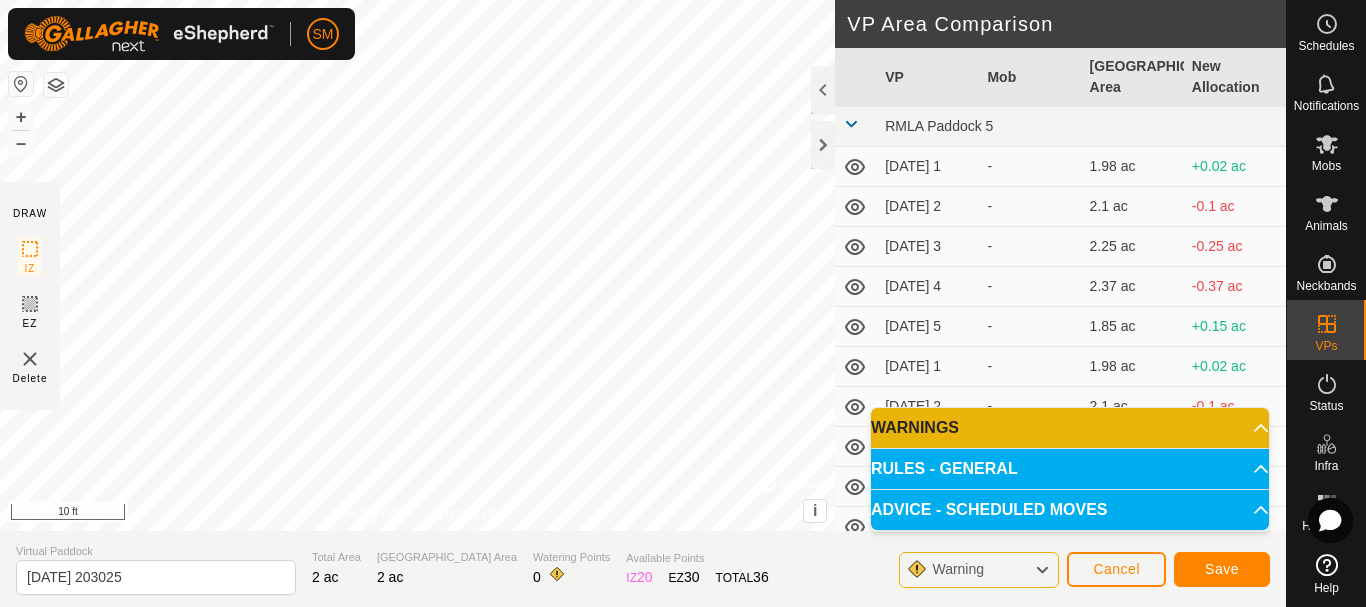 click on "DRAW IZ EZ Delete Privacy Policy Contact Us + – ⇧ i ©  Mapbox , ©  OpenStreetMap ,  Improve this map 10 ft VP Area Comparison     VP   Mob   Grazing Area   New Allocation  RMLA Paddock 5  2025-07-21 1  -  1.98 ac  +0.02 ac  2025-07-21 2  -  2.1 ac  -0.1 ac  2025-07-21 3  -  2.25 ac  -0.25 ac  2025-07-21 4  -  2.37 ac  -0.37 ac  2025-07-21 5  -  1.85 ac  +0.15 ac  2025-07-22 1  -  1.98 ac  +0.02 ac  2025-07-22 2  -  2.1 ac  -0.1 ac  2025-07-22 3  -  2.22 ac  -0.22 ac  2025-07-22 4  -  2.35 ac  -0.35 ac  2025-07-22 5  -  1.51 ac  +0.49 ac  2025-07-23  -  1.98 ac  +0.02 ac  2025-07-23 1  -  1.63 ac  +0.37 ac  2025-07-23 2  -  1.73 ac  +0.27 ac  2025-07-23 3  -  1.85 ac  +0.15 ac  2025-07-23 4  -  1.98 ac  +0.02 ac  2025-07-23 5  -  1.48 ac  +0.52 ac  2025-07-24  -  1.95 ac  +0.05 ac  2025-07-24 1  -  1.58 ac  +0.42 ac  2025-07-24 2  -  1.71 ac  +0.3 ac  2025-07-24 3  -  1.83 ac  +0.17 ac  2025-07-24 4  -  1.95 ac  +0.05 ac  2025-07-24 5  -  1.43 ac  +0.57 ac  2025-07-25  -  1.95 ac  +0.05 ac  2025-07-25 1" 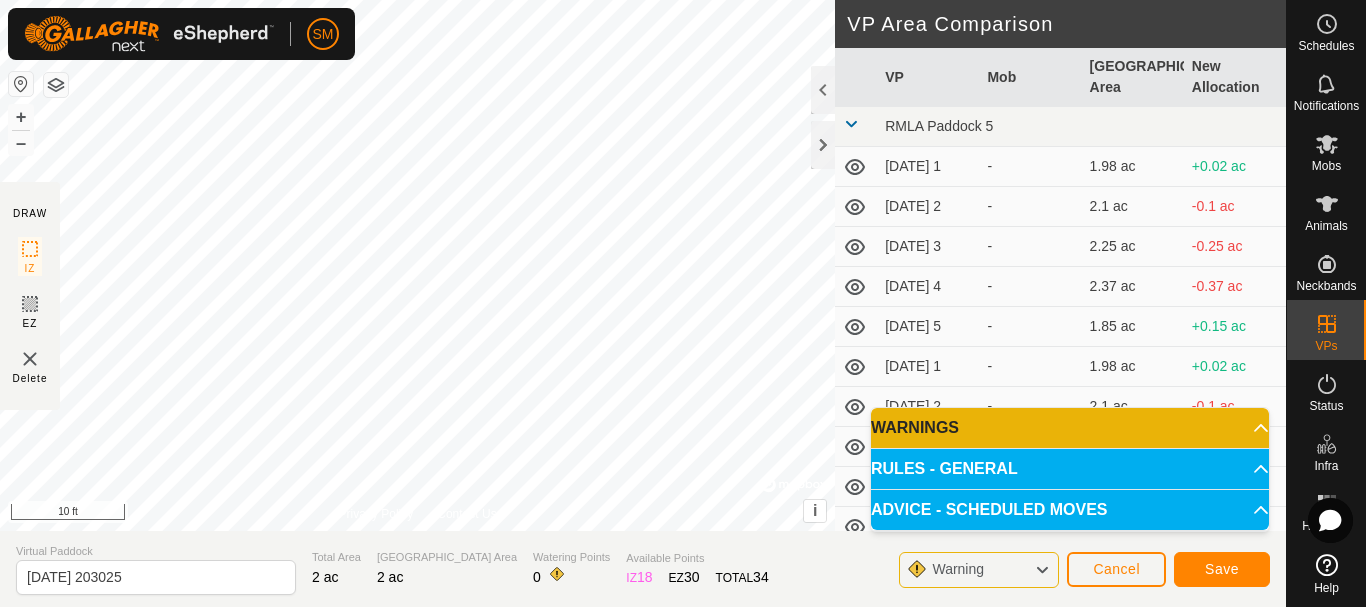 click on "DRAW IZ EZ Delete Privacy Policy Contact Us + – ⇧ i ©  Mapbox , ©  OpenStreetMap ,  Improve this map 10 ft VP Area Comparison     VP   Mob   Grazing Area   New Allocation  RMLA Paddock 5  2025-07-21 1  -  1.98 ac  +0.02 ac  2025-07-21 2  -  2.1 ac  -0.1 ac  2025-07-21 3  -  2.25 ac  -0.25 ac  2025-07-21 4  -  2.37 ac  -0.37 ac  2025-07-21 5  -  1.85 ac  +0.15 ac  2025-07-22 1  -  1.98 ac  +0.02 ac  2025-07-22 2  -  2.1 ac  -0.1 ac  2025-07-22 3  -  2.22 ac  -0.22 ac  2025-07-22 4  -  2.35 ac  -0.35 ac  2025-07-22 5  -  1.51 ac  +0.49 ac  2025-07-23  -  1.98 ac  +0.02 ac  2025-07-23 1  -  1.63 ac  +0.37 ac  2025-07-23 2  -  1.73 ac  +0.27 ac  2025-07-23 3  -  1.85 ac  +0.15 ac  2025-07-23 4  -  1.98 ac  +0.02 ac  2025-07-23 5  -  1.48 ac  +0.52 ac  2025-07-24  -  1.95 ac  +0.05 ac  2025-07-24 1  -  1.58 ac  +0.42 ac  2025-07-24 2  -  1.71 ac  +0.3 ac  2025-07-24 3  -  1.83 ac  +0.17 ac  2025-07-24 4  -  1.95 ac  +0.05 ac  2025-07-24 5  -  1.43 ac  +0.57 ac  2025-07-25  -  1.95 ac  +0.05 ac  2025-07-25 1" 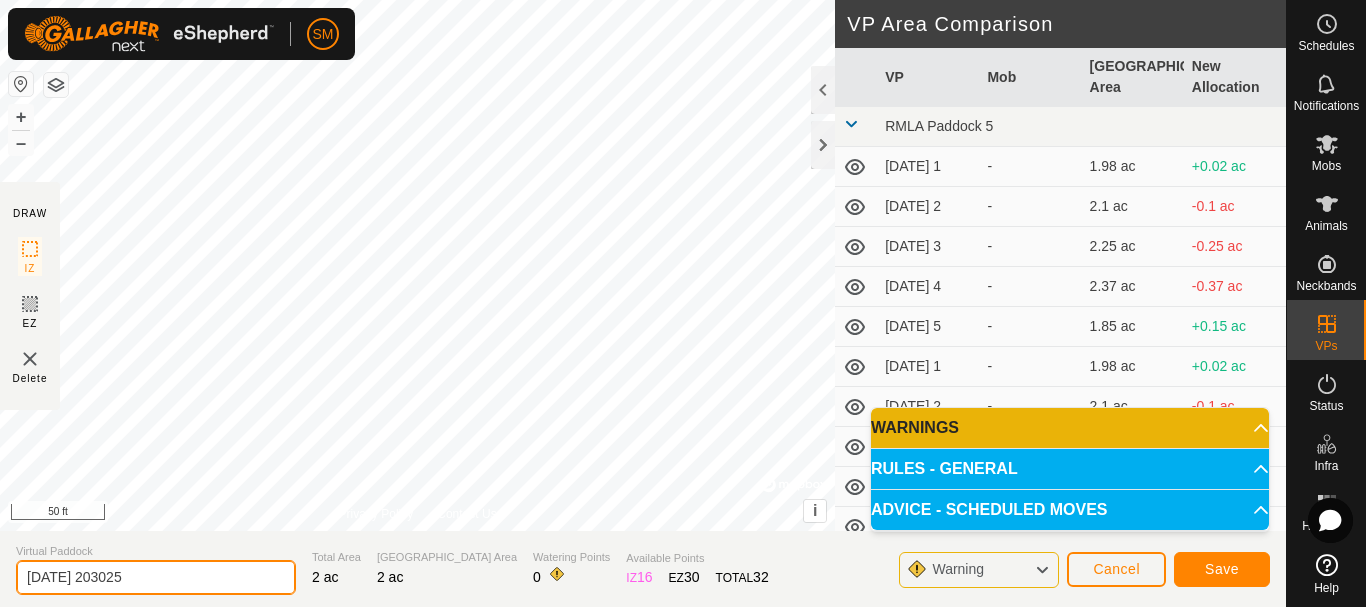 drag, startPoint x: 201, startPoint y: 579, endPoint x: 4, endPoint y: 593, distance: 197.49684 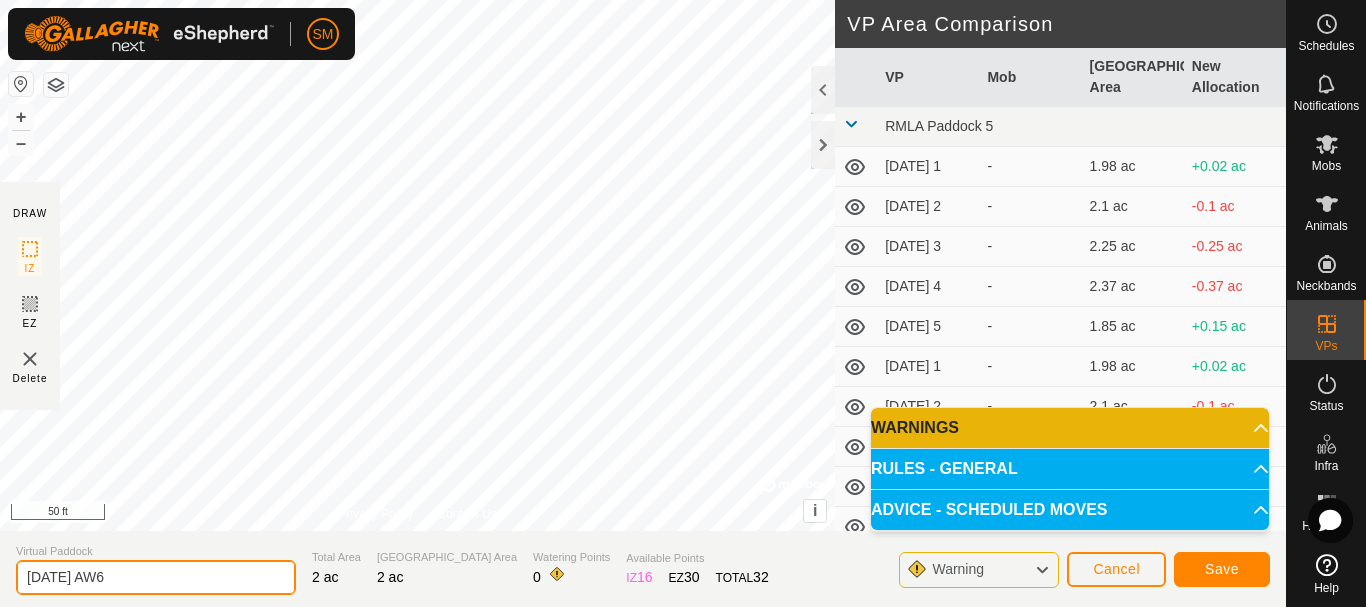 type on "[DATE] AW6" 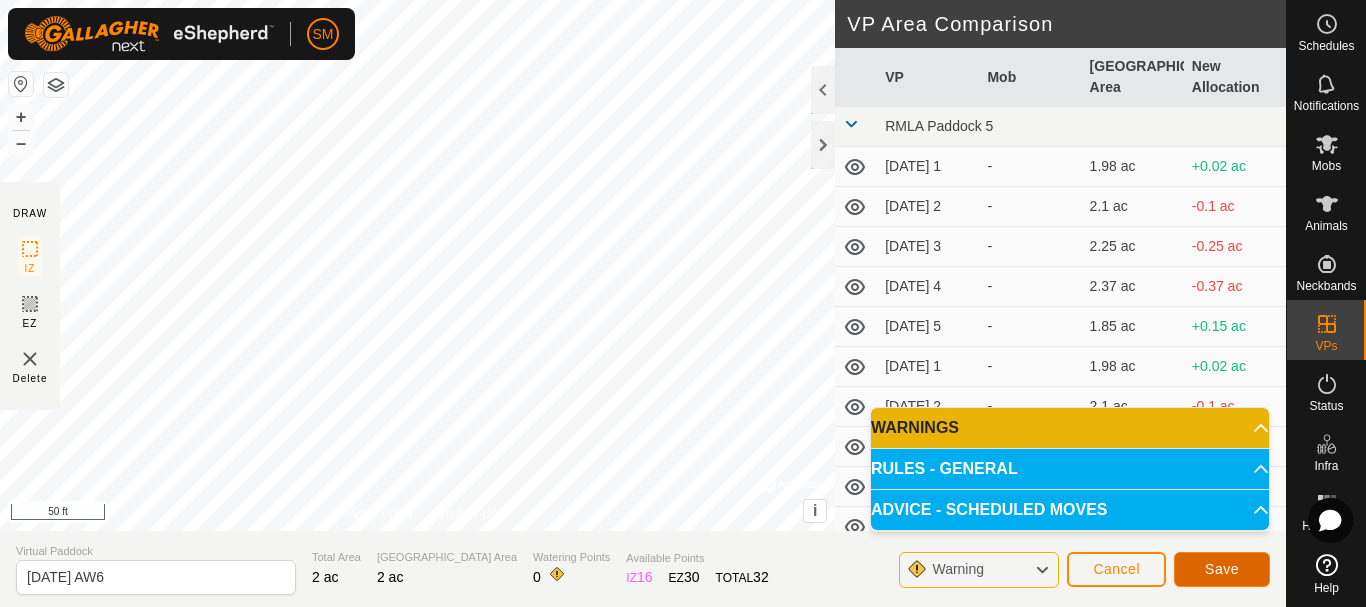 click on "Save" 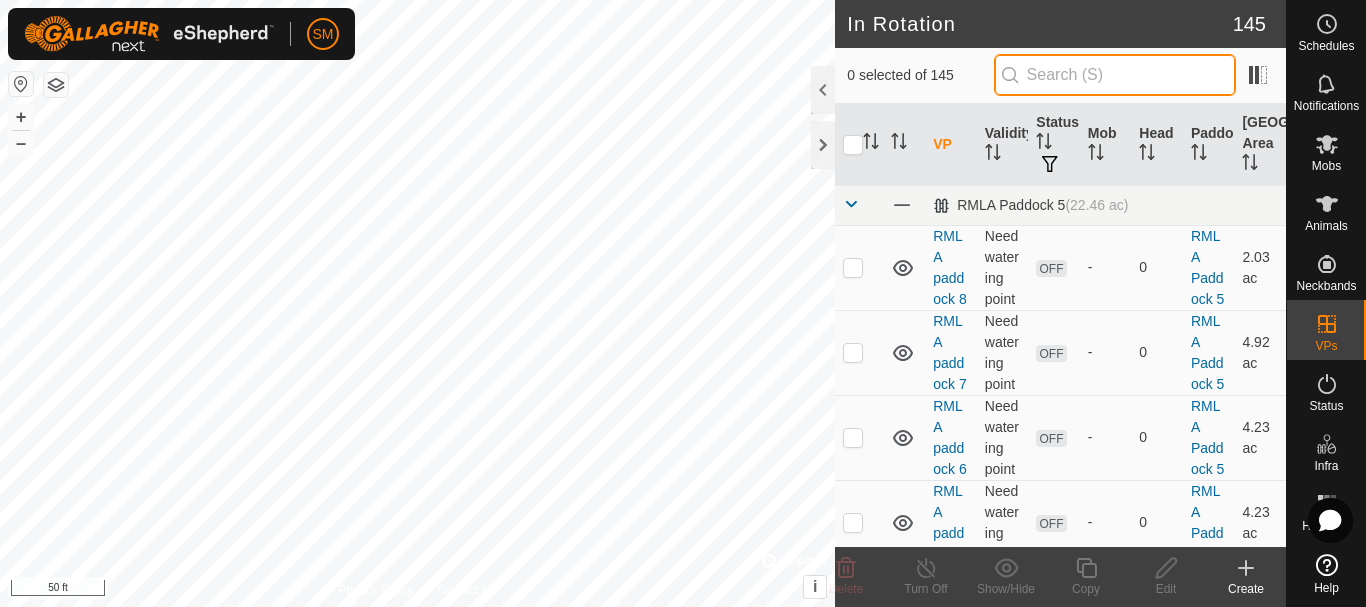 click at bounding box center (1115, 75) 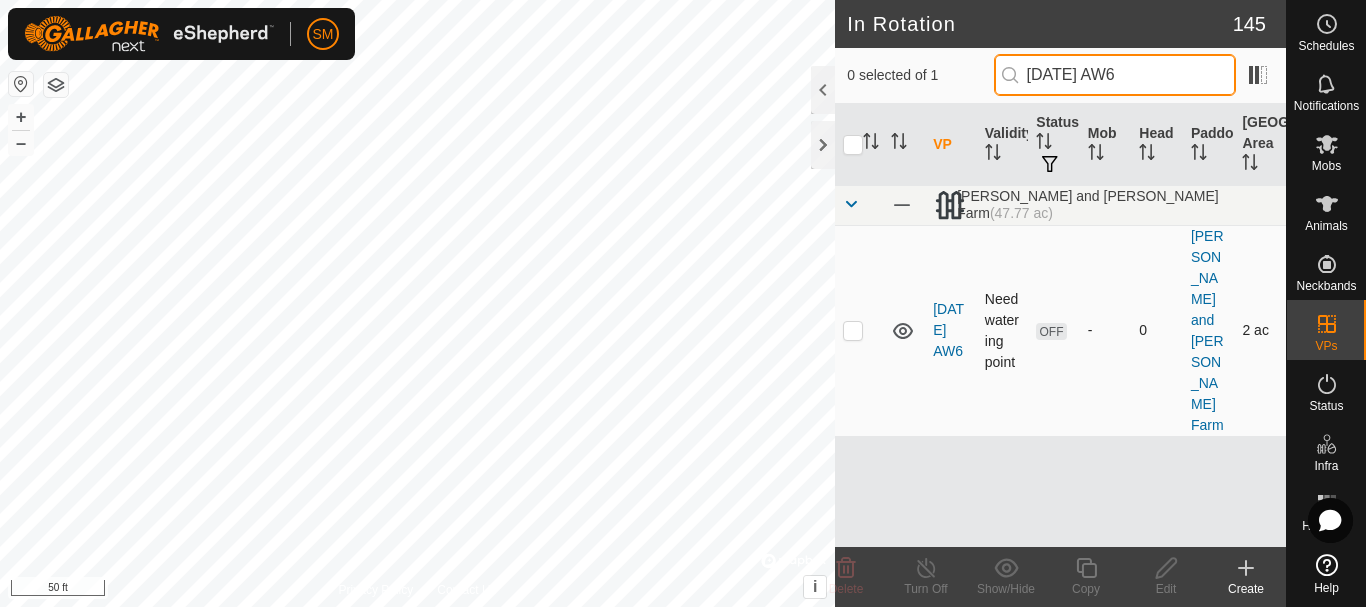 type on "[DATE] AW6" 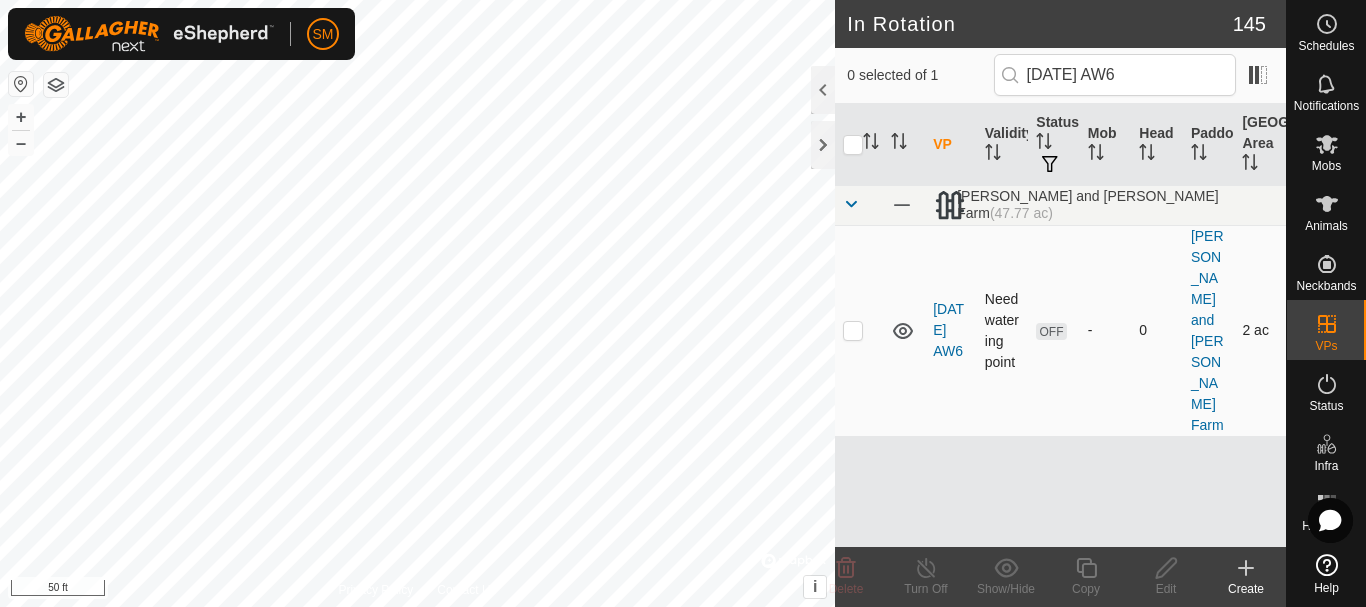 click at bounding box center [853, 330] 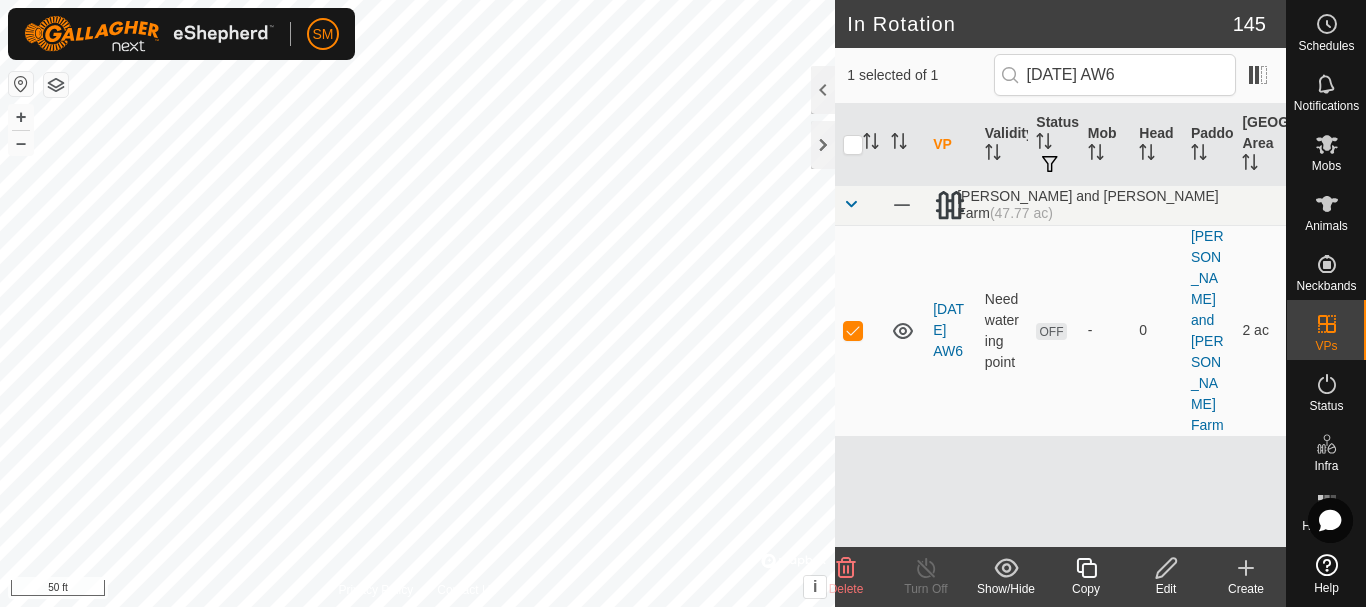 click 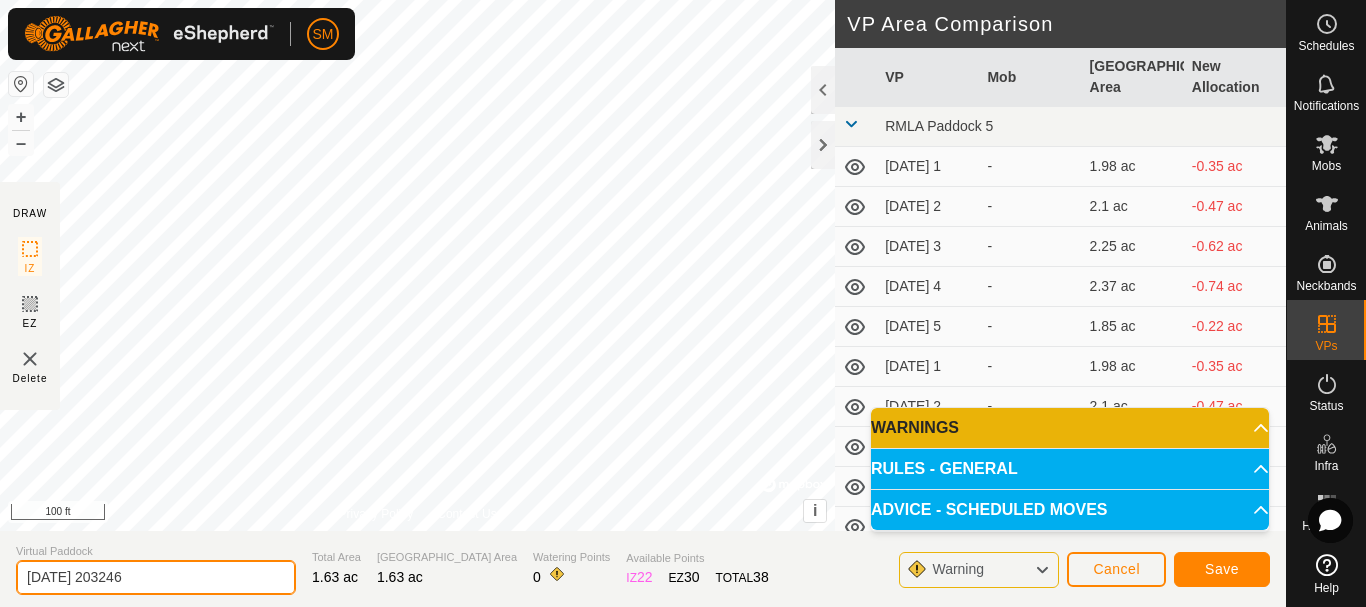 drag, startPoint x: 181, startPoint y: 571, endPoint x: 0, endPoint y: 582, distance: 181.33394 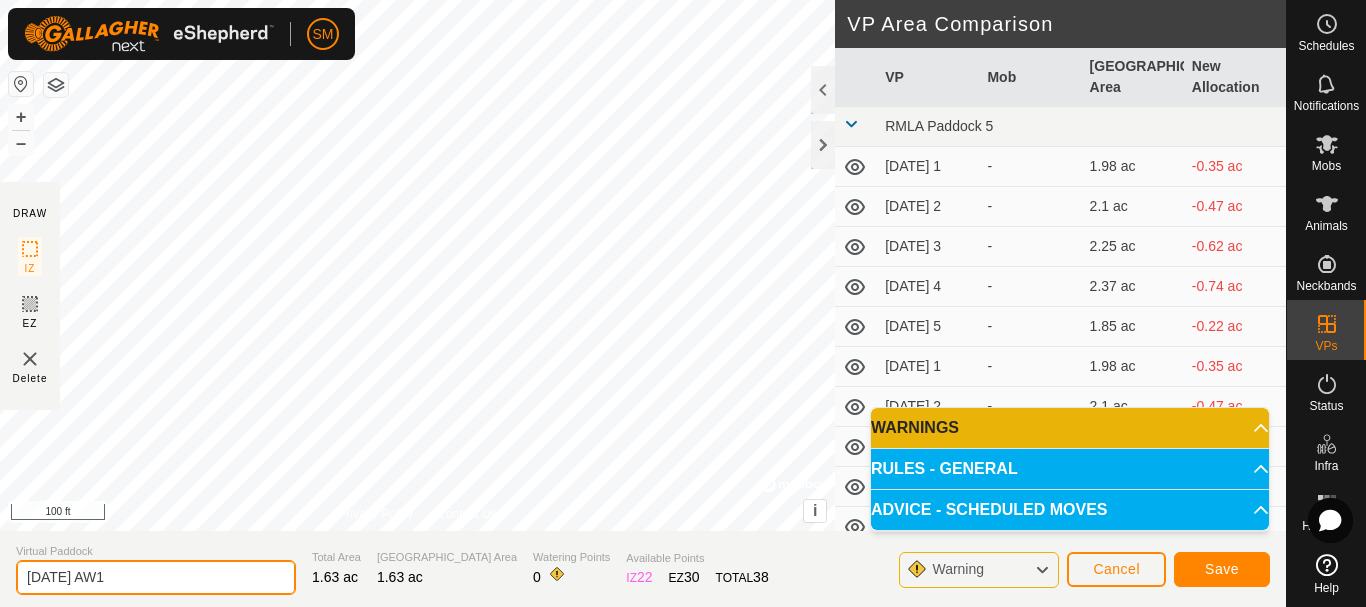 type on "[DATE] AW1" 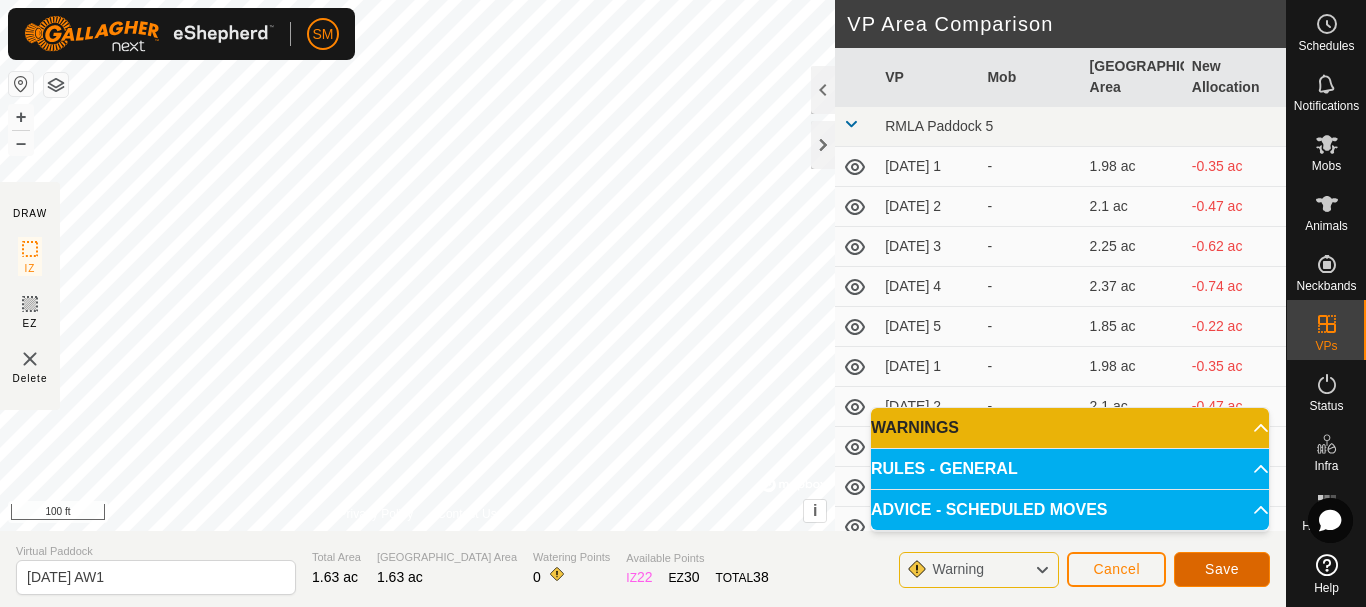 click on "Save" 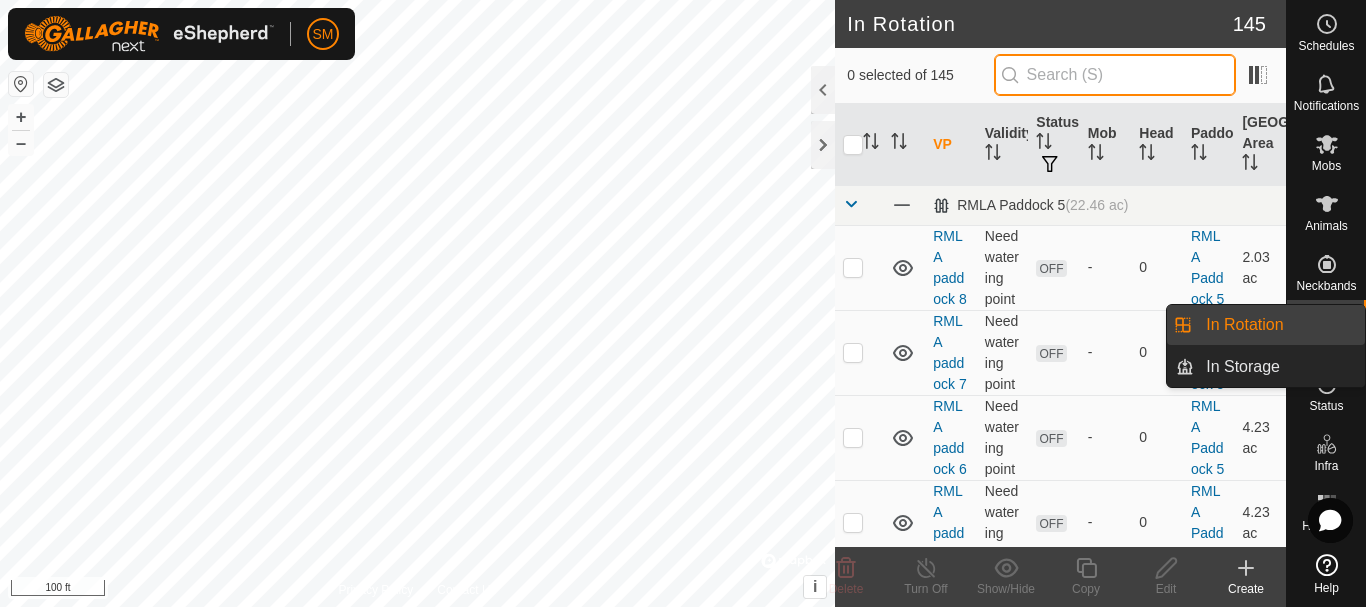 click at bounding box center [1115, 75] 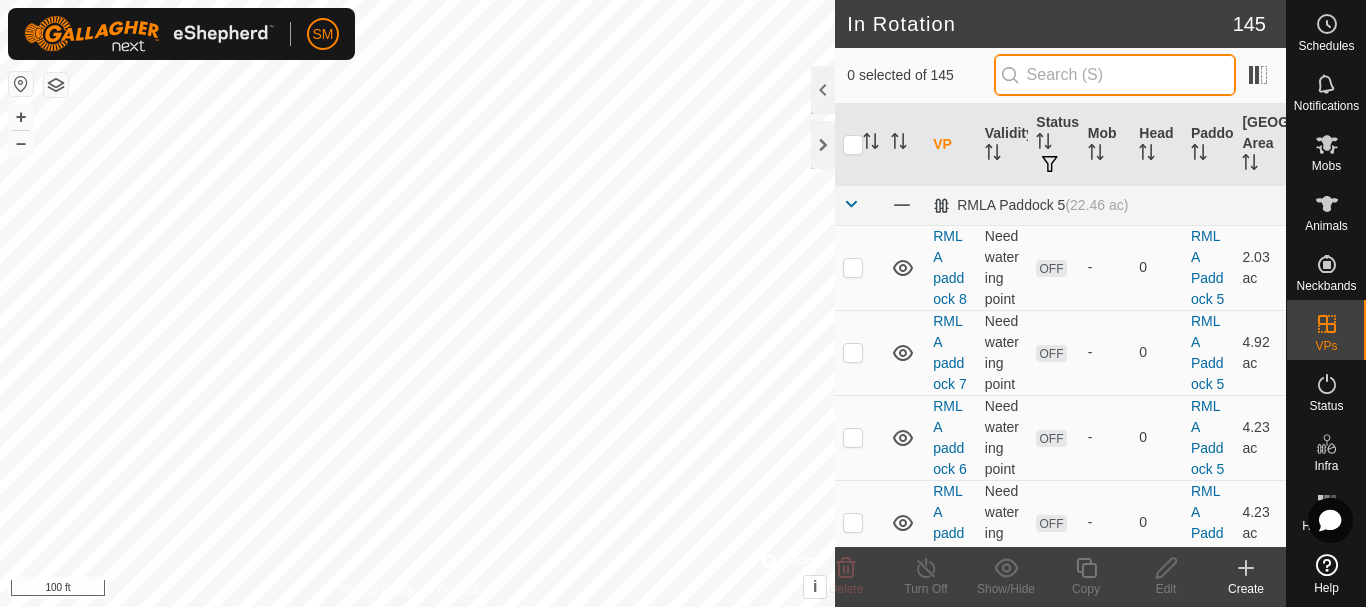 paste on "[DATE] AW" 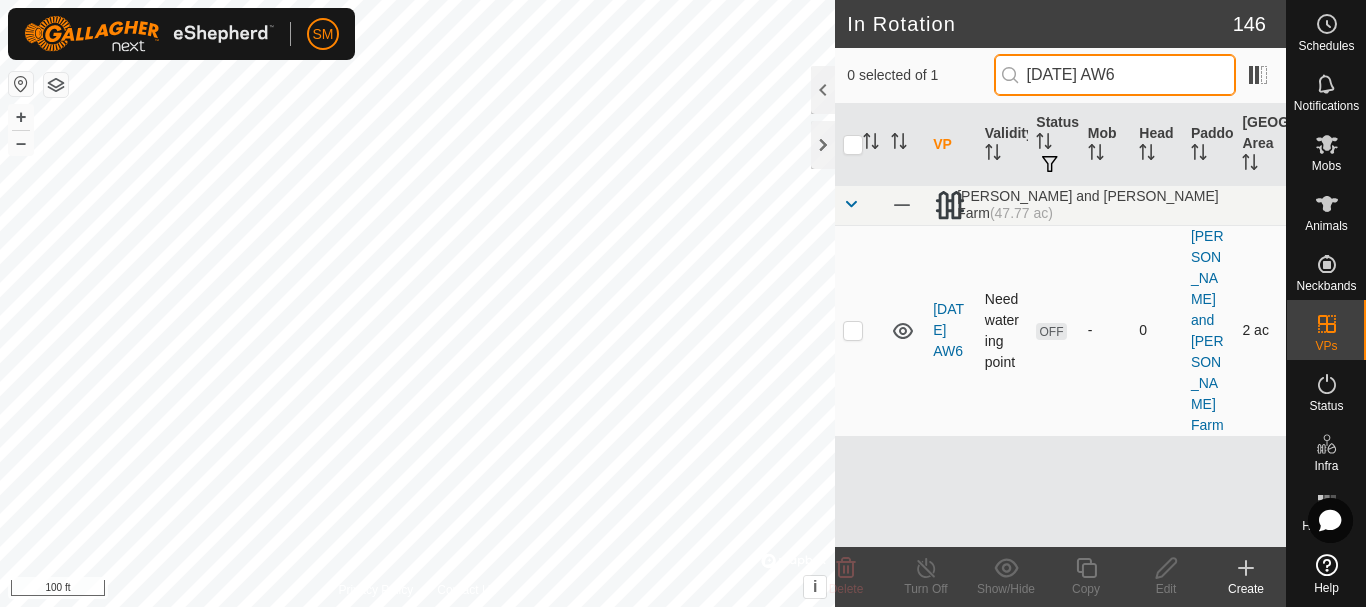 type on "[DATE] AW6" 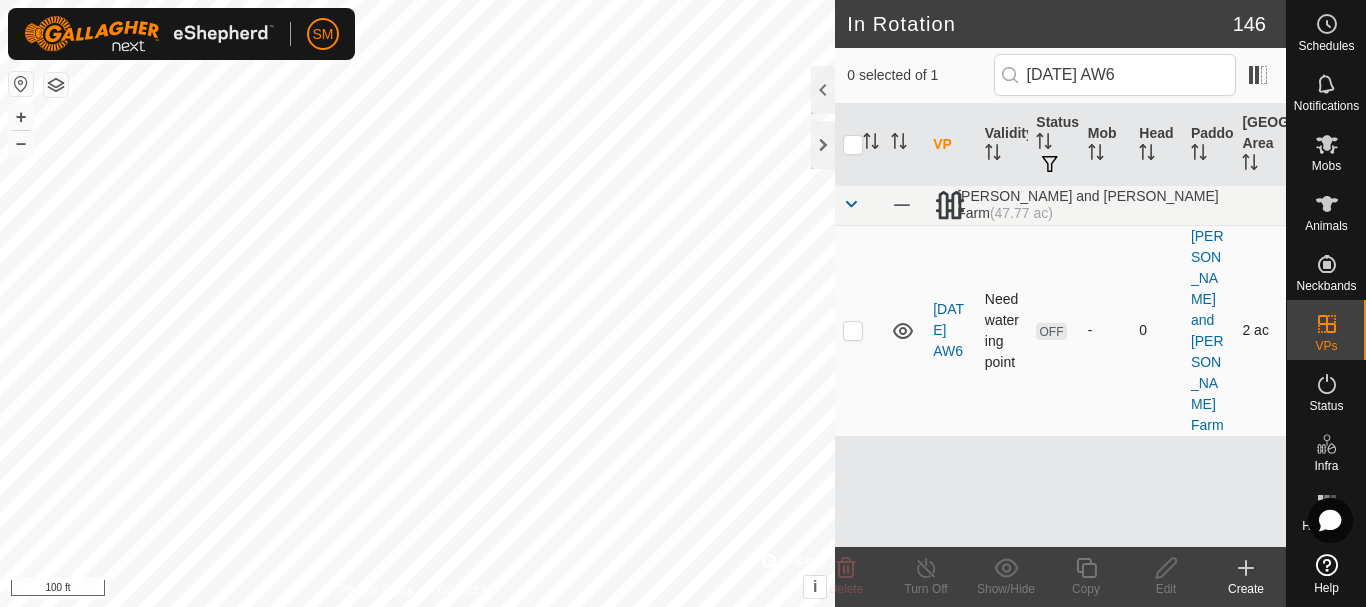 click at bounding box center (853, 330) 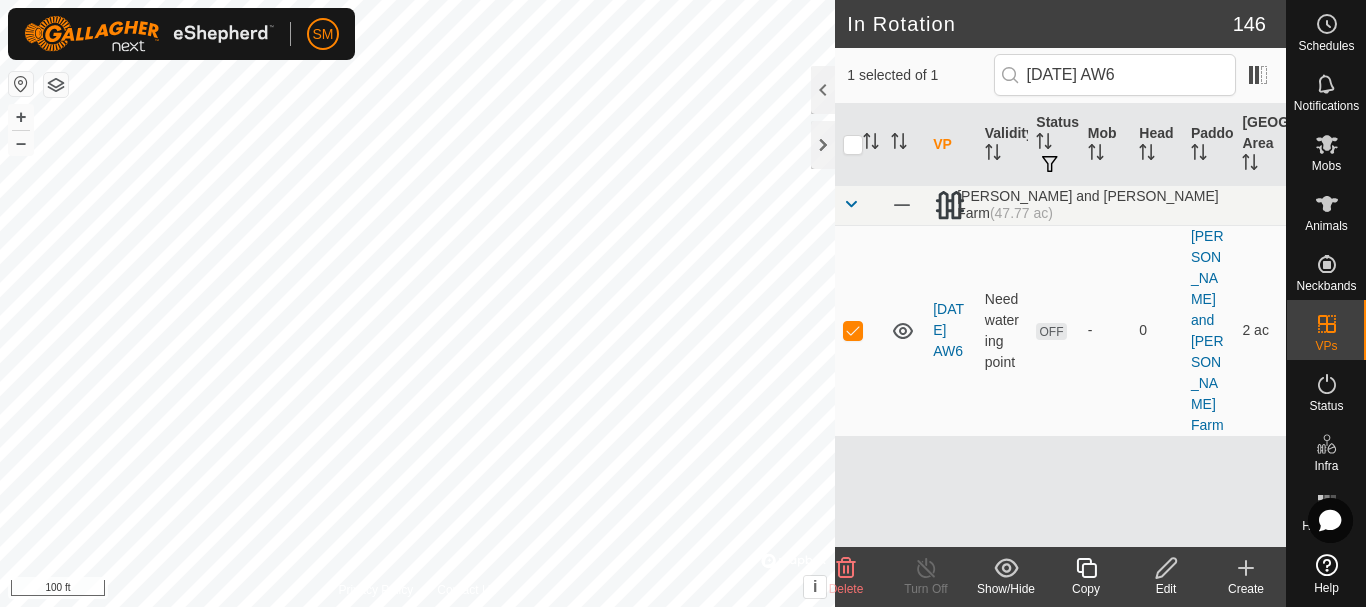 click 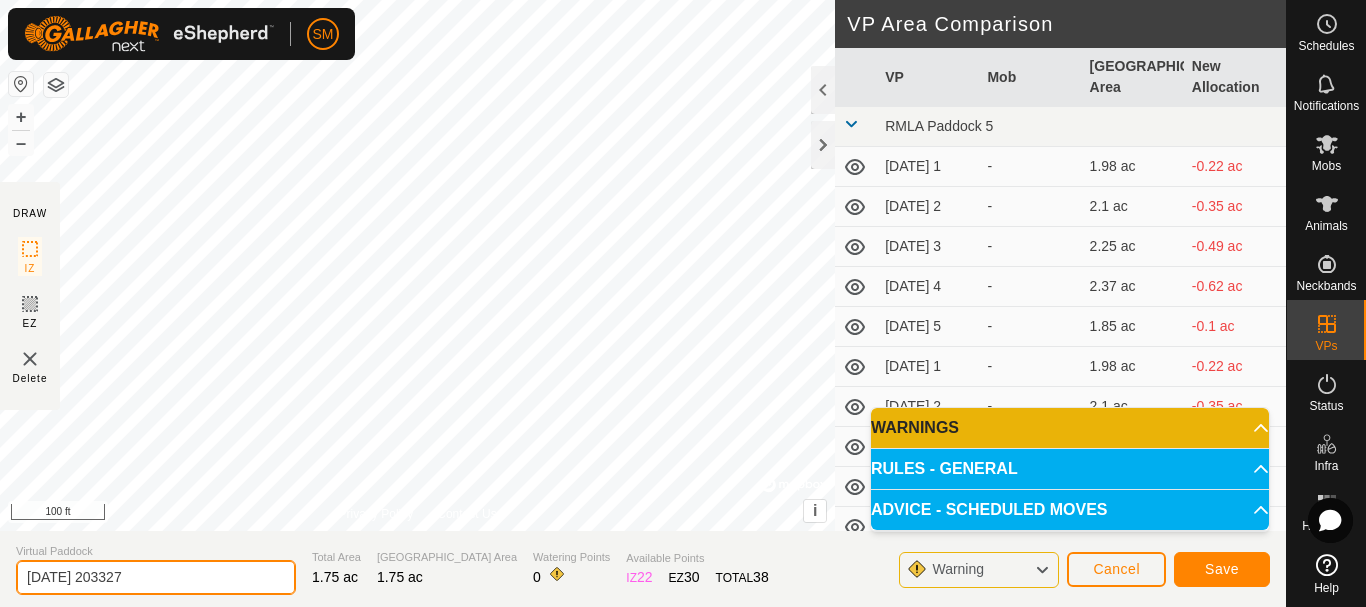 drag, startPoint x: 187, startPoint y: 582, endPoint x: 0, endPoint y: 592, distance: 187.26718 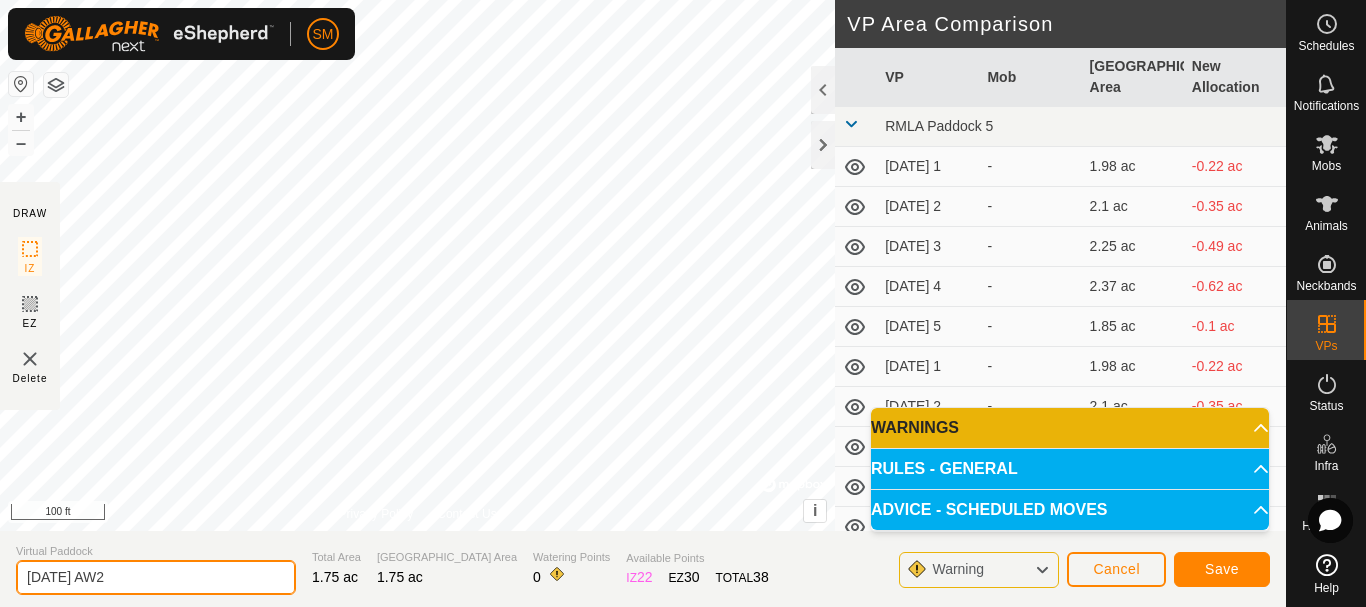 type on "[DATE] AW2" 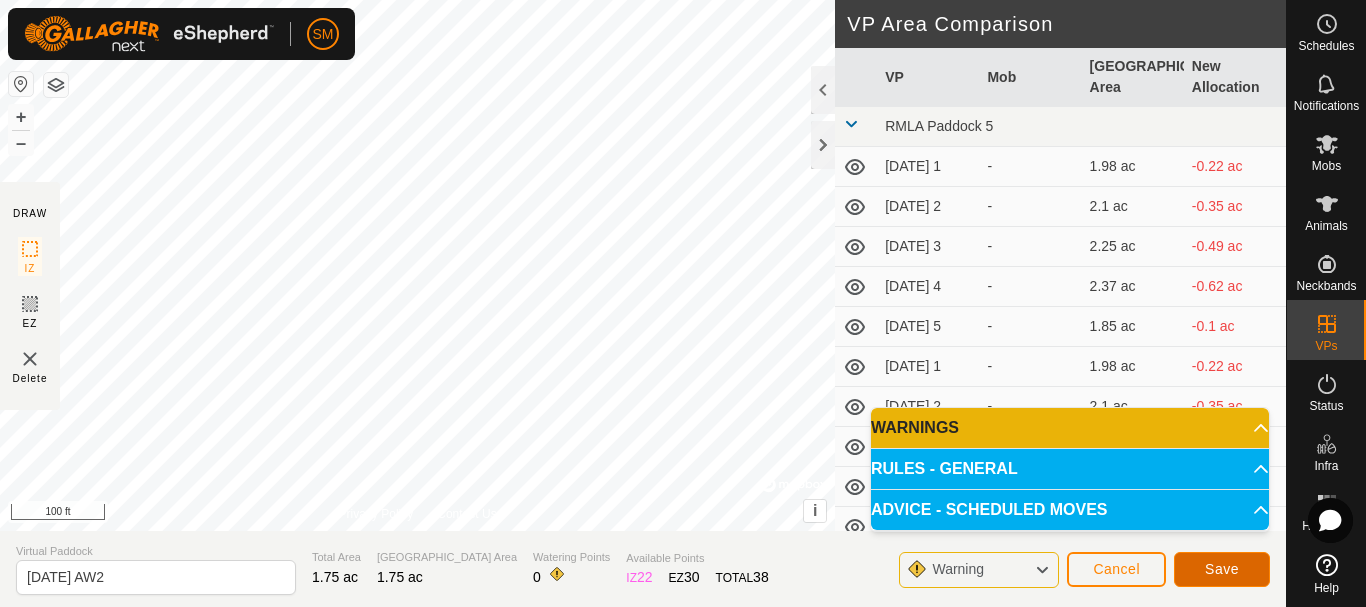 click on "Save" 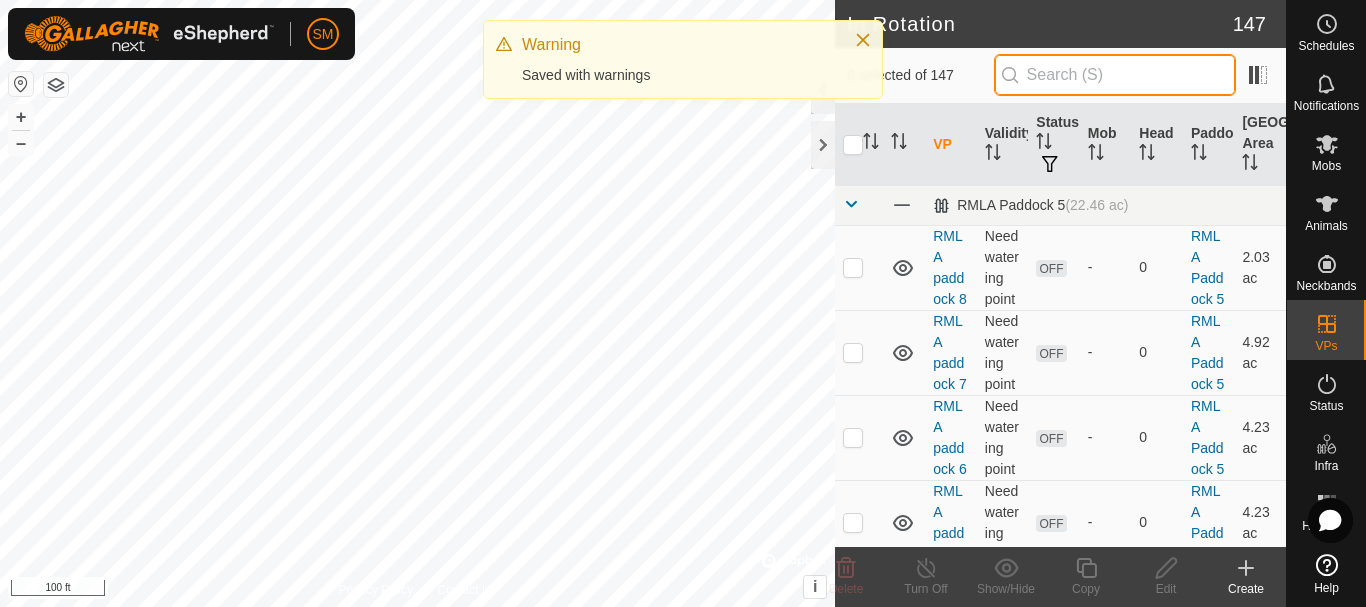 click at bounding box center (1115, 75) 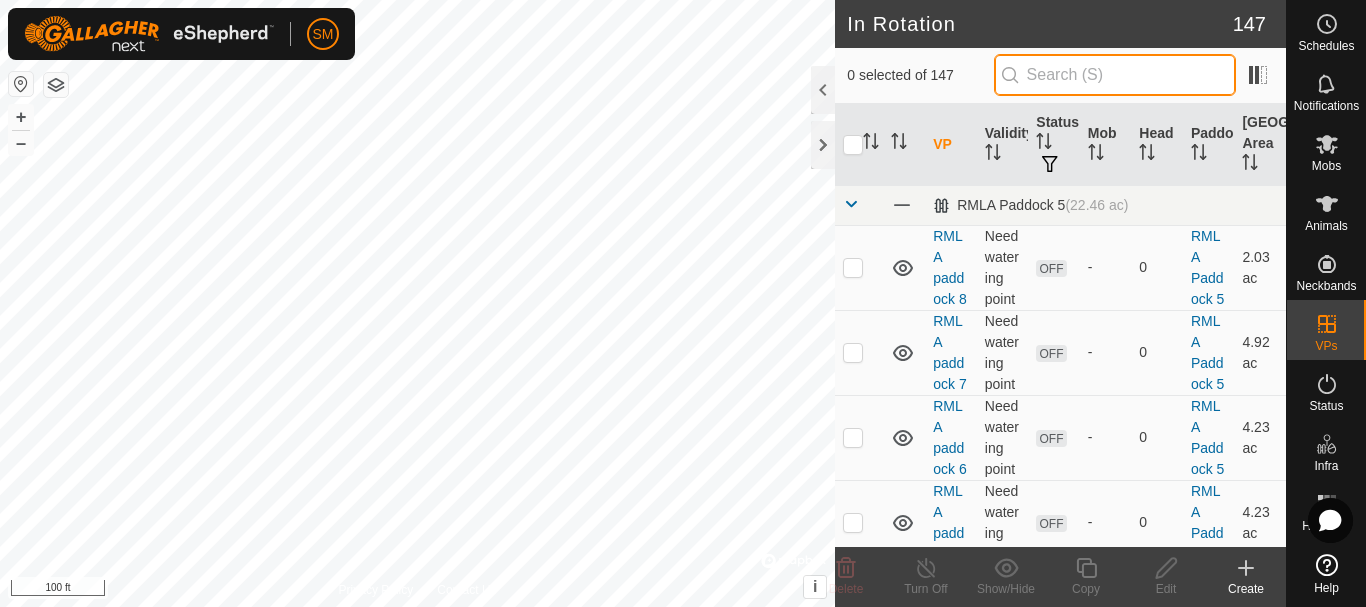 paste on "[DATE] AW" 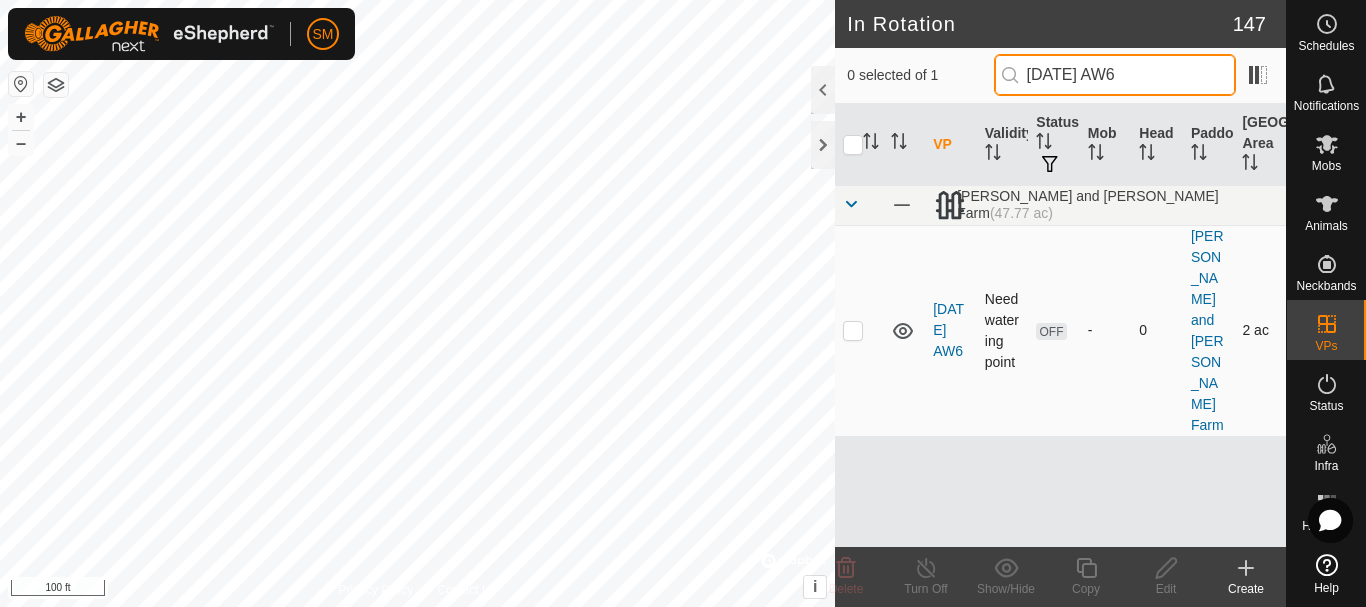 type on "[DATE] AW6" 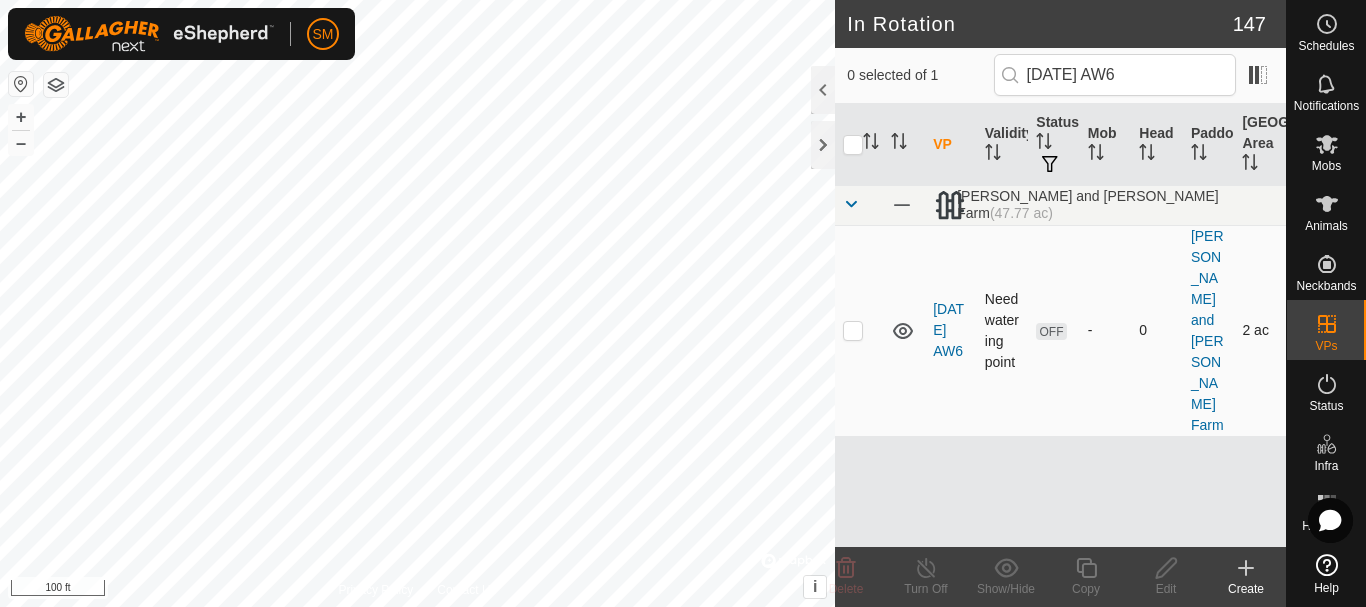 click at bounding box center (853, 330) 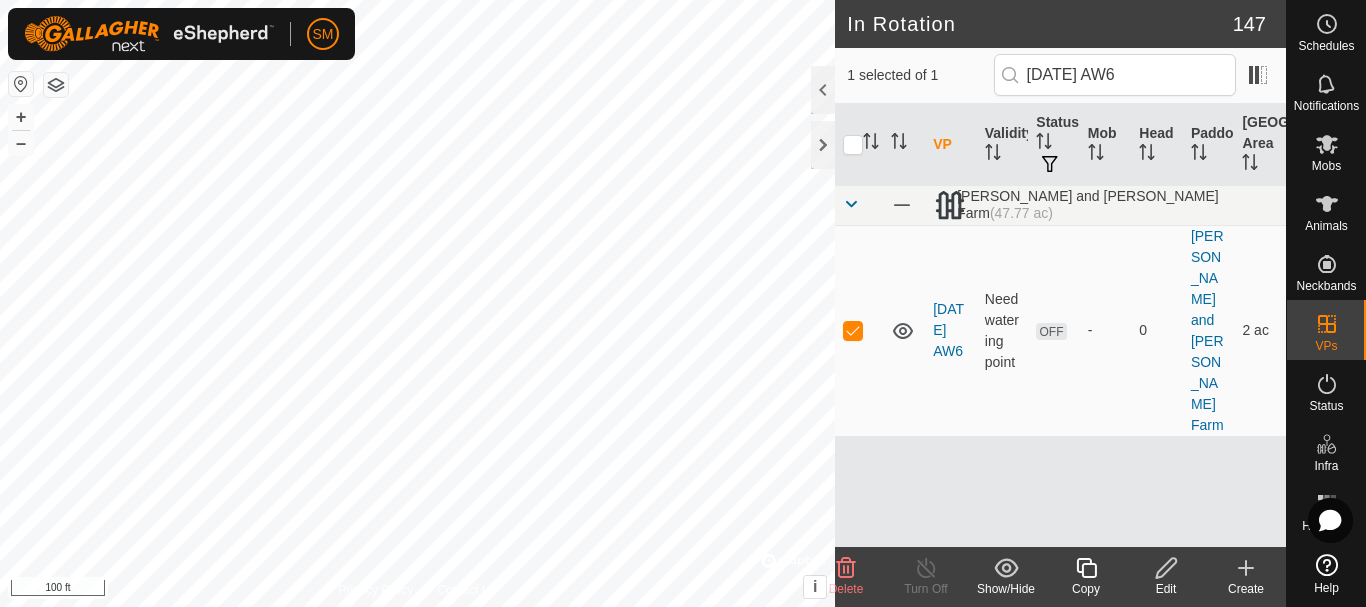 click 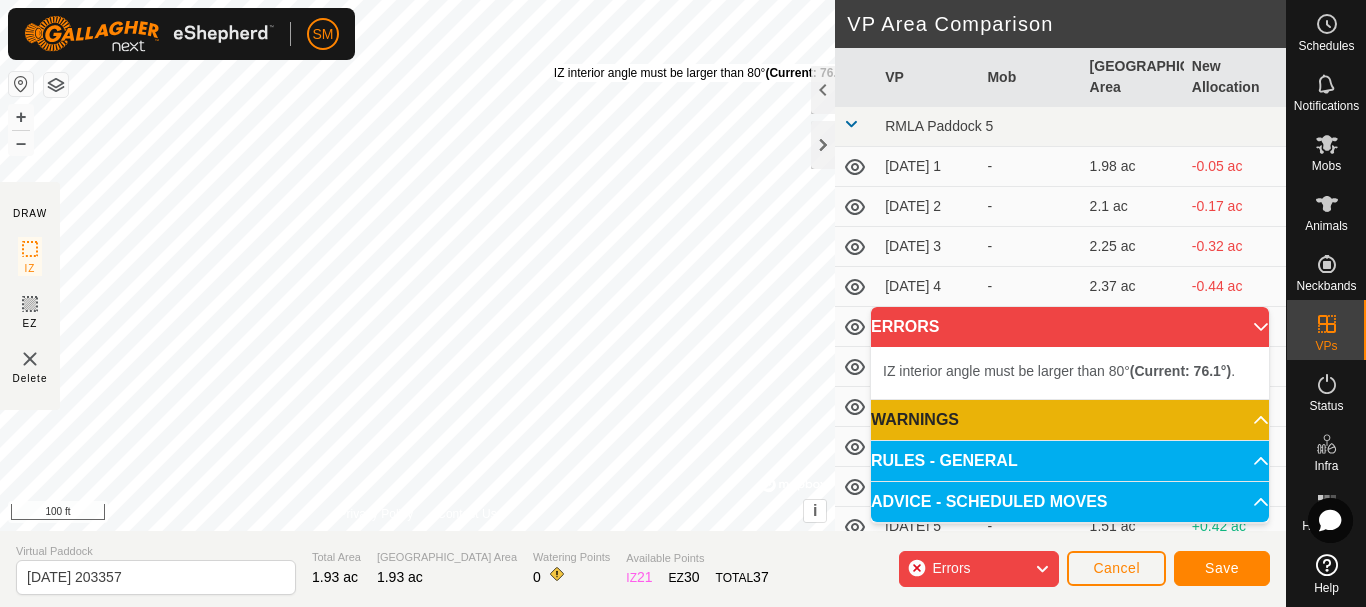 click on "IZ interior angle must be larger than 80°  (Current: 76.1°) ." at bounding box center [705, 73] 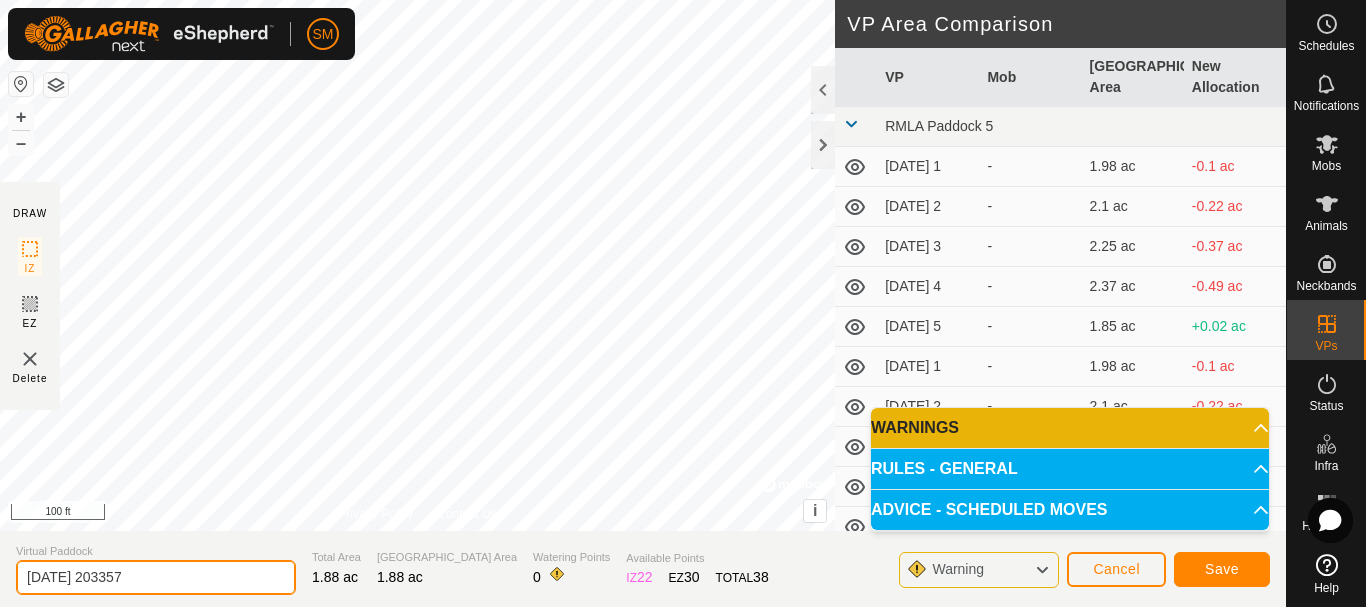 drag, startPoint x: 156, startPoint y: 570, endPoint x: 0, endPoint y: 577, distance: 156.15697 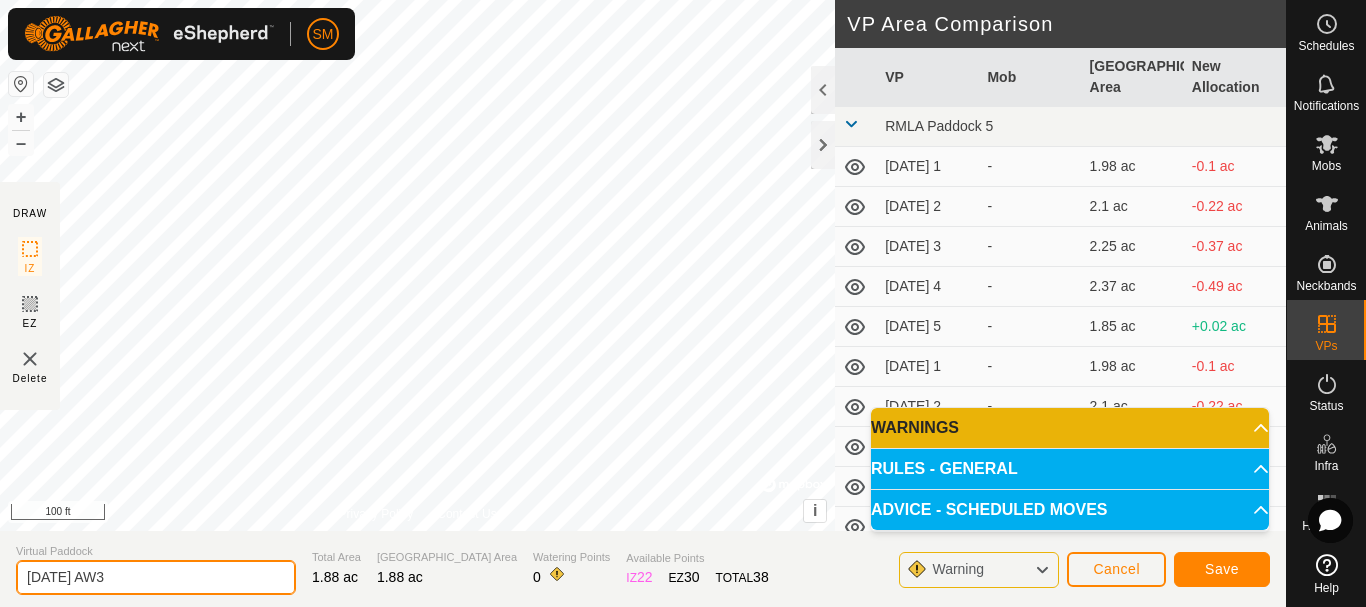 type on "[DATE] AW3" 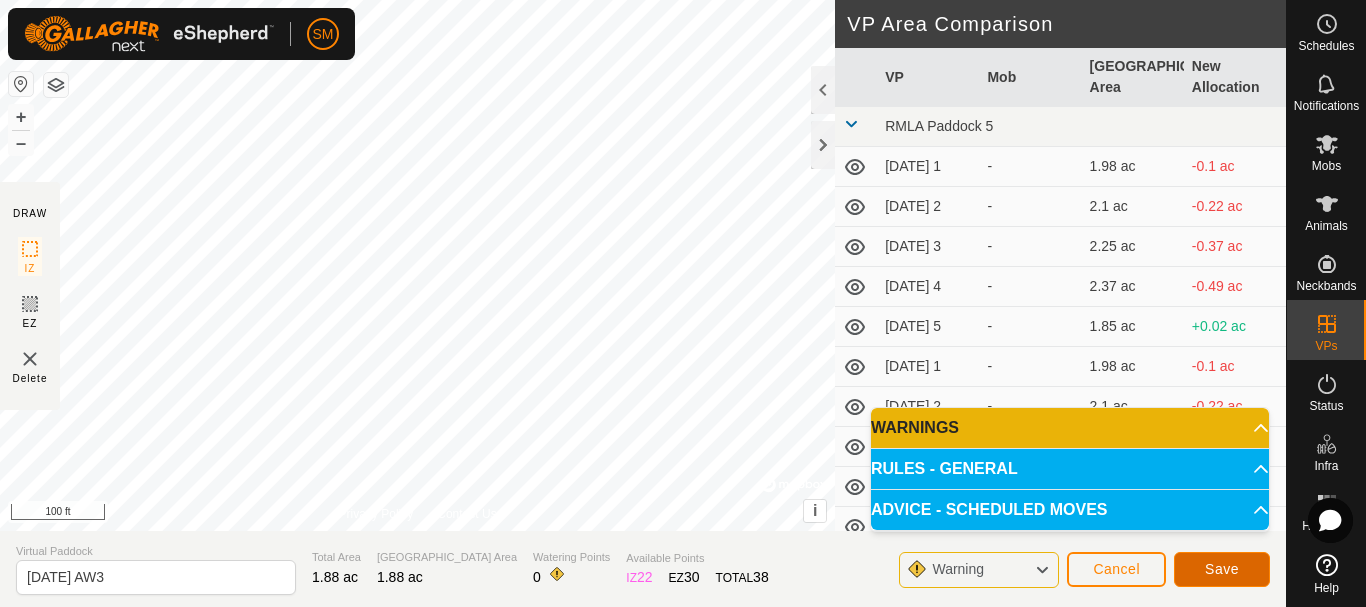 click on "Save" 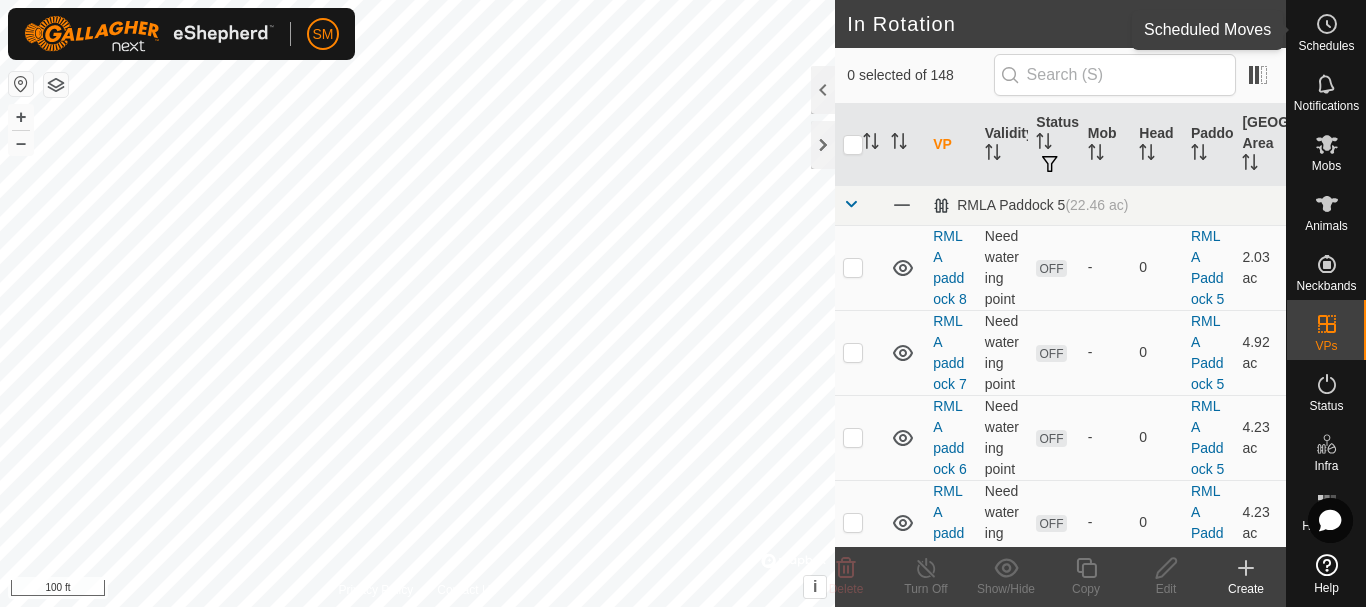 click 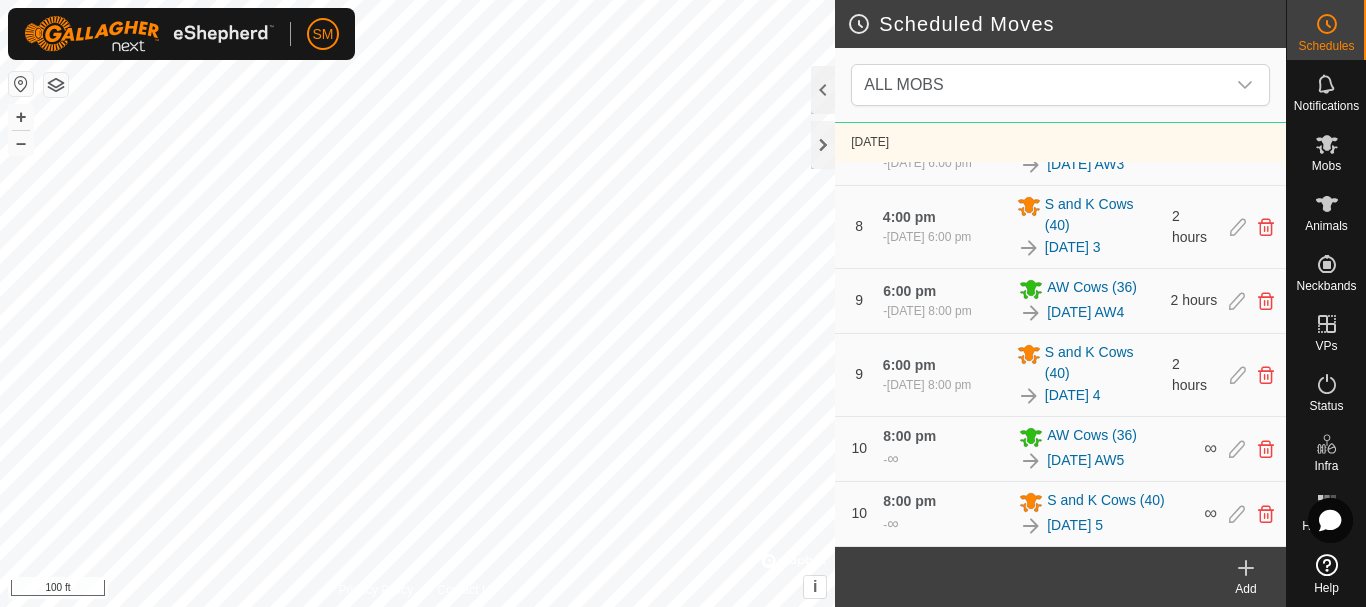 scroll, scrollTop: 1510, scrollLeft: 0, axis: vertical 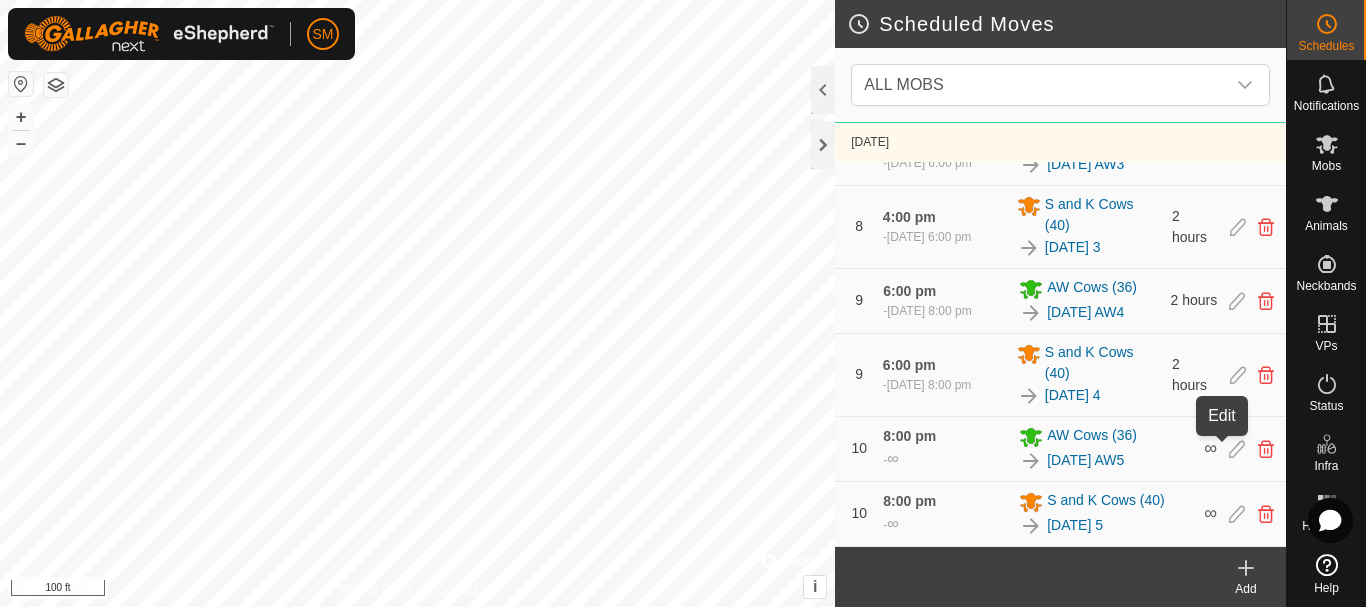 click at bounding box center (1237, 449) 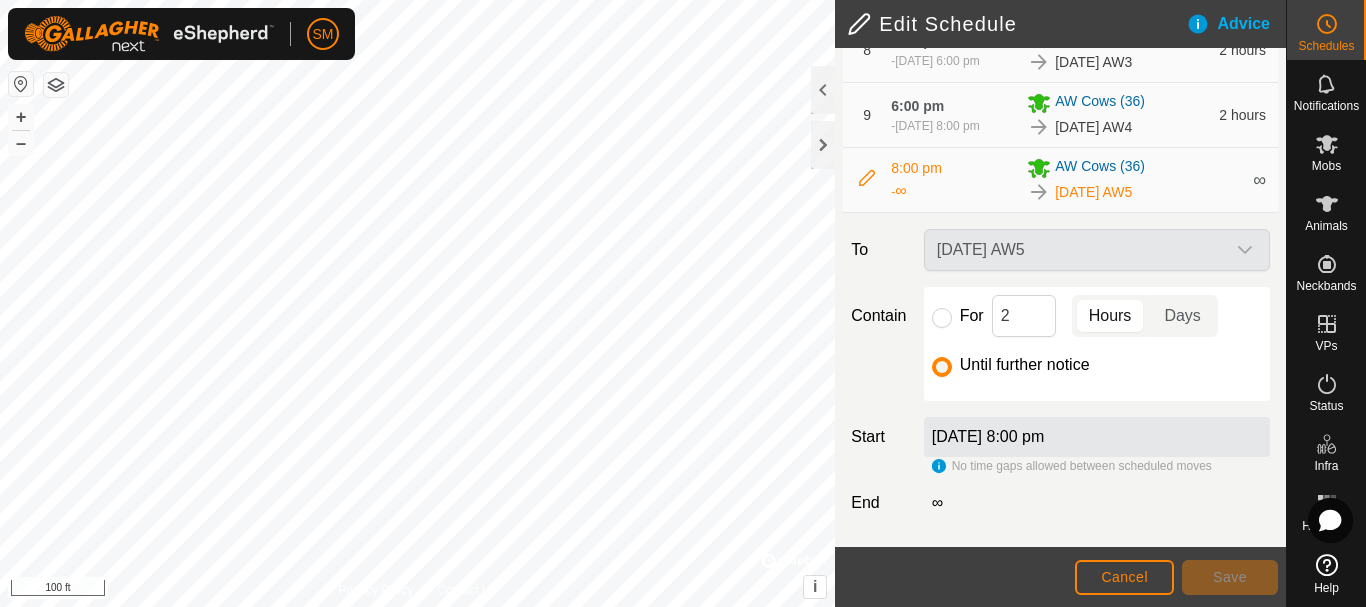 scroll, scrollTop: 862, scrollLeft: 0, axis: vertical 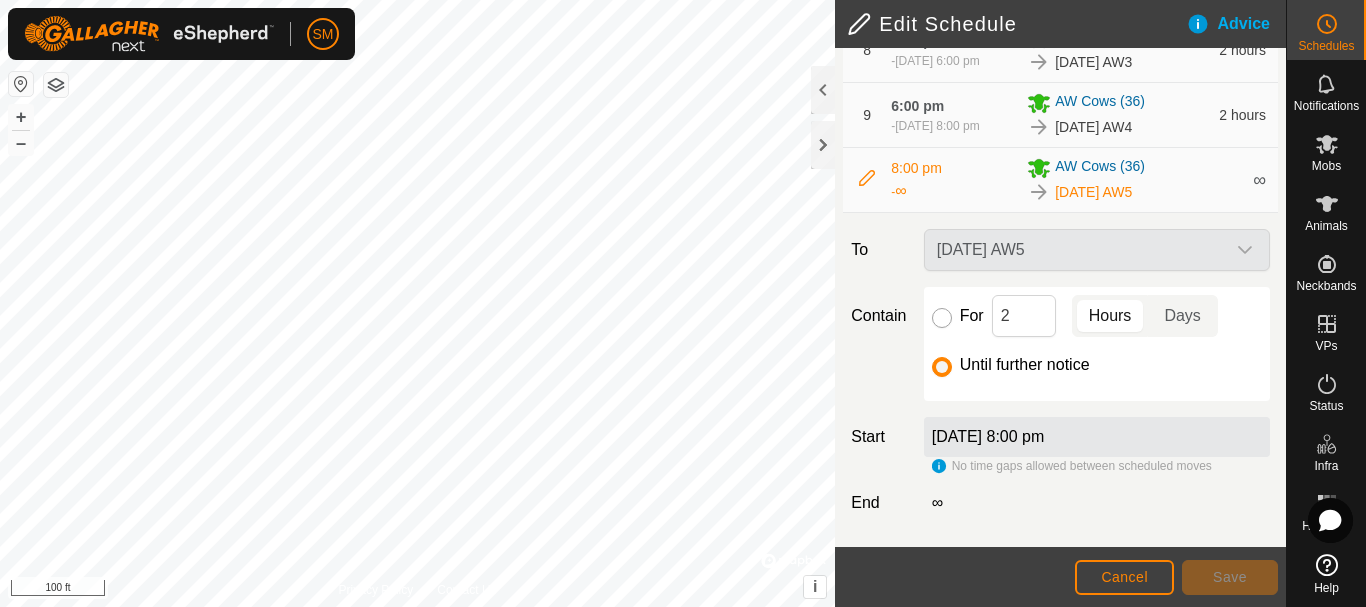 click on "For" at bounding box center [942, 318] 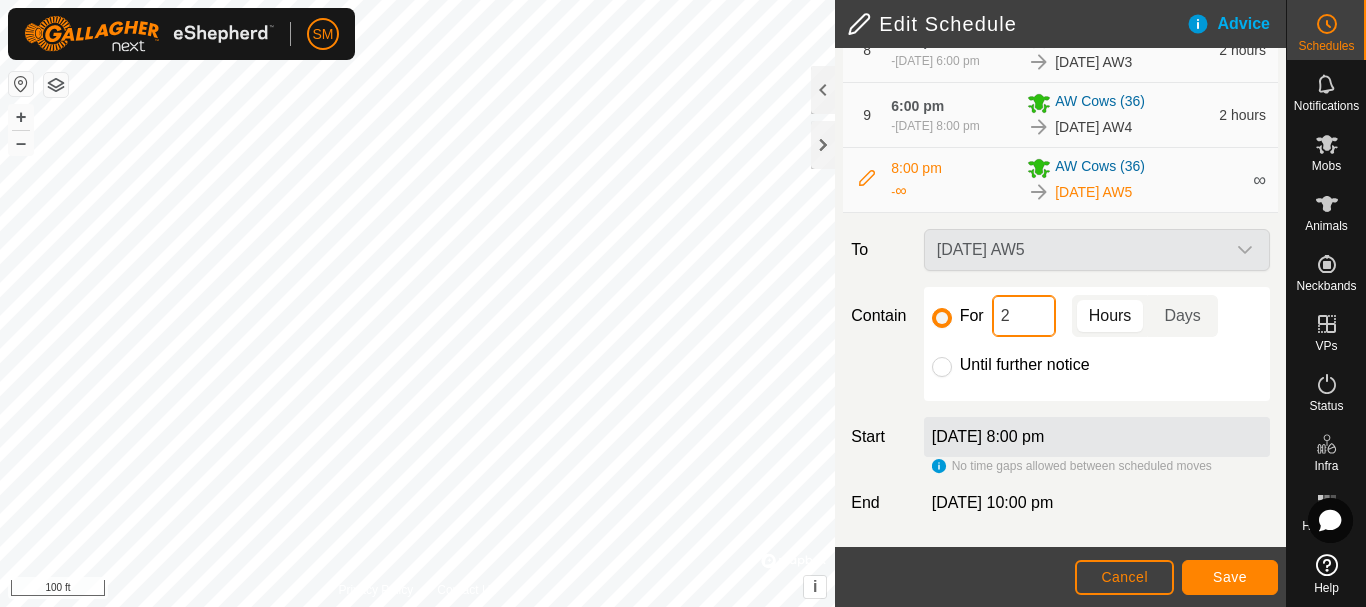 click on "2" 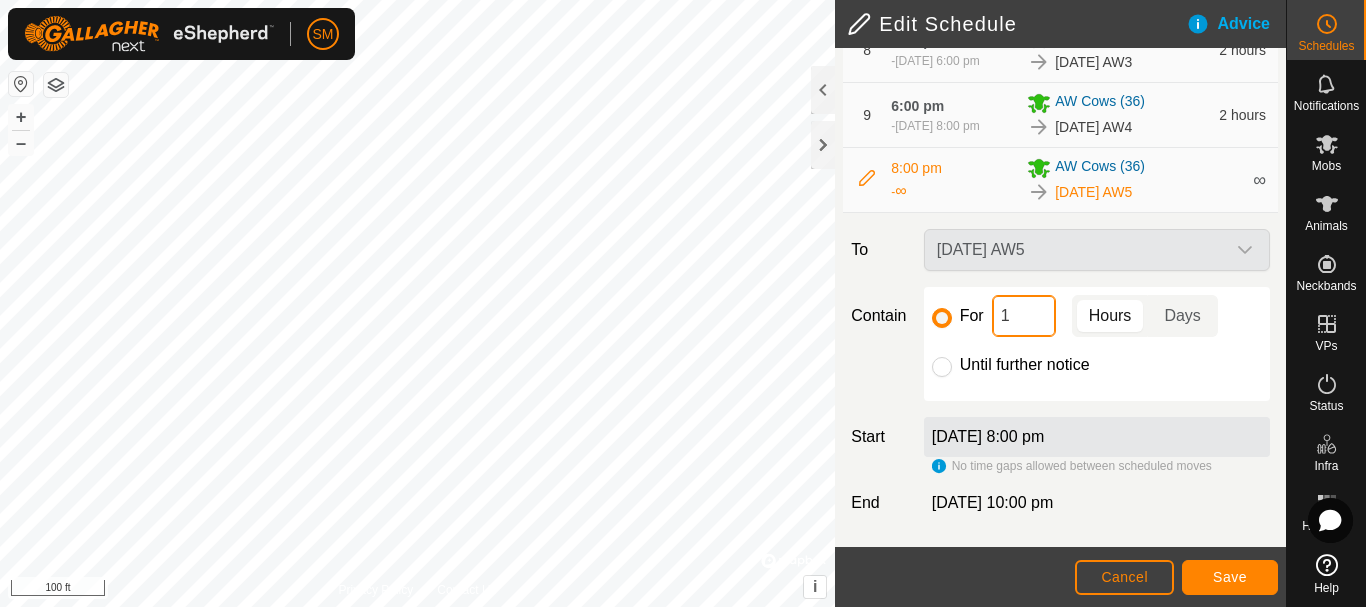 type on "16" 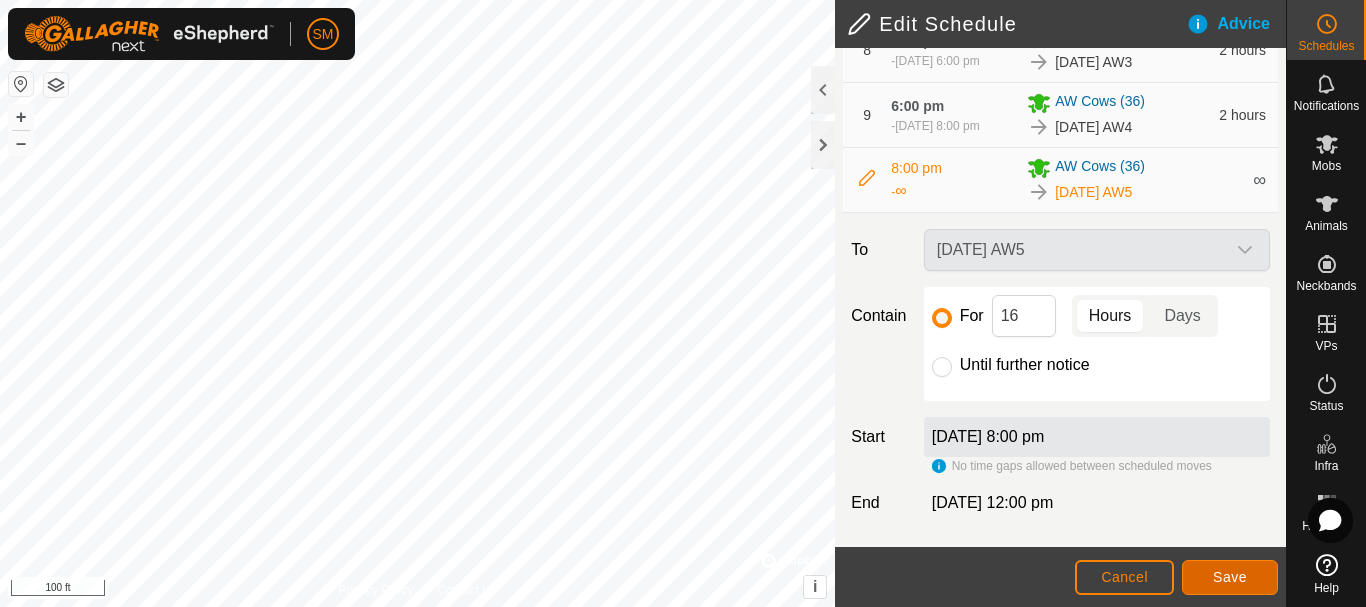 click on "Save" 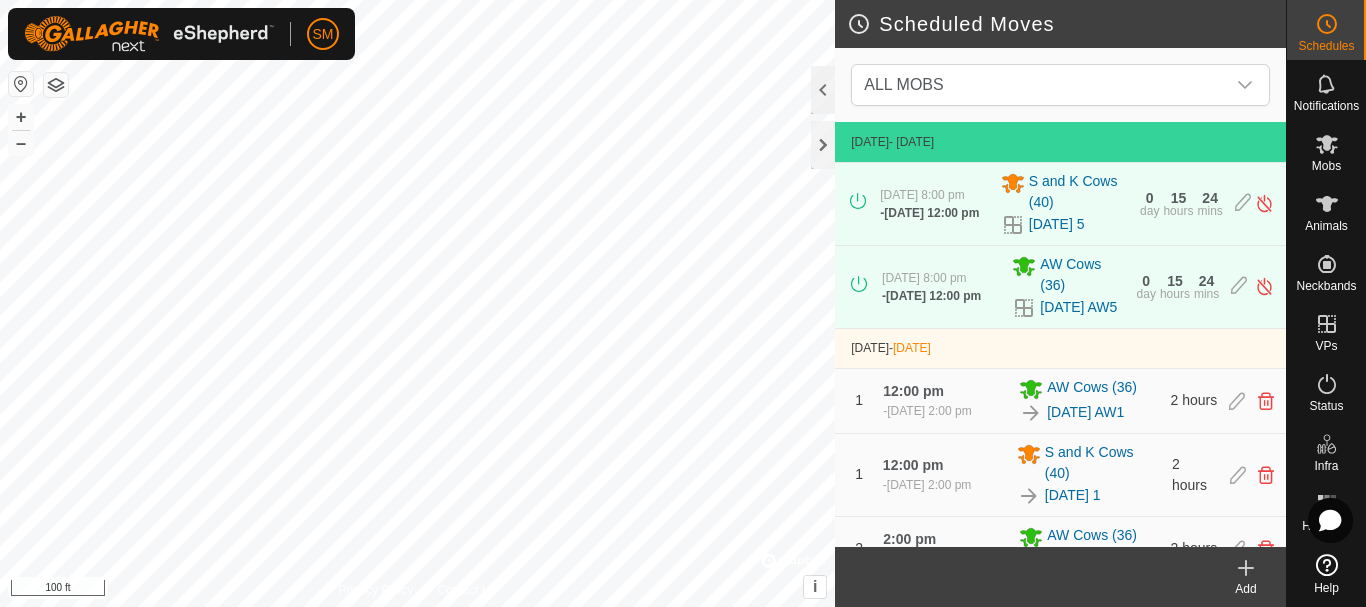 click 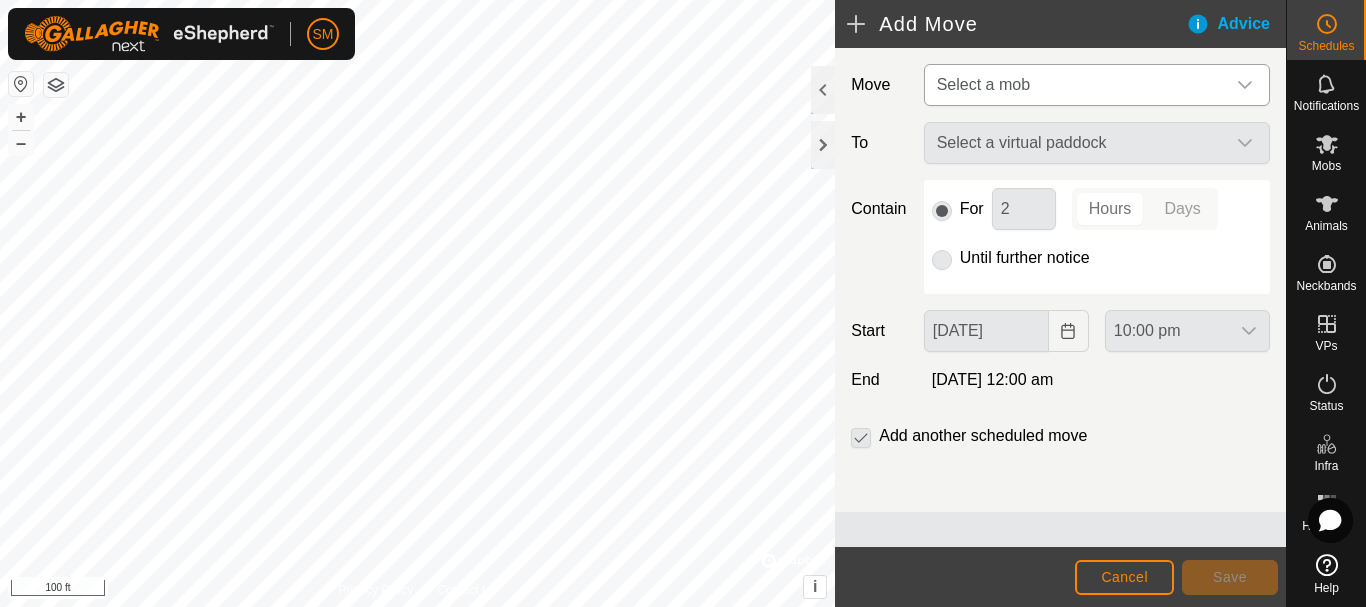 click on "Select a mob" at bounding box center [983, 84] 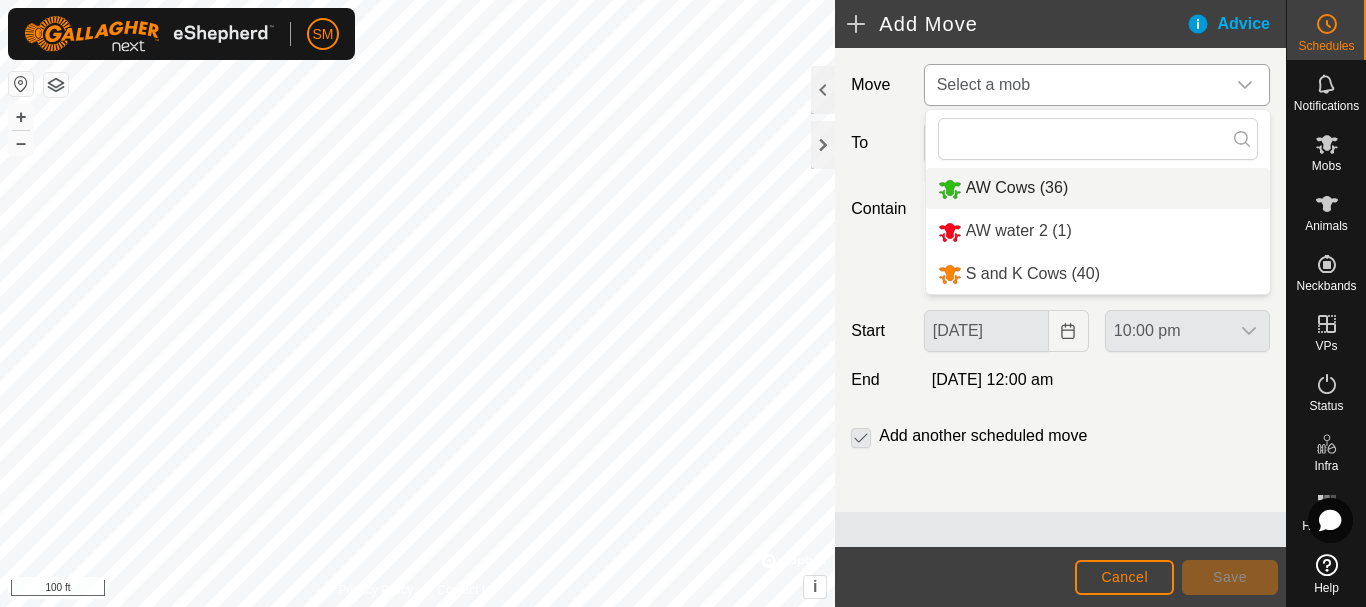 click on "AW Cows (36)" at bounding box center [1098, 188] 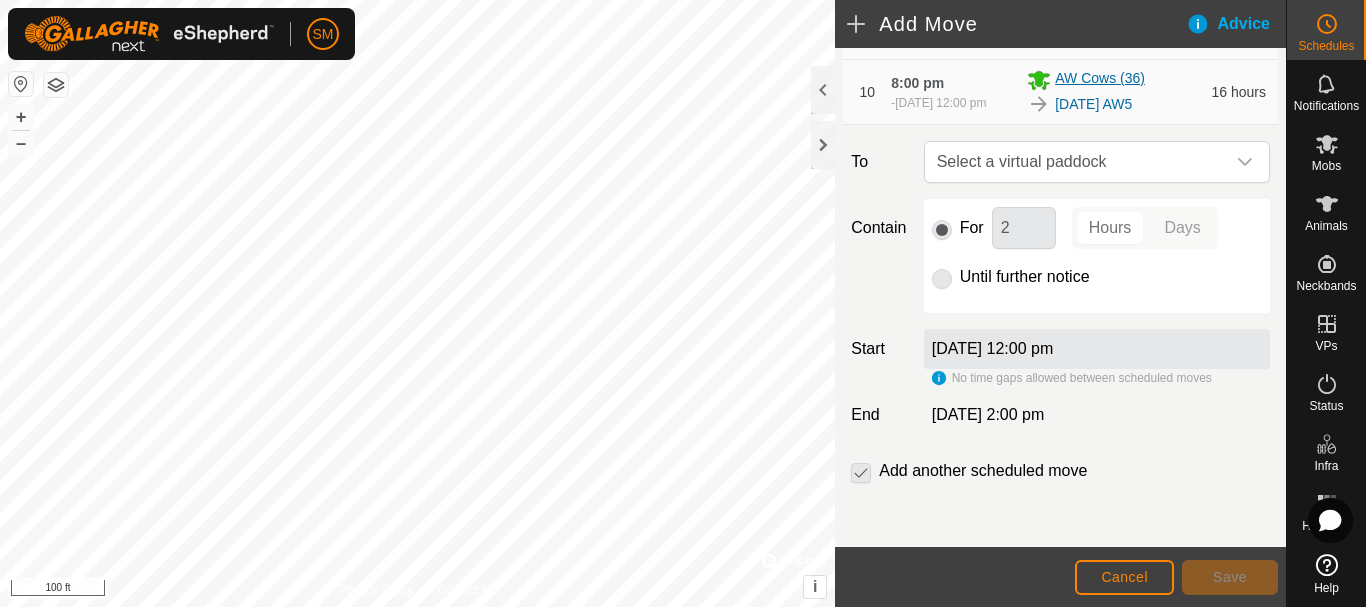 scroll, scrollTop: 959, scrollLeft: 0, axis: vertical 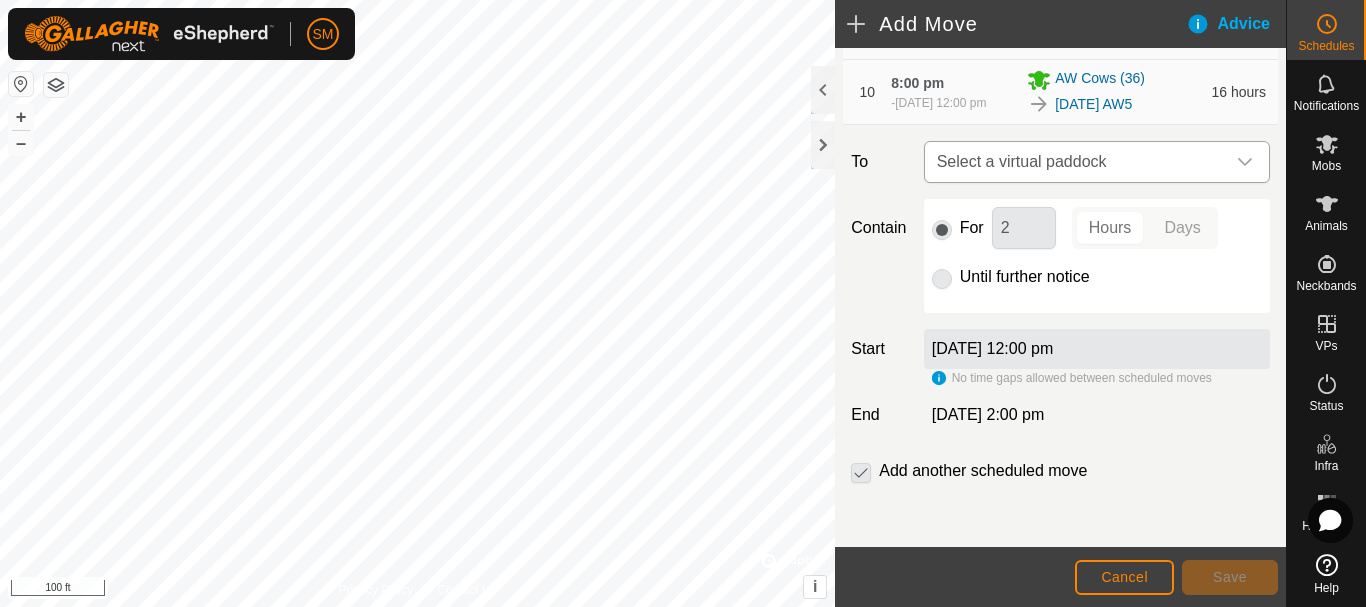 click on "Select a virtual paddock" at bounding box center [1077, 162] 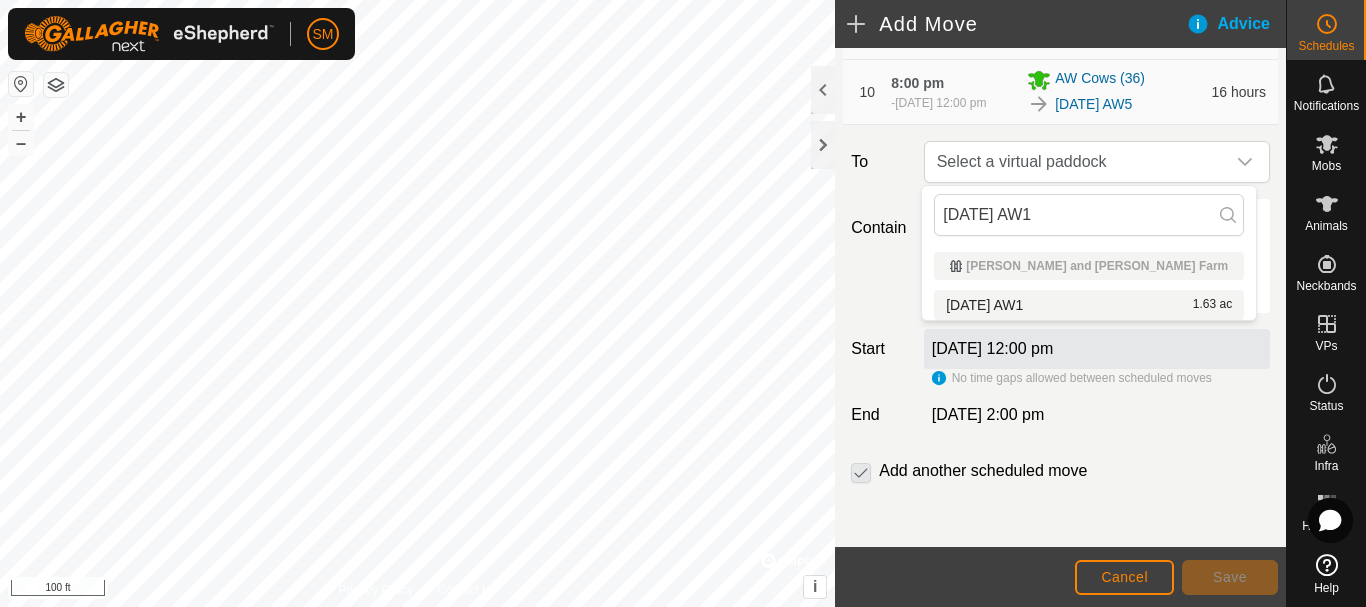 type on "[DATE] AW1" 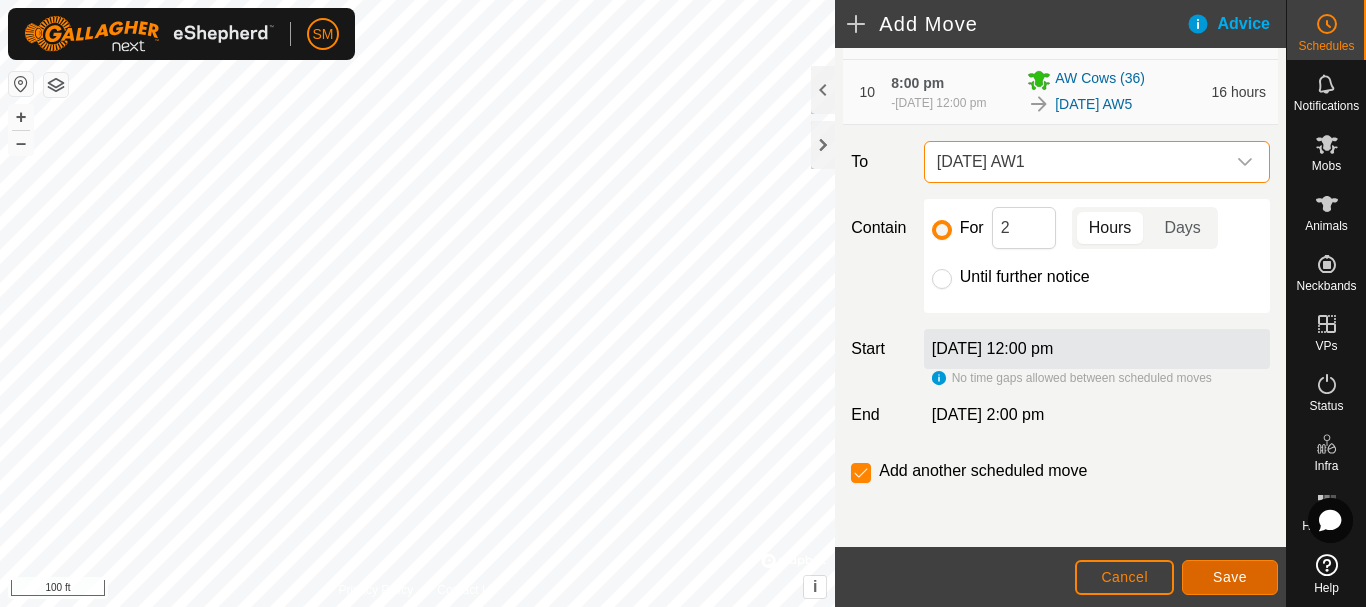click on "Save" 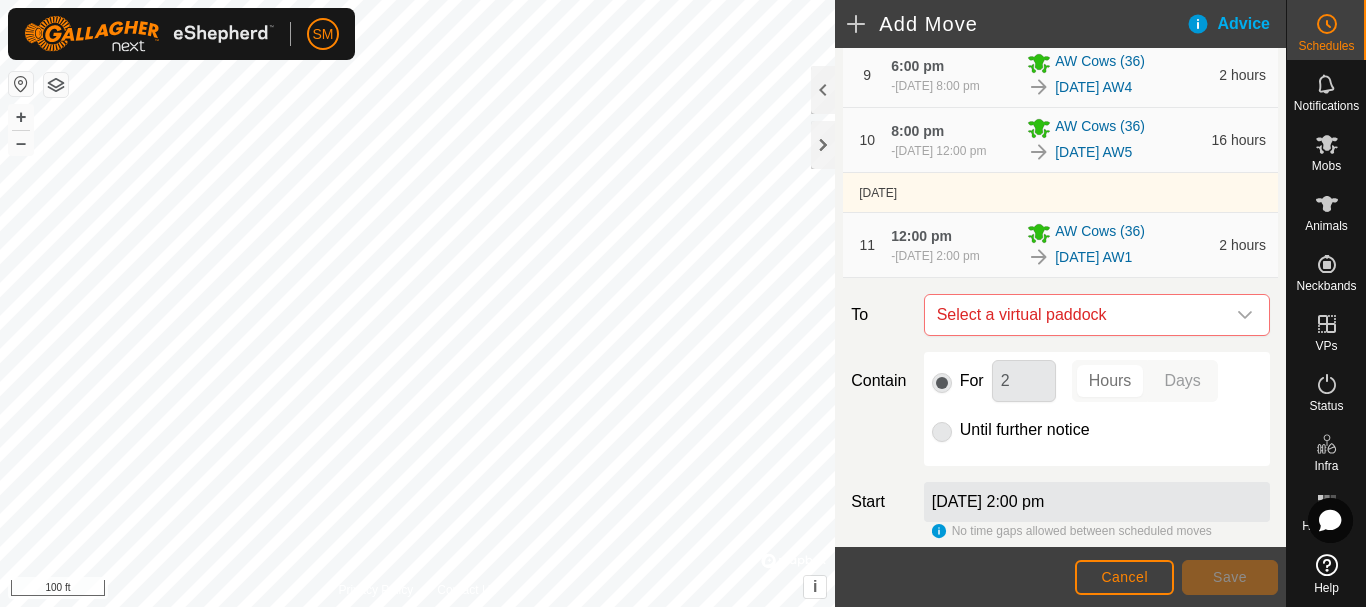 scroll, scrollTop: 1064, scrollLeft: 0, axis: vertical 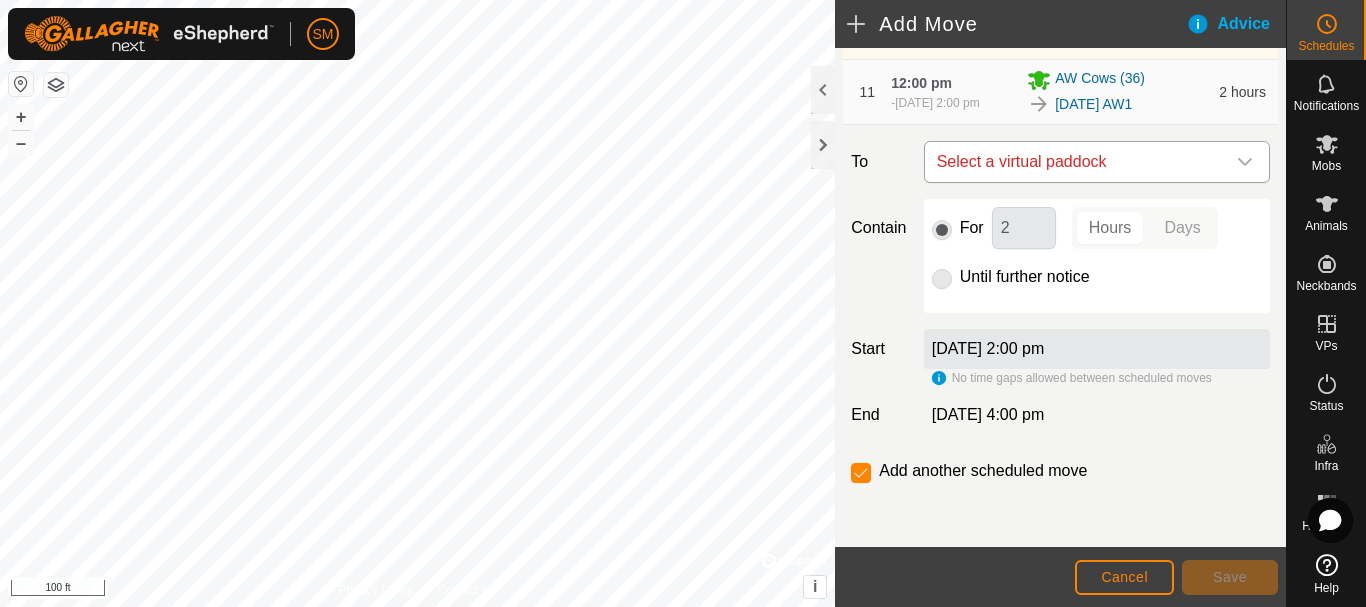 click on "Select a virtual paddock" at bounding box center [1077, 162] 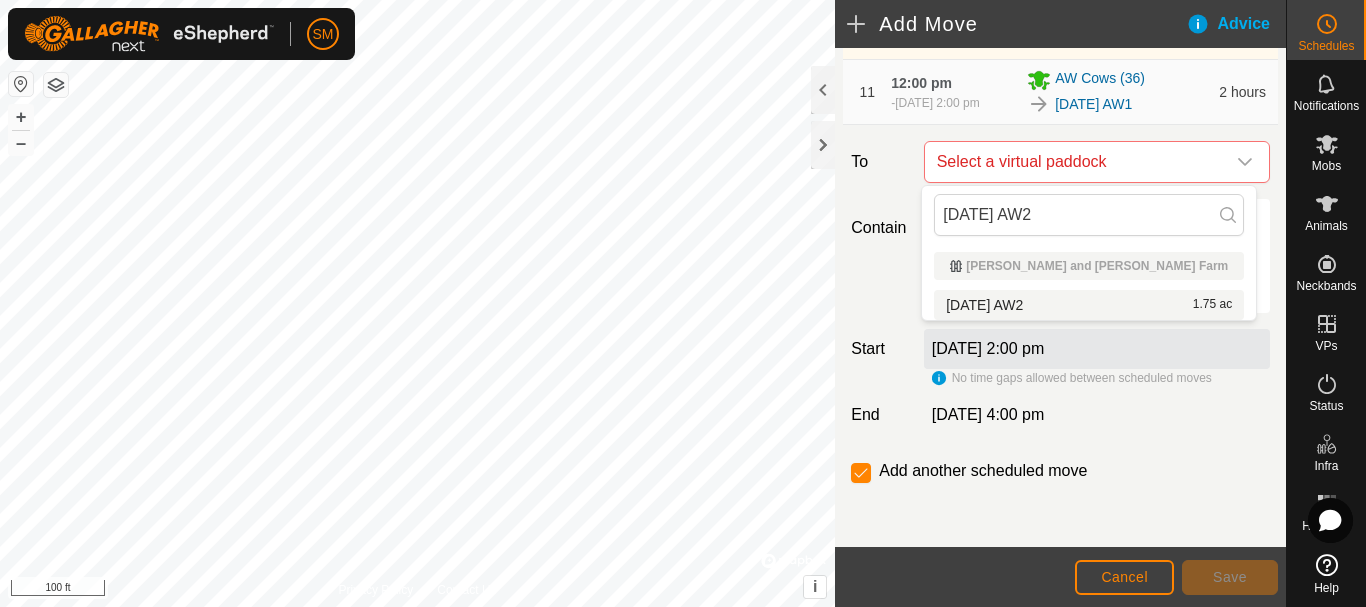 type on "[DATE] AW2" 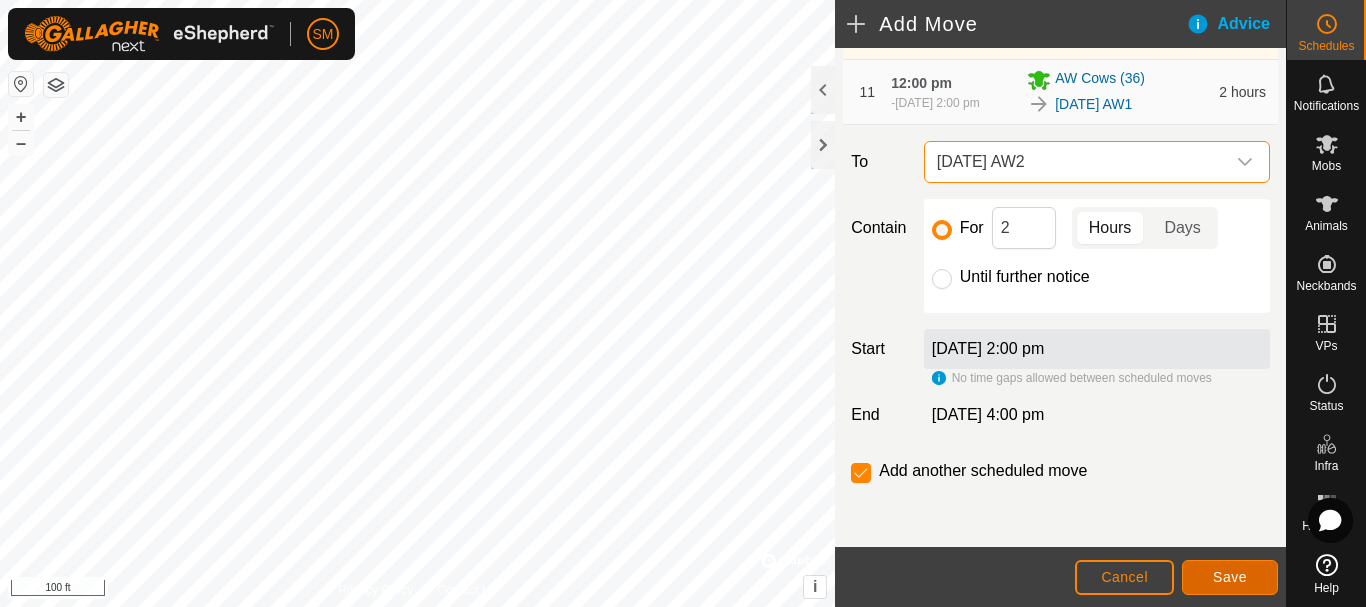 click on "Save" 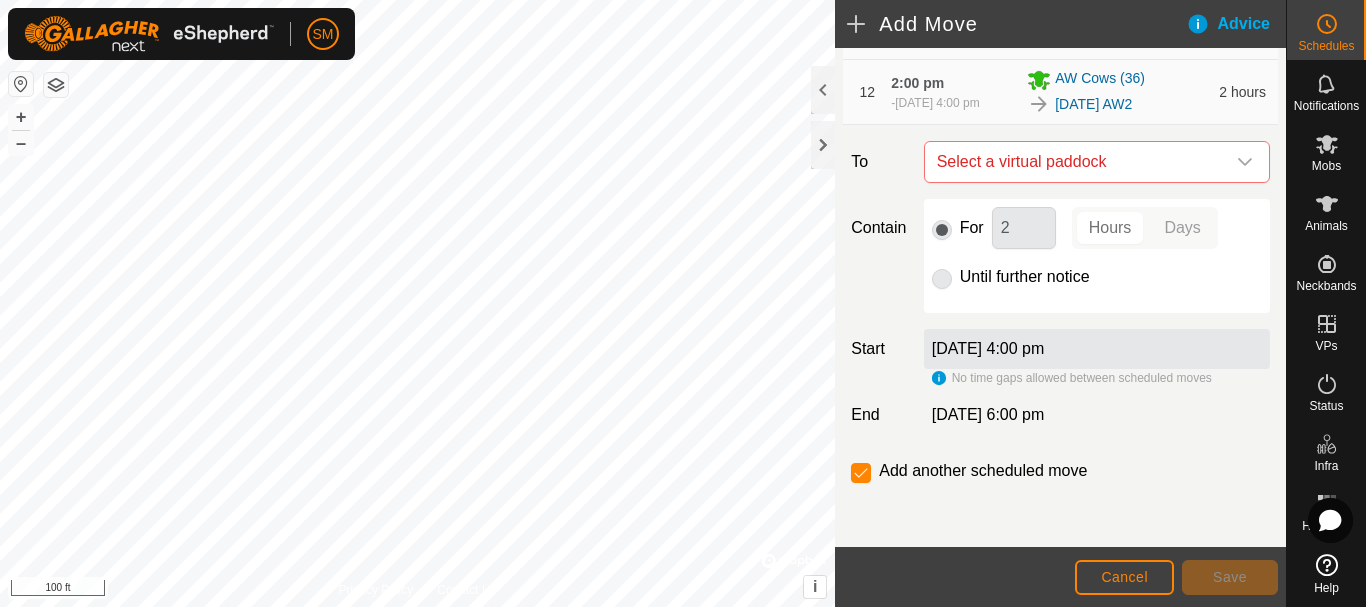 scroll, scrollTop: 1129, scrollLeft: 0, axis: vertical 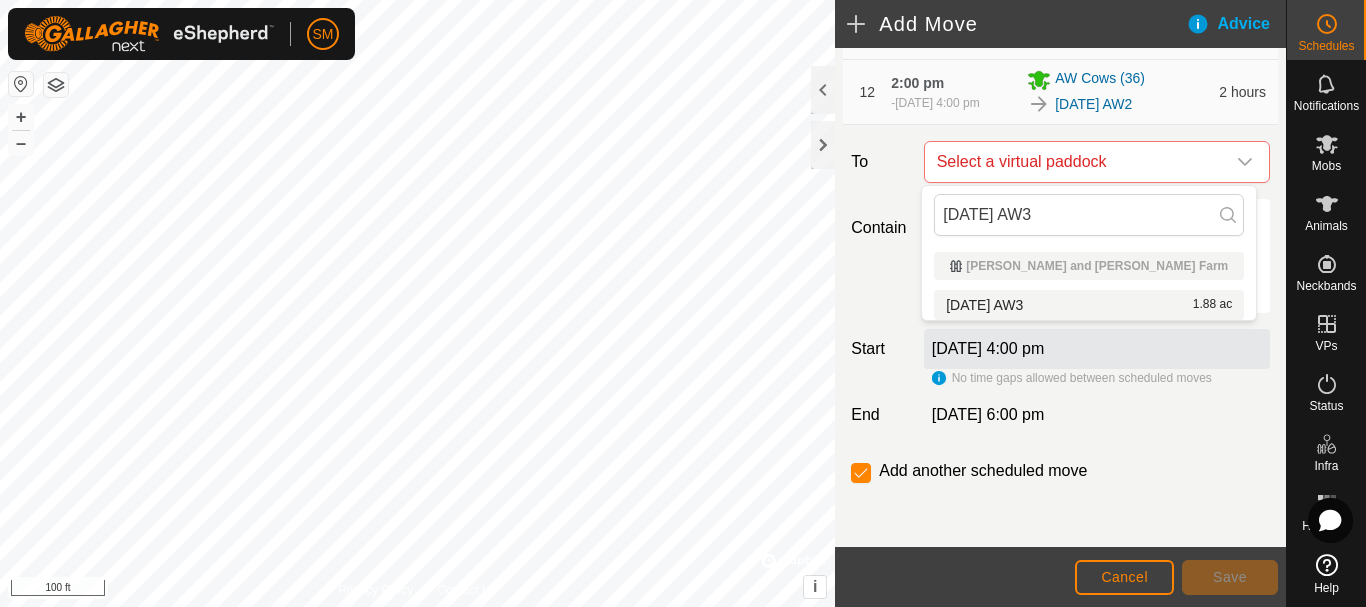 type on "[DATE] AW3" 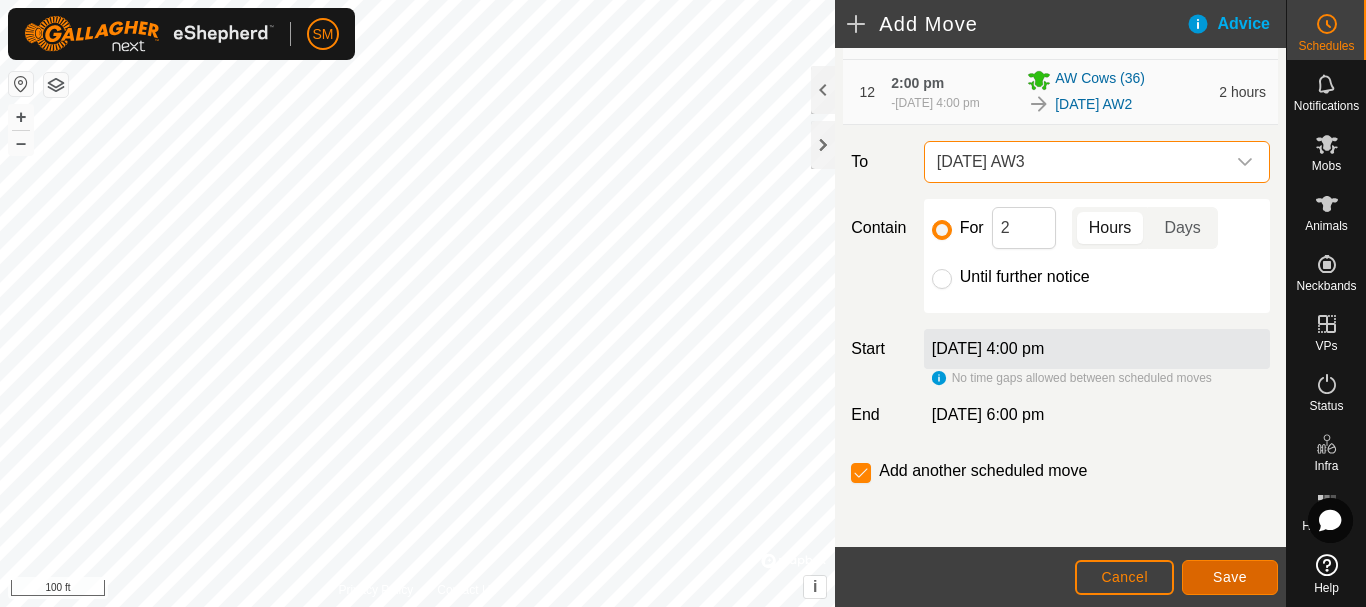 click on "Save" 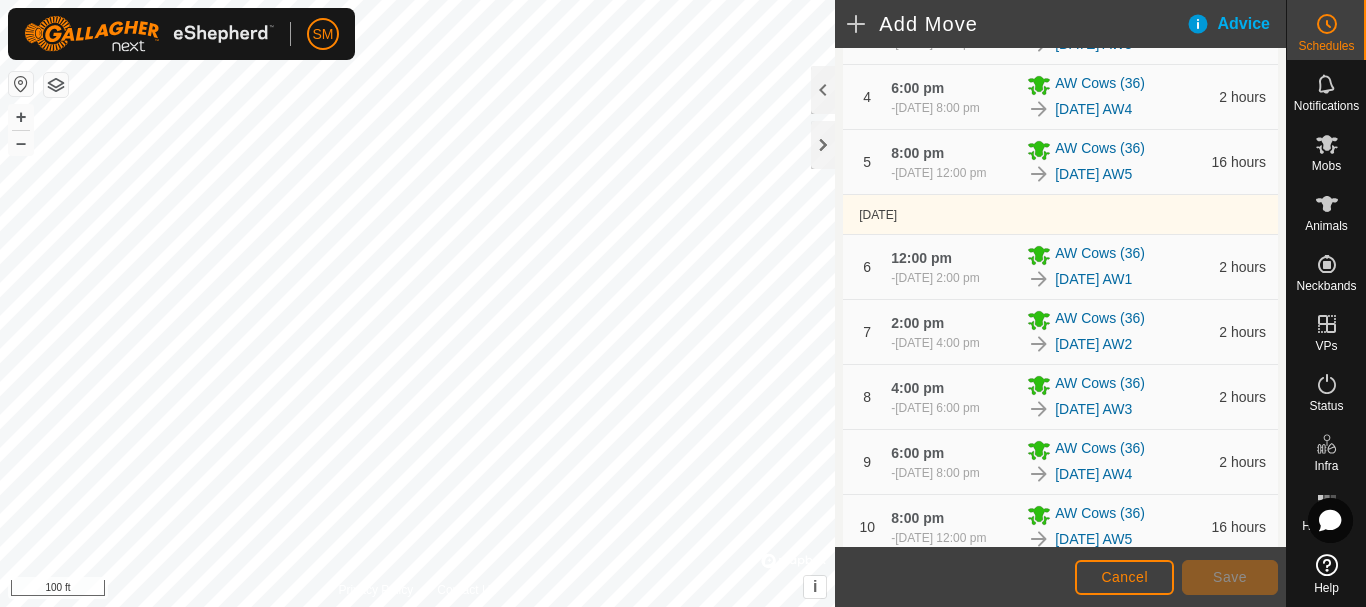 scroll, scrollTop: 1194, scrollLeft: 0, axis: vertical 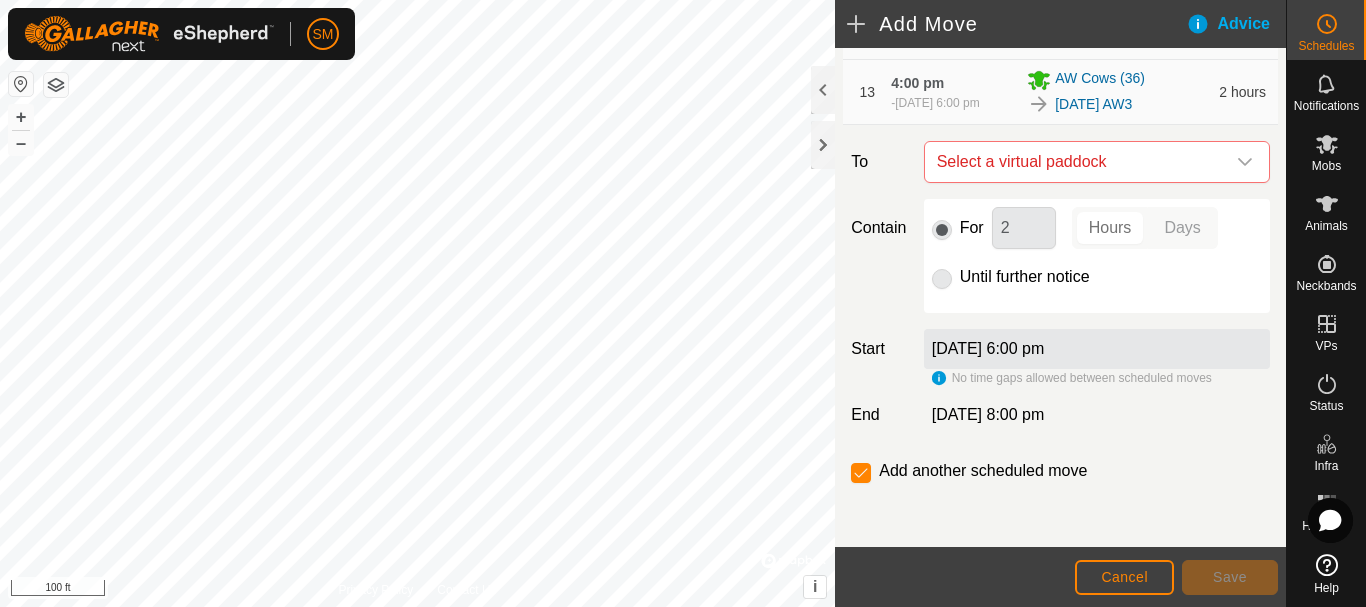 click 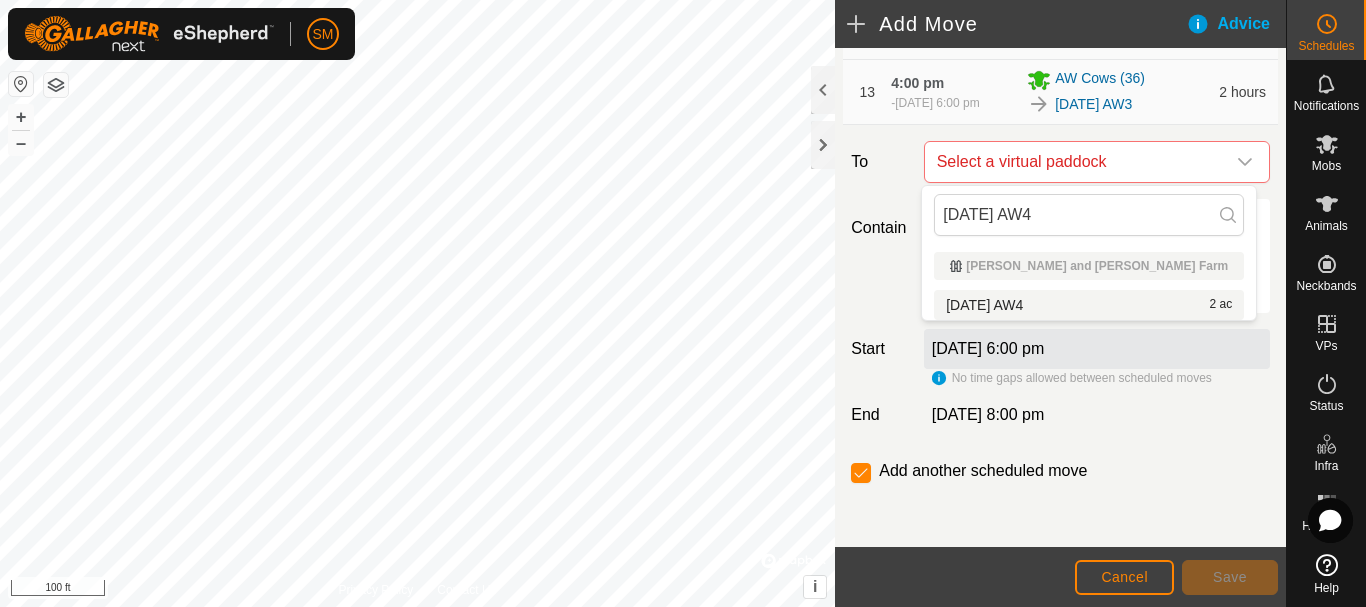 type on "[DATE] AW4" 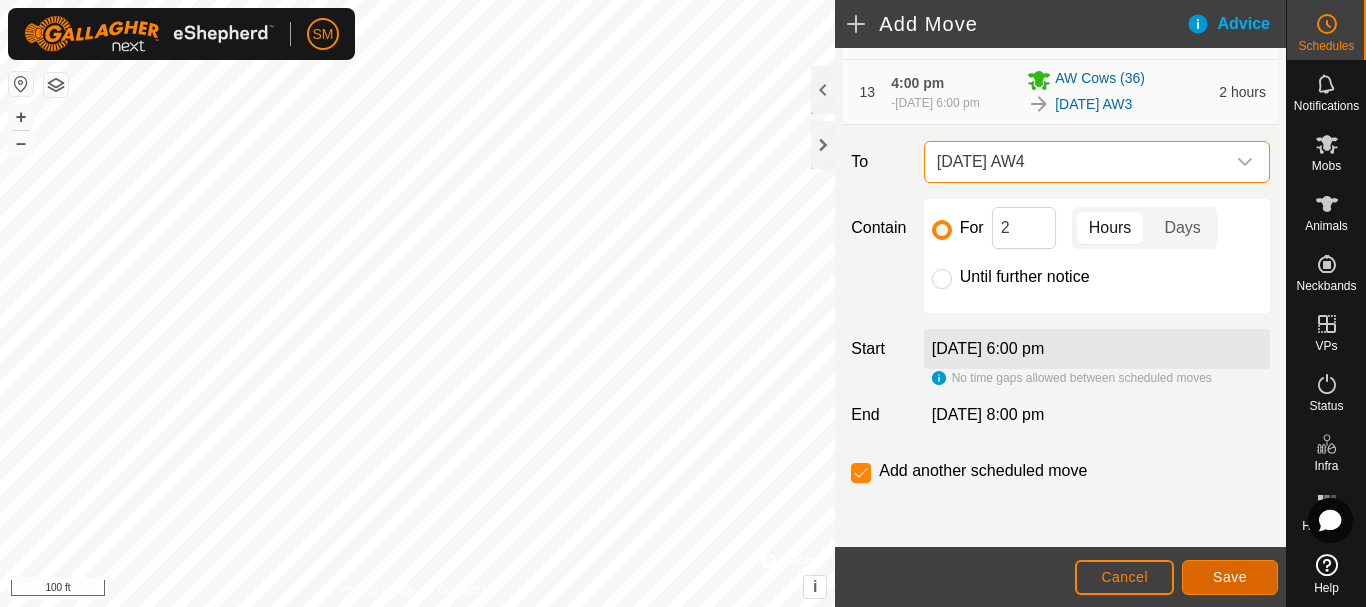 click on "Save" 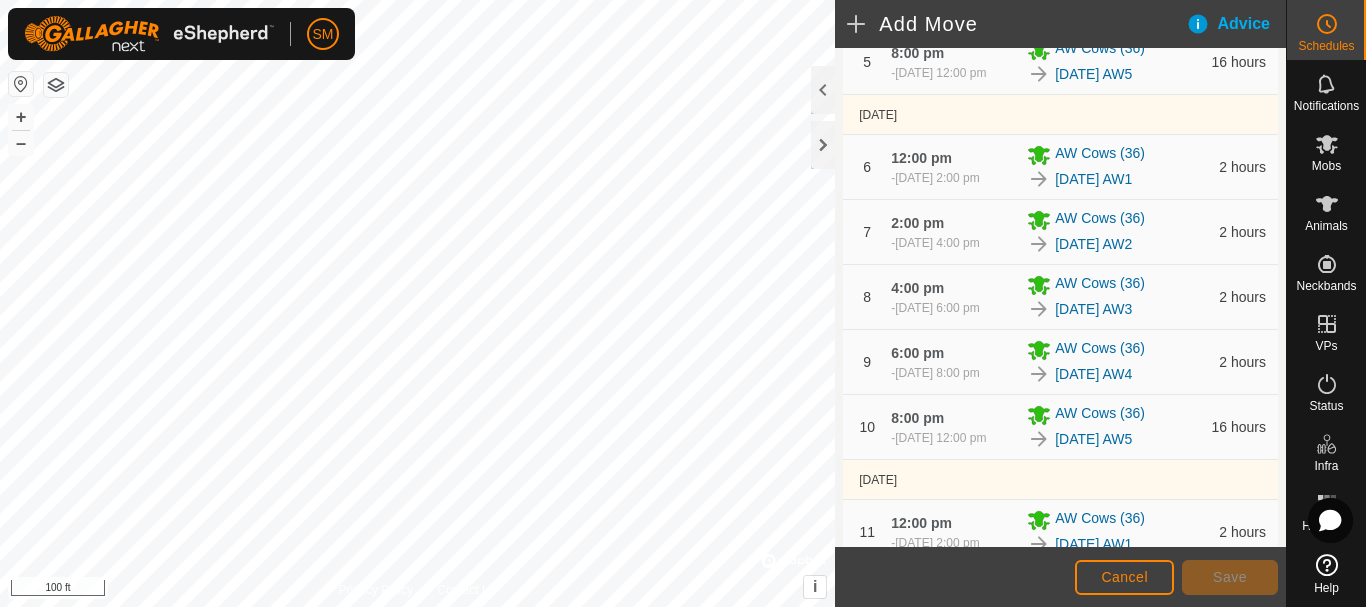 scroll, scrollTop: 1259, scrollLeft: 0, axis: vertical 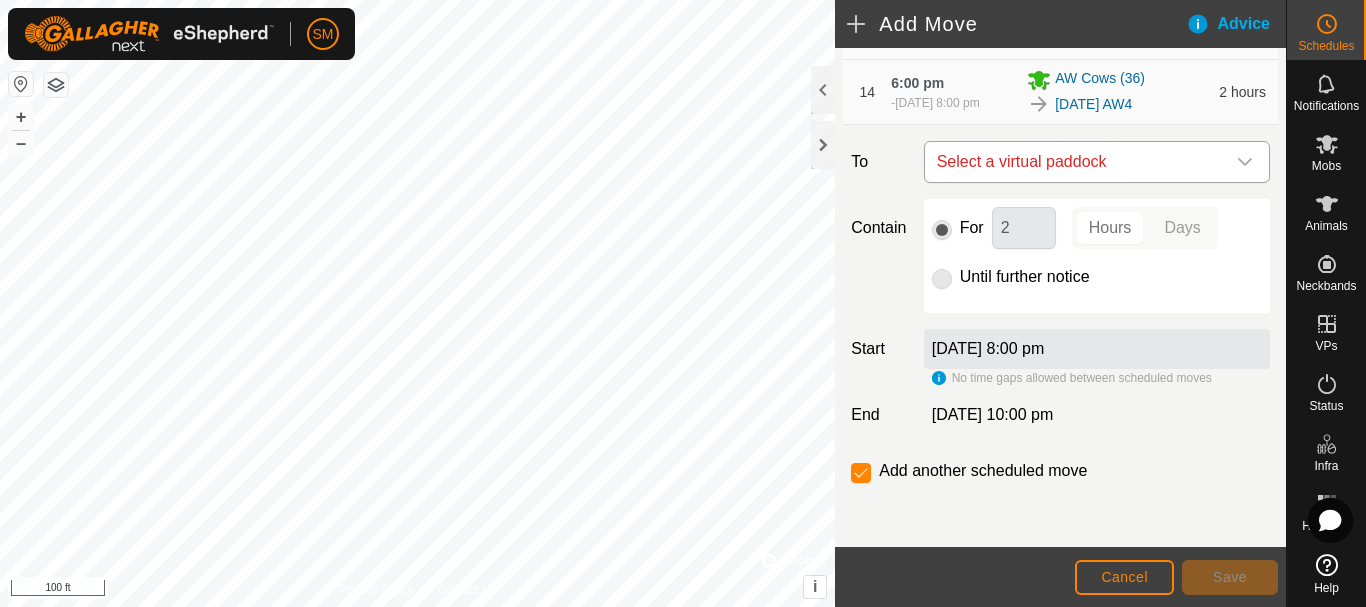 click 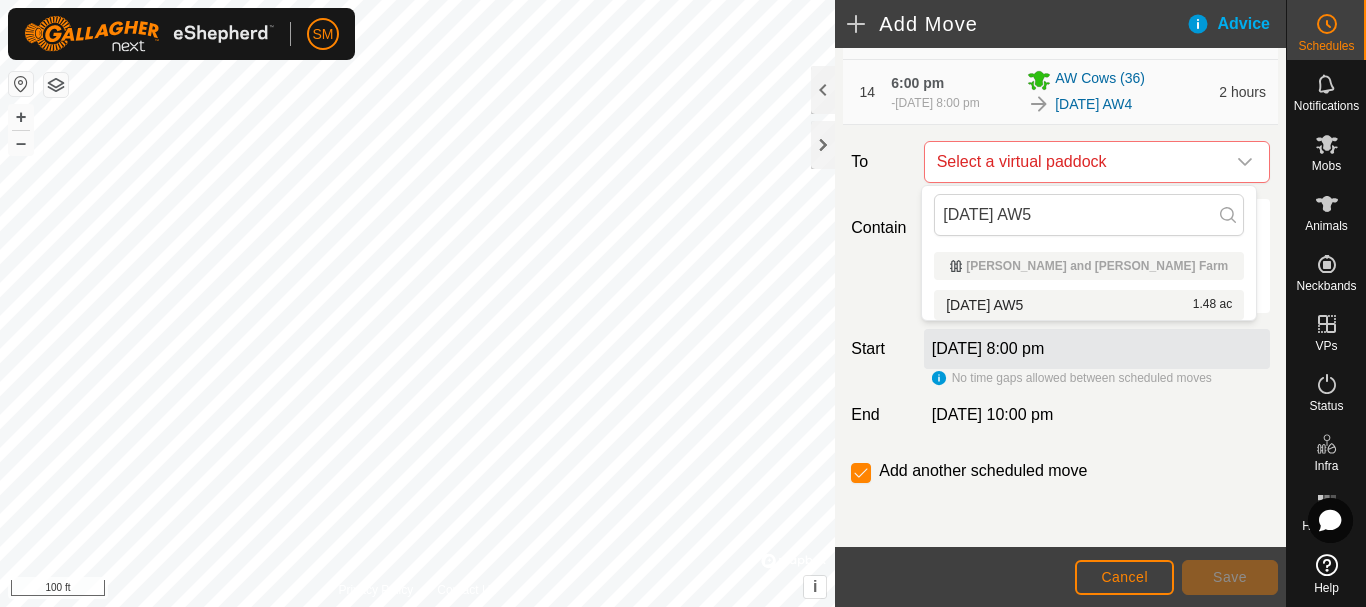 type on "[DATE] AW5" 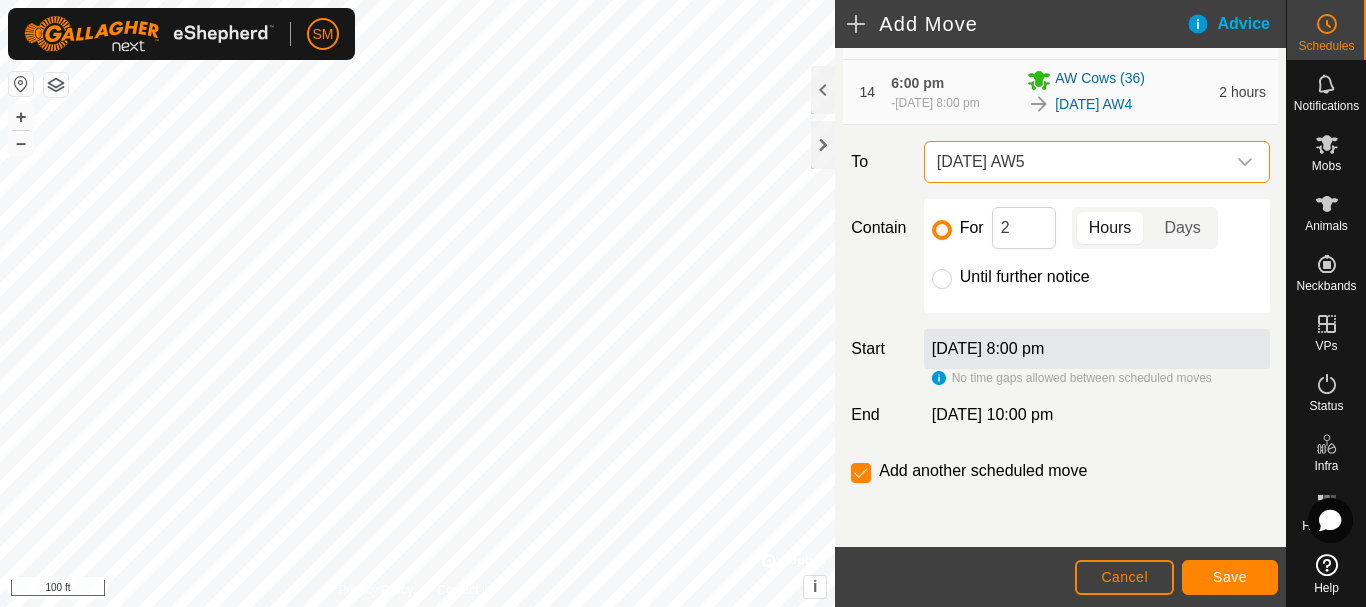 click on "For 2 Hours Days Until further notice" 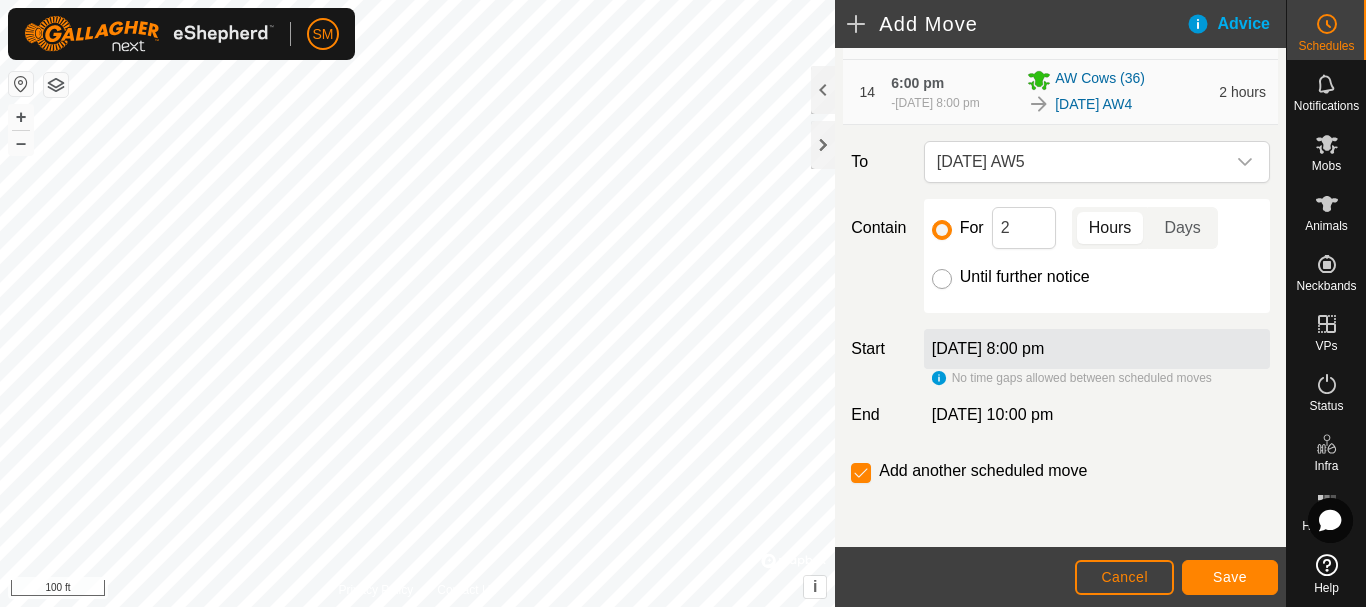 click on "Until further notice" at bounding box center [942, 279] 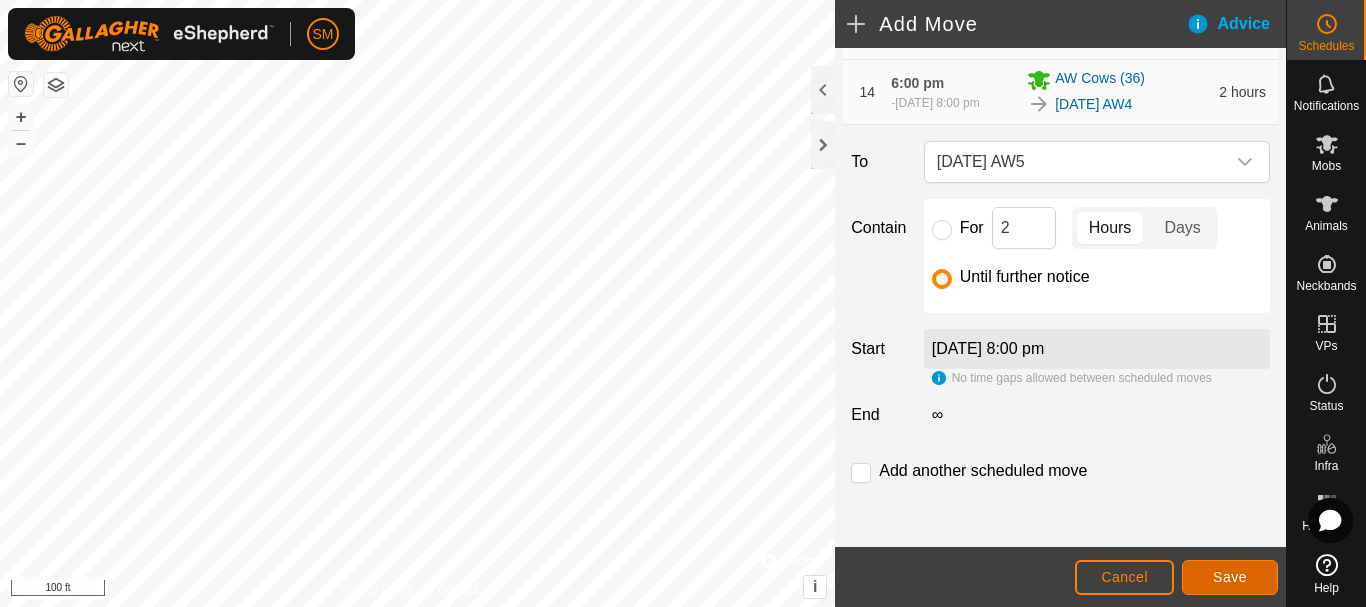 click on "Save" 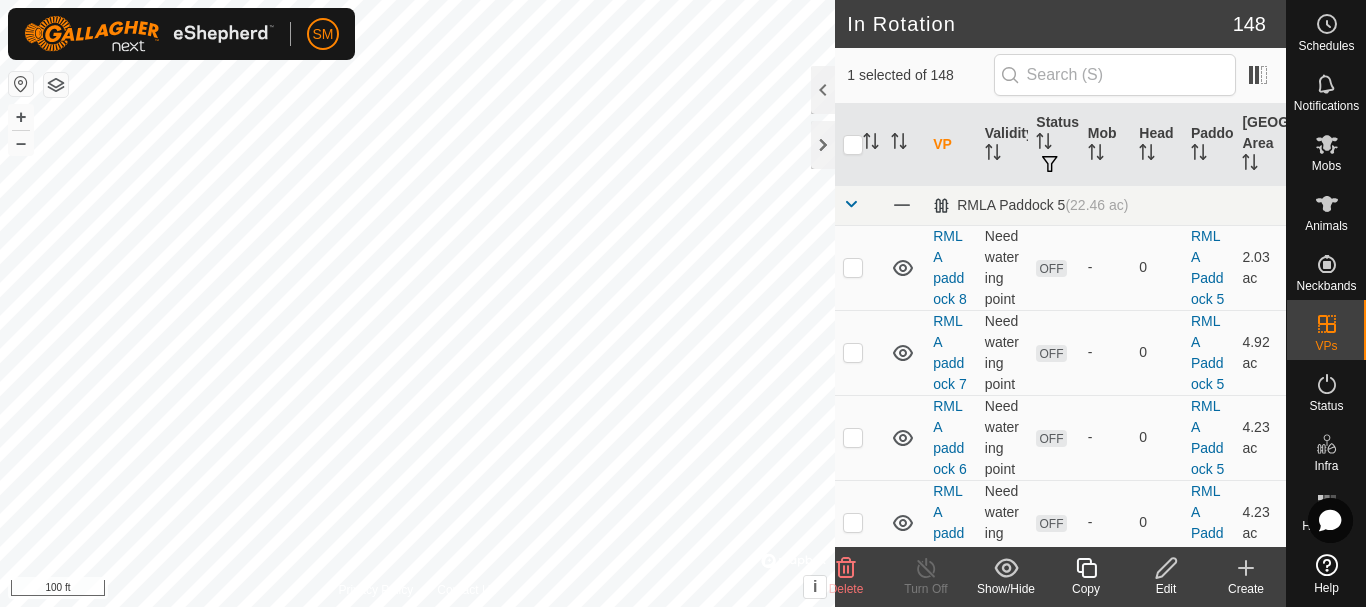 checkbox on "true" 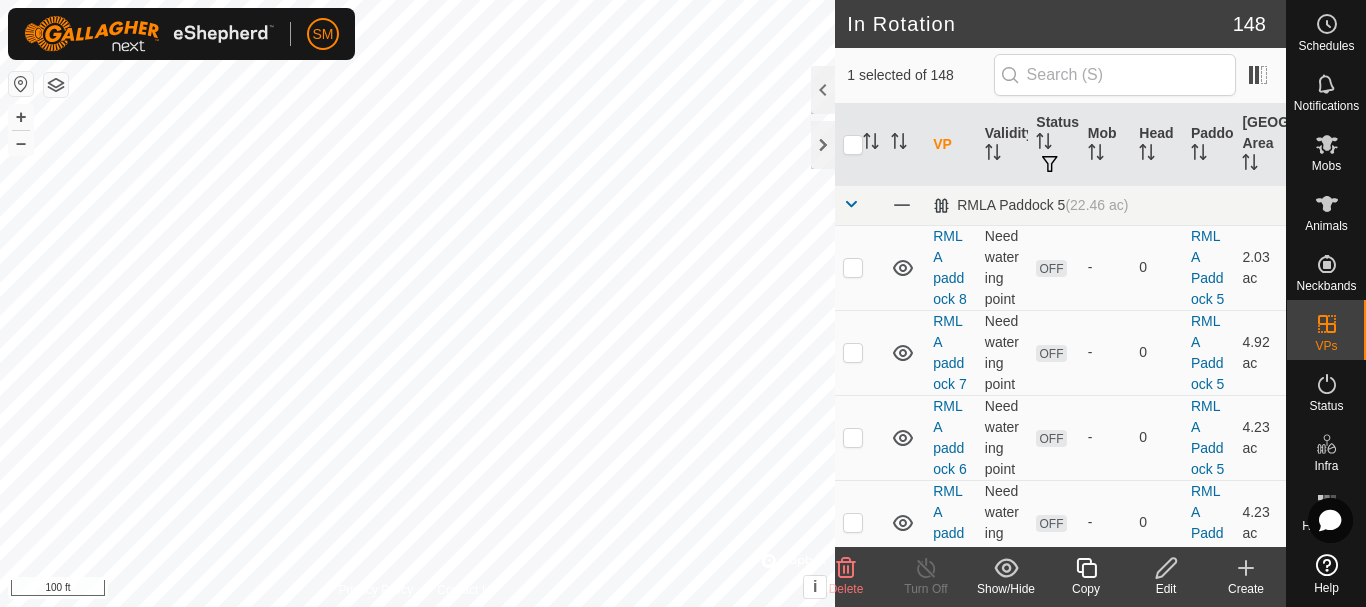 checkbox on "false" 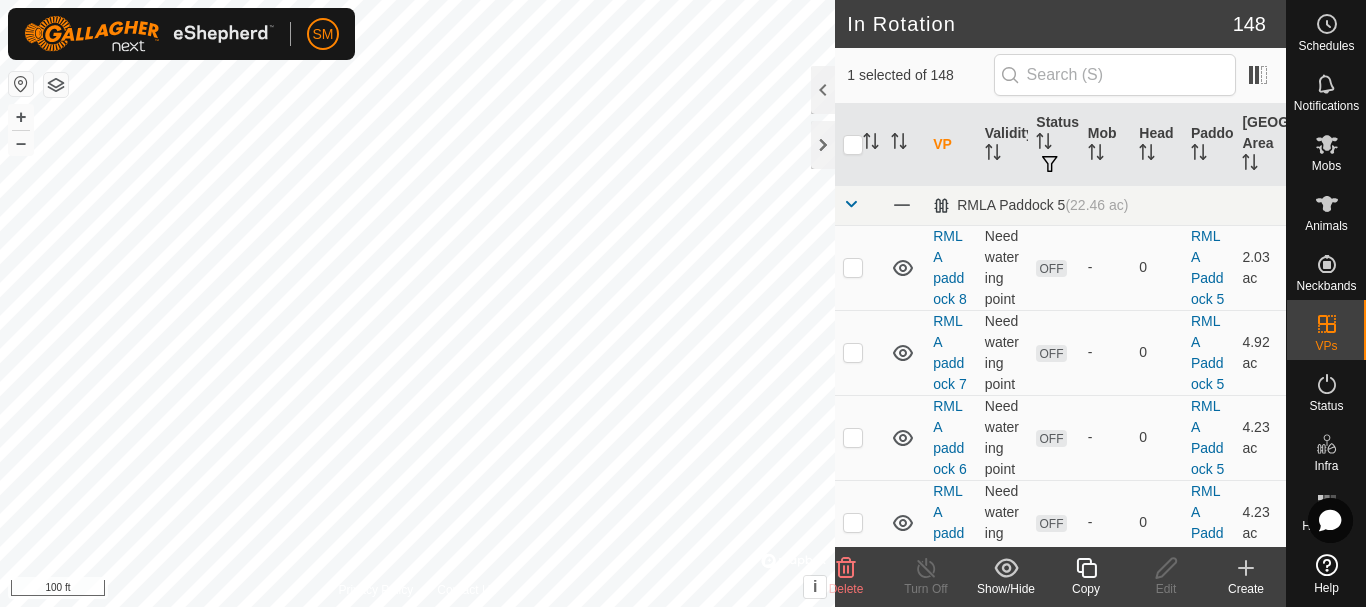 click 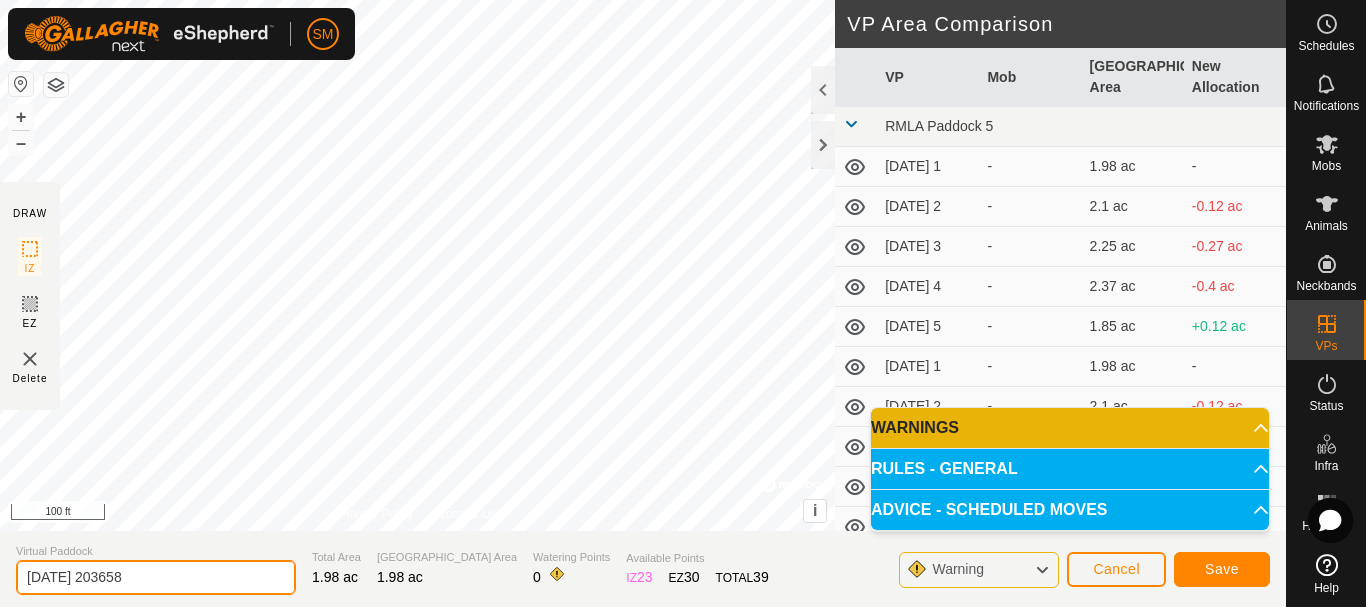 drag, startPoint x: 175, startPoint y: 576, endPoint x: 0, endPoint y: 588, distance: 175.41095 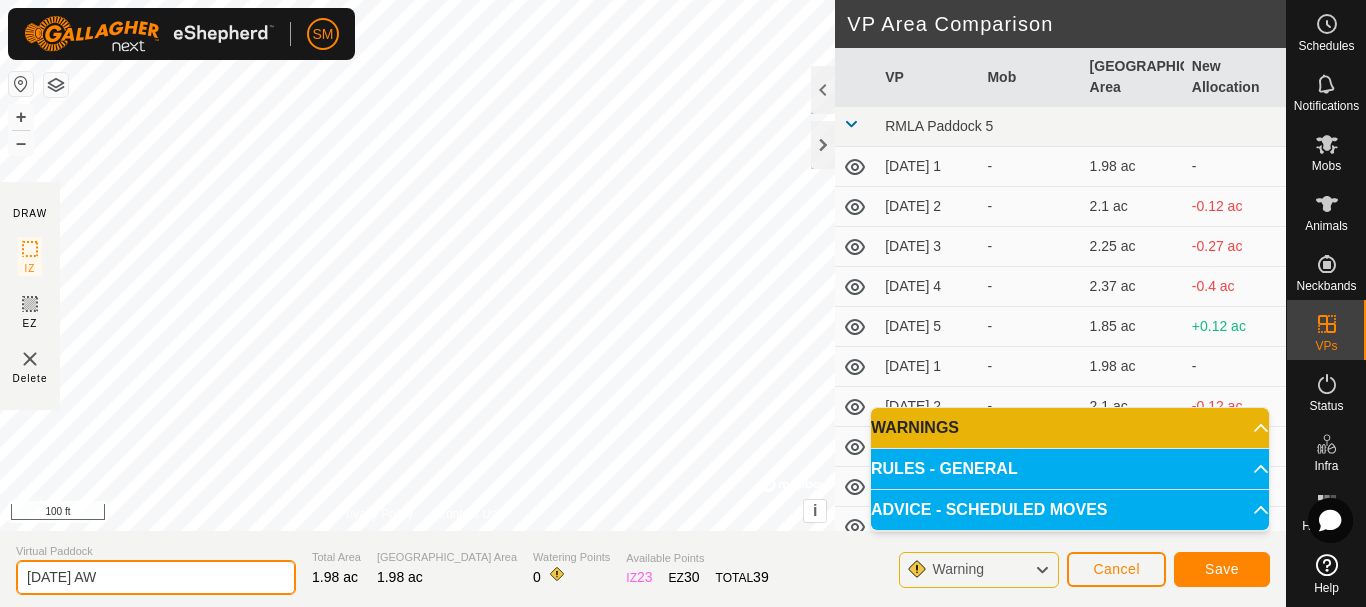 click on "[DATE] AW" 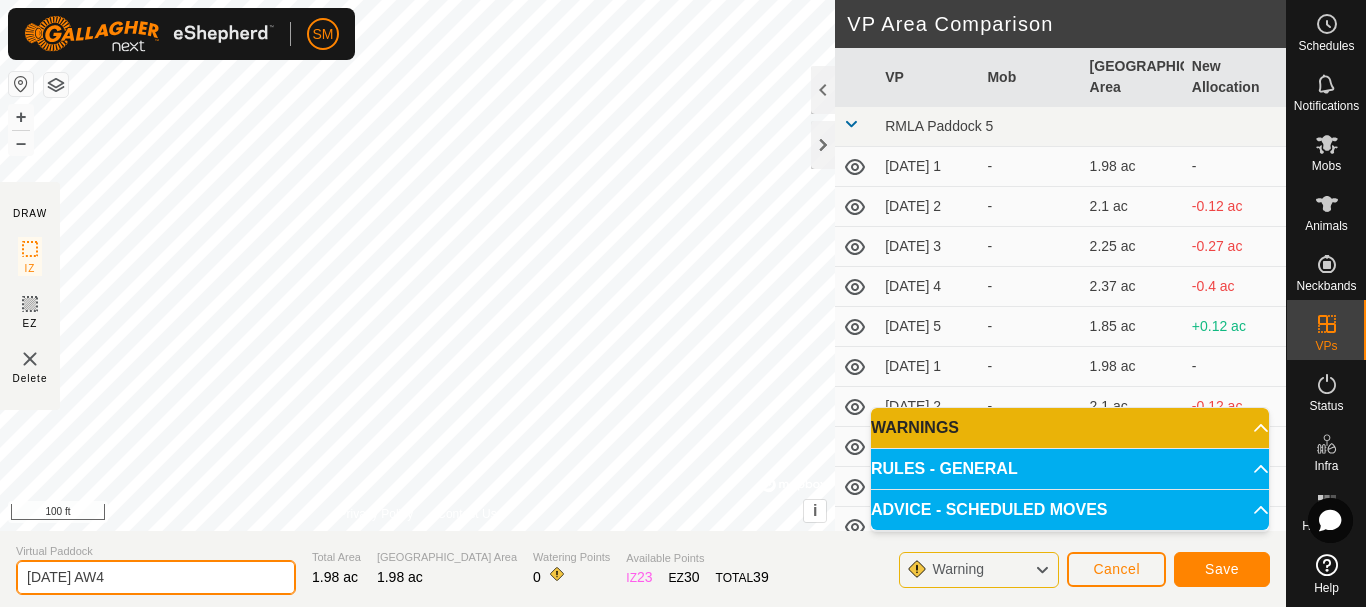 type on "[DATE] AW4" 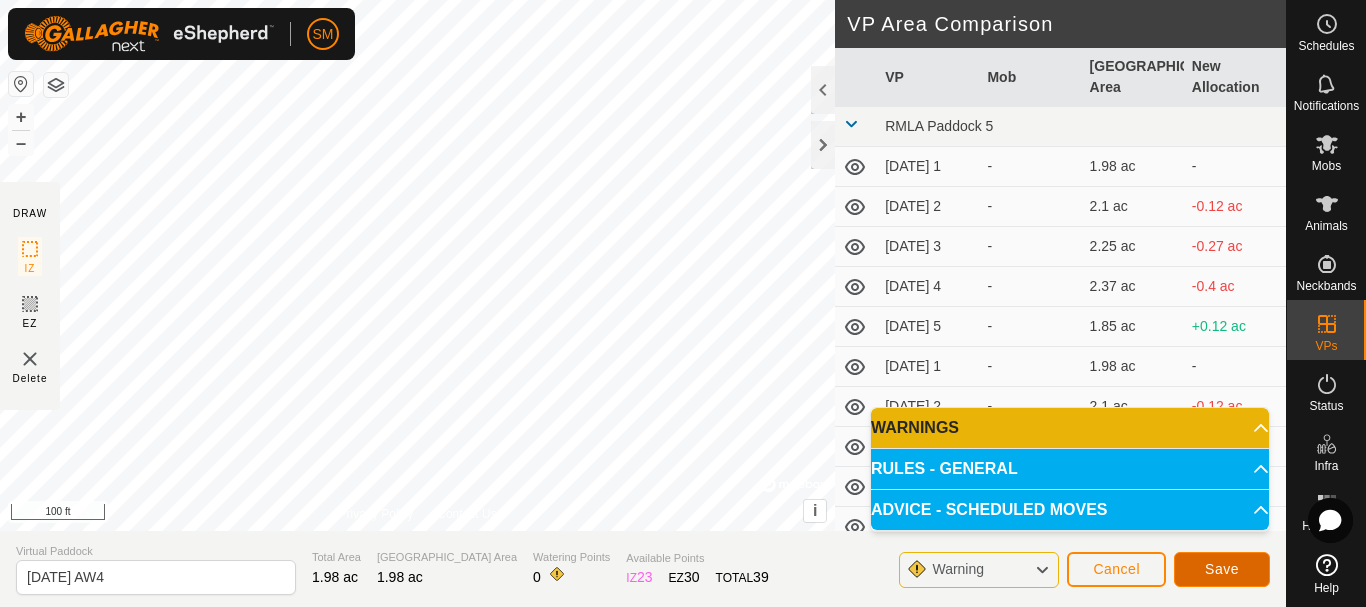 click on "Save" 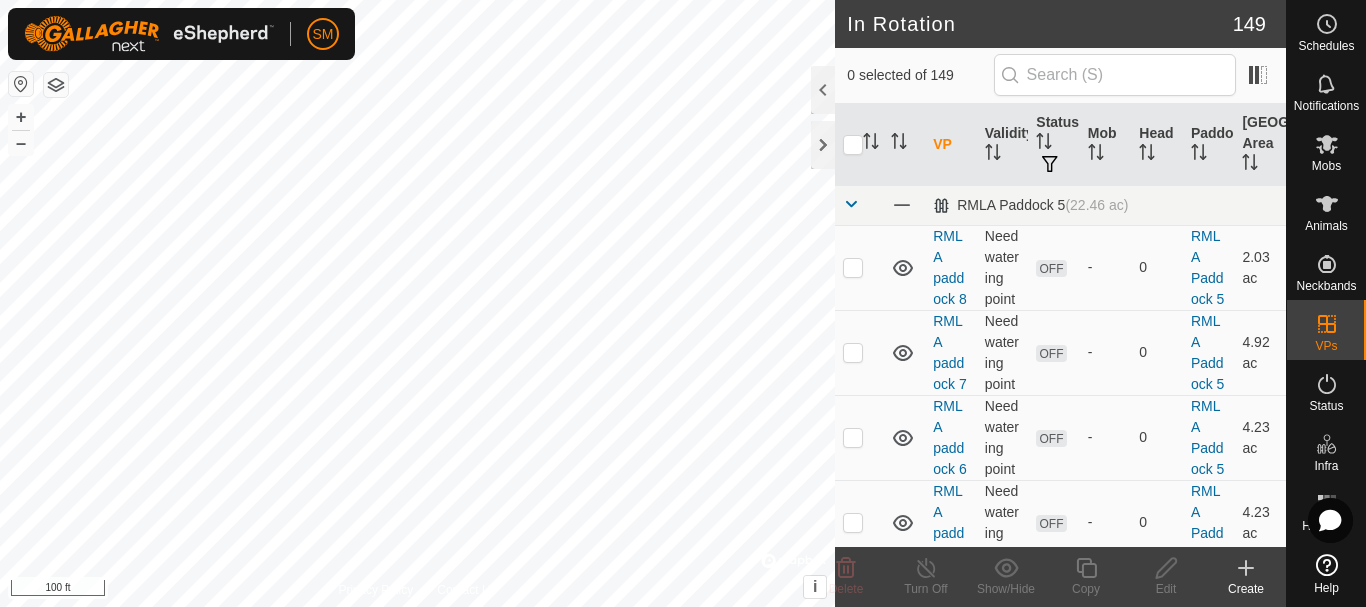 checkbox on "true" 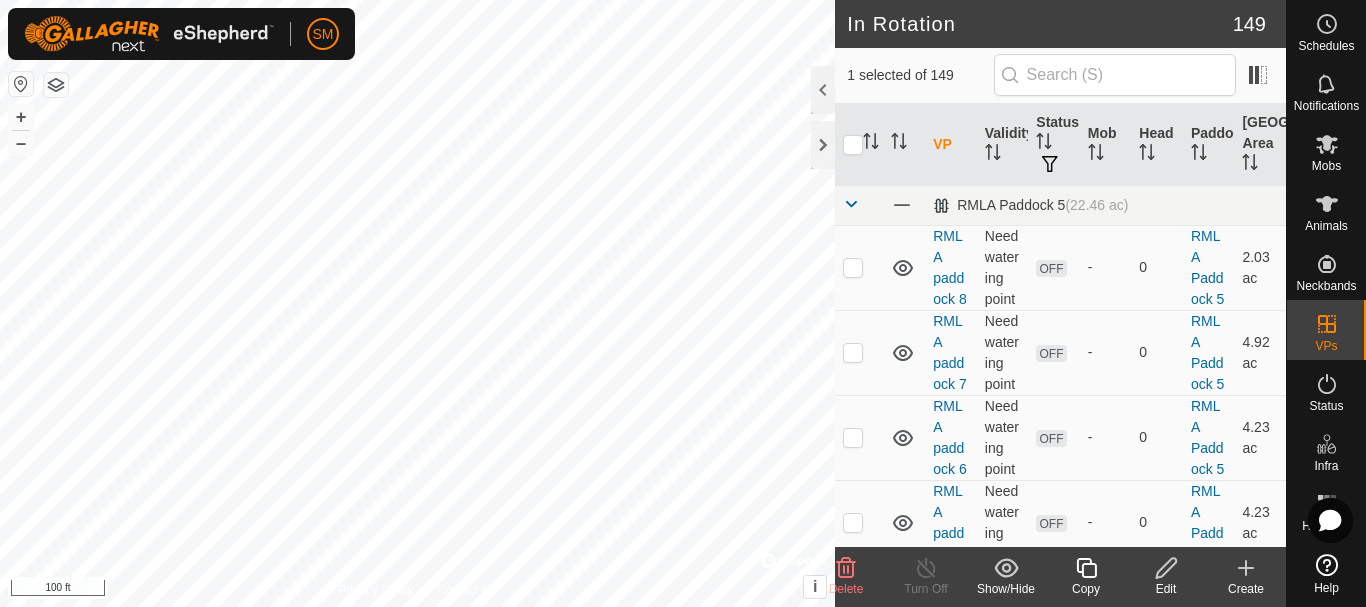 click 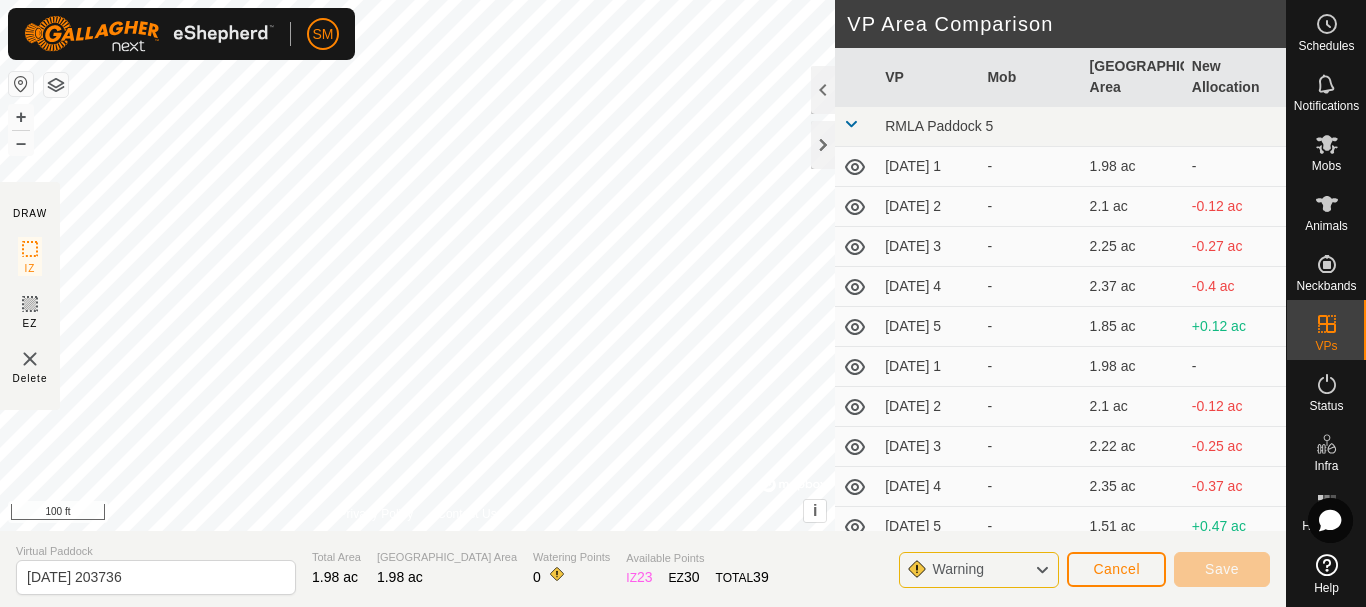 type on "[DATE] 203741" 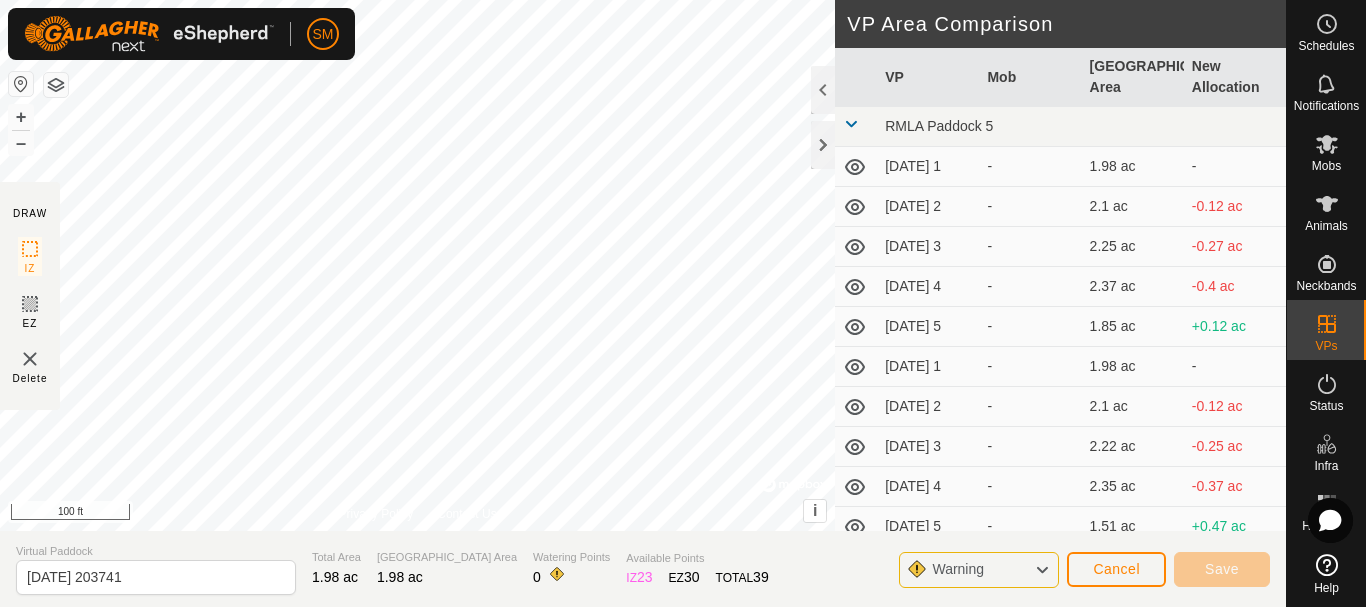 scroll, scrollTop: 0, scrollLeft: 0, axis: both 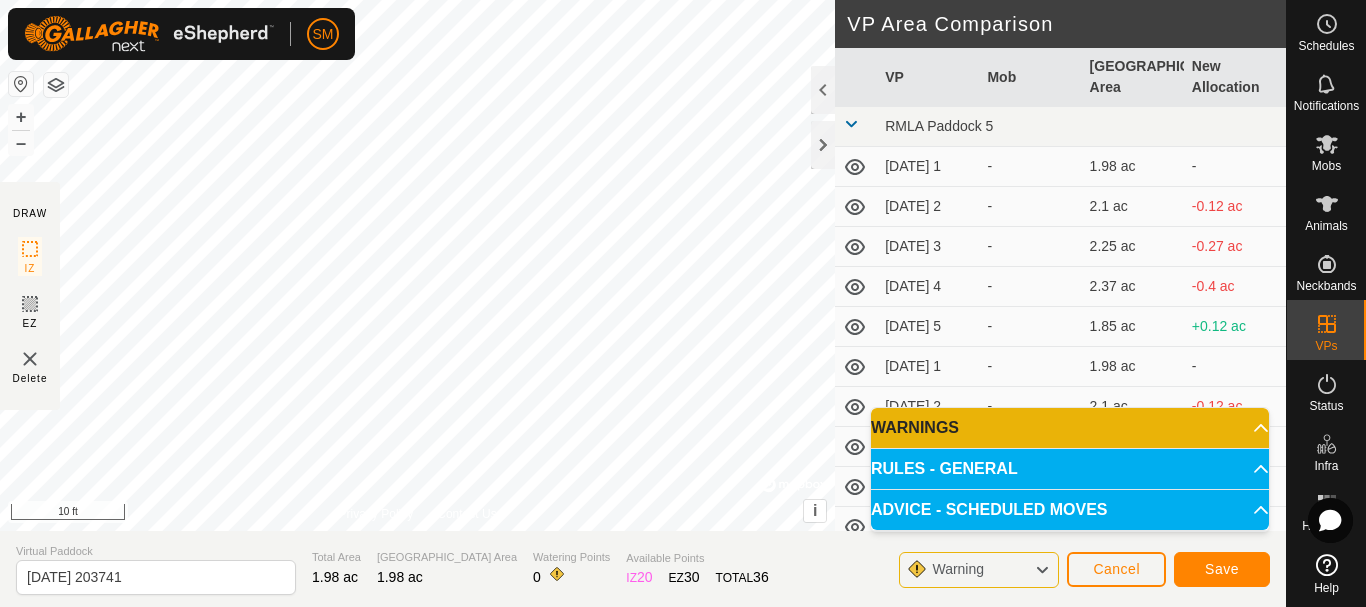 click on "Privacy Policy Contact Us + – ⇧ i ©  Mapbox , ©  OpenStreetMap ,  Improve this map 10 ft" at bounding box center (417, 265) 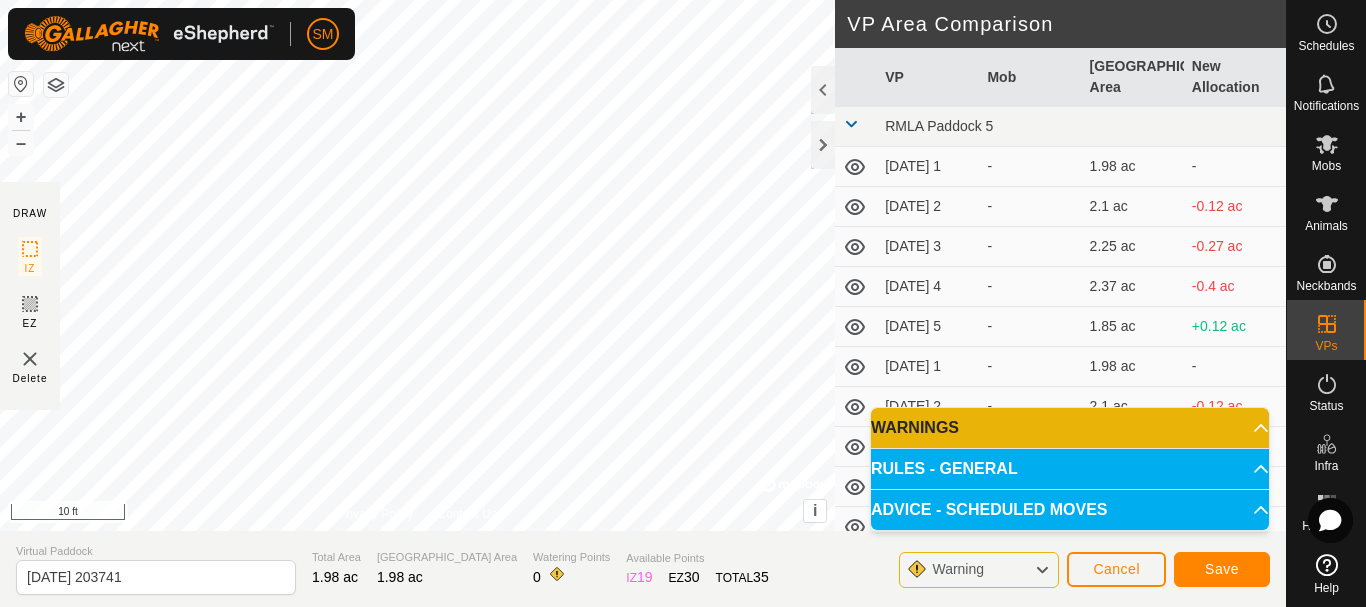 click on "Privacy Policy Contact Us + – ⇧ i ©  Mapbox , ©  OpenStreetMap ,  Improve this map 10 ft" at bounding box center (417, 265) 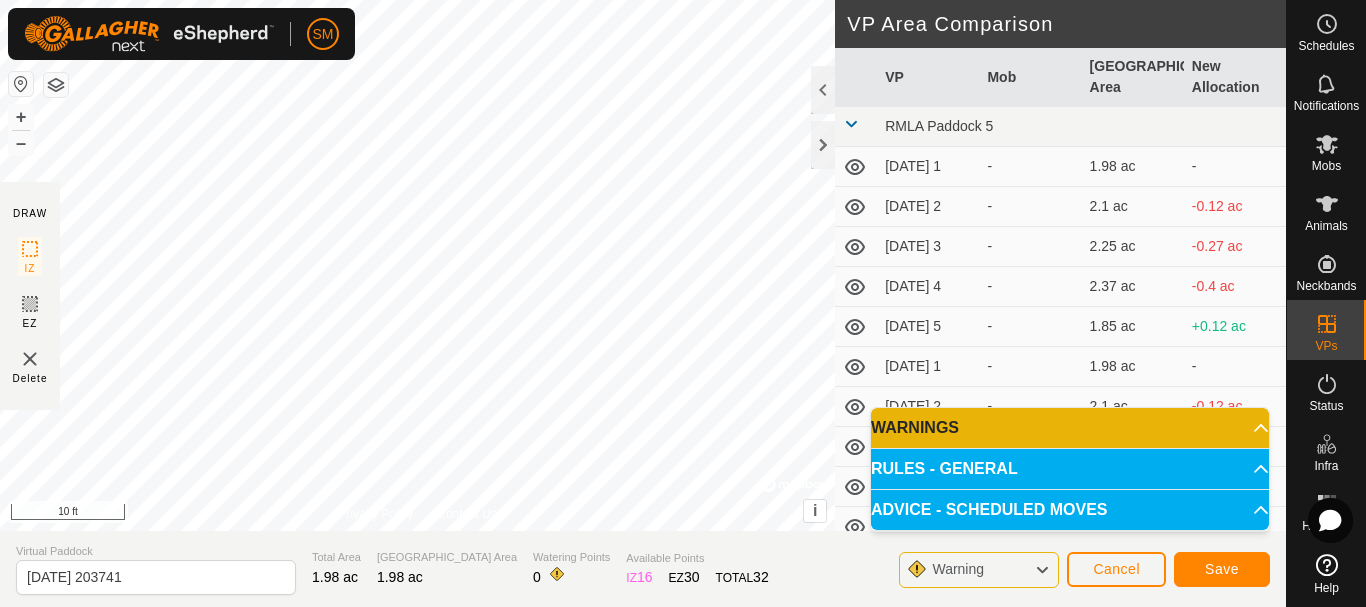 click on "DRAW IZ EZ Delete Privacy Policy Contact Us + – ⇧ i ©  Mapbox , ©  OpenStreetMap ,  Improve this map 10 ft VP Area Comparison     VP   Mob   [GEOGRAPHIC_DATA] Area   New Allocation  RMLA Paddock 5  [DATE] 1  -  1.98 ac   -   [DATE] 2  -  2.1 ac  -0.12 ac  [DATE] 3  -  2.25 ac  -0.27 ac  [DATE] 4  -  2.37 ac  -0.4 ac  [DATE] 5  -  1.85 ac  +0.12 ac  [DATE] 1  -  1.98 ac   -   [DATE] 2  -  2.1 ac  -0.12 ac  [DATE] 3  -  2.22 ac  -0.25 ac  [DATE] 4  -  2.35 ac  -0.37 ac  [DATE] 5  -  1.51 ac  +0.47 ac  [DATE]  -  1.98 ac   -   [DATE] 1  -  1.63 ac  +0.35 ac  [DATE] 2  -  1.73 ac  +0.25 ac  [DATE] 3  -  1.85 ac  +0.12 ac  [DATE] 4  -  1.98 ac   -   [DATE] 5  -  1.48 ac  +0.49 ac  [DATE]  -  1.95 ac  +0.02 ac  [DATE] 1  -  1.58 ac  +0.4 ac  [DATE] 2  -  1.71 ac  +0.27 ac  [DATE] 3  -  1.83 ac  +0.15 ac  [DATE] 4  -  1.95 ac  +0.02 ac  [DATE] 5  -  1.43 ac  +0.54 ac  [DATE]  -  1.95 ac  +0.02 ac  [DATE] 1  -  1.58 ac  - - -" 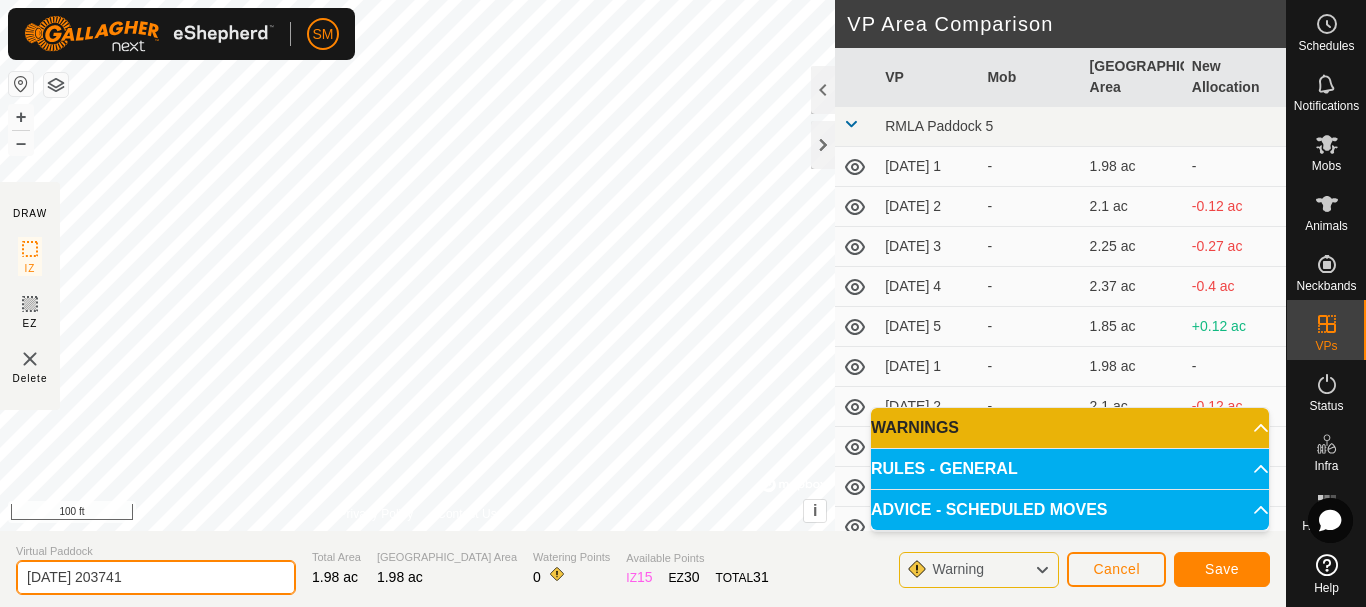 drag, startPoint x: 166, startPoint y: 579, endPoint x: 0, endPoint y: 574, distance: 166.07529 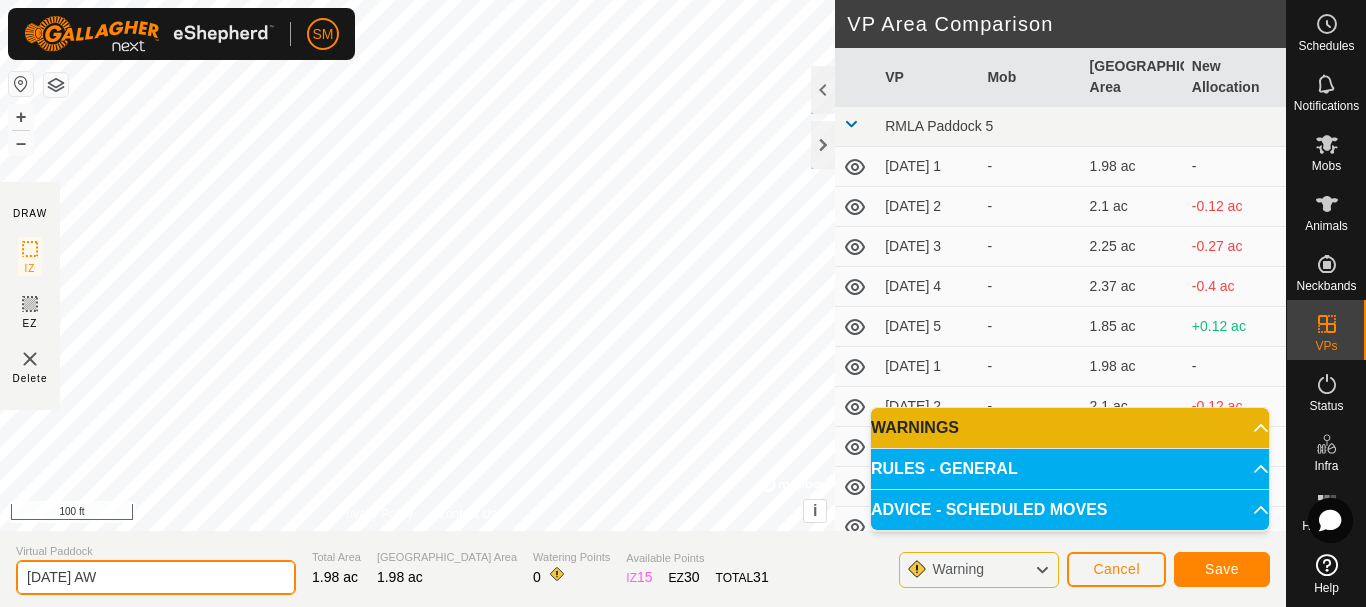 click on "[DATE] AW" 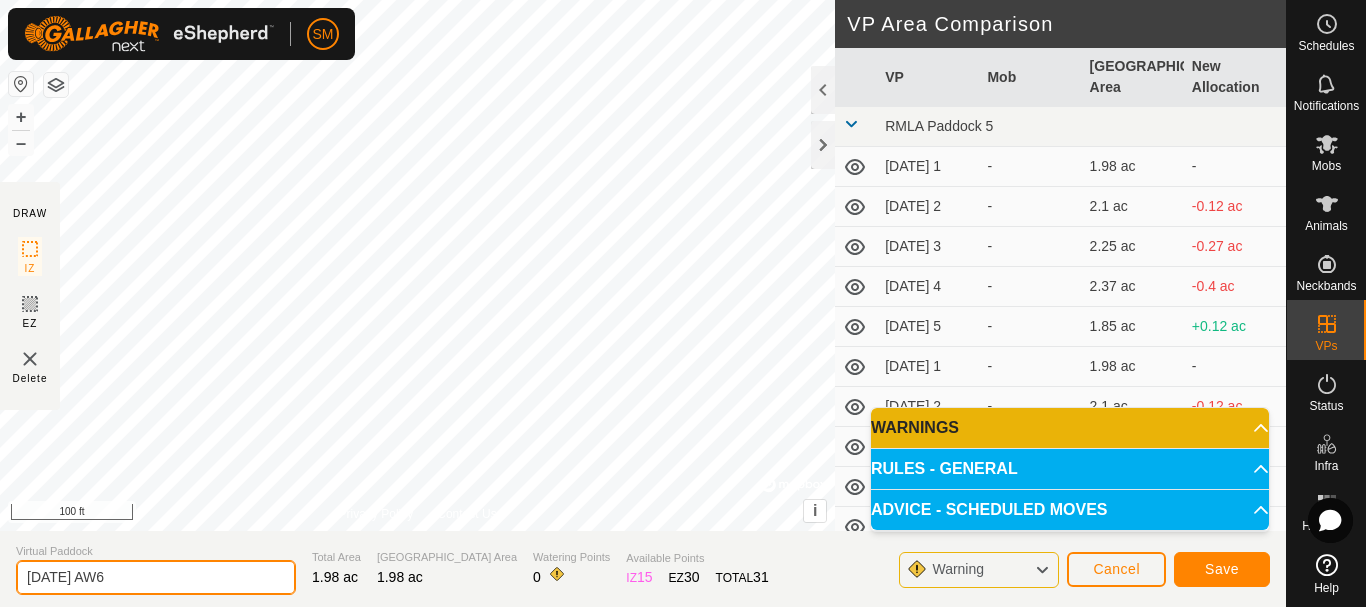 drag, startPoint x: 122, startPoint y: 577, endPoint x: 0, endPoint y: 588, distance: 122.494896 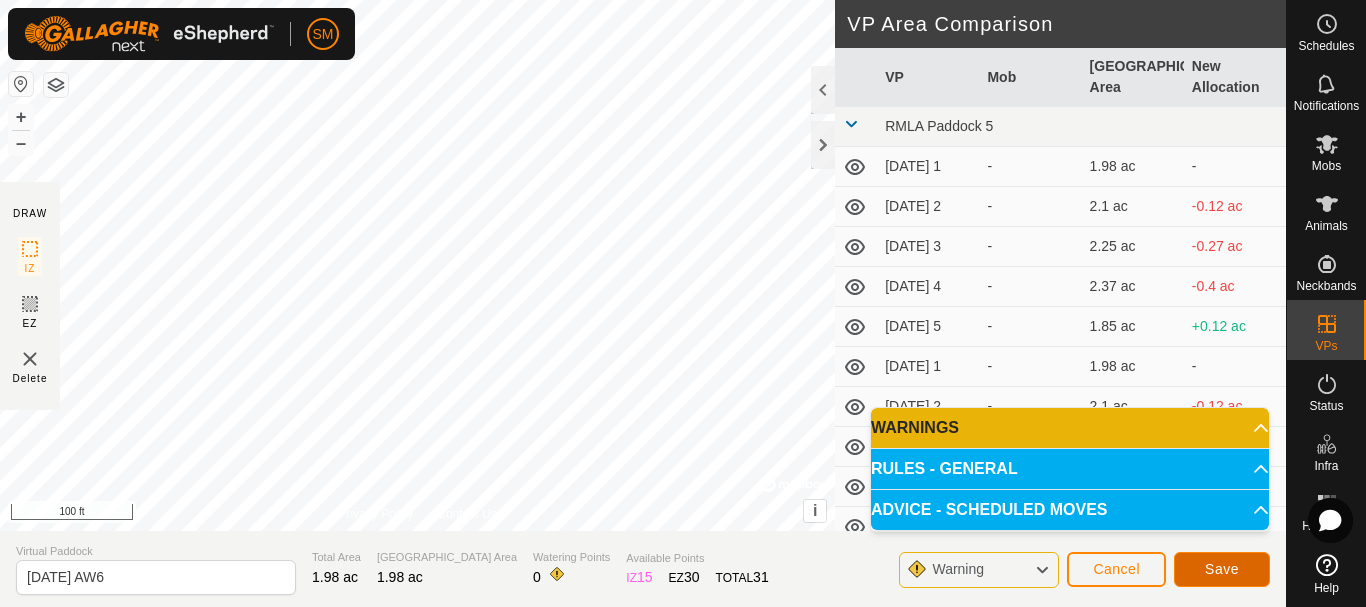 click on "Save" 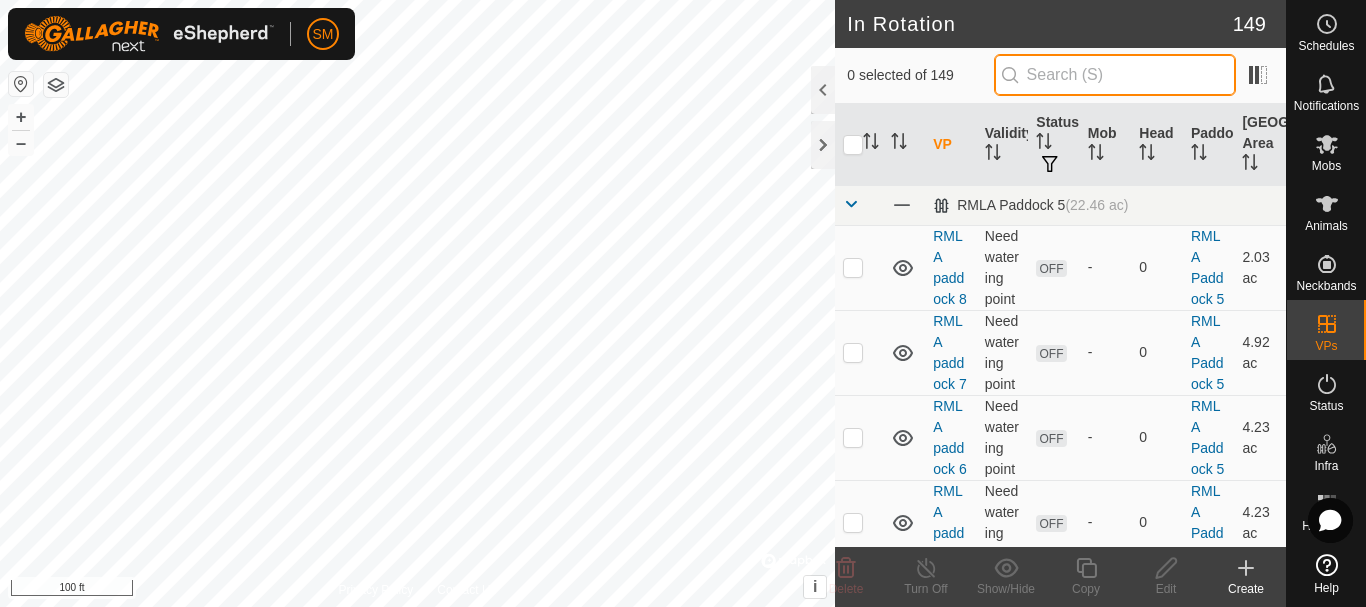 click at bounding box center (1115, 75) 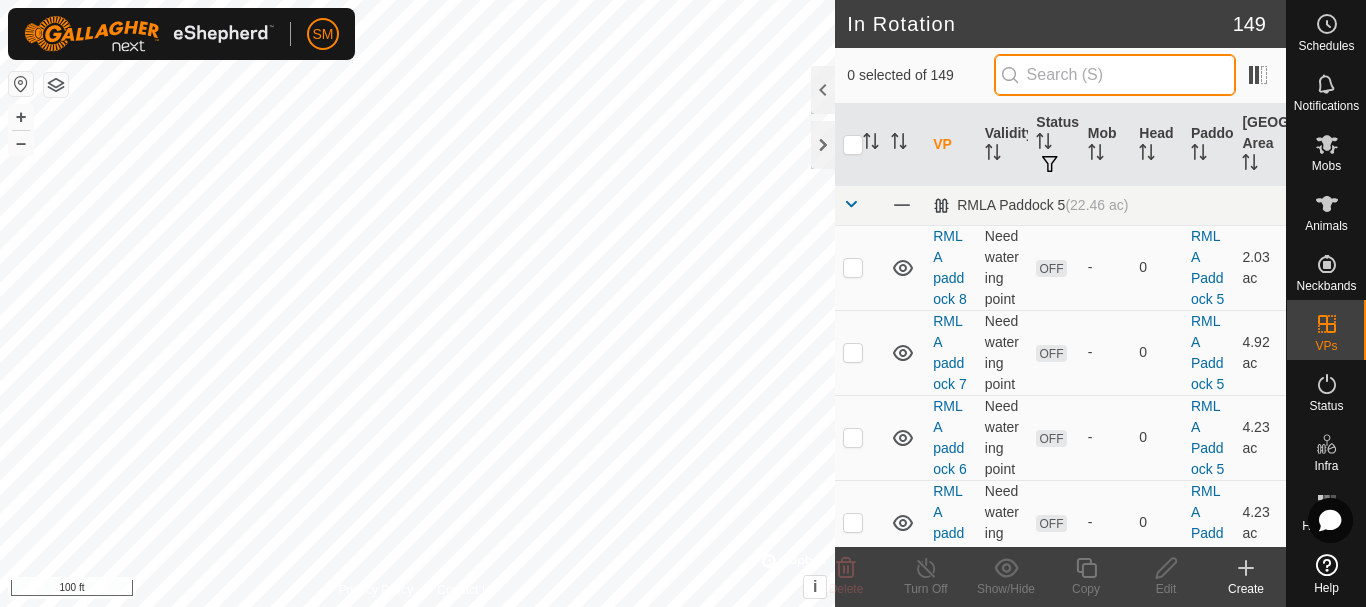 paste on "[DATE] AW" 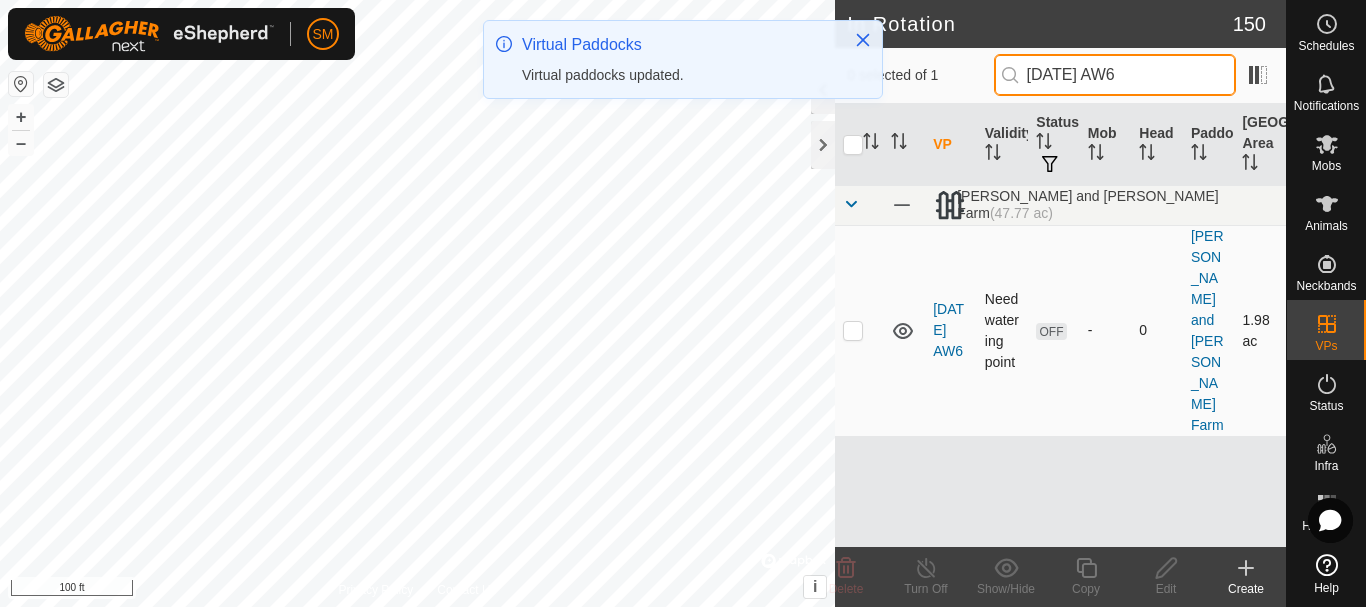 type on "[DATE] AW6" 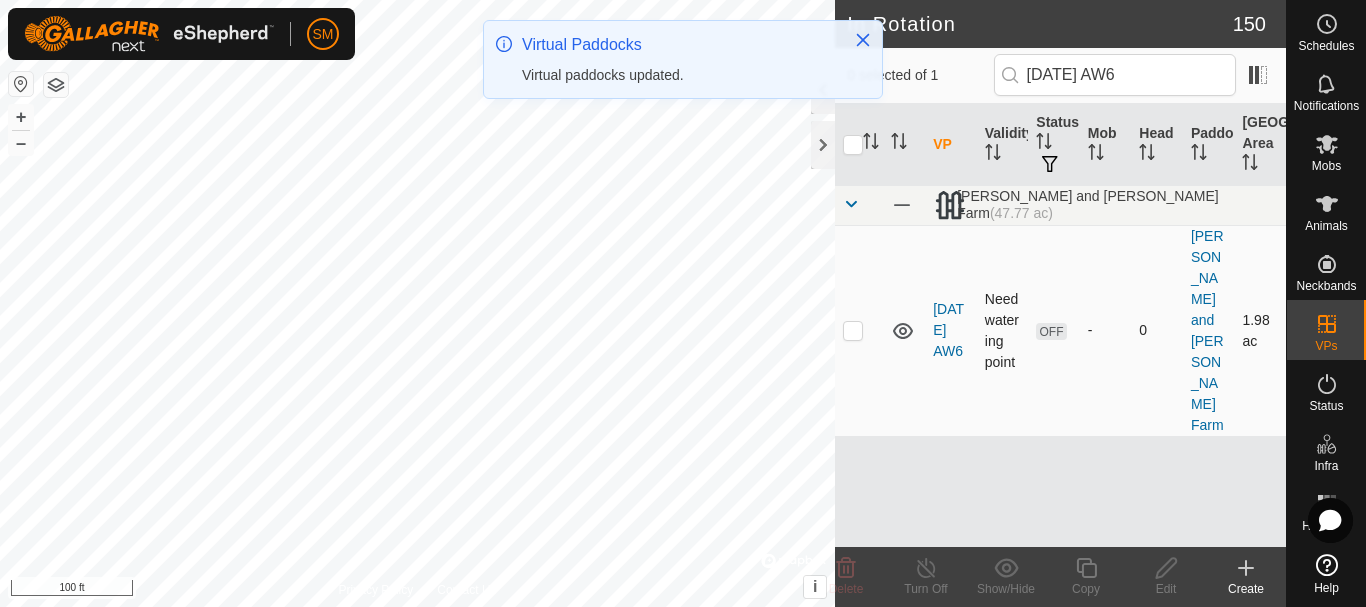 click at bounding box center [859, 330] 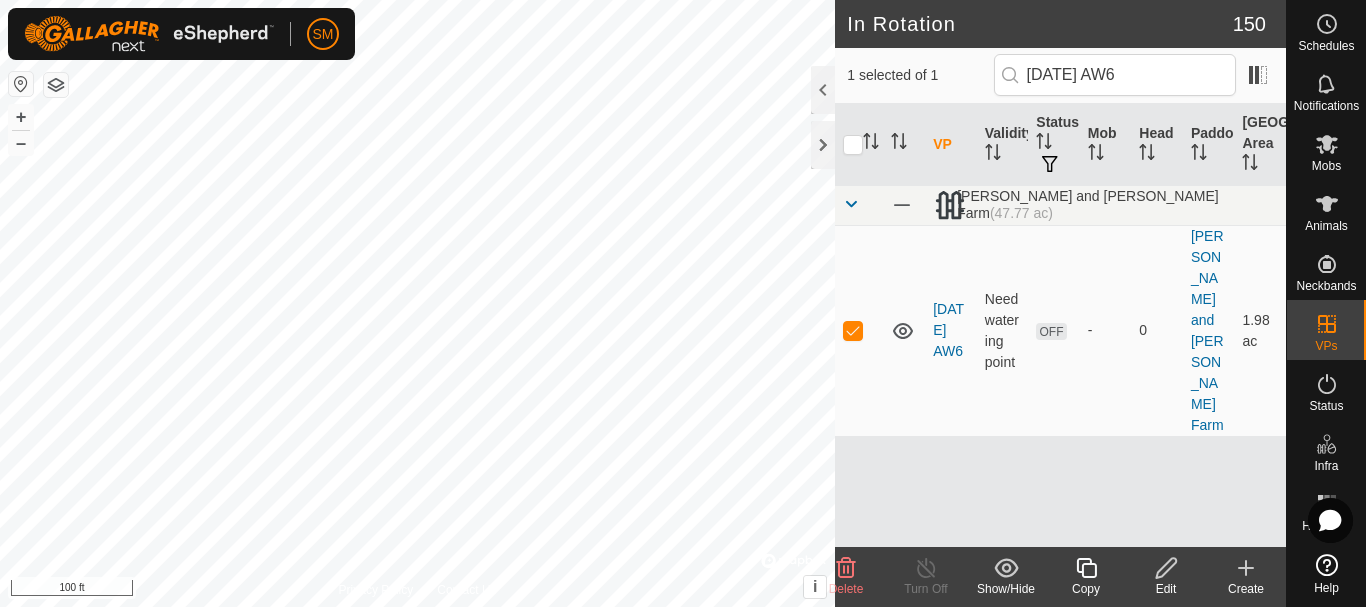 click 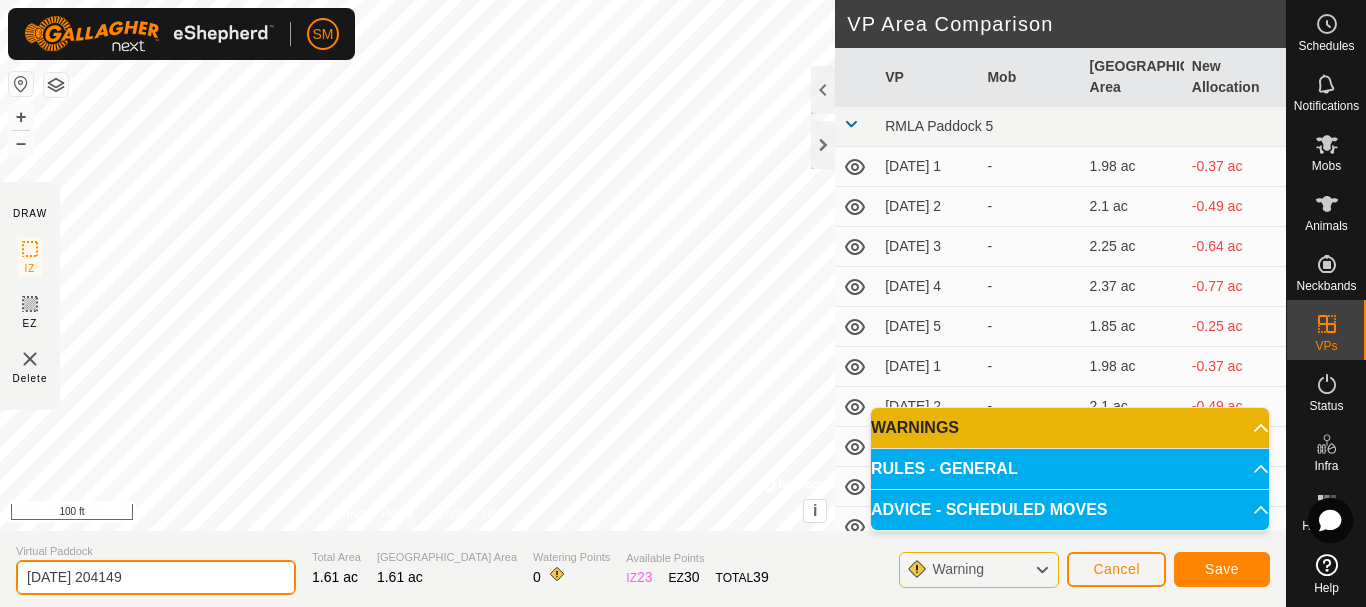 click on "Virtual Paddock [DATE] 204149 Total Area 1.61 ac [GEOGRAPHIC_DATA] Area 1.61 ac Watering Points 0 Available Points  IZ   23  EZ  30  TOTAL   39 Warning Cancel Save" 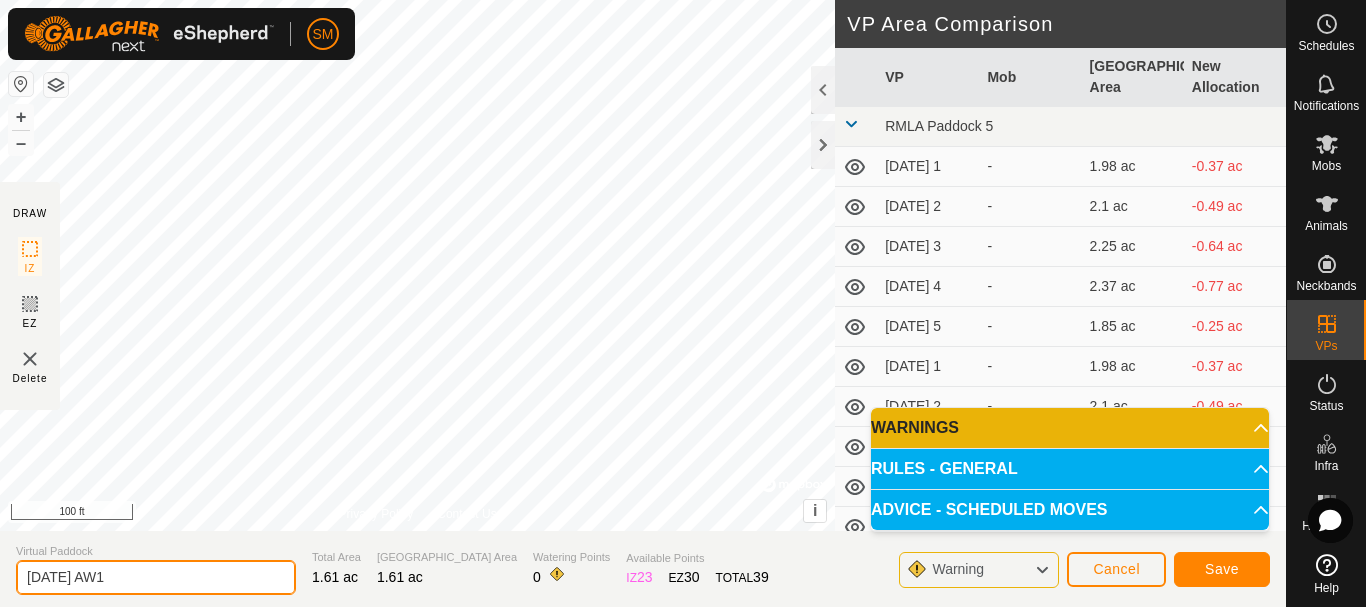 type on "[DATE] AW1" 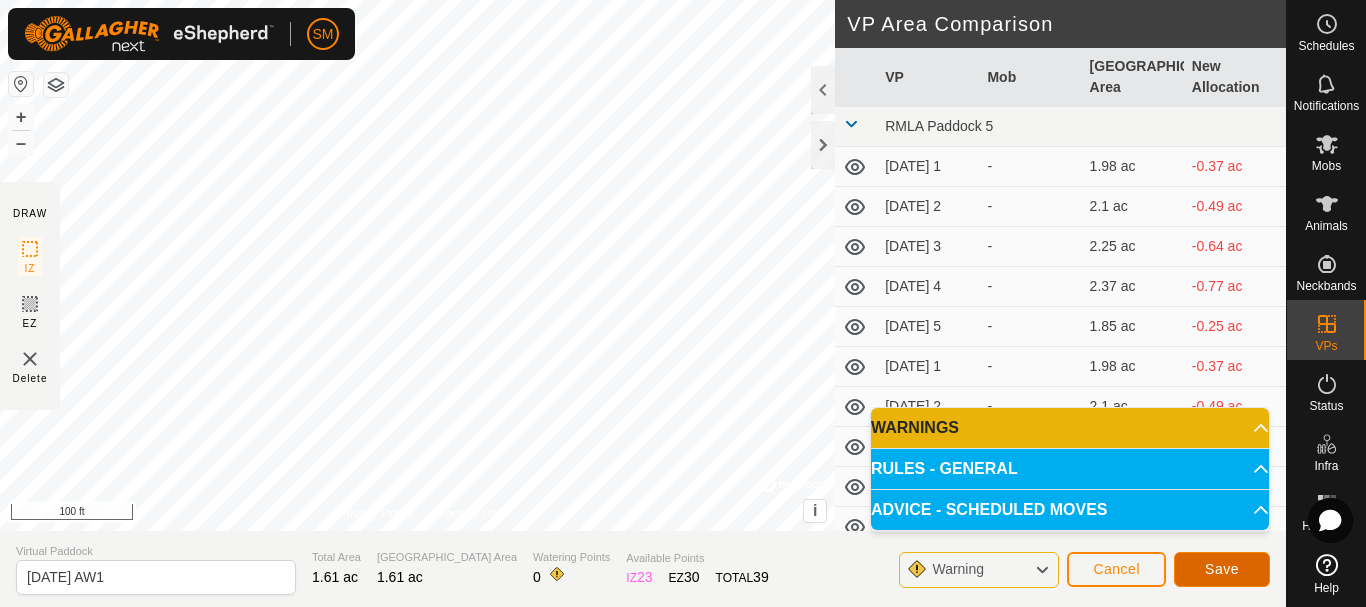 click on "Save" 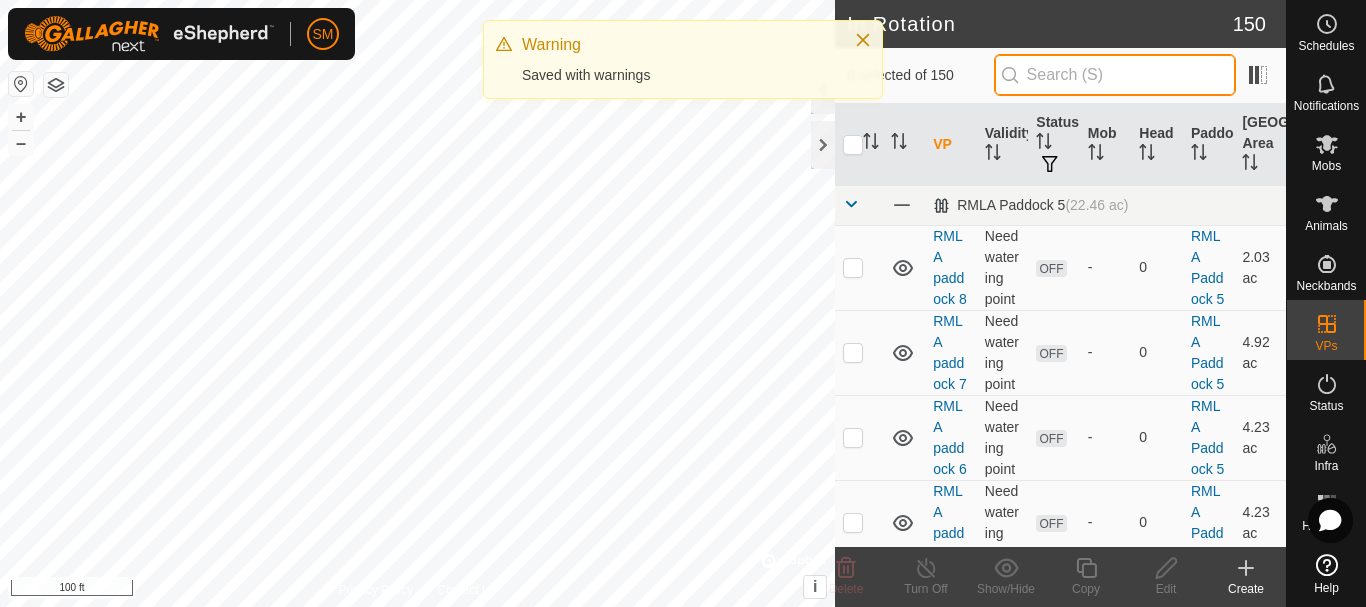 click at bounding box center (1115, 75) 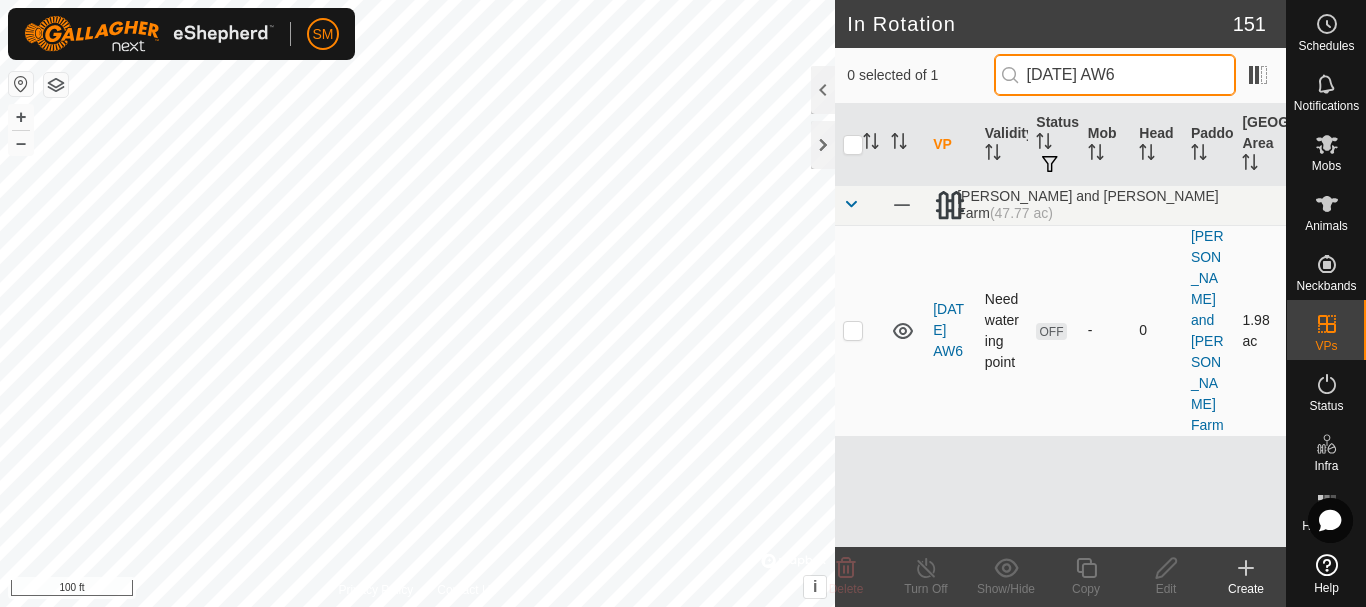 type on "[DATE] AW6" 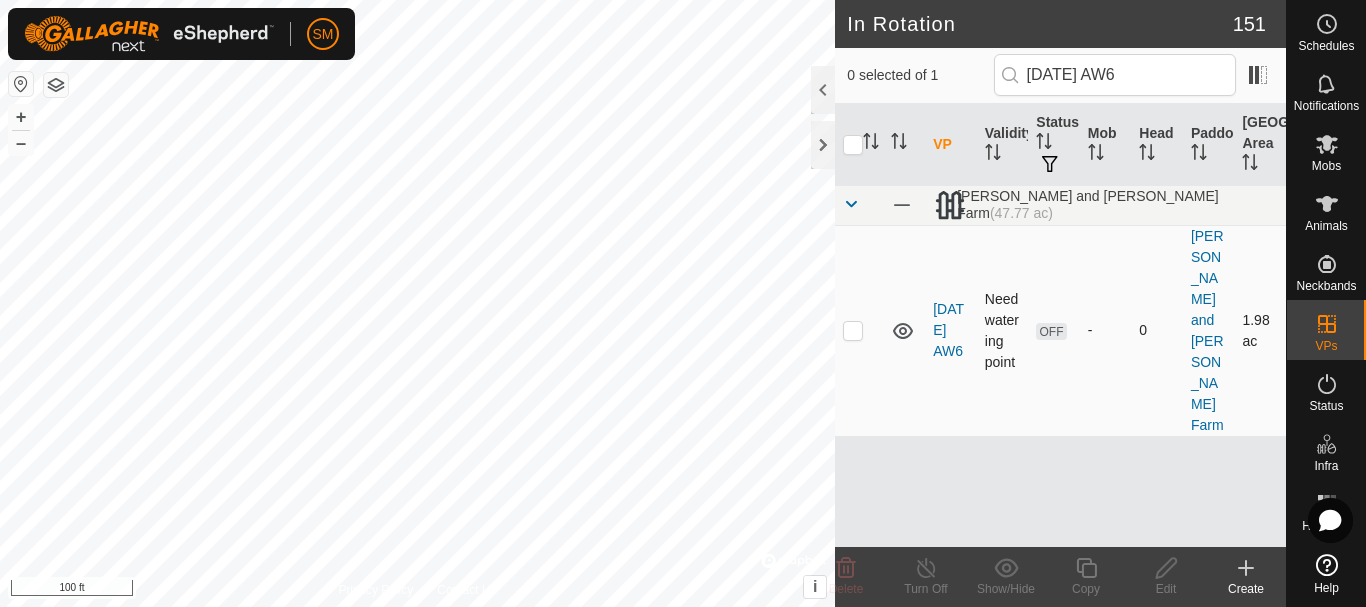 click at bounding box center (853, 330) 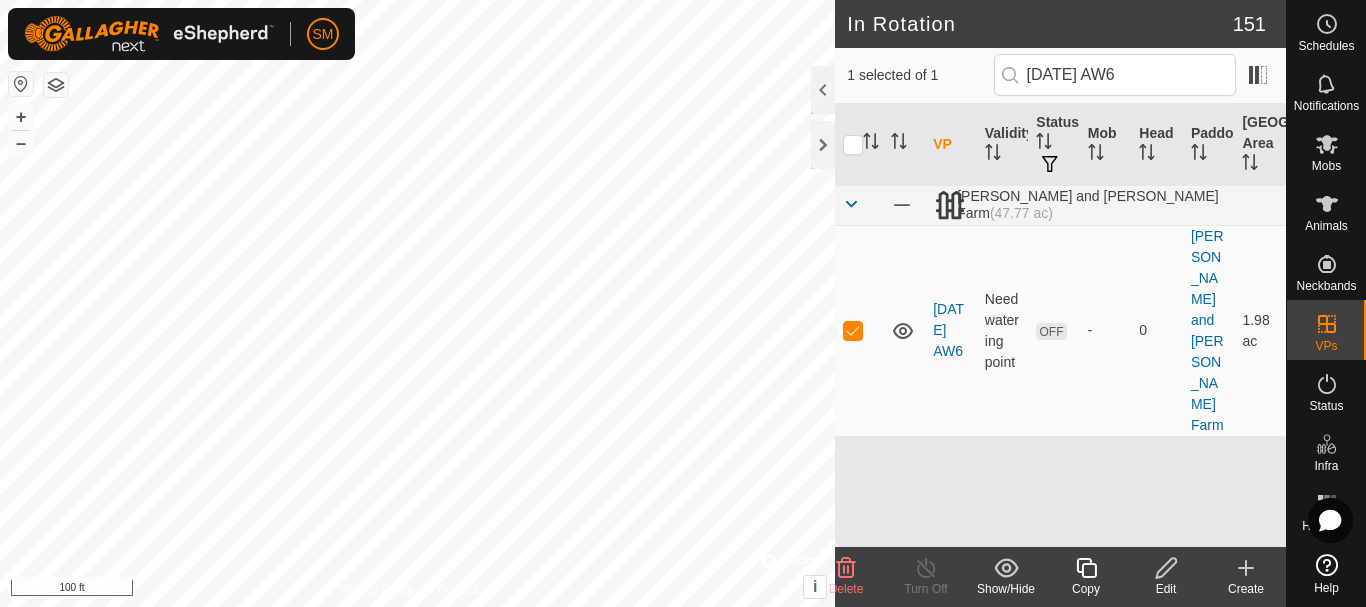 click 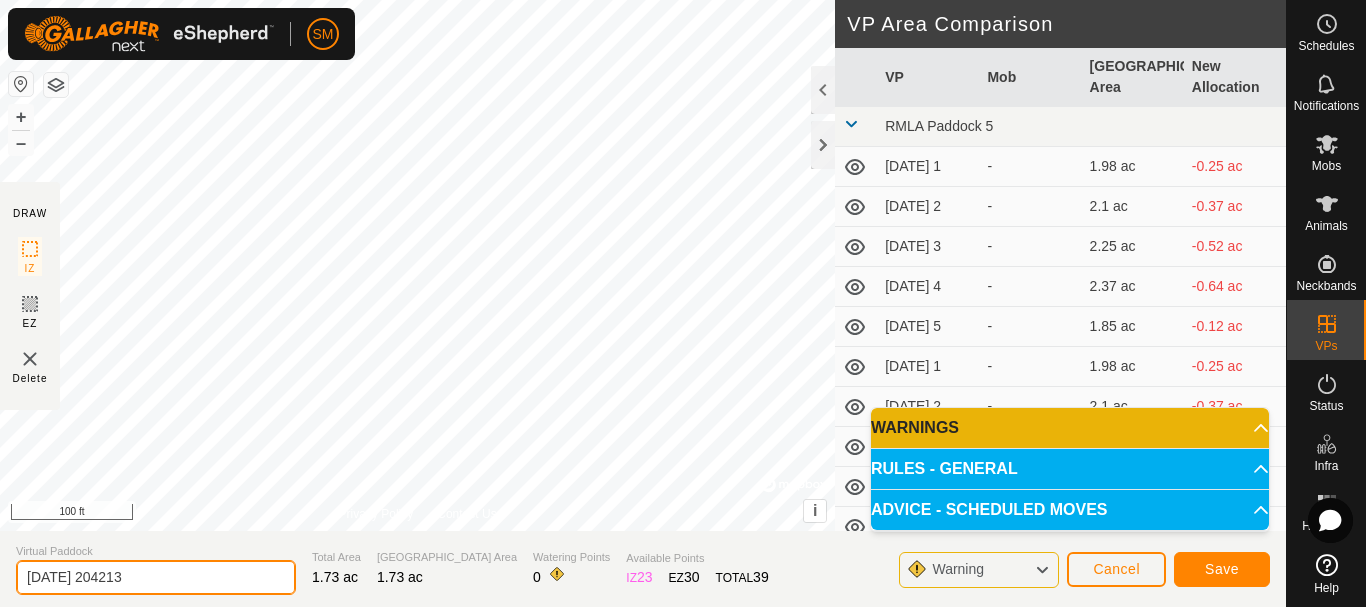 drag, startPoint x: 184, startPoint y: 585, endPoint x: 0, endPoint y: 606, distance: 185.19449 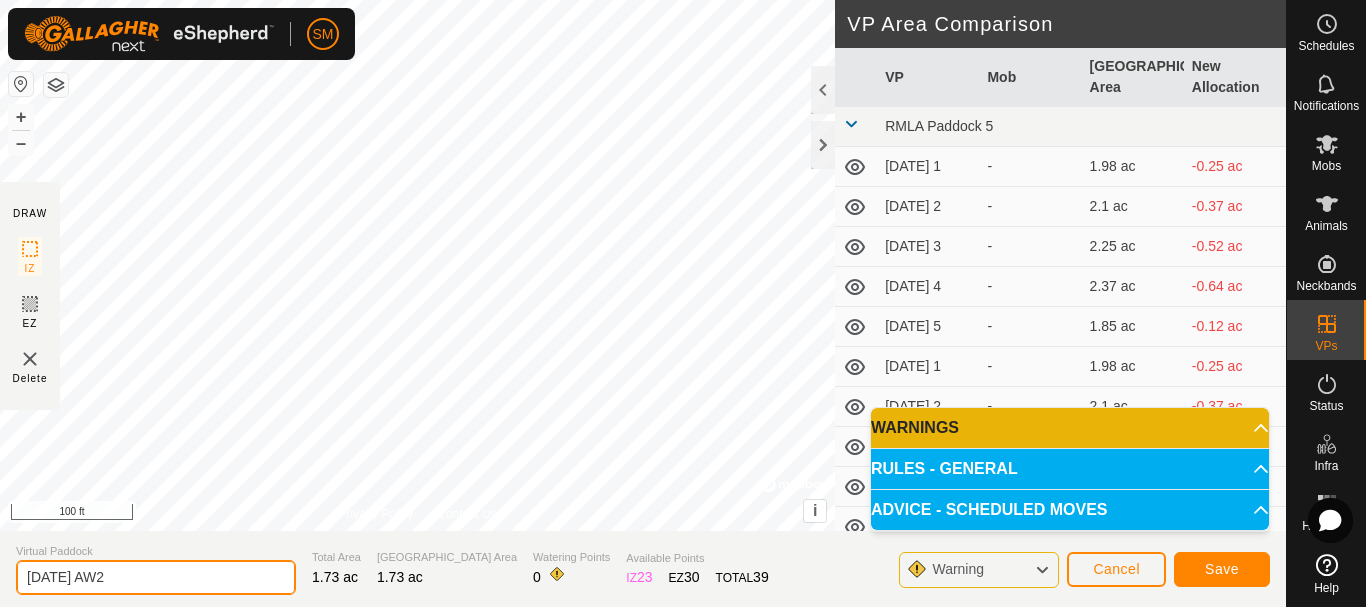 type on "[DATE] AW2" 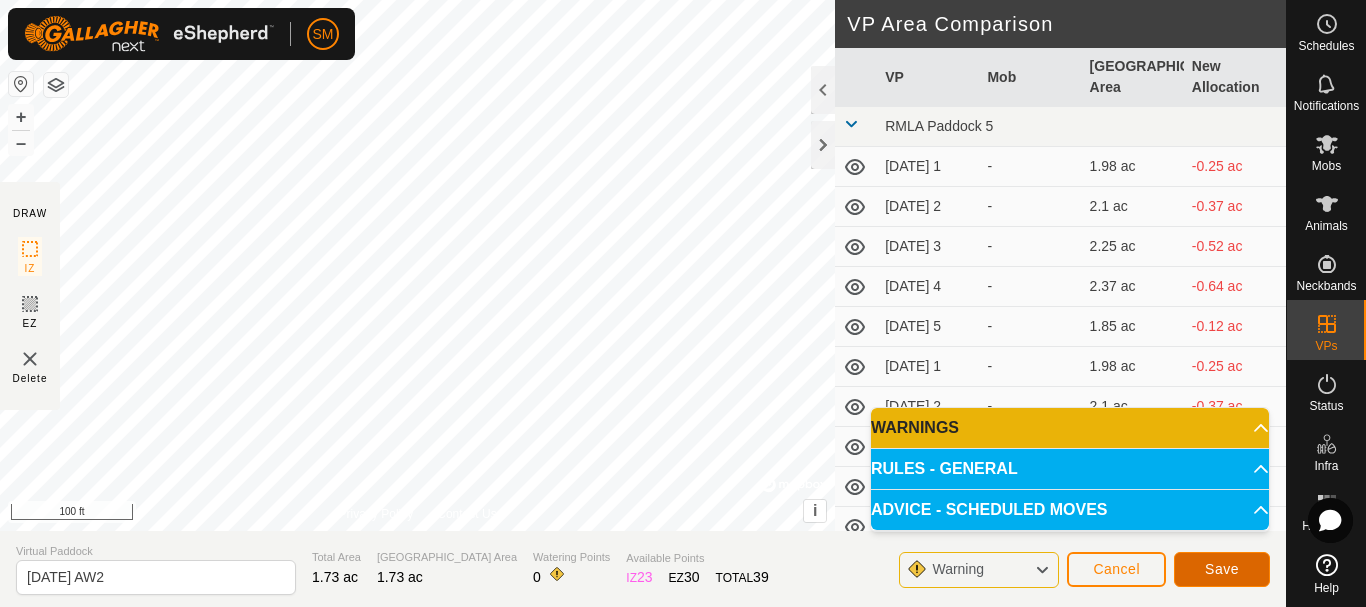 click on "Save" 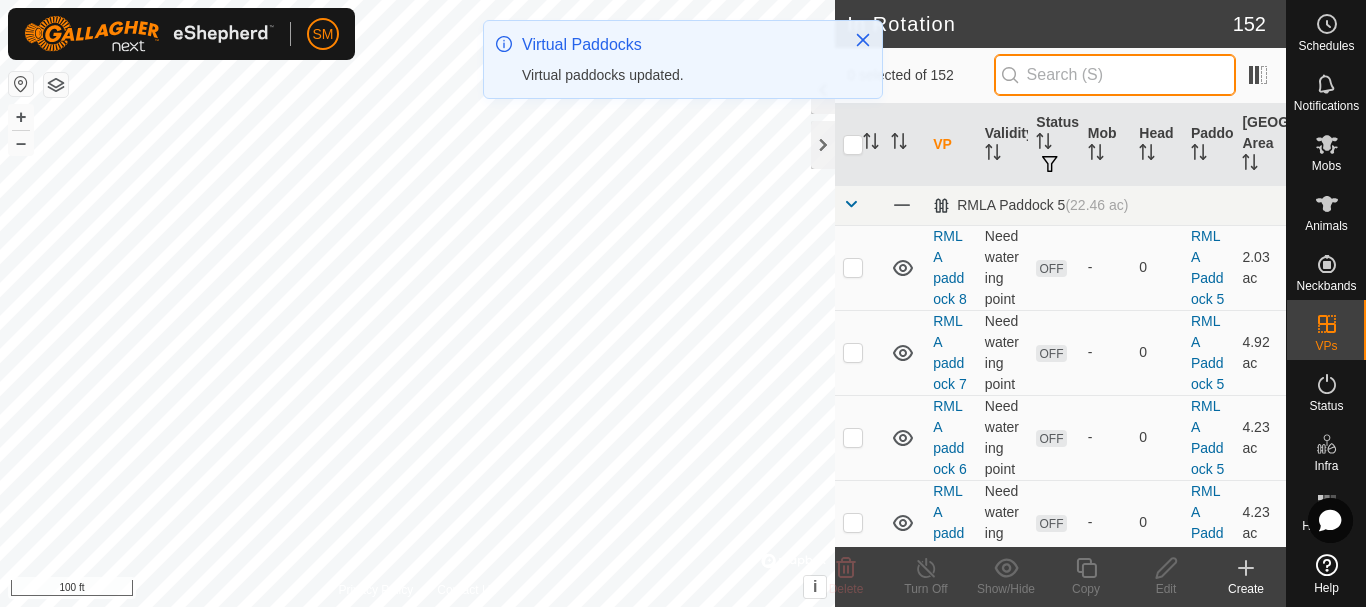 click at bounding box center (1115, 75) 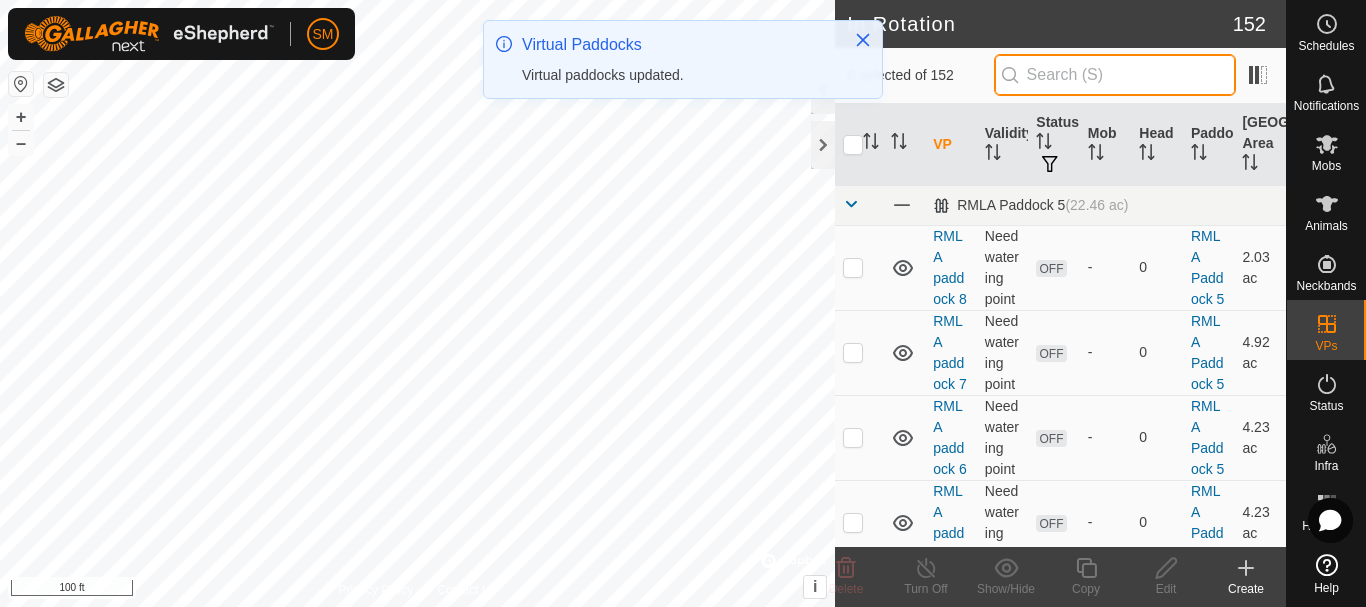 paste on "[DATE] AW" 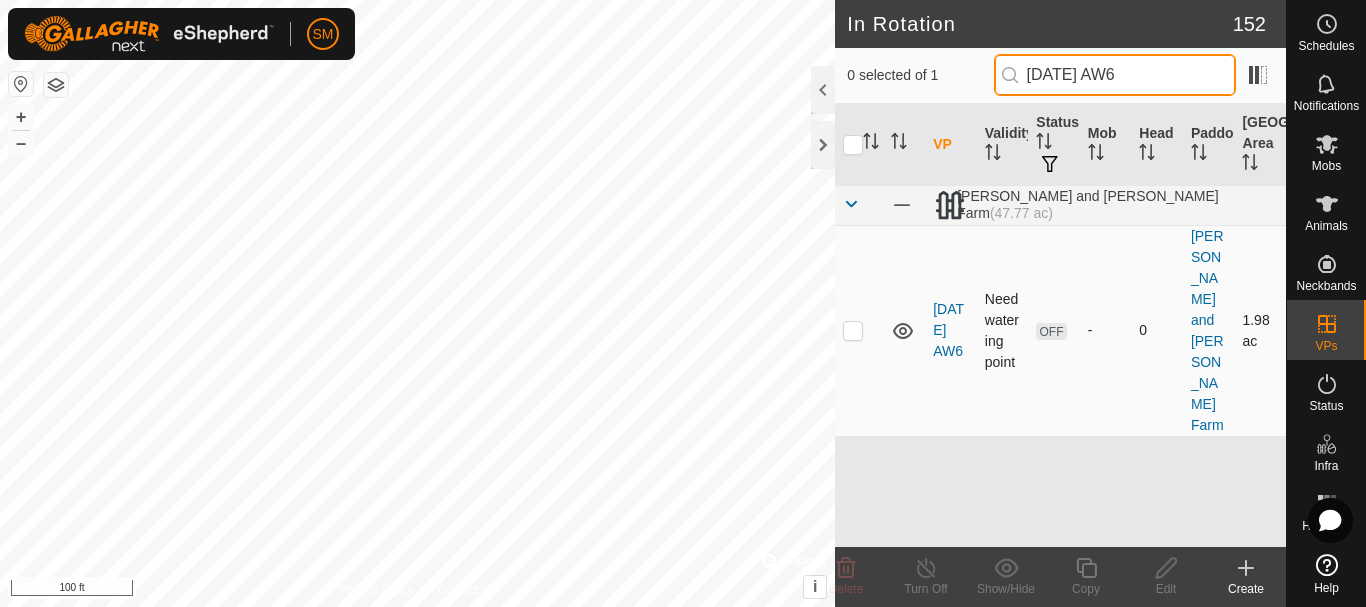 type on "[DATE] AW6" 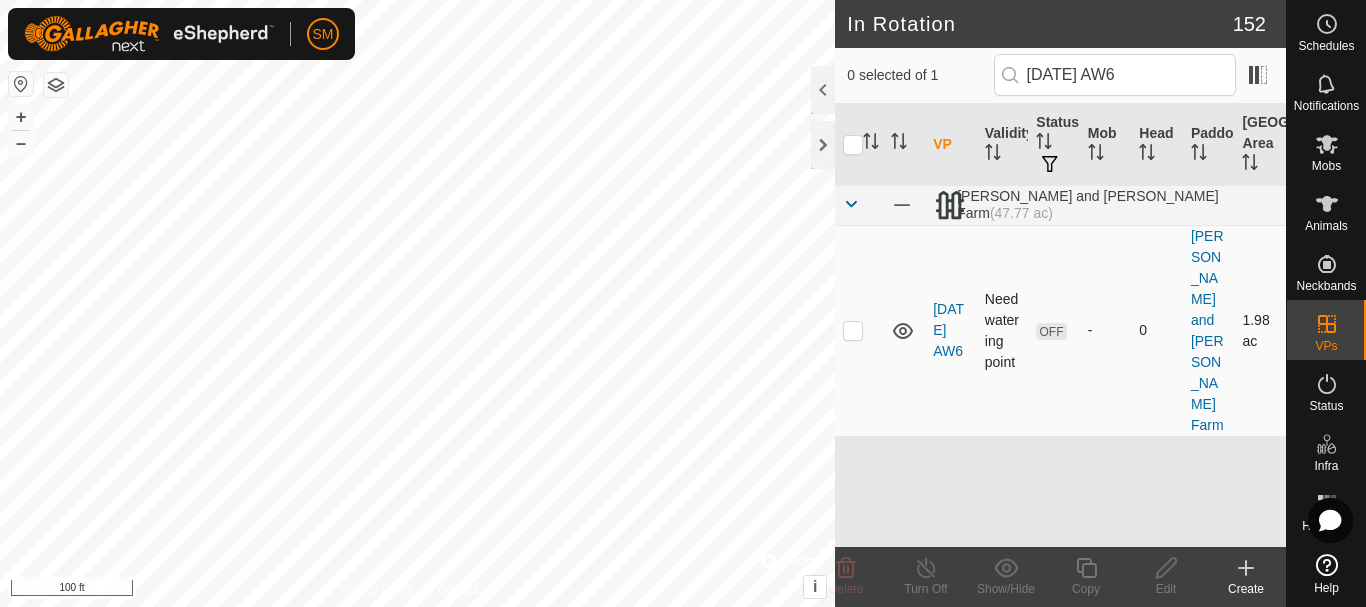 click at bounding box center [859, 330] 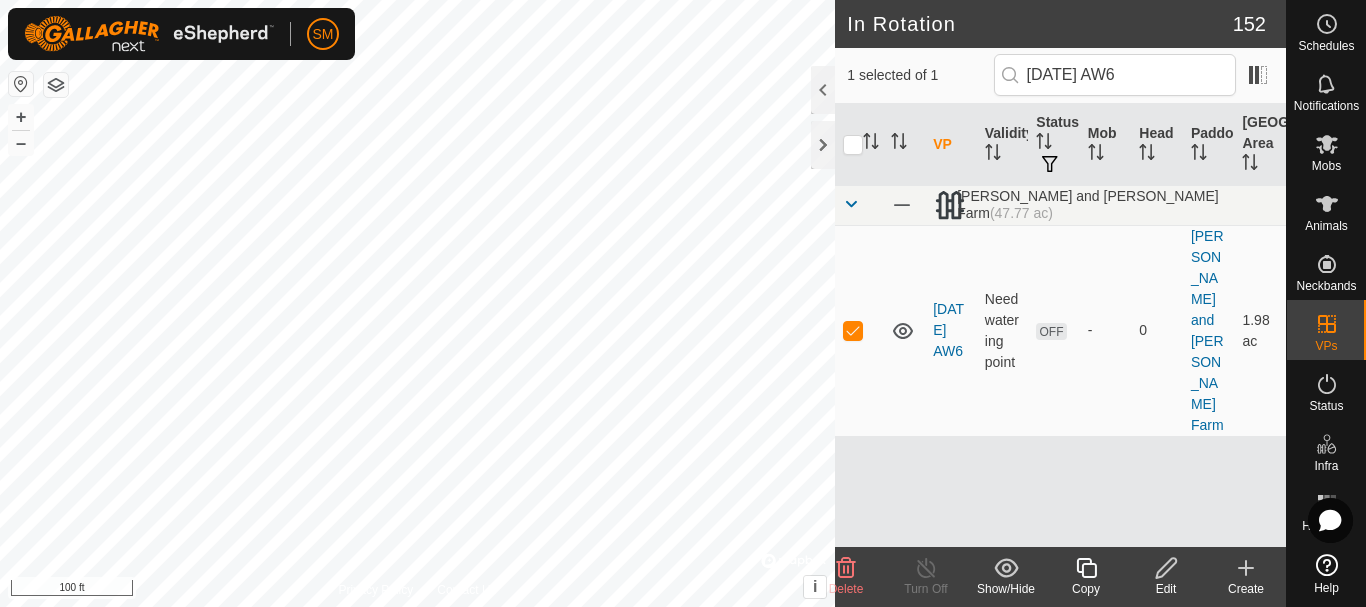 click 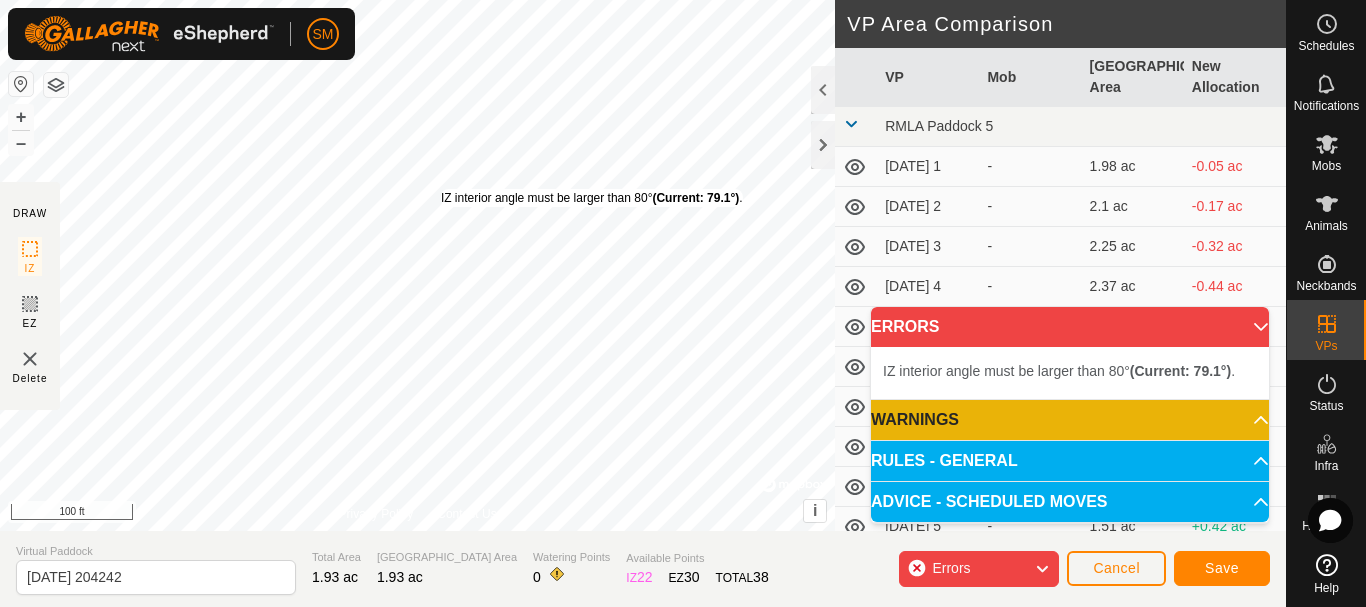click on "IZ interior angle must be larger than 80°  (Current: 79.1°) ." at bounding box center (592, 198) 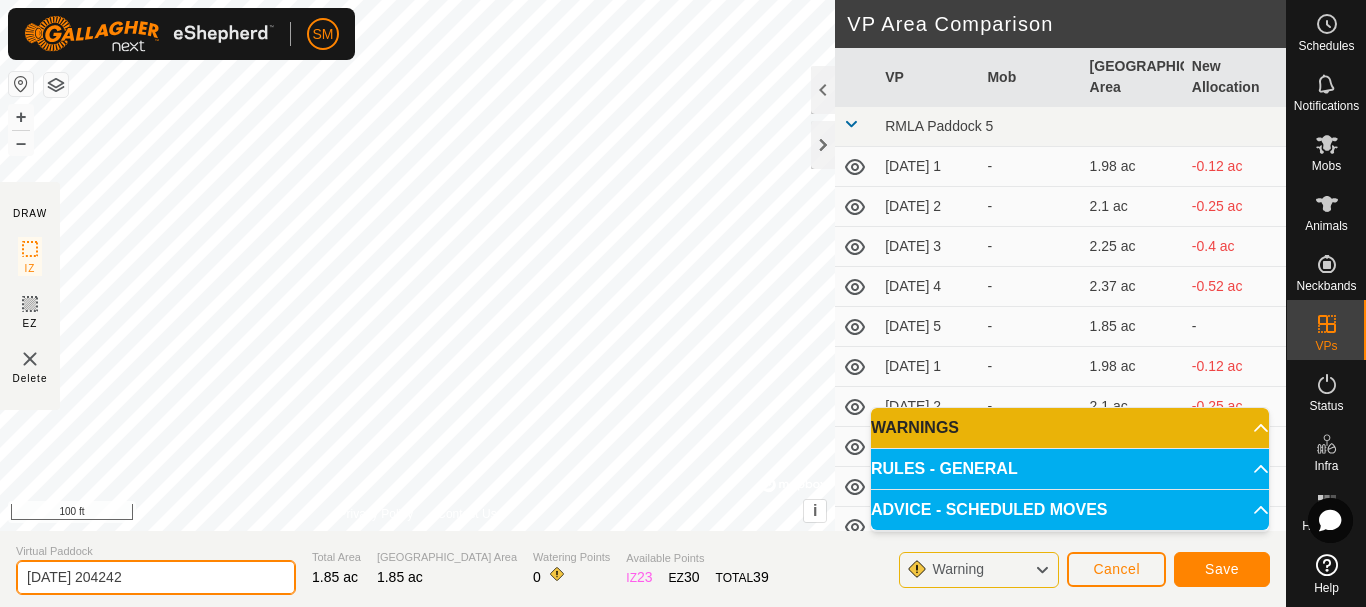 click on "[DATE] 204242" 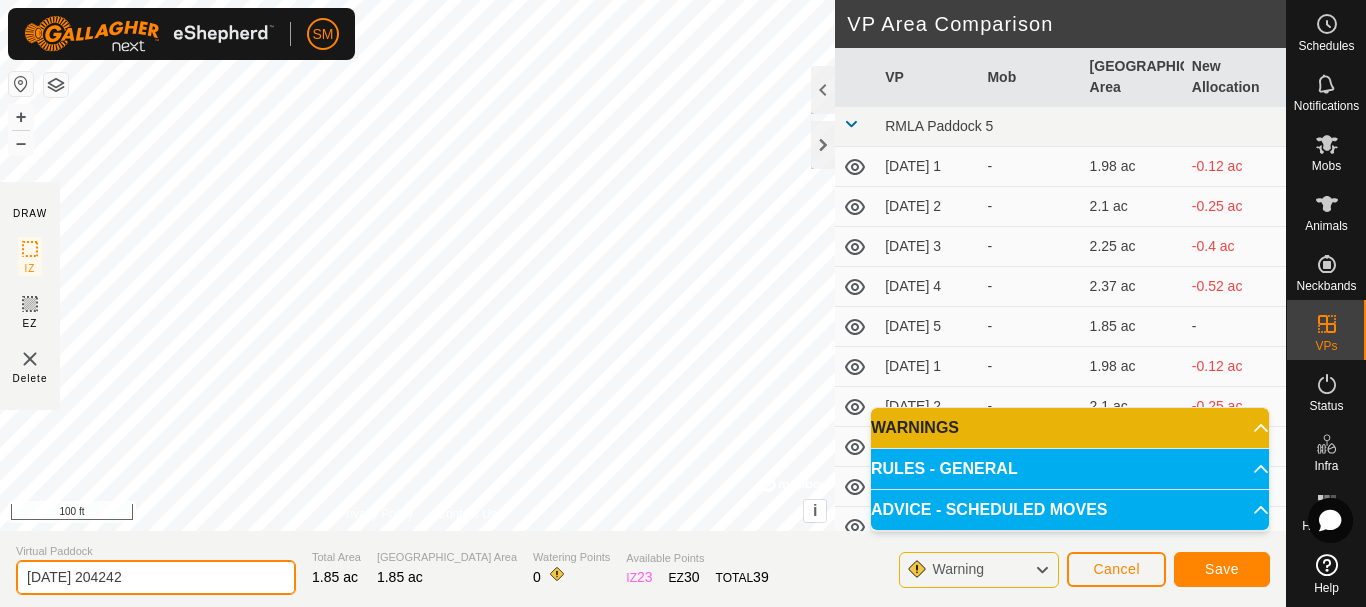 paste on "8-02 AW" 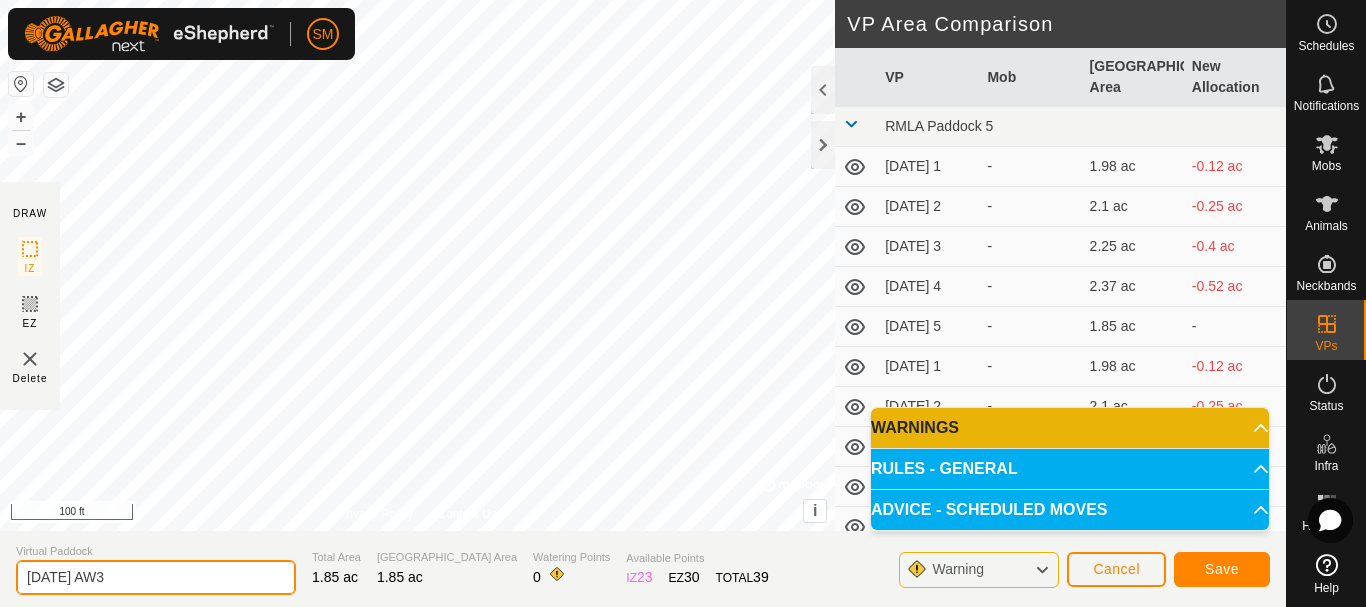type on "[DATE] AW3" 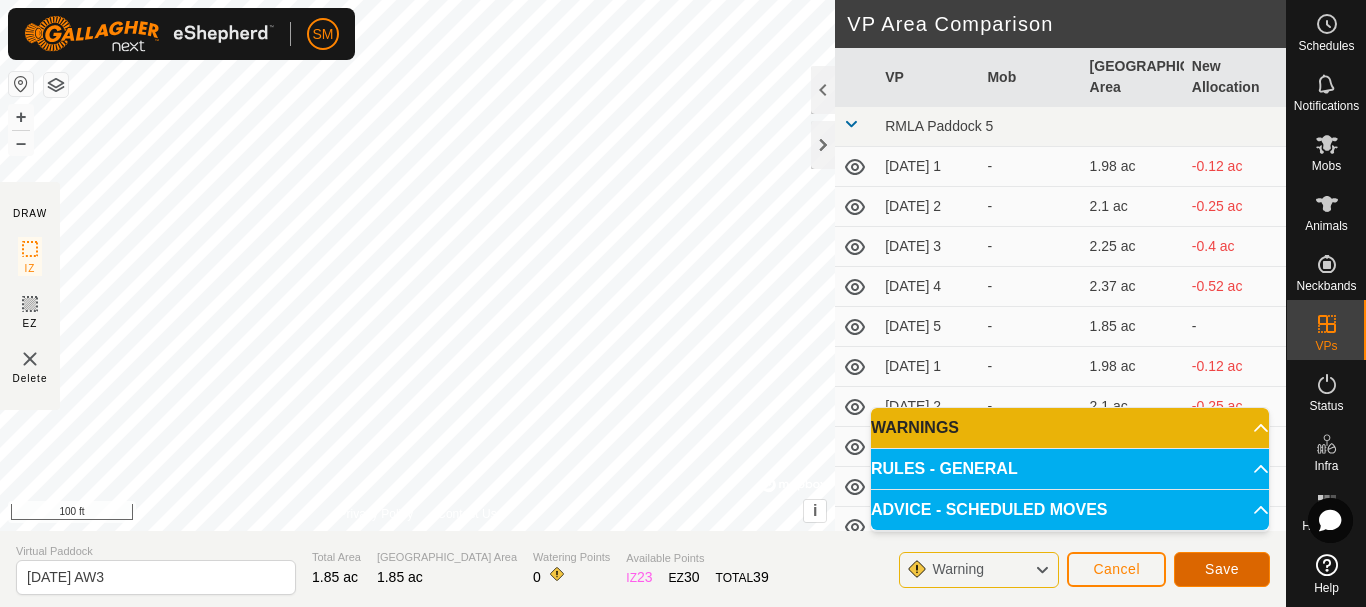 click on "Save" 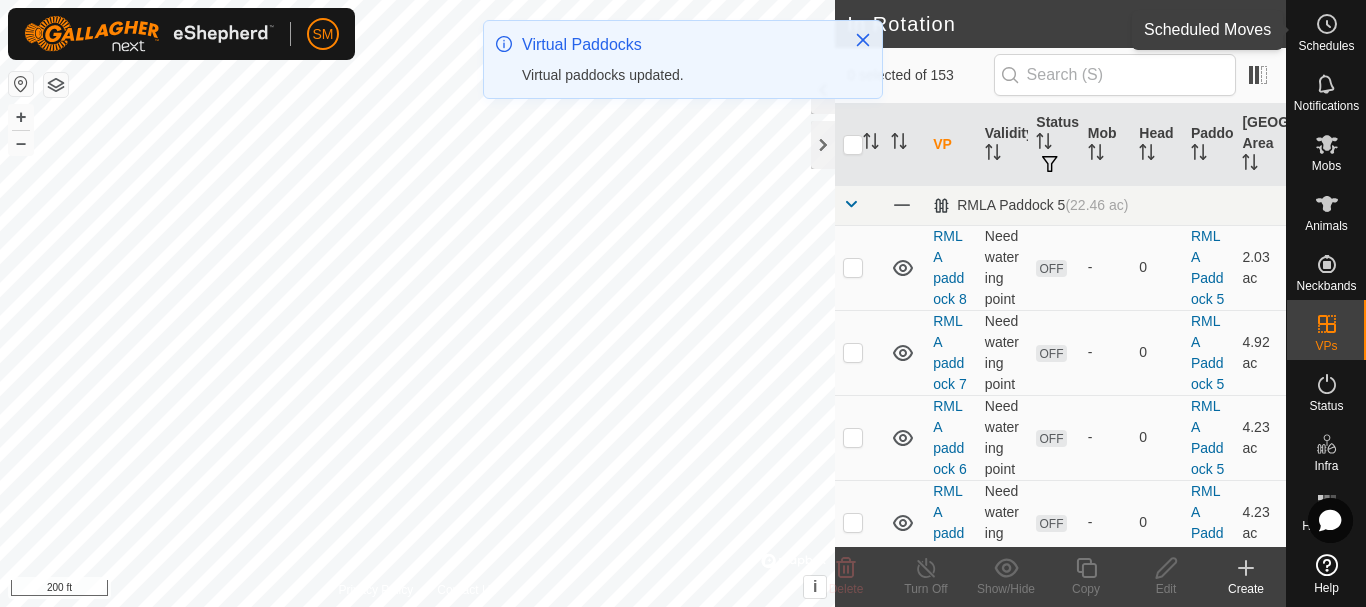 click 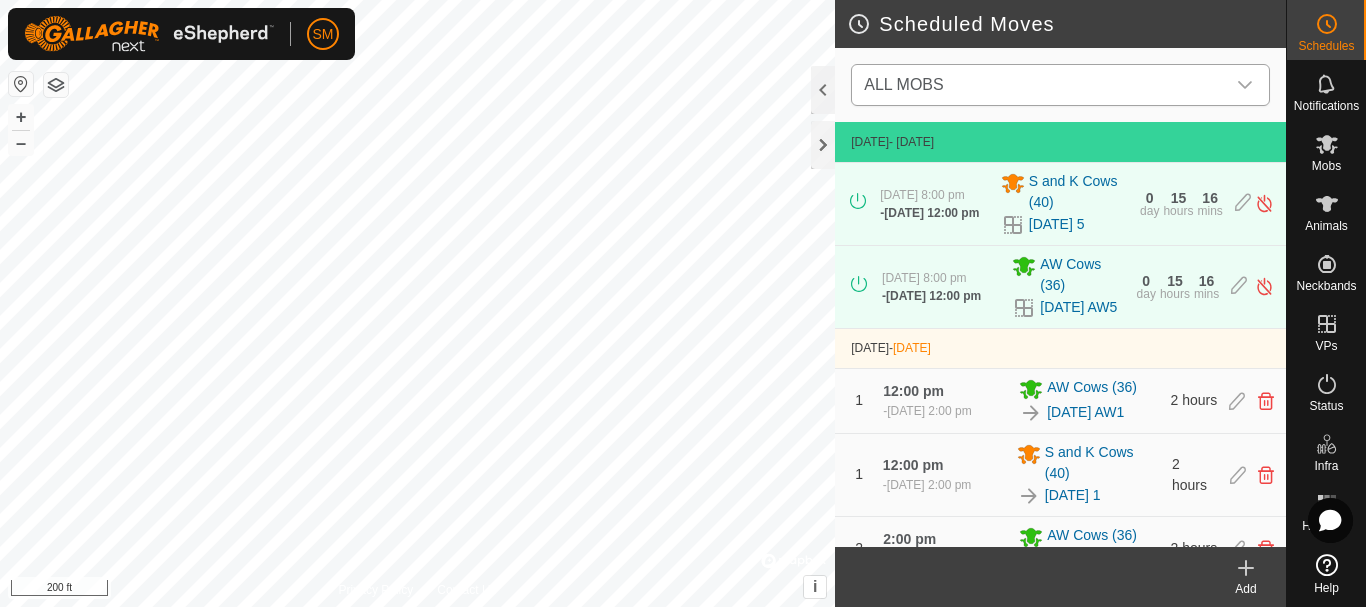click 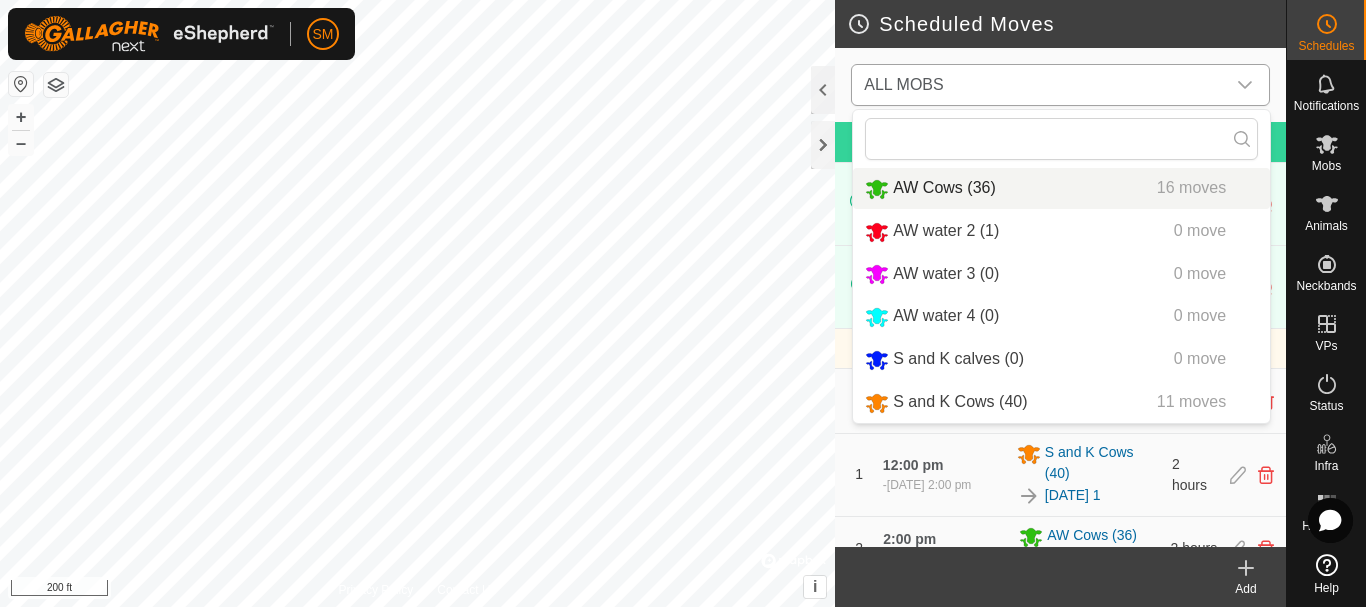 click on "AW Cows (36) 16 moves" at bounding box center [1061, 188] 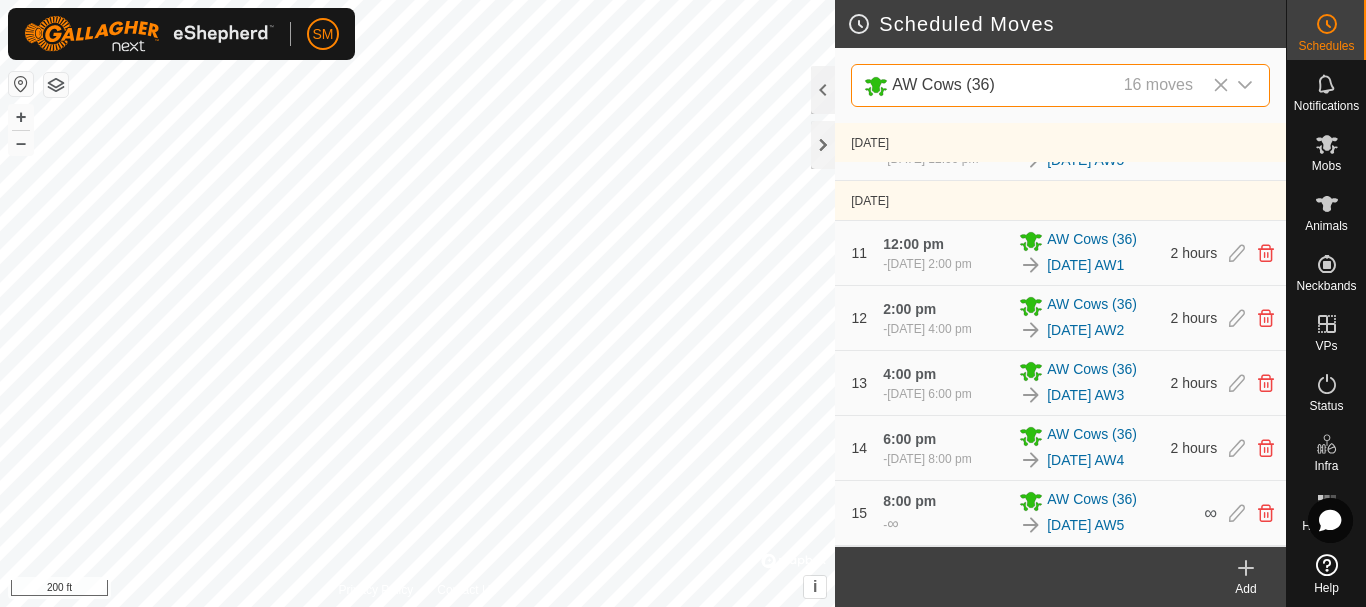 scroll, scrollTop: 1064, scrollLeft: 0, axis: vertical 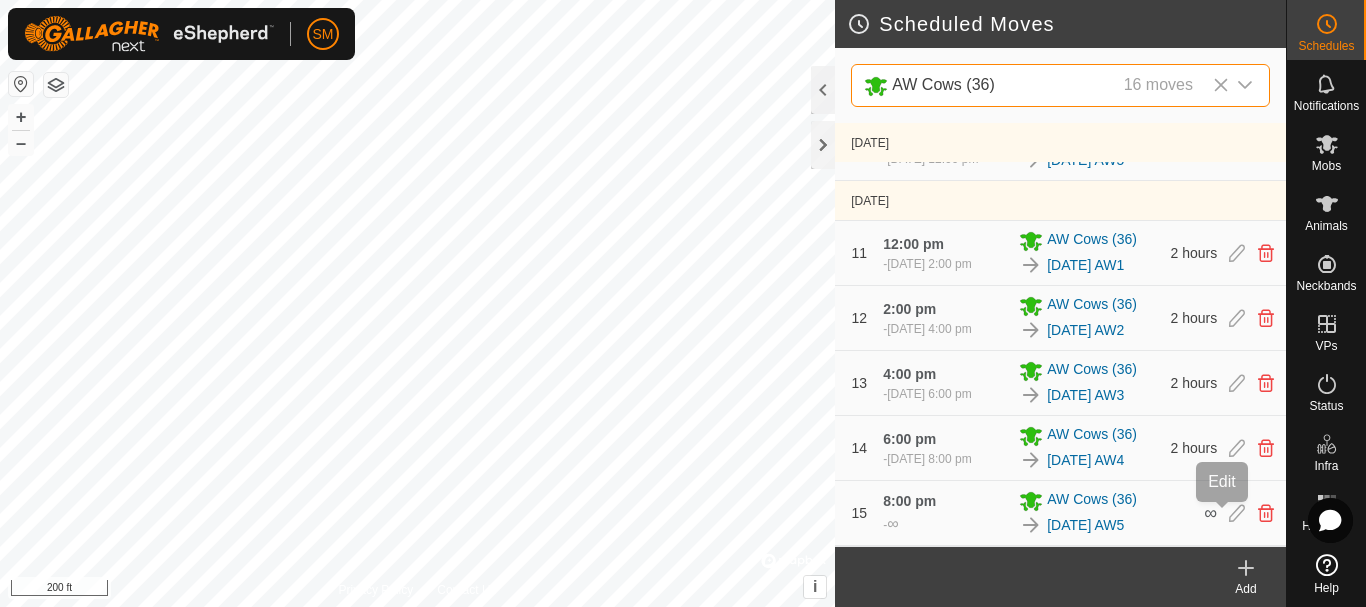 click at bounding box center (1237, 513) 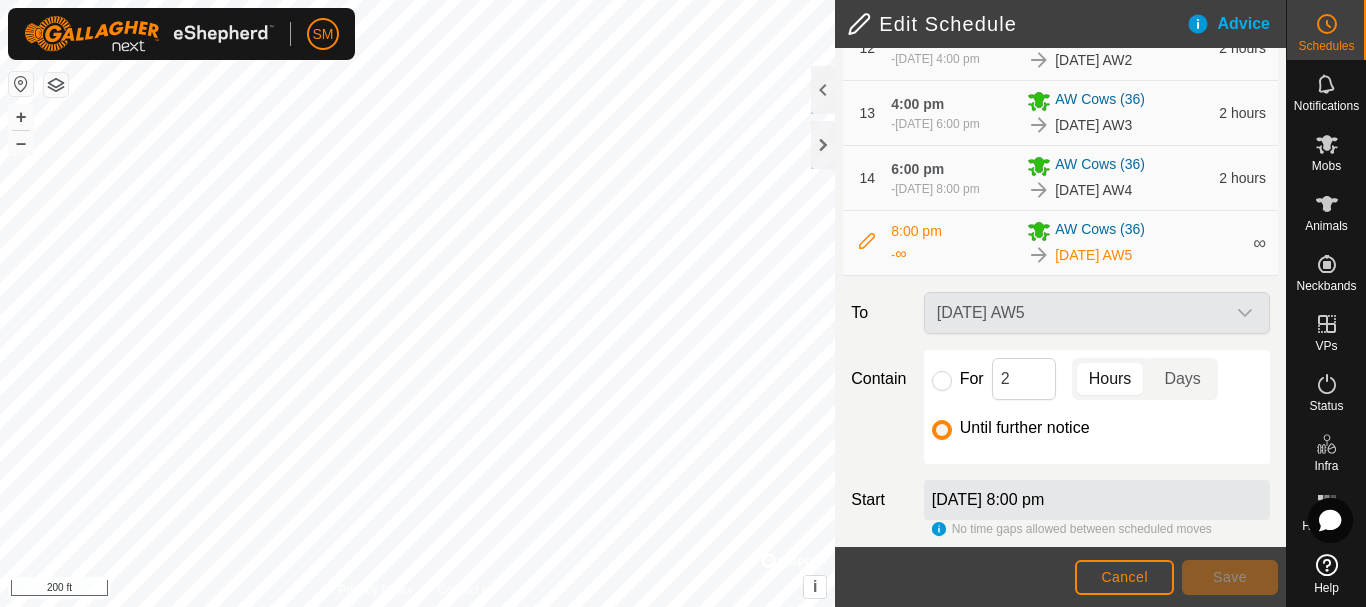 scroll, scrollTop: 1236, scrollLeft: 0, axis: vertical 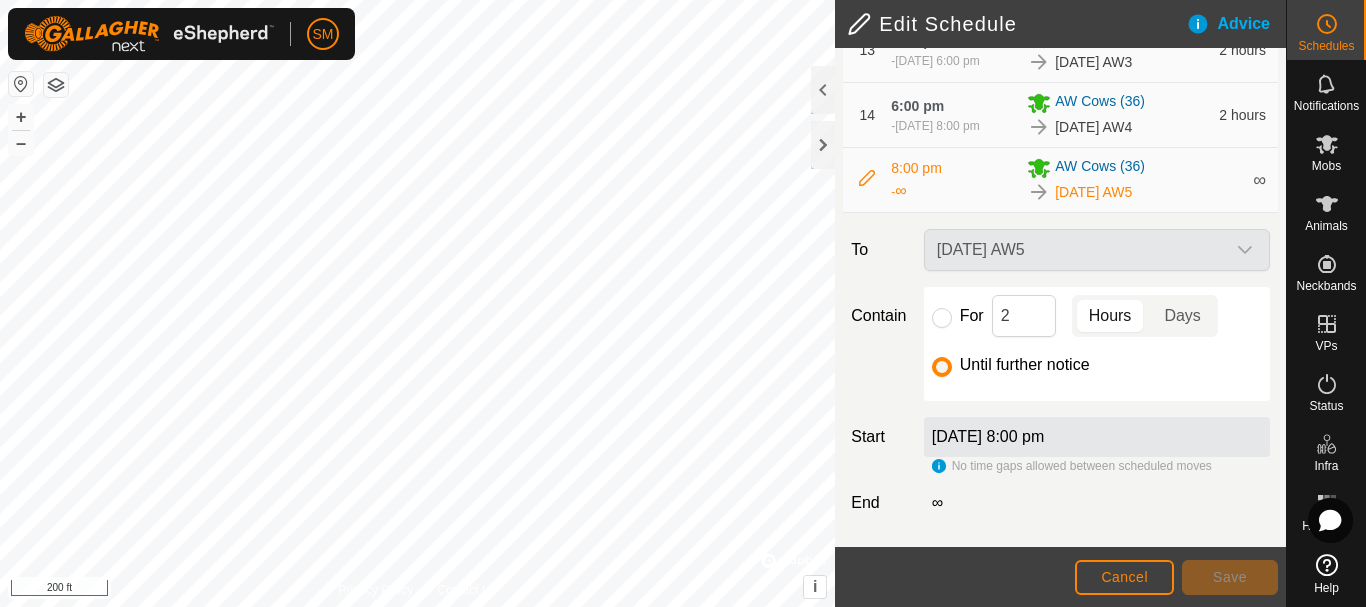 drag, startPoint x: 939, startPoint y: 321, endPoint x: 966, endPoint y: 320, distance: 27.018513 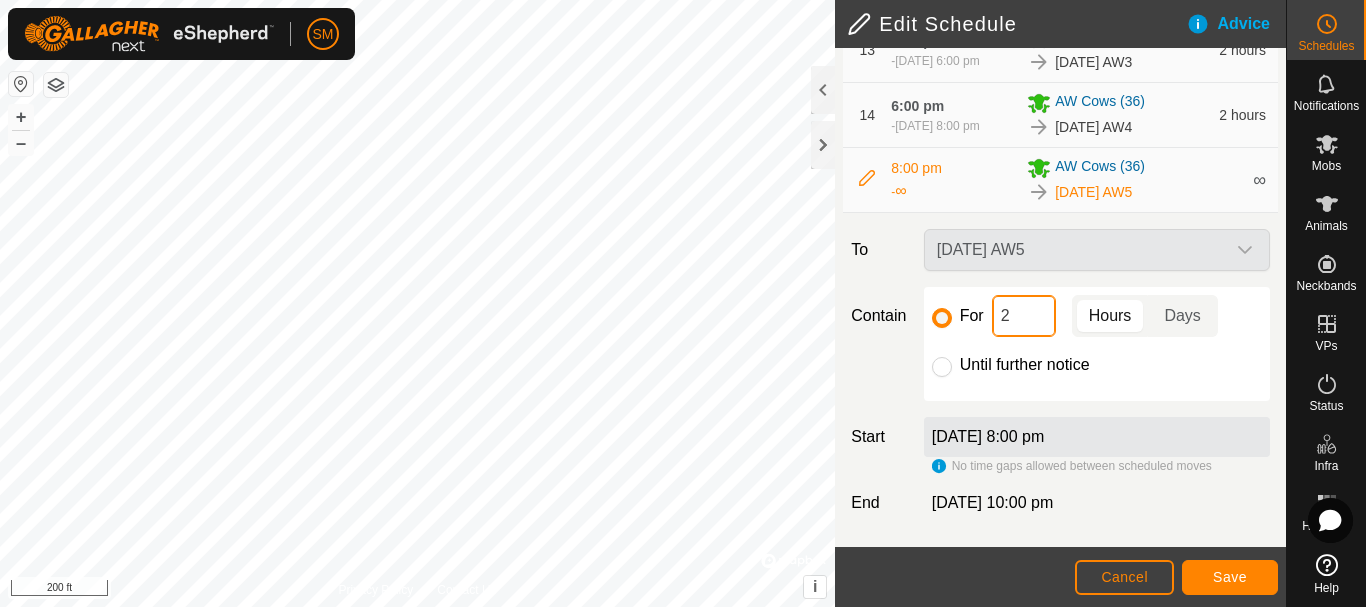 click on "2" 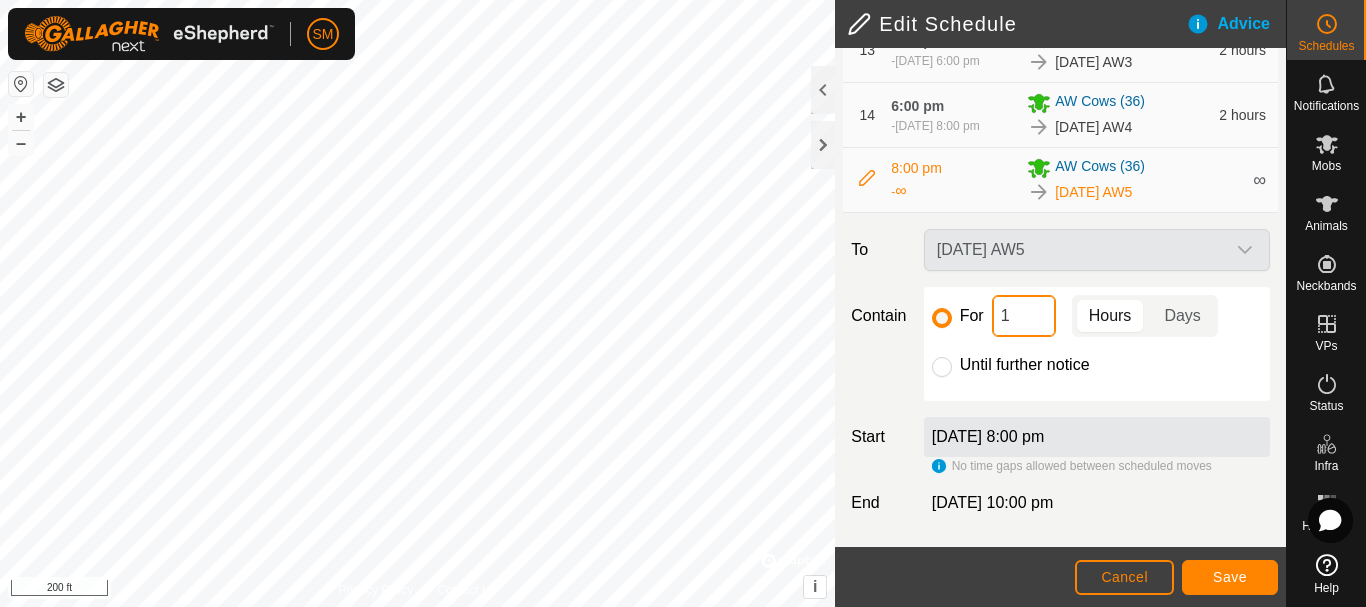 type on "16" 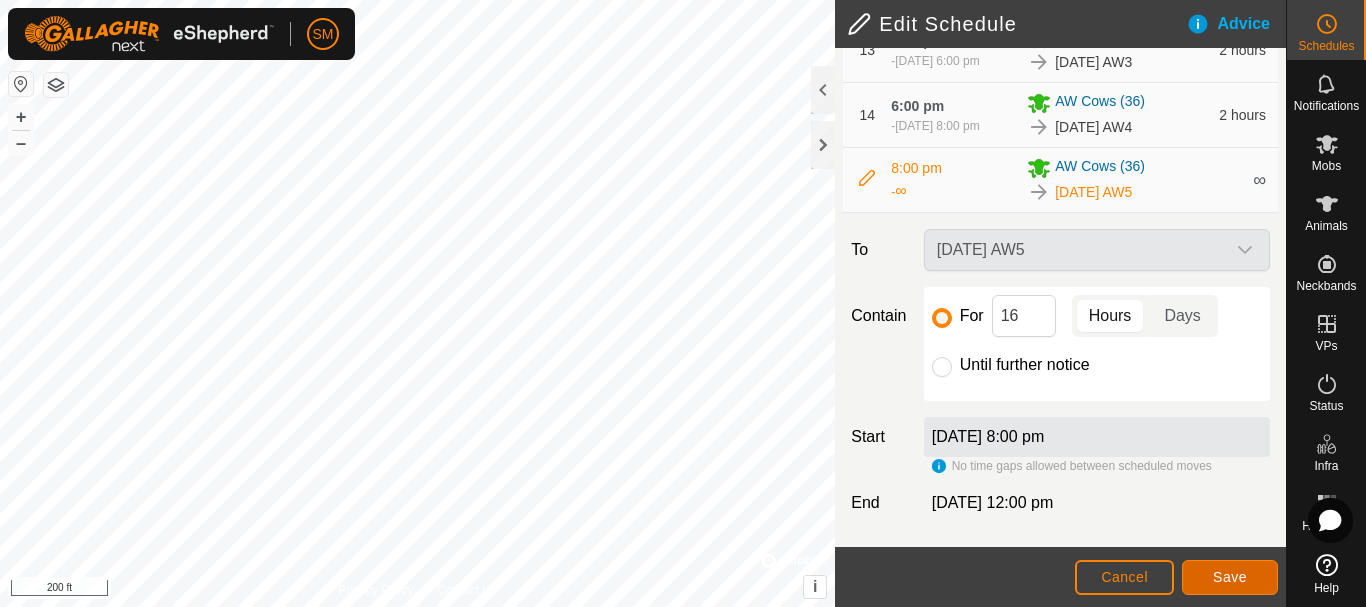 click on "Save" 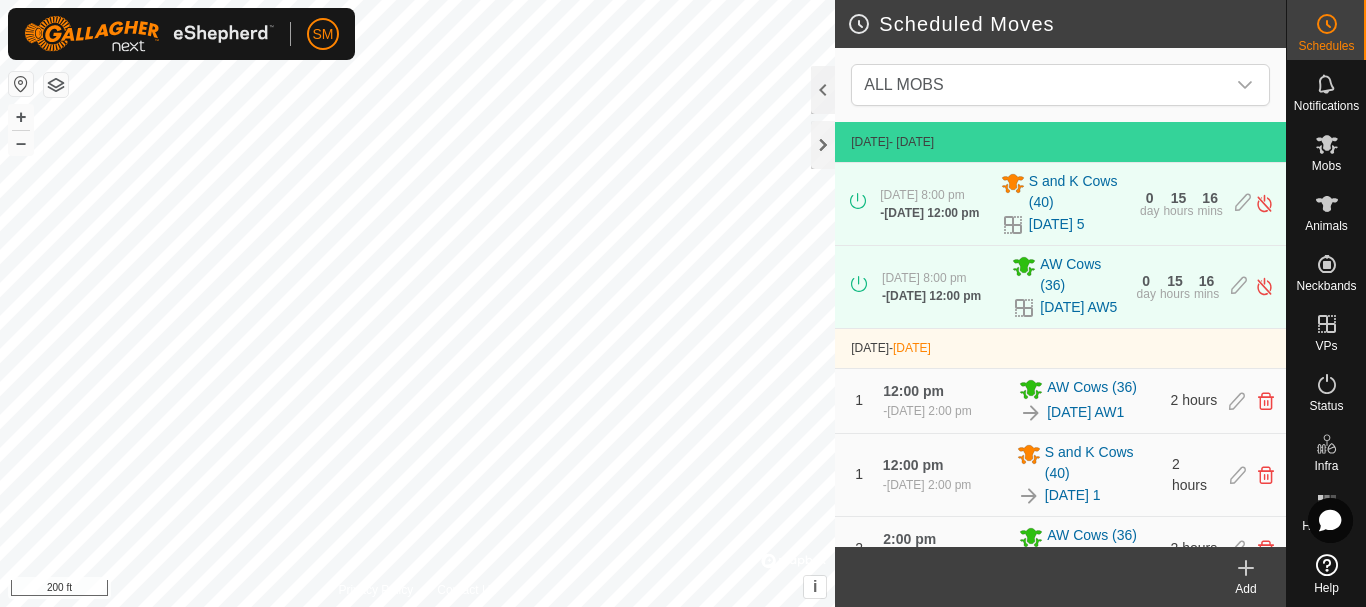 click 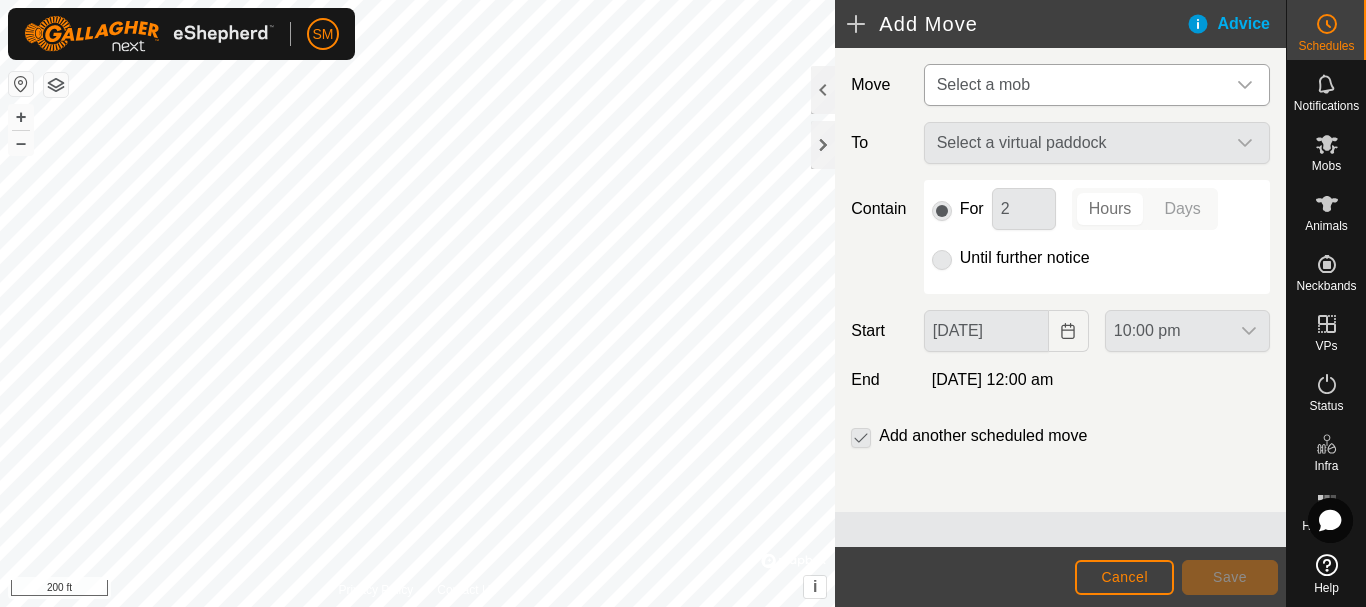 click at bounding box center [1245, 85] 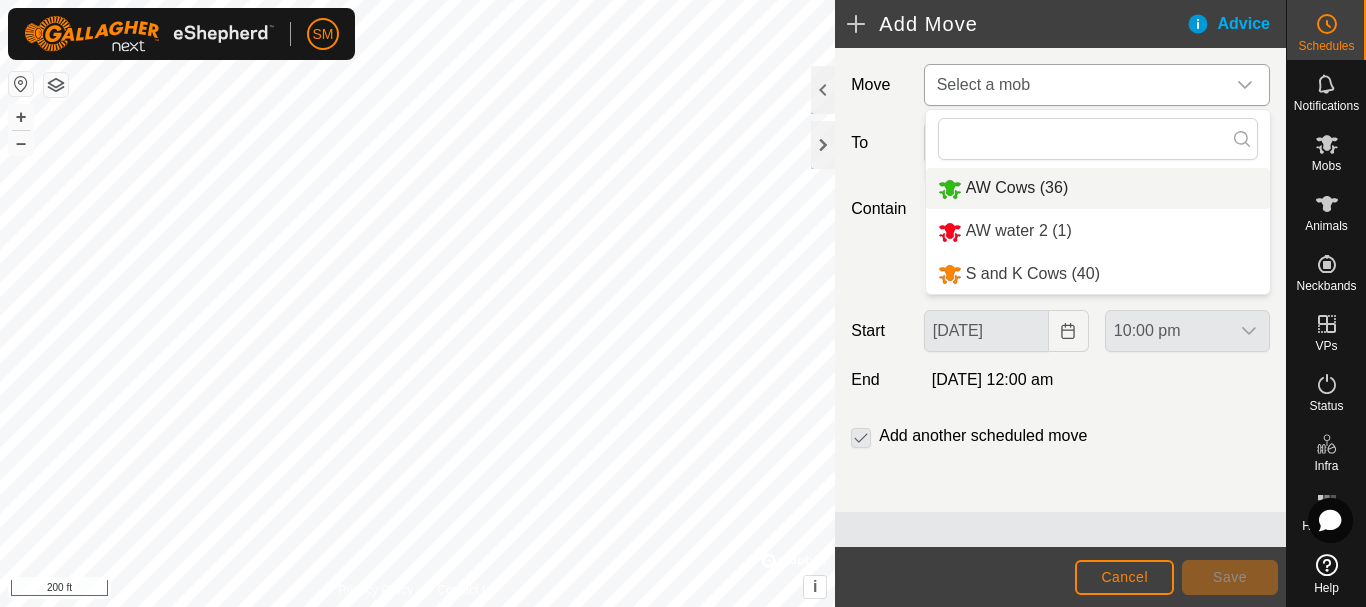 click on "AW Cows (36)" at bounding box center [1098, 188] 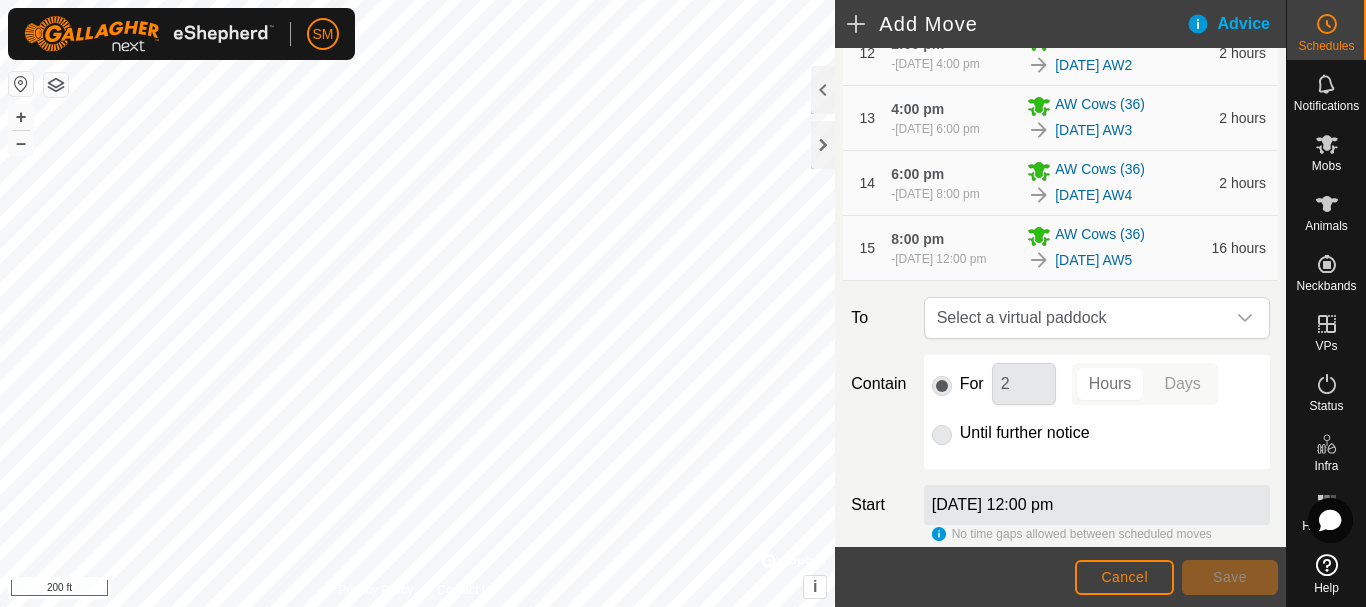 scroll, scrollTop: 1333, scrollLeft: 0, axis: vertical 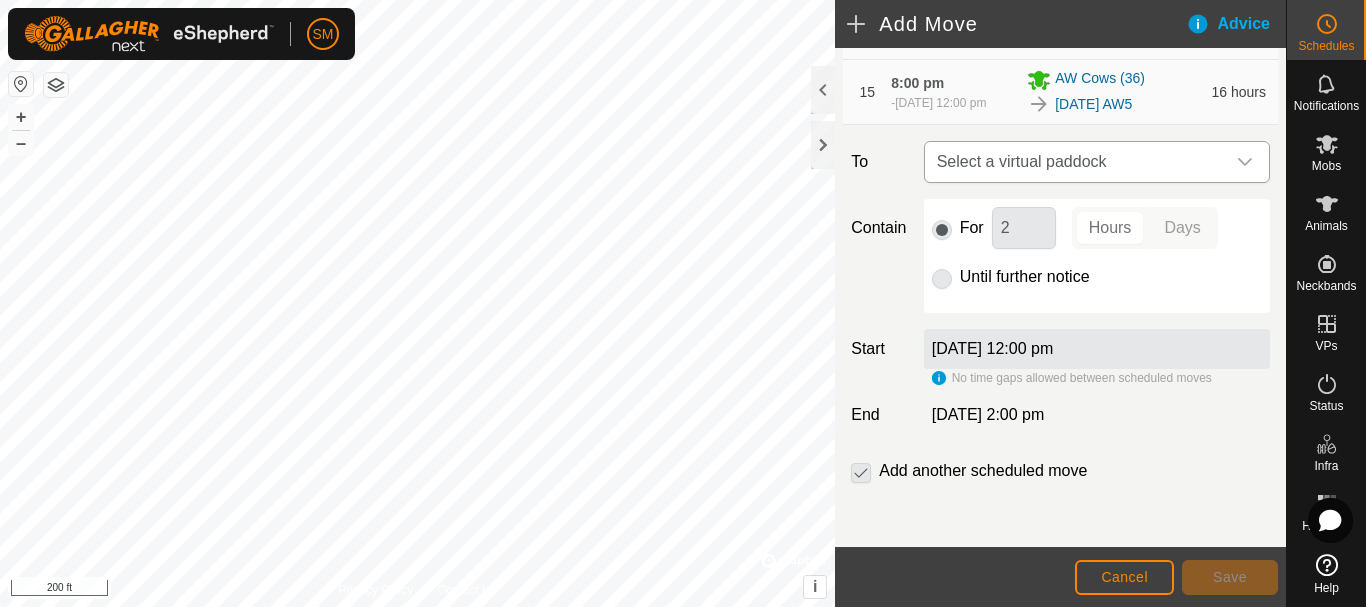 click at bounding box center (1245, 162) 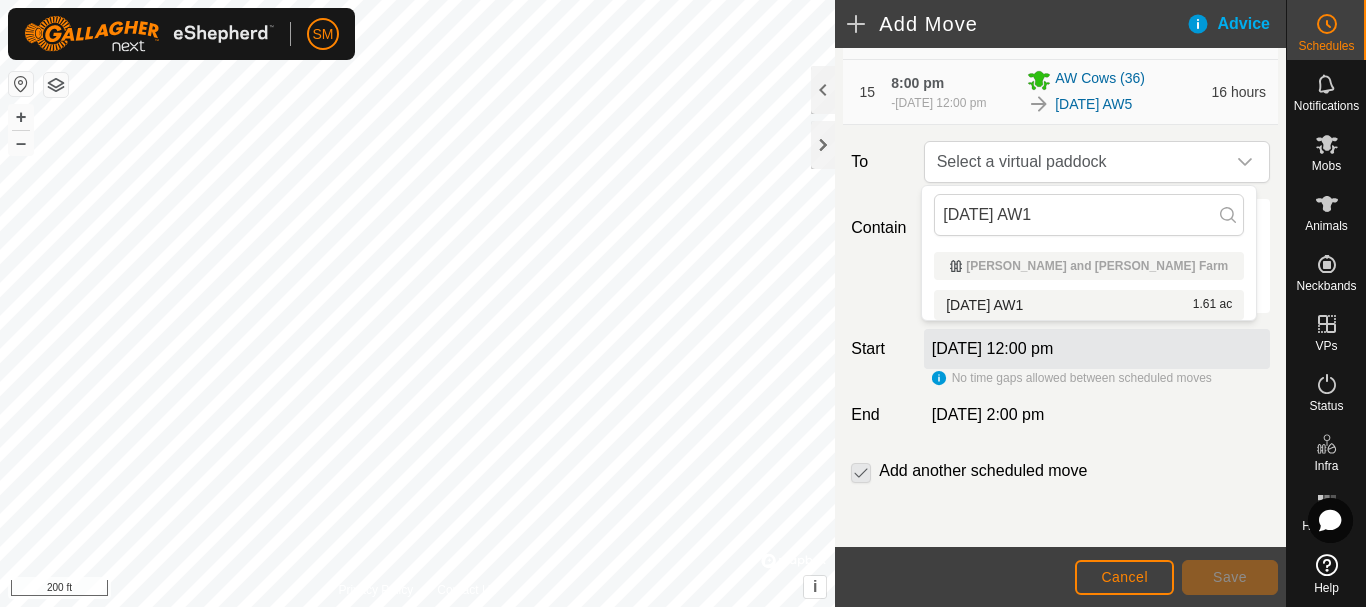 type on "[DATE] AW1" 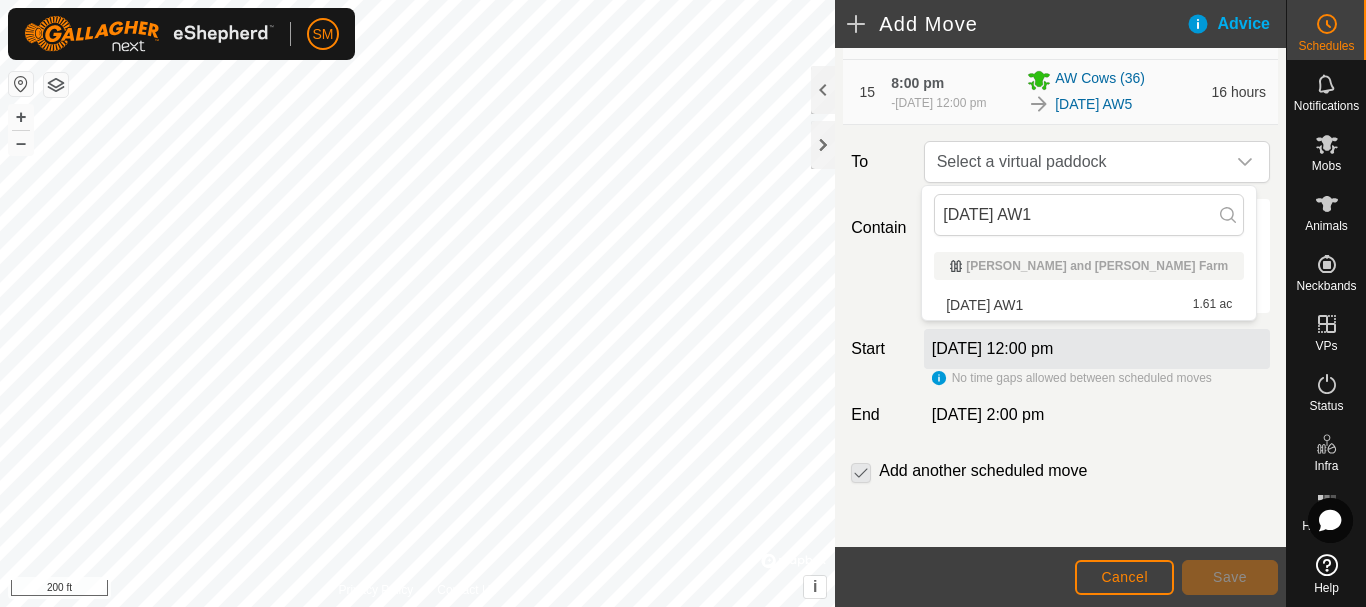 click on "[DATE] AW1  1.61 ac" at bounding box center (1089, 305) 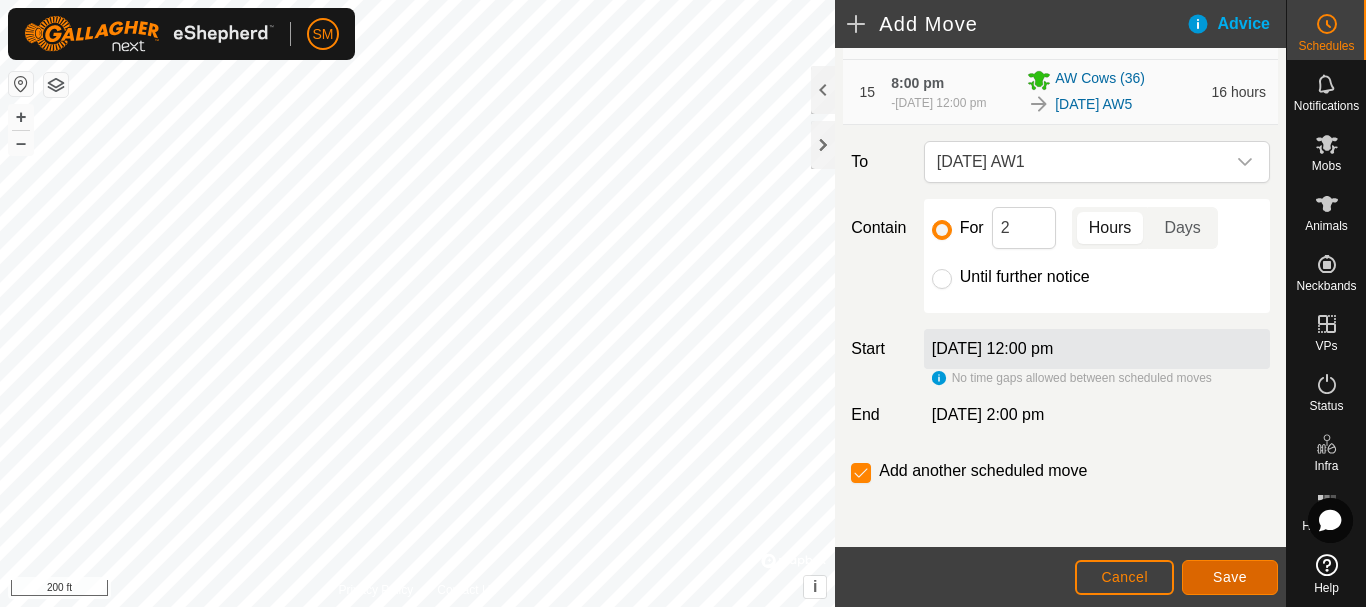 click on "Save" 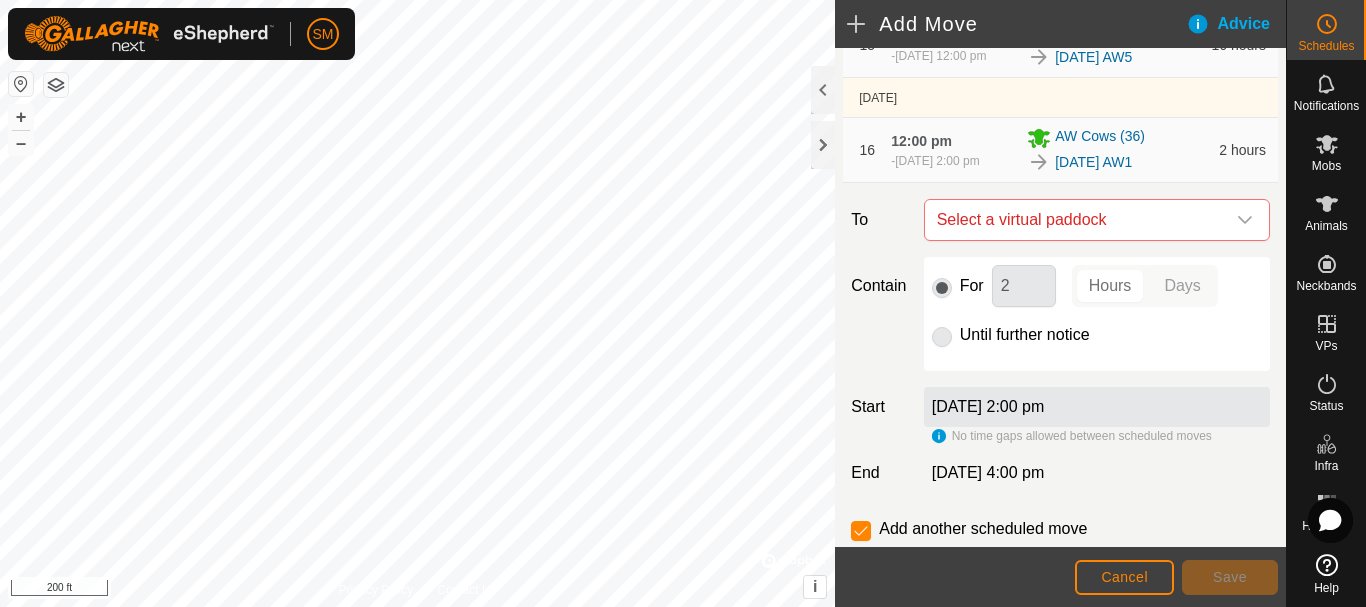 scroll, scrollTop: 1438, scrollLeft: 0, axis: vertical 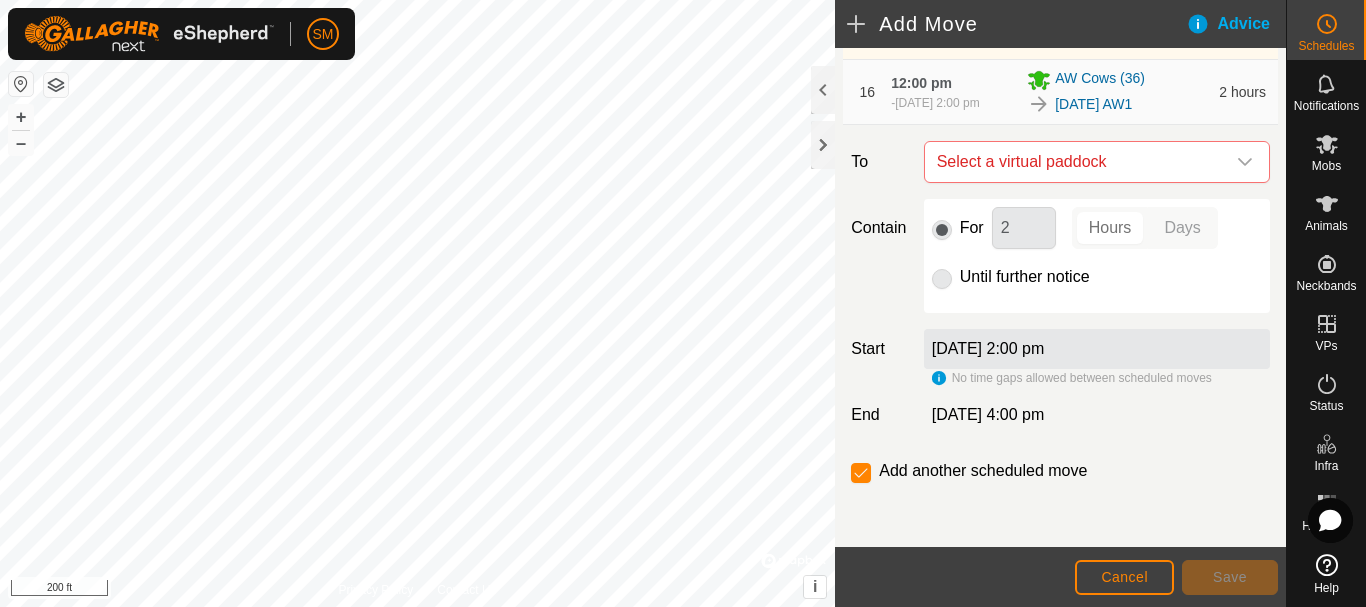 click at bounding box center (1245, 162) 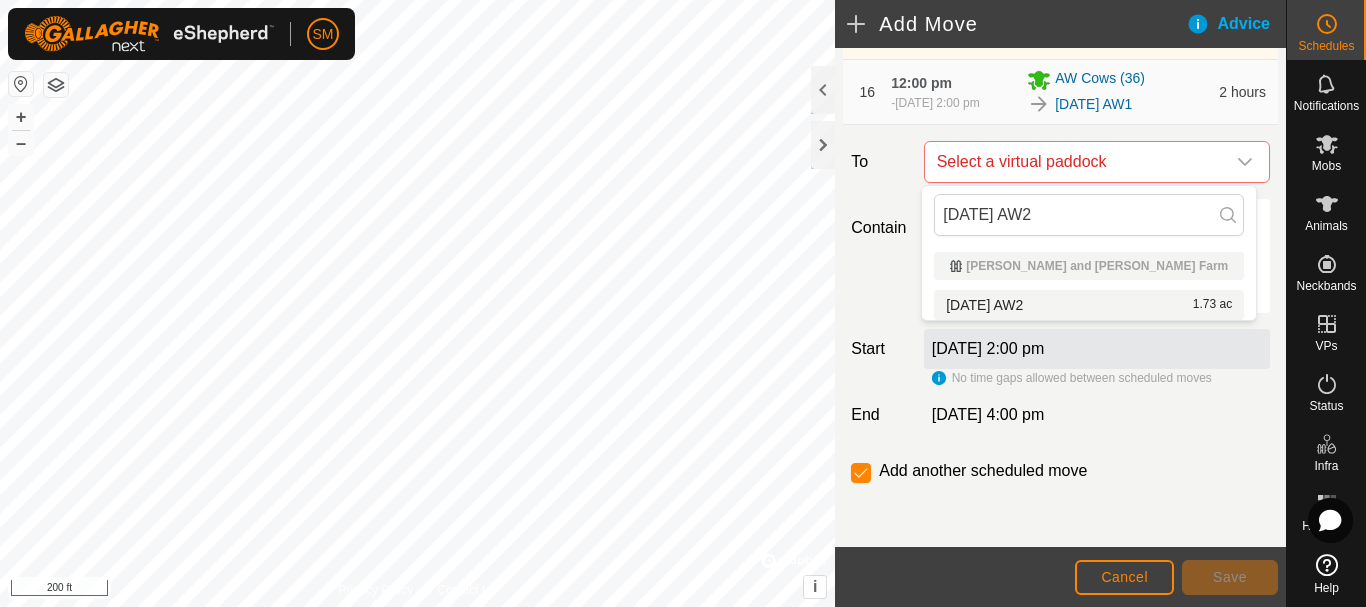 type on "[DATE] AW2" 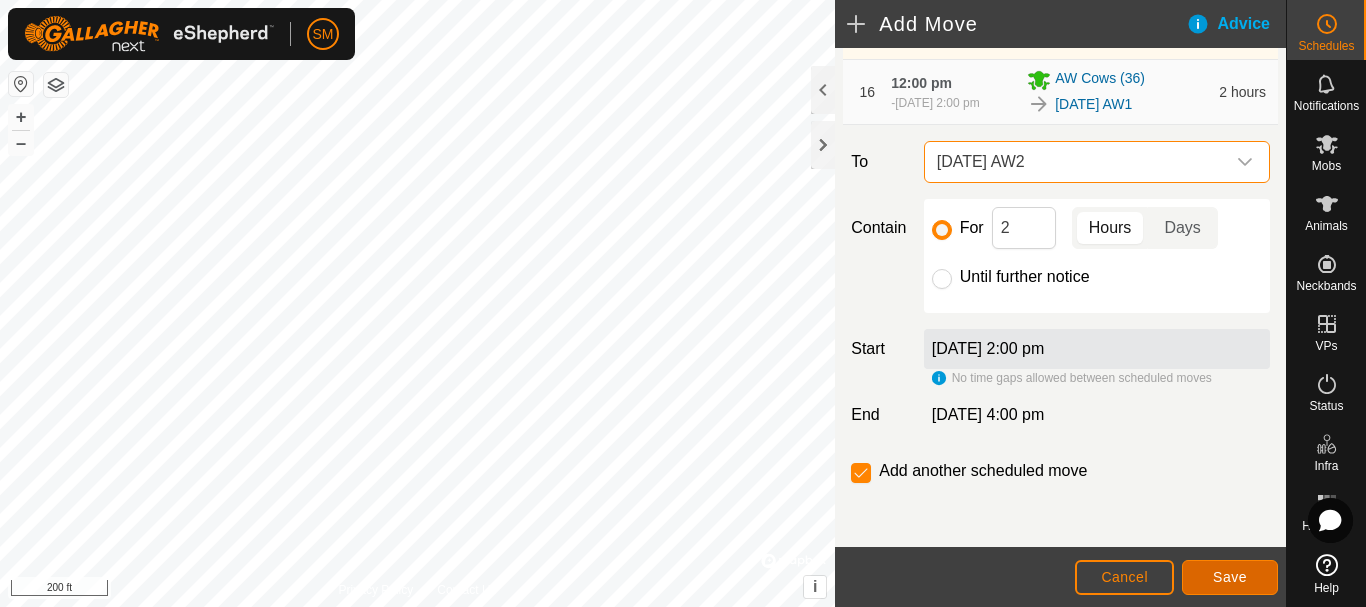 click on "Save" 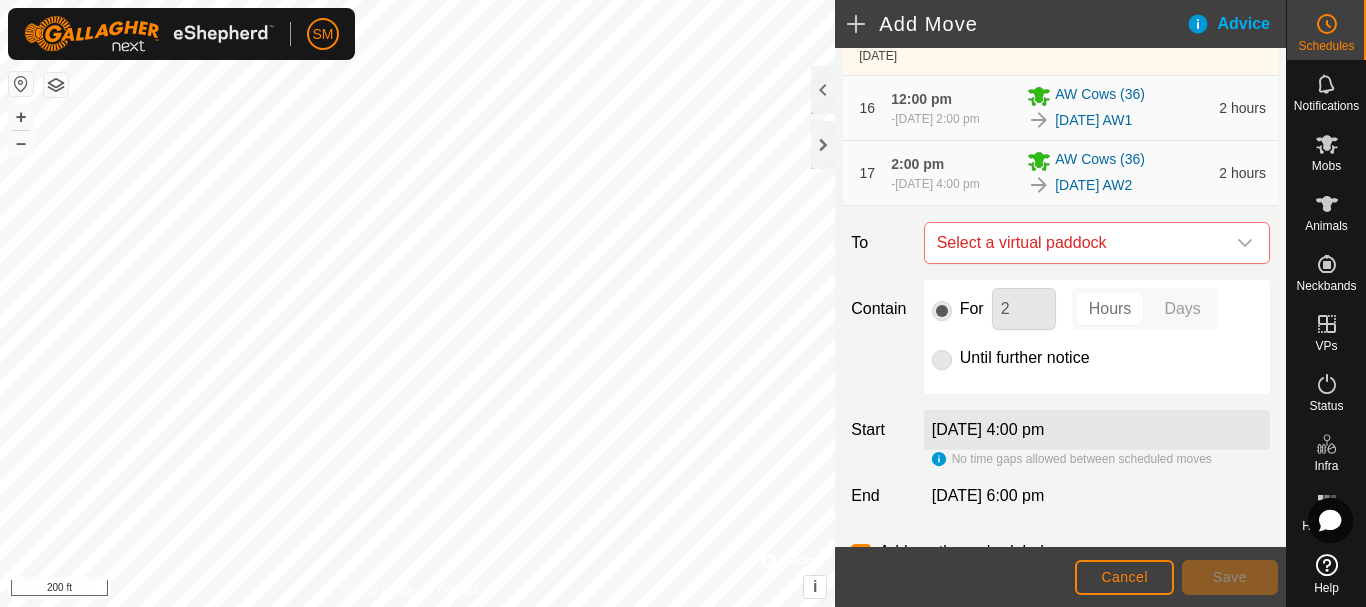 scroll, scrollTop: 1503, scrollLeft: 0, axis: vertical 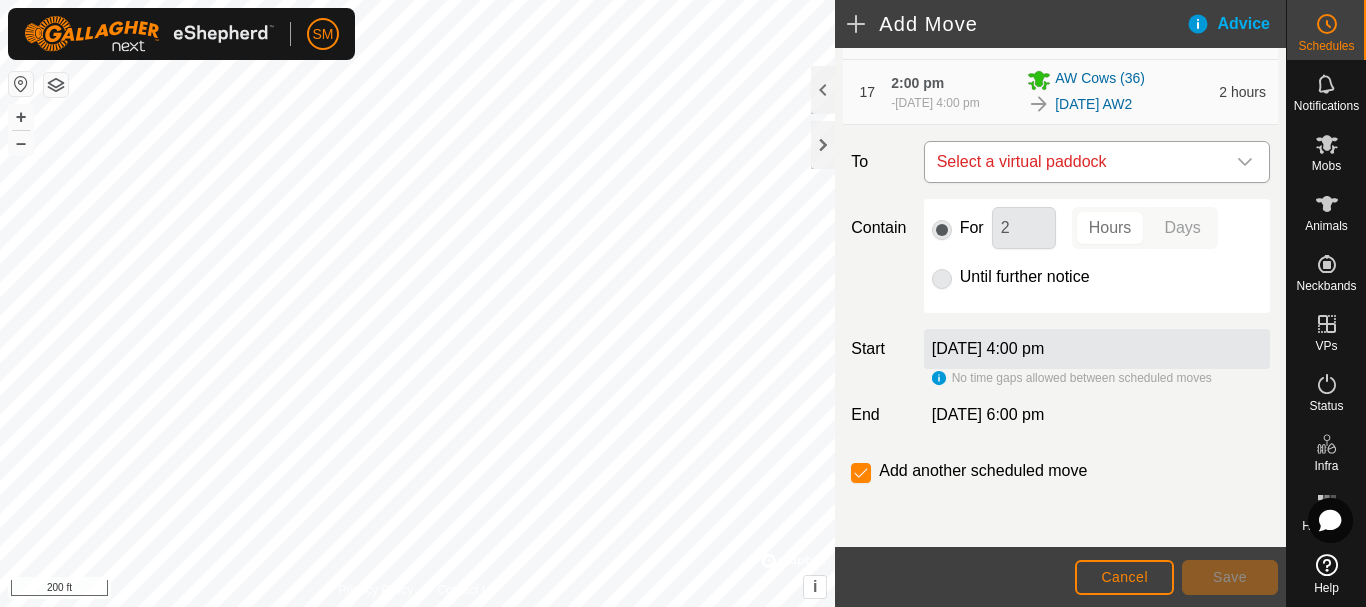click 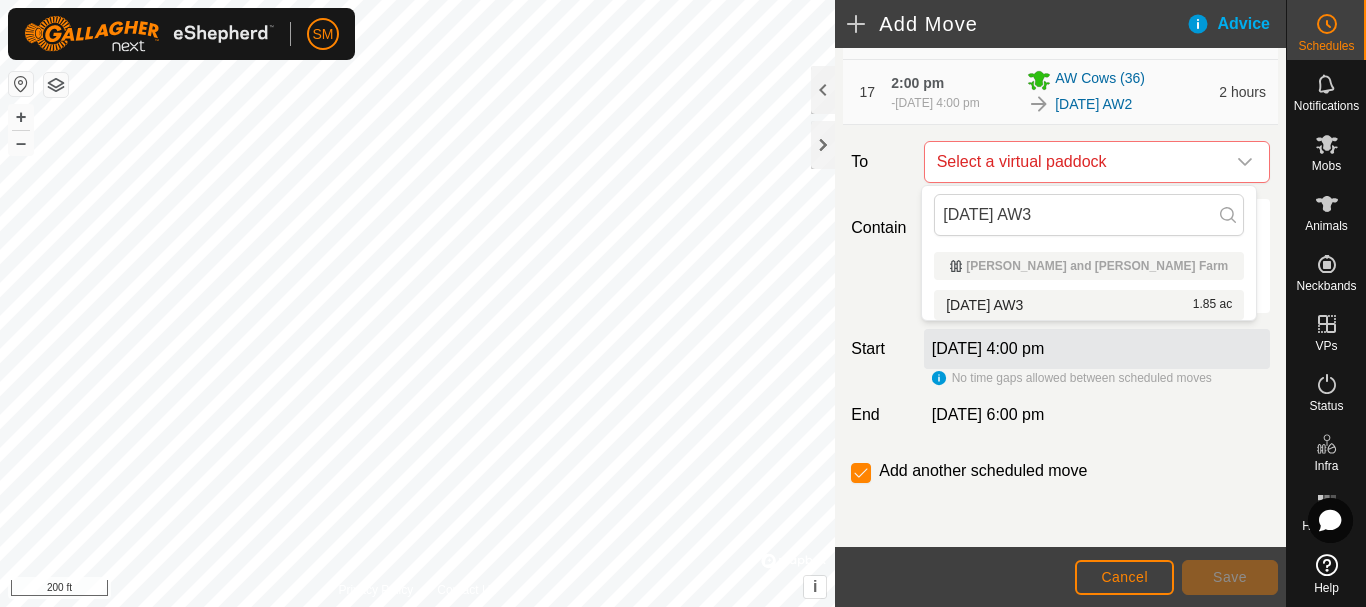 type on "[DATE] AW3" 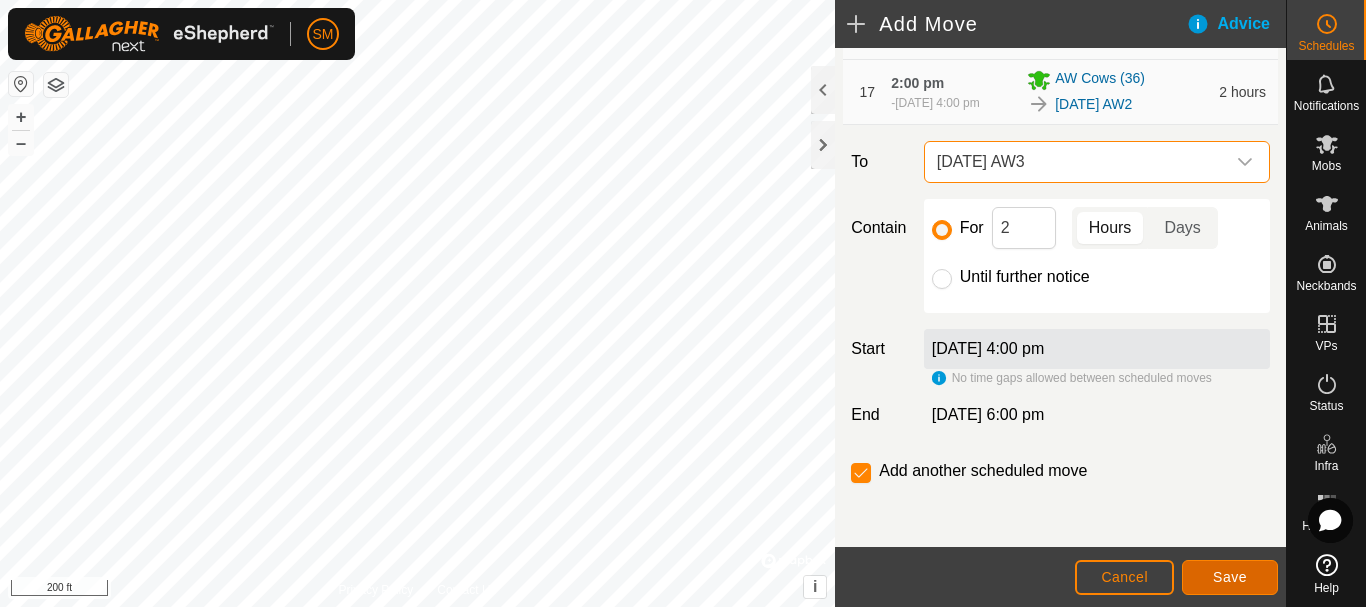 click on "Save" 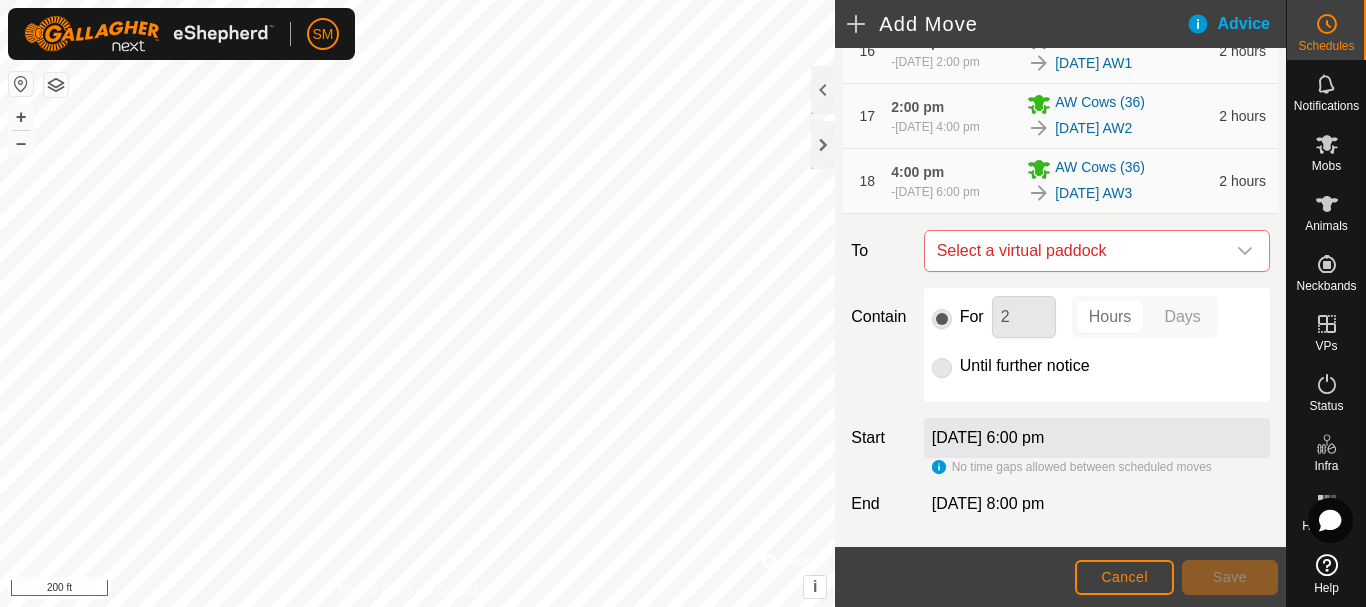 scroll, scrollTop: 1568, scrollLeft: 0, axis: vertical 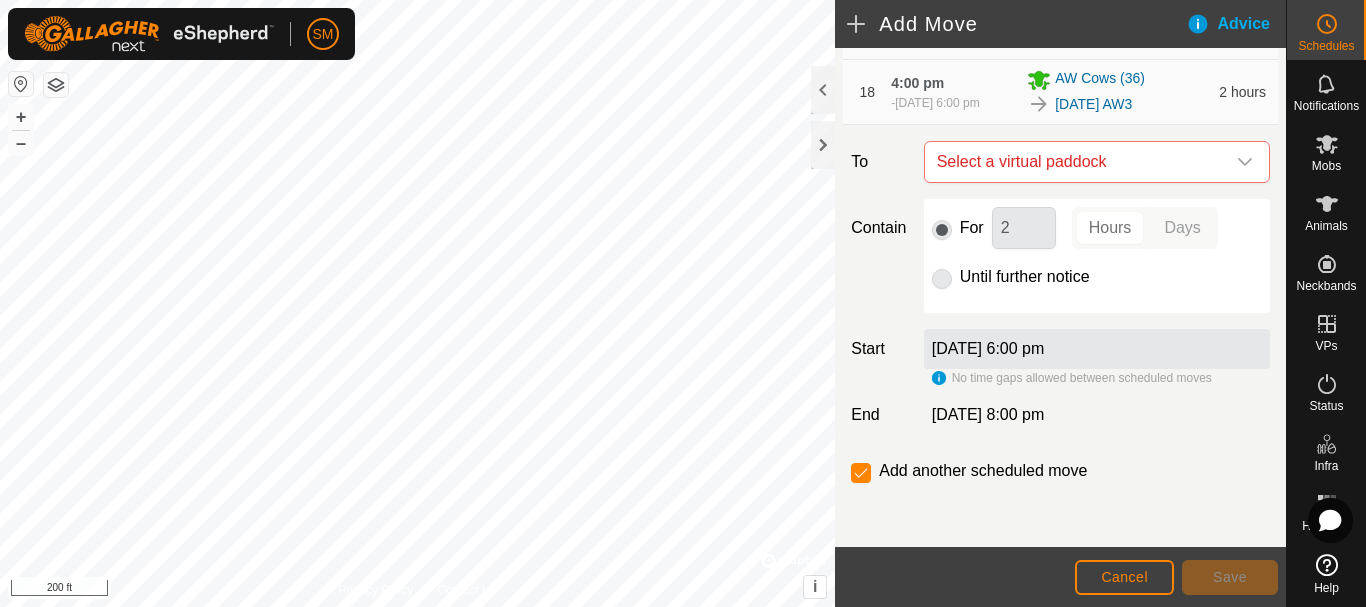 click at bounding box center [1245, 162] 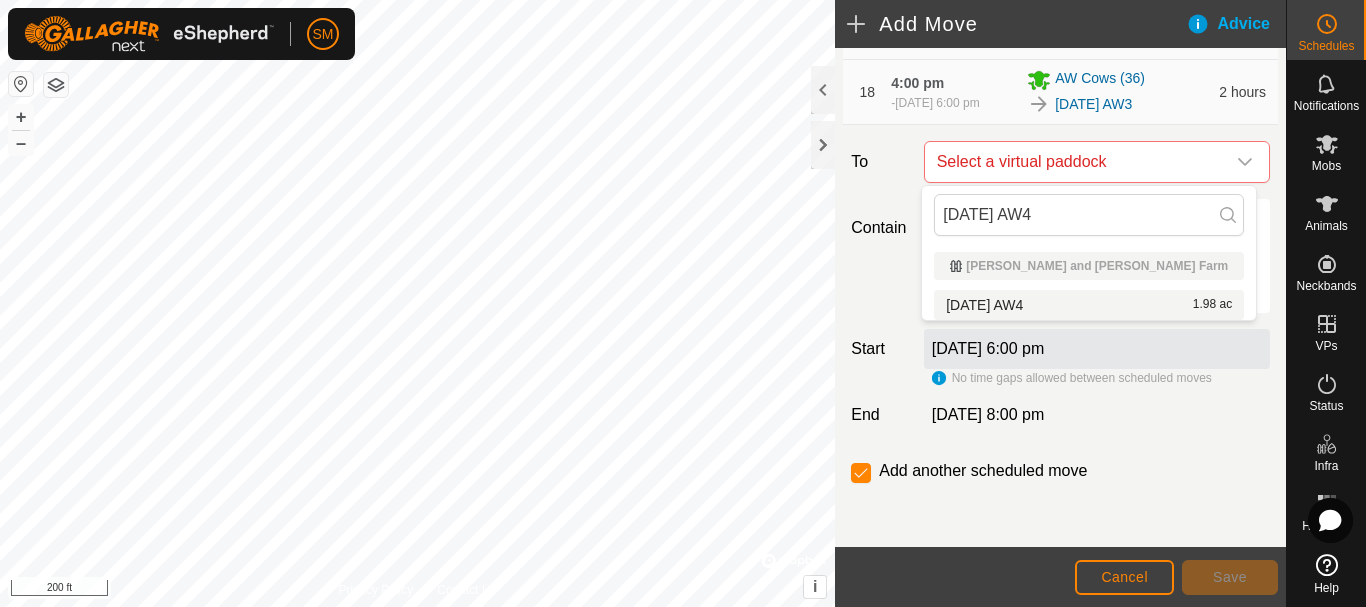 type on "[DATE] AW4" 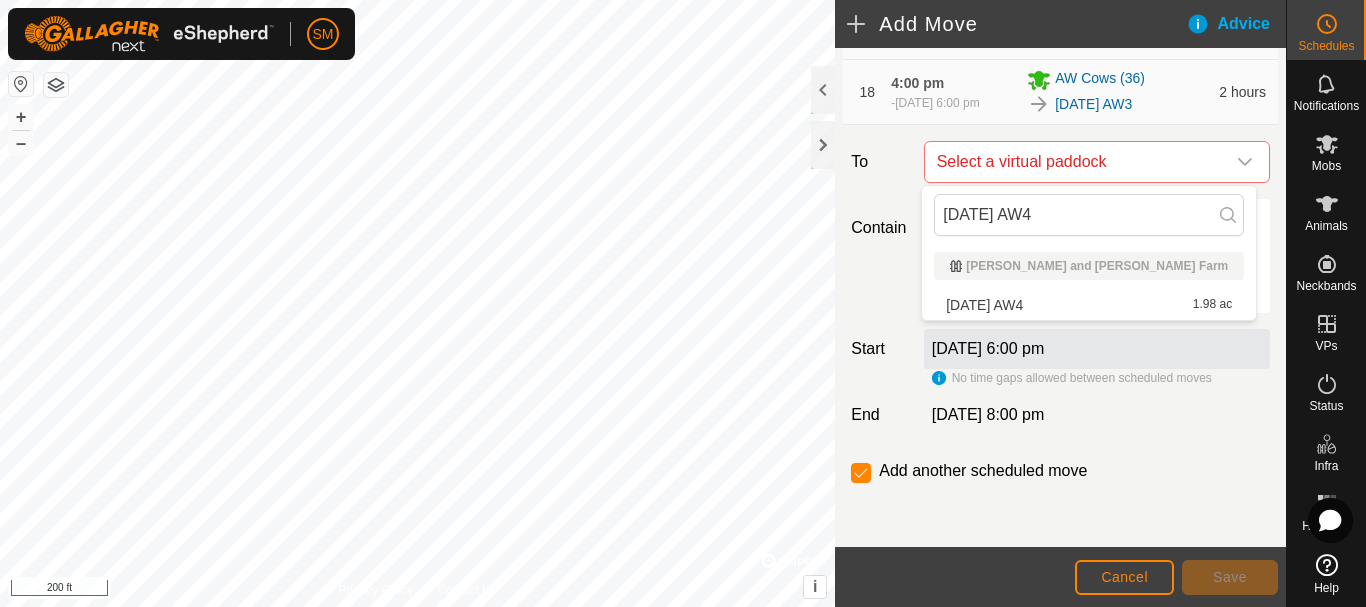 click on "[DATE] AW4  1.98 ac" at bounding box center [1089, 305] 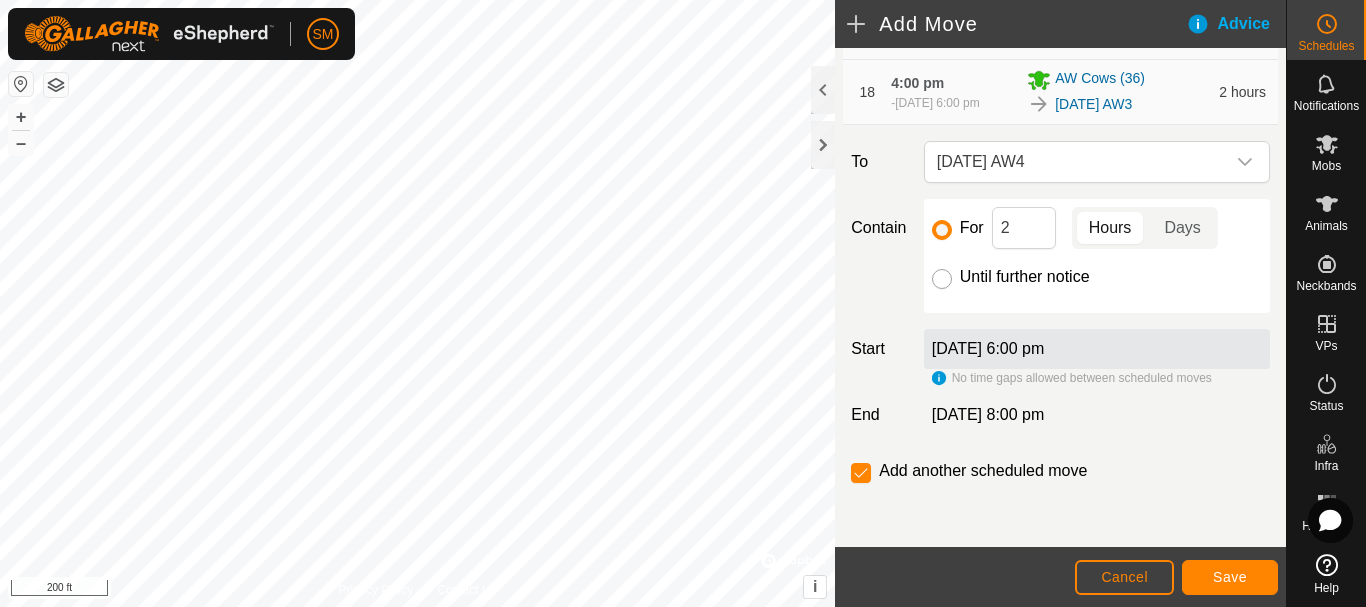 click on "Until further notice" at bounding box center [942, 279] 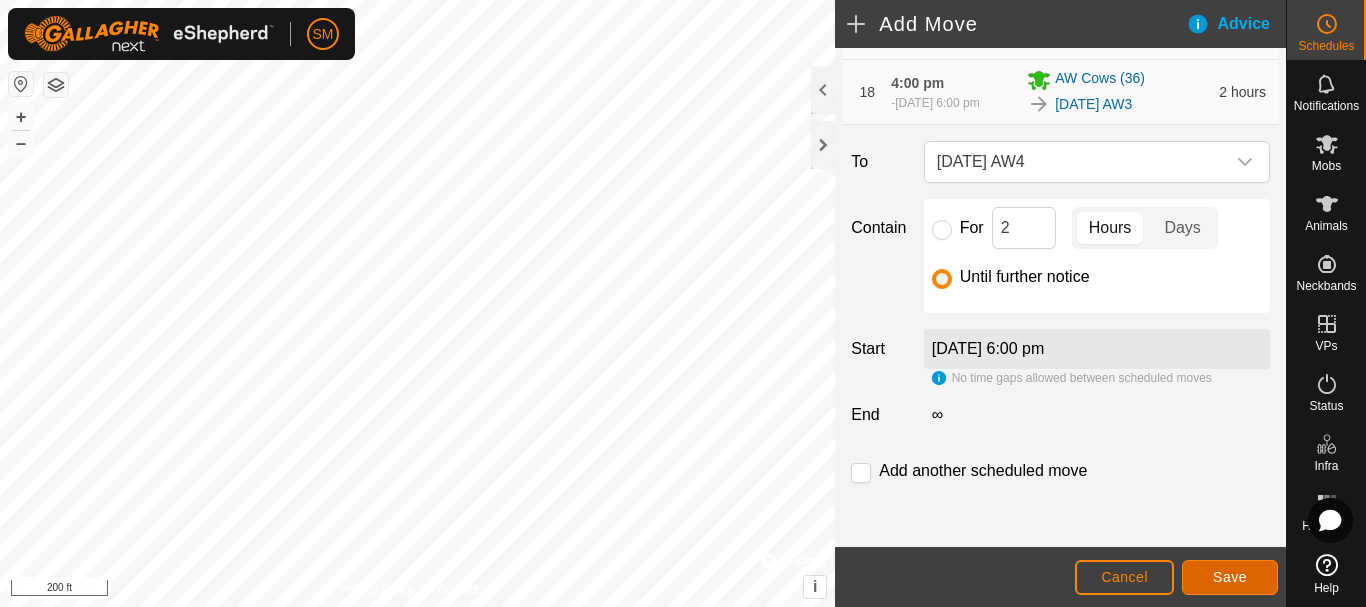 click on "Save" 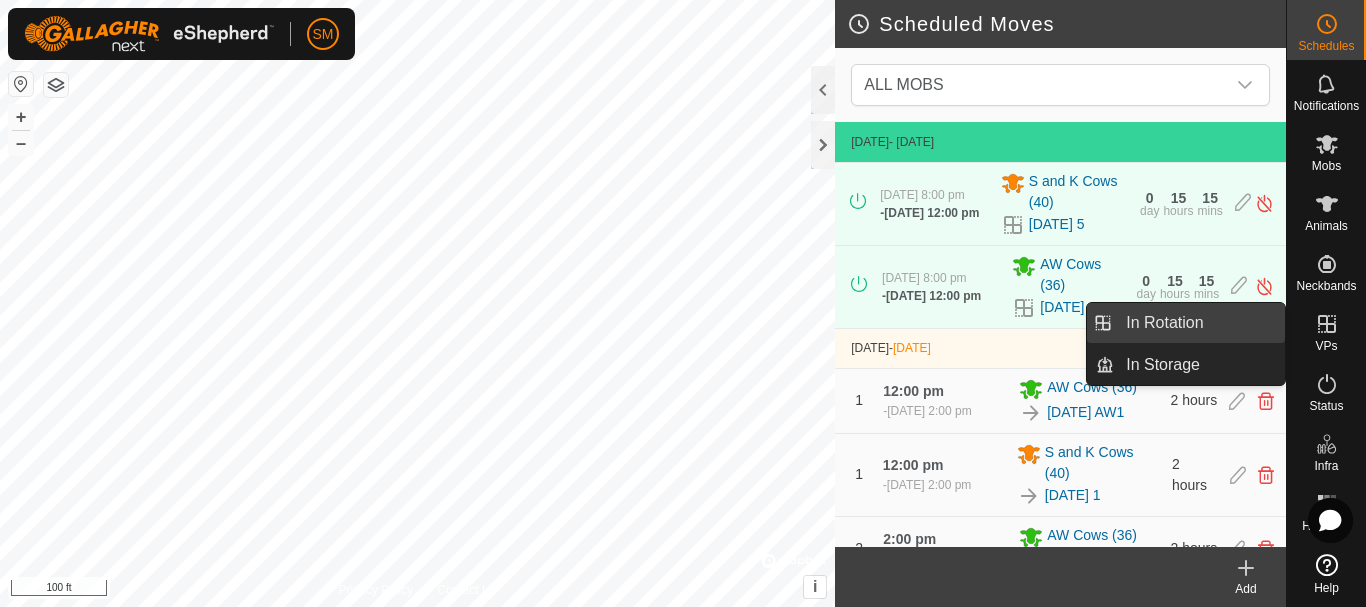 click on "In Rotation" at bounding box center [1199, 323] 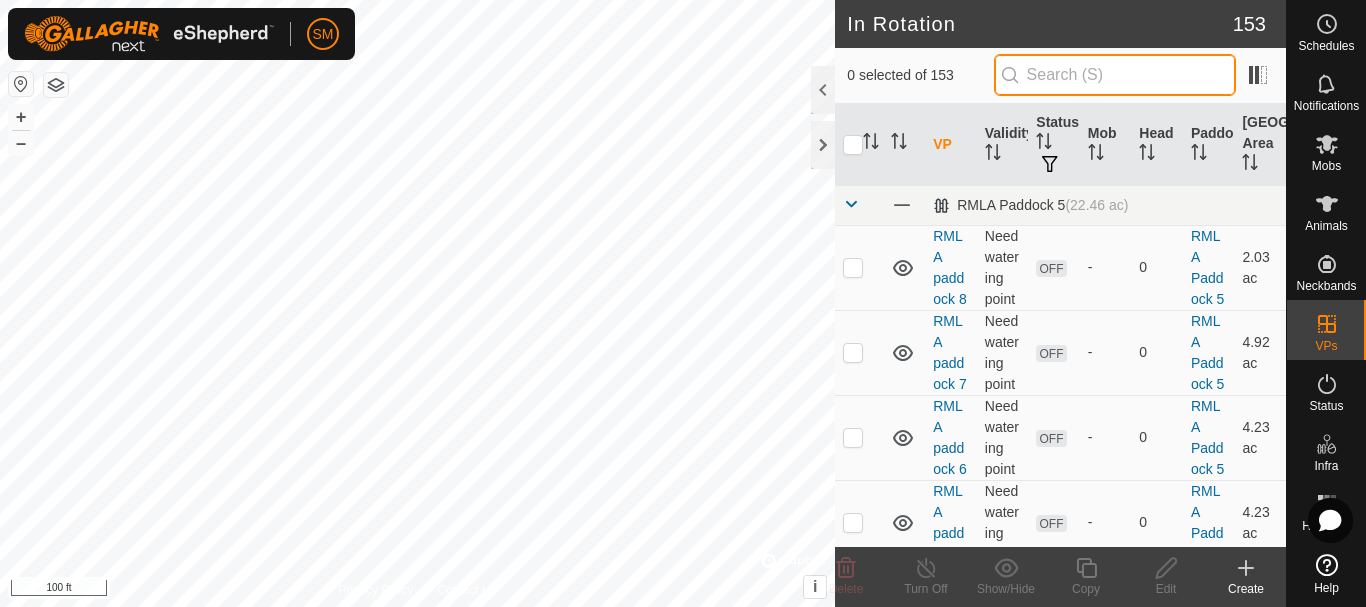 click at bounding box center (1115, 75) 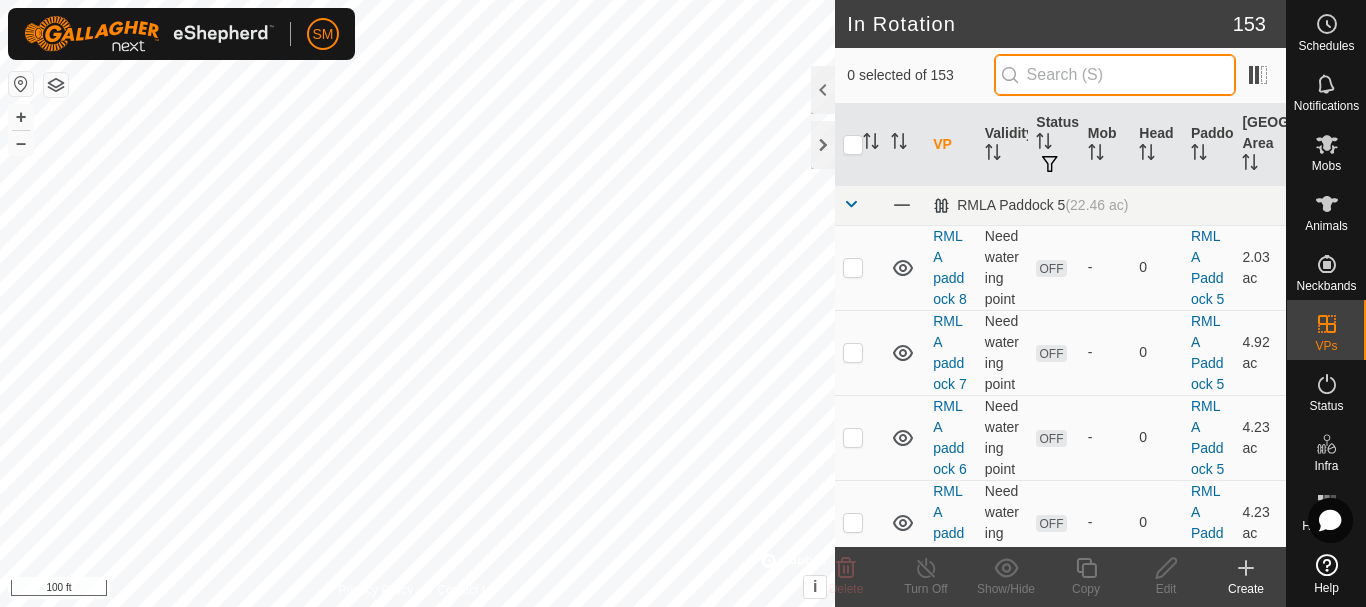 paste on "[DATE] AW" 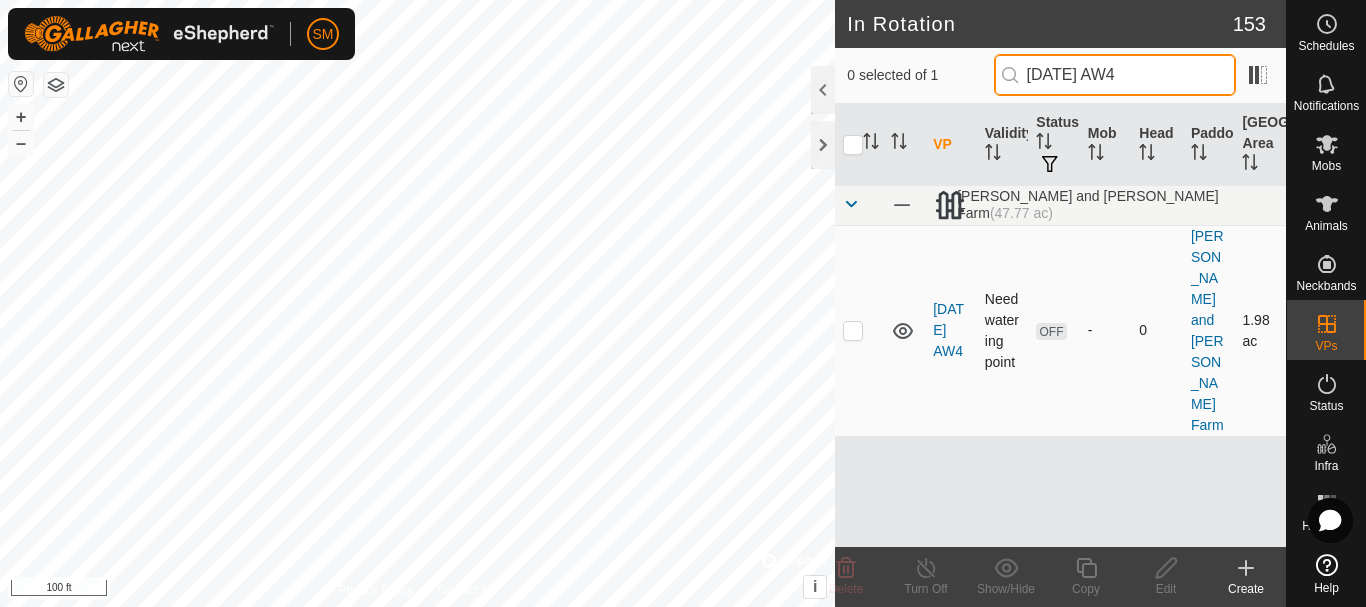 type on "[DATE] AW4" 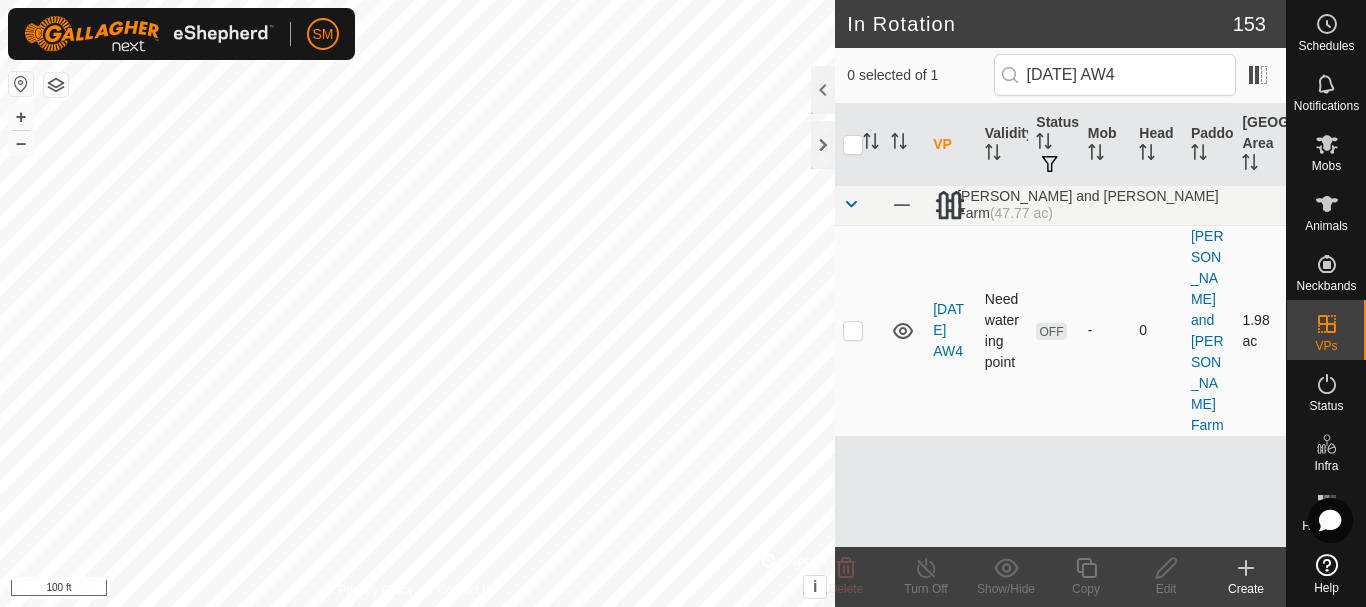click at bounding box center [853, 330] 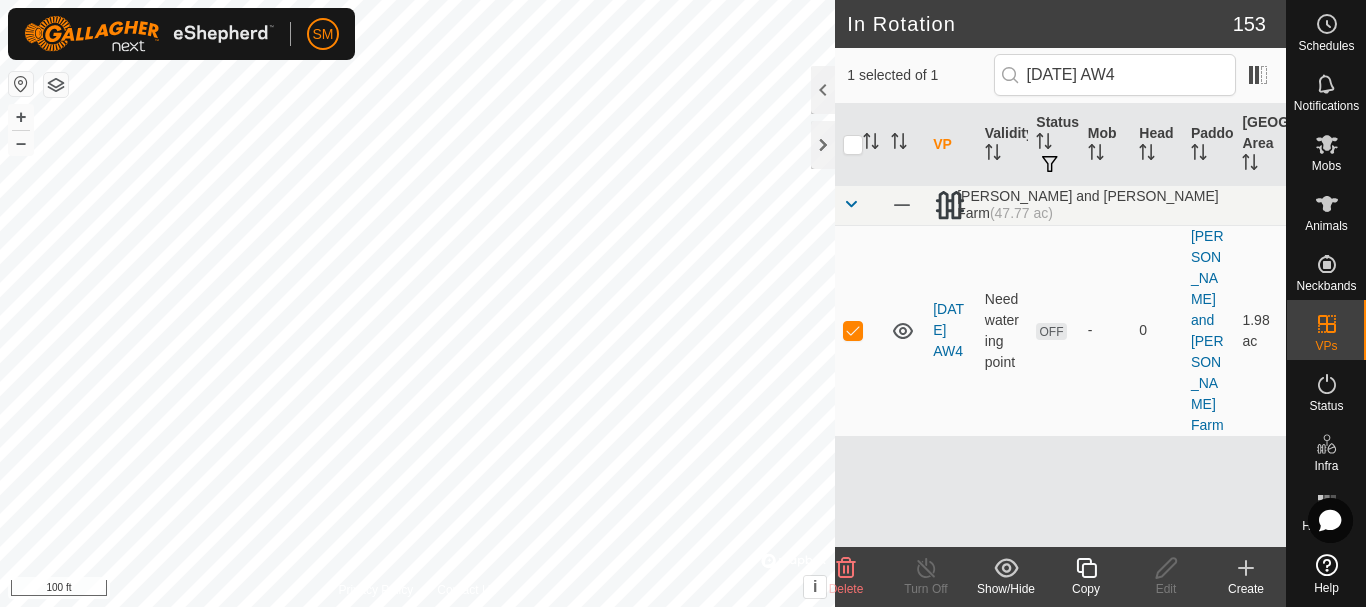click on "Copy" 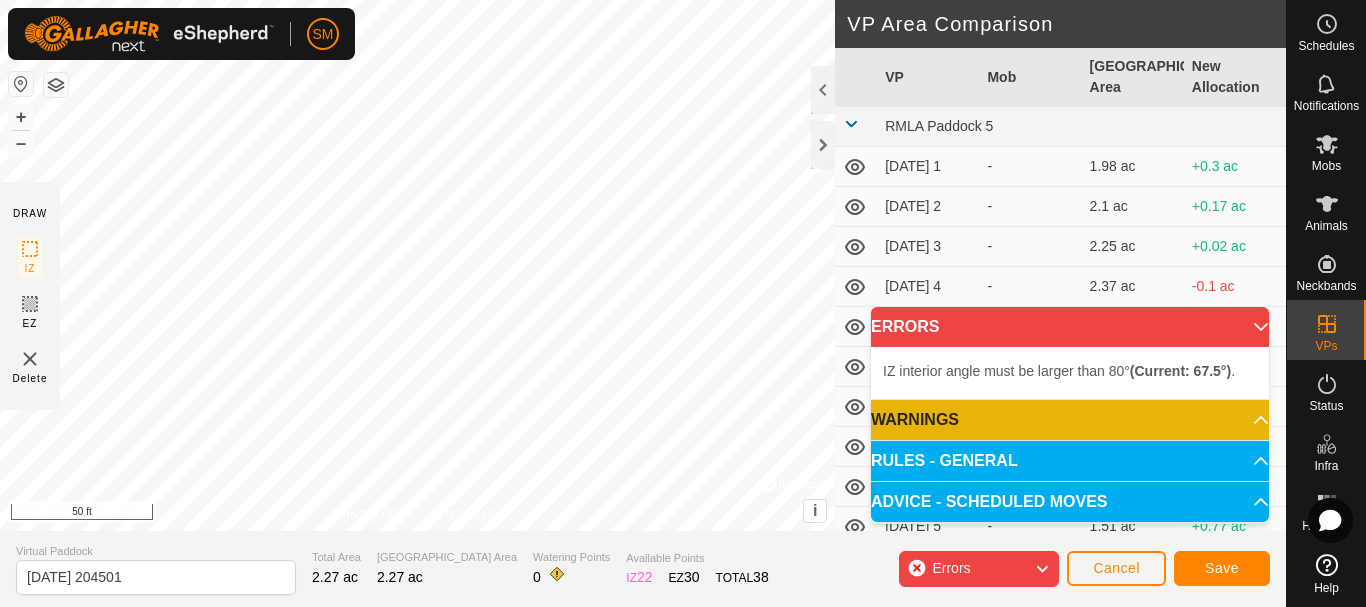 click on "DRAW IZ EZ Delete Privacy Policy Contact Us IZ interior angle must be larger than 80°  (Current: 67.5°) . + – ⇧ i ©  Mapbox , ©  OpenStreetMap ,  Improve this map 50 ft VP Area Comparison     VP   Mob   Grazing Area   New Allocation  RMLA Paddock 5  [DATE] 1  -  1.98 ac  +0.3 ac  [DATE] 2  -  2.1 ac  +0.17 ac  [DATE] 3  -  2.25 ac  +0.02 ac  [DATE] 4  -  2.37 ac  -0.1 ac  [DATE] 5  -  1.85 ac  +0.42 ac  [DATE] 1  -  1.98 ac  +0.3 ac  [DATE] 2  -  2.1 ac  +0.17 ac  [DATE] 3  -  2.22 ac  +0.05 ac  [DATE] 4  -  2.35 ac  -0.07 ac  [DATE] 5  -  1.51 ac  +0.77 ac  [DATE]  -  1.98 ac  +0.3 ac  [DATE] 1  -  1.63 ac  +0.64 ac  [DATE] 2  -  1.73 ac  +0.54 ac  [DATE] 3  -  1.85 ac  +0.42 ac  [DATE] 4  -  1.98 ac  +0.3 ac  [DATE] 5  -  1.48 ac  +0.79 ac  [DATE]  -  1.95 ac  +0.32 ac  [DATE] 1  -  1.58 ac  +0.69 ac  [DATE] 2  -  1.71 ac  +0.57 ac  [DATE] 3  -  1.83 ac  +0.44 ac  [DATE] 4  -  1.95 ac  +0.32 ac  [DATE] 5  - - - -" 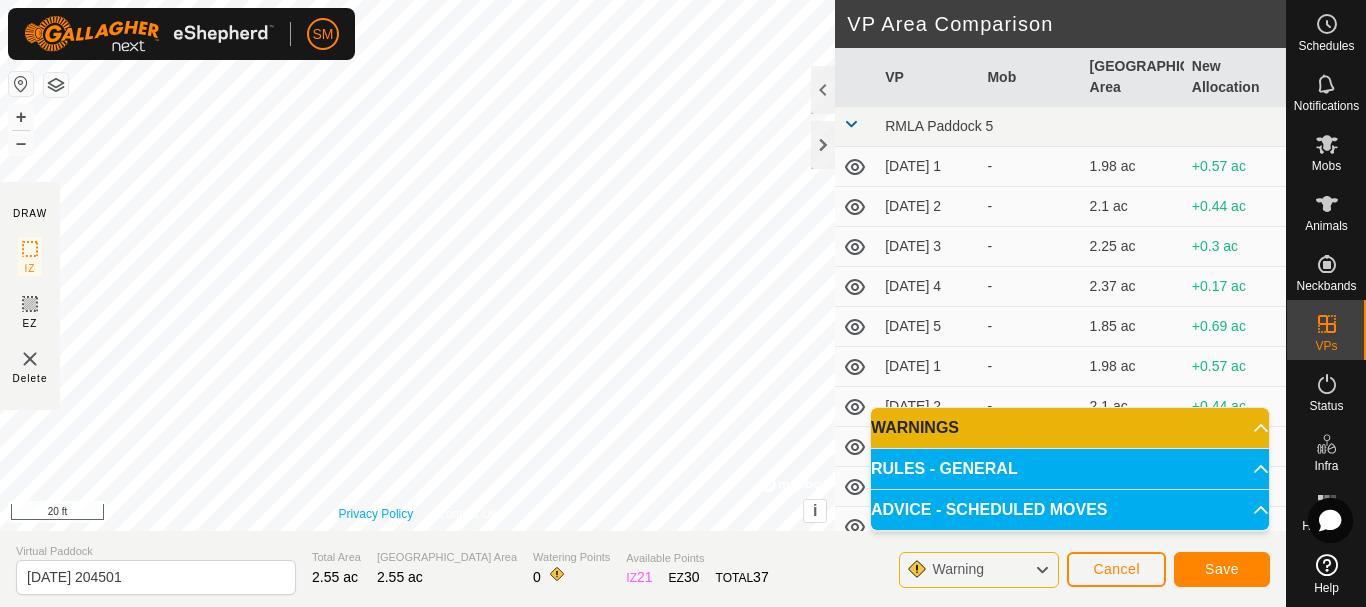 click on "Privacy Policy Contact Us IZ interior angle must be larger than 80°  (Current: 67.5°) . + – ⇧ i ©  Mapbox , ©  OpenStreetMap ,  Improve this map 20 ft" at bounding box center (417, 265) 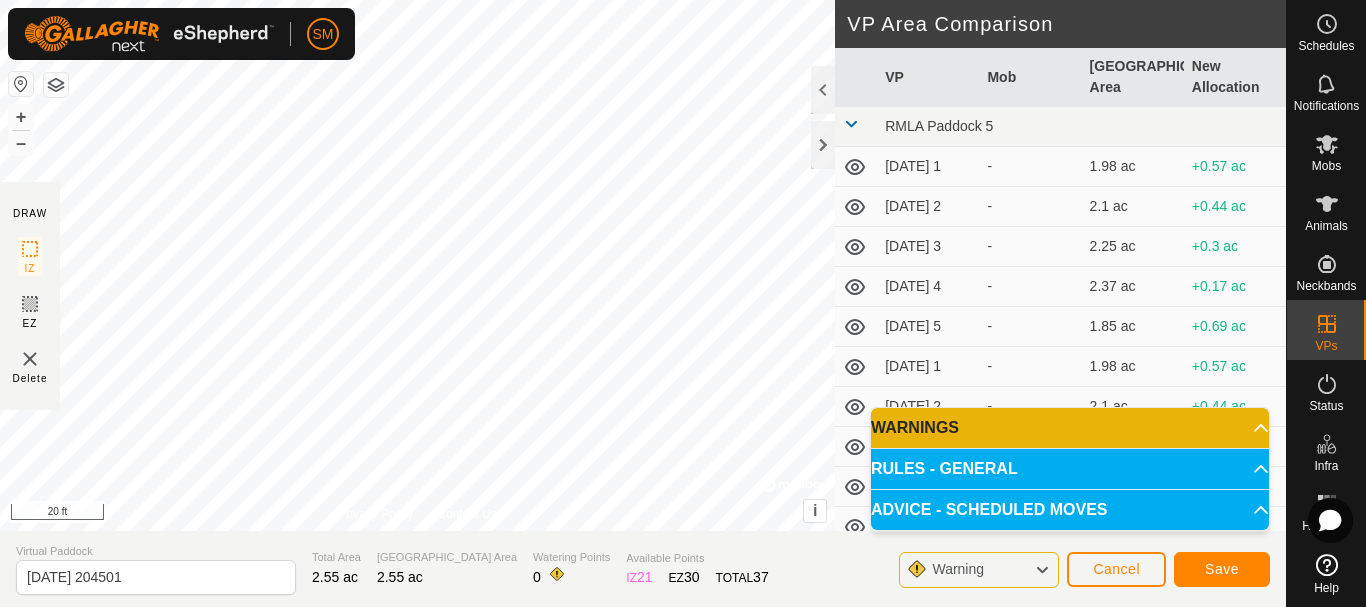 click on "DRAW IZ EZ Delete Privacy Policy Contact Us IZ interior angle must be larger than 80°  (Current: 67.5°) . + – ⇧ i ©  Mapbox , ©  OpenStreetMap ,  Improve this map 20 ft VP Area Comparison     VP   Mob   Grazing Area   New Allocation  RMLA Paddock 5  [DATE] 1  -  1.98 ac  +0.57 ac  [DATE] 2  -  2.1 ac  +0.44 ac  [DATE] 3  -  2.25 ac  +0.3 ac  [DATE] 4  -  2.37 ac  +0.17 ac  [DATE] 5  -  1.85 ac  +0.69 ac  [DATE] 1  -  1.98 ac  +0.57 ac  [DATE] 2  -  2.1 ac  +0.44 ac  [DATE] 3  -  2.22 ac  +0.32 ac  [DATE] 4  -  2.35 ac  +0.2 ac  [DATE] 5  -  1.51 ac  +1.04 ac  [DATE]  -  1.98 ac  +0.57 ac  [DATE] 1  -  1.63 ac  +0.91 ac  [DATE] 2  -  1.73 ac  +0.82 ac  [DATE] 3  -  1.85 ac  +0.69 ac  [DATE] 4  -  1.98 ac  +0.57 ac  [DATE] 5  -  1.48 ac  +1.06 ac  [DATE]  -  1.95 ac  +0.59 ac  [DATE] 1  -  1.58 ac  +0.96 ac  [DATE] 2  -  1.71 ac  +0.84 ac  [DATE] 3  -  1.83 ac  +0.72 ac  [DATE] 4  -  1.95 ac  +0.59 ac  [DATE] 5  - -" 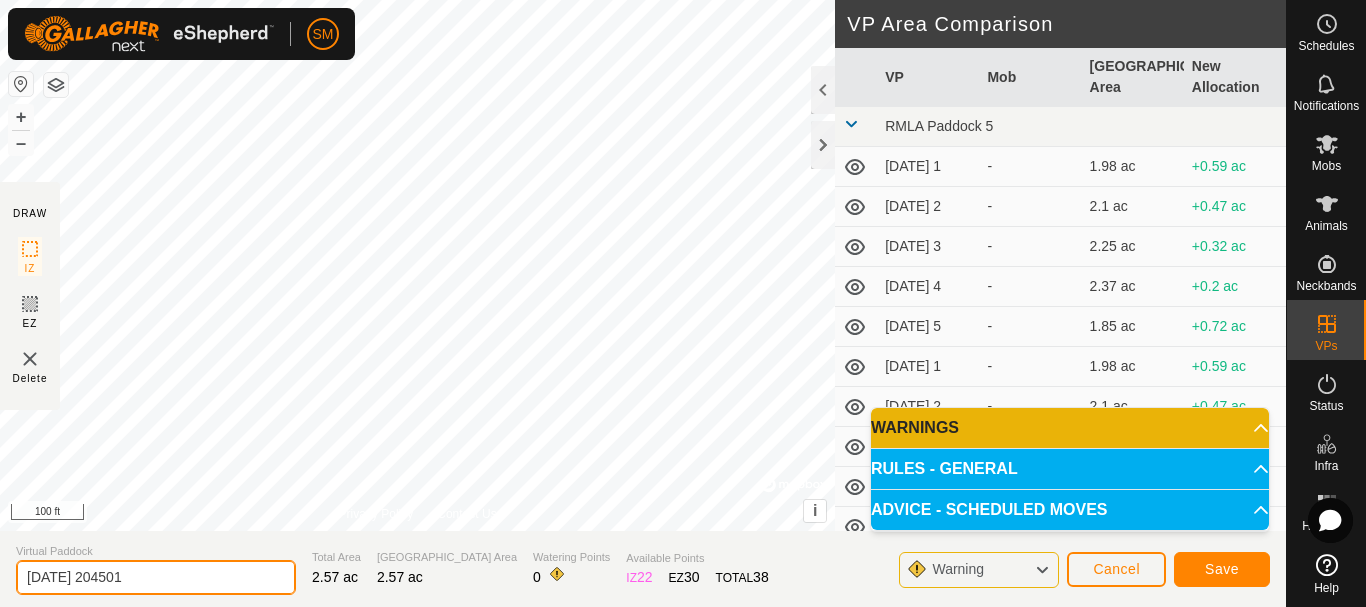 drag, startPoint x: 191, startPoint y: 574, endPoint x: 0, endPoint y: 580, distance: 191.09422 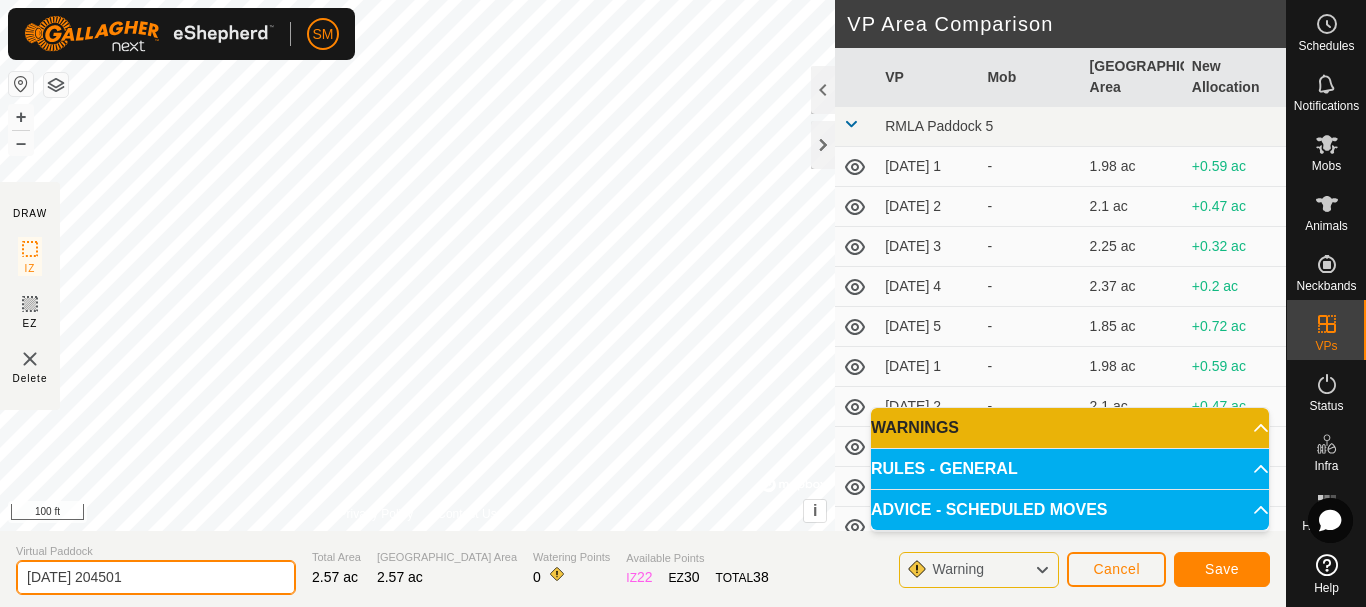 paste on "8-02 AW" 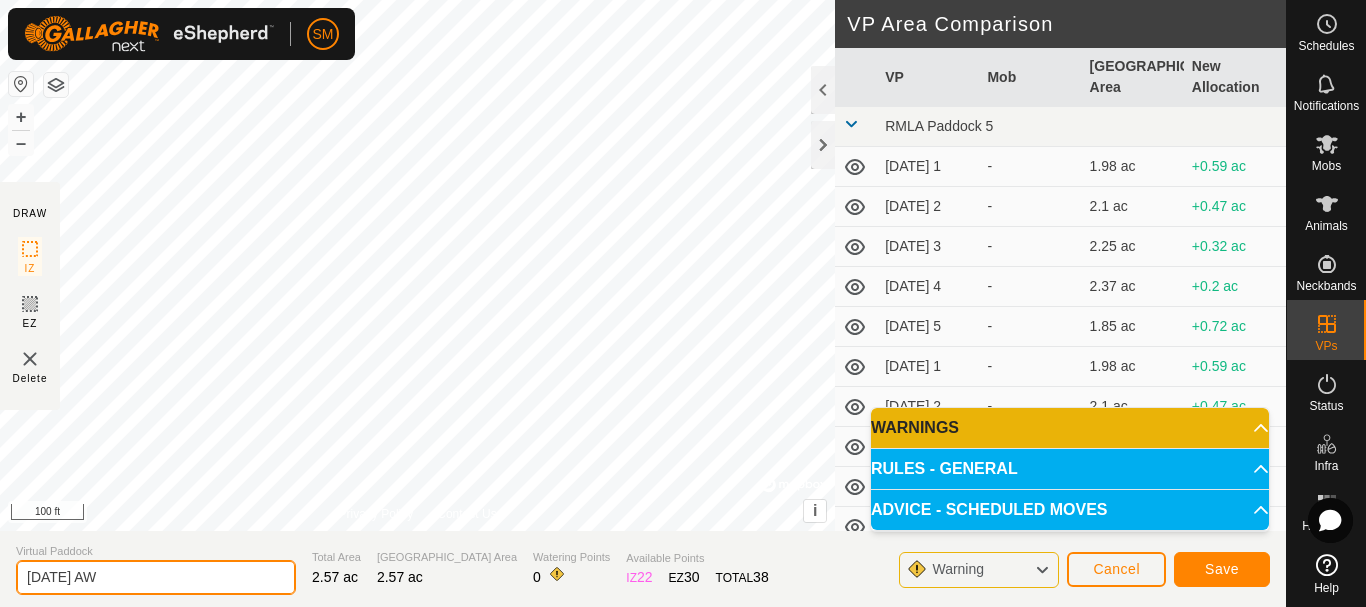 click on "[DATE] AW" 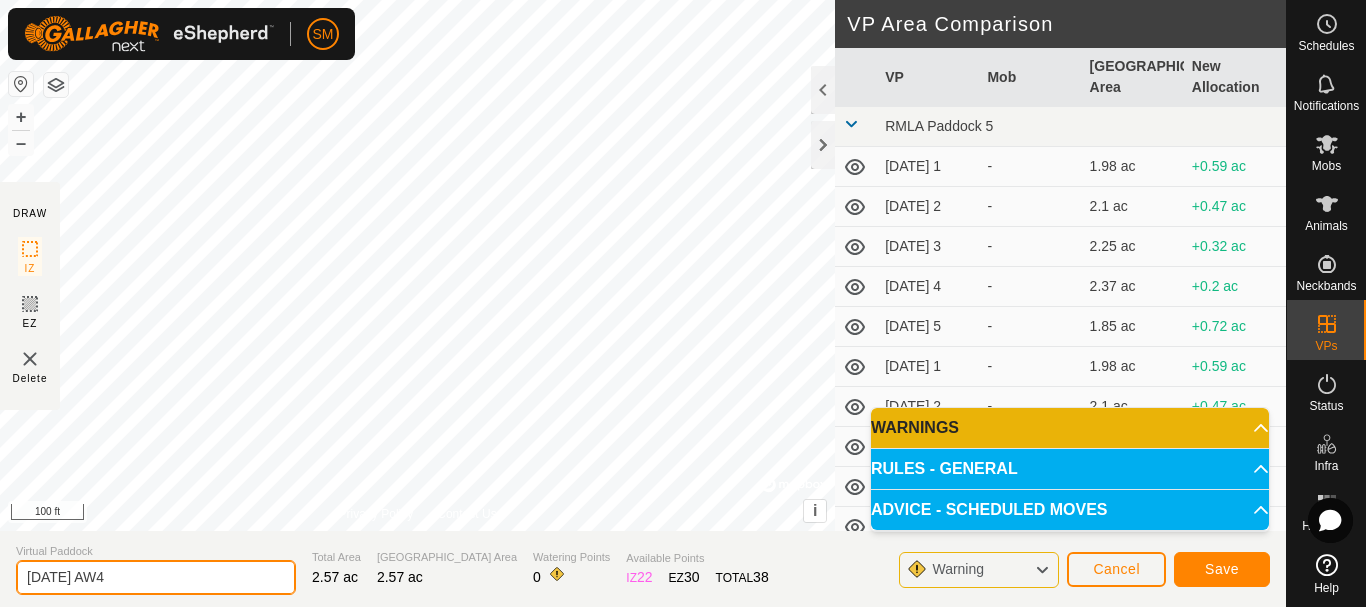 type on "[DATE] AW4" 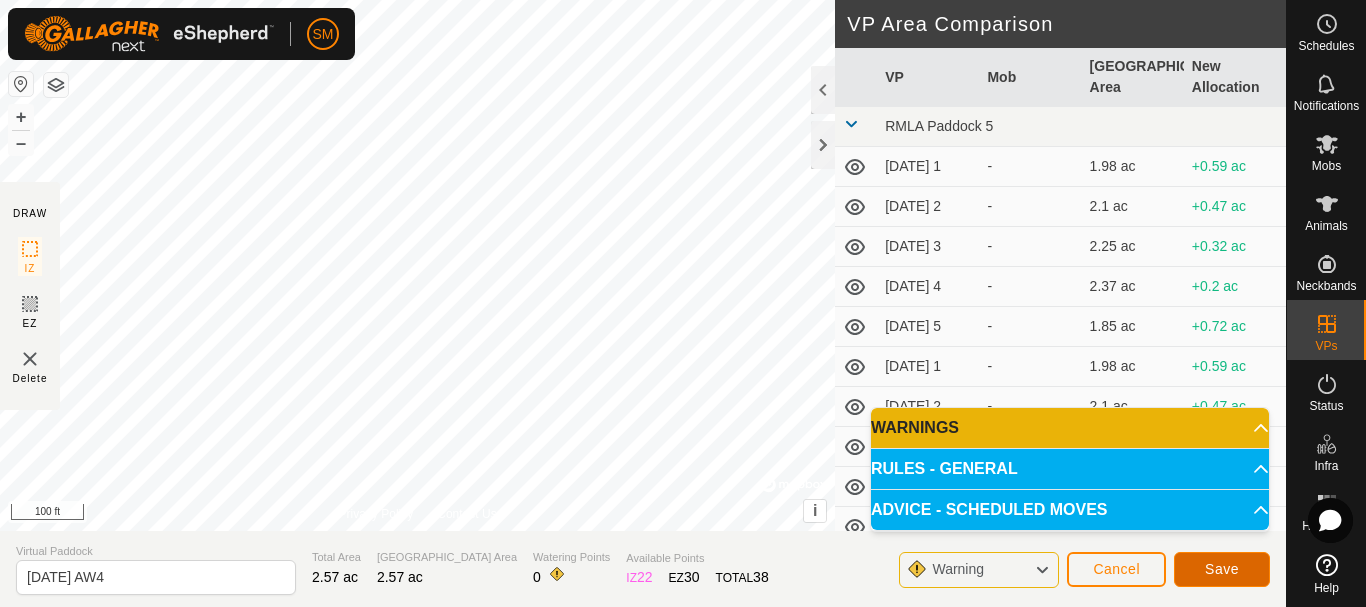 click on "Save" 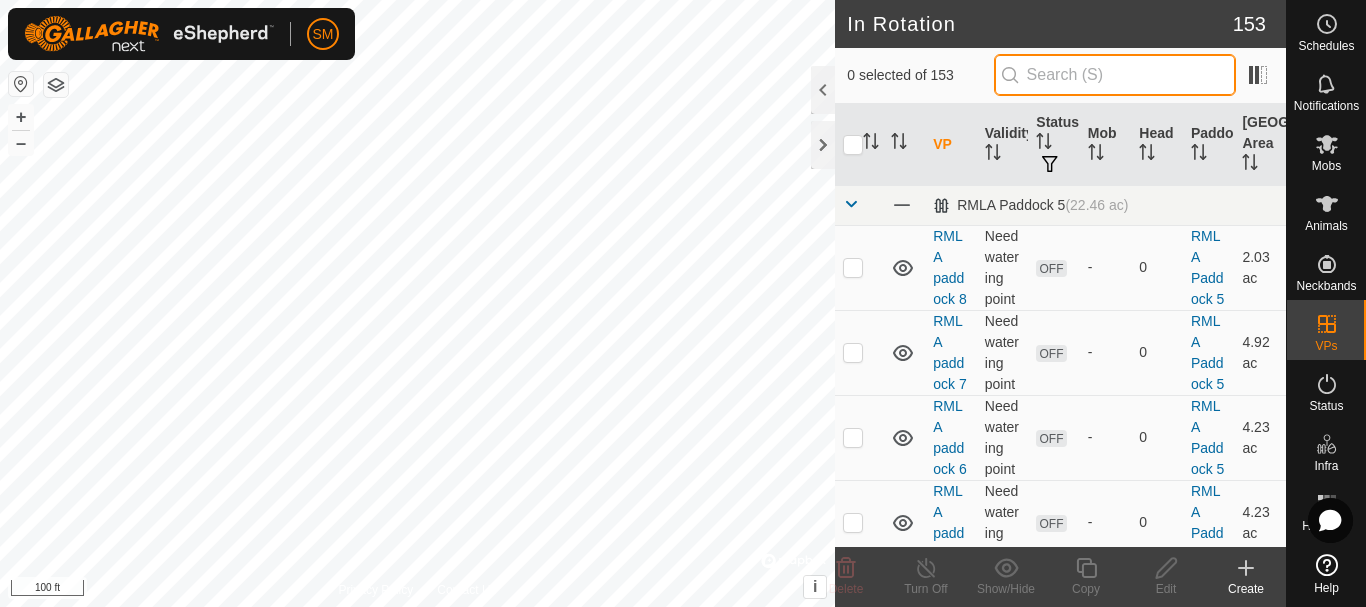 click at bounding box center (1115, 75) 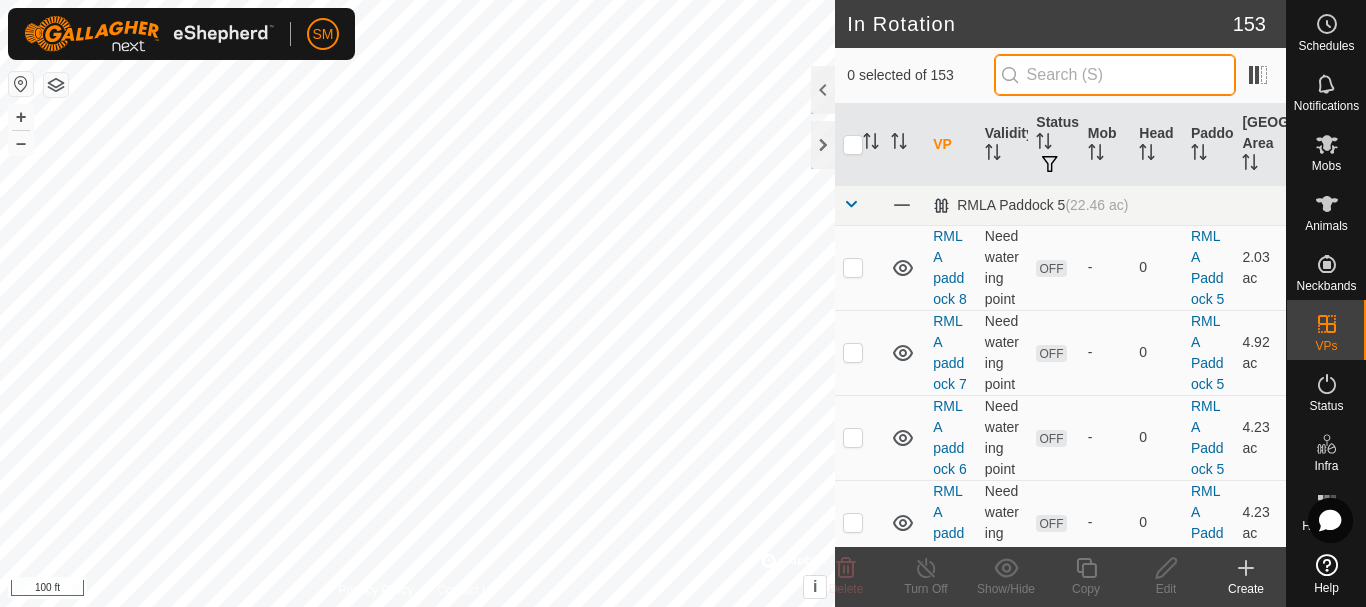 paste on "[DATE] AW" 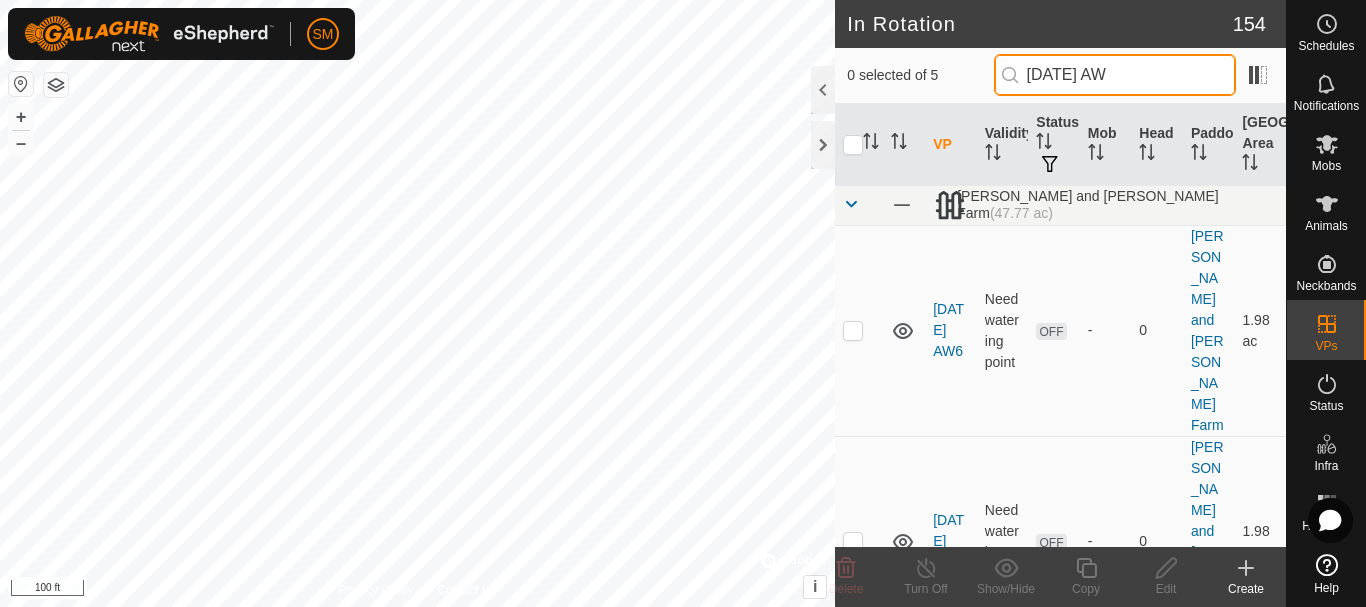 click on "[DATE] AW" at bounding box center [1115, 75] 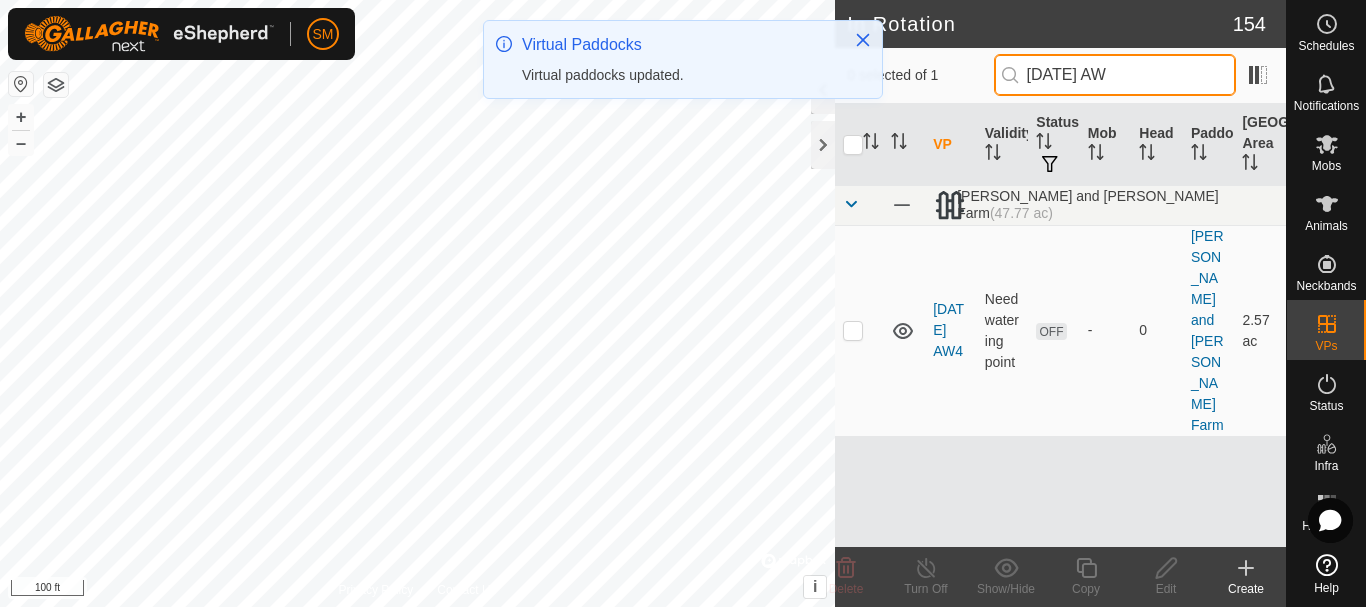 drag, startPoint x: 1144, startPoint y: 73, endPoint x: 1034, endPoint y: 81, distance: 110.29053 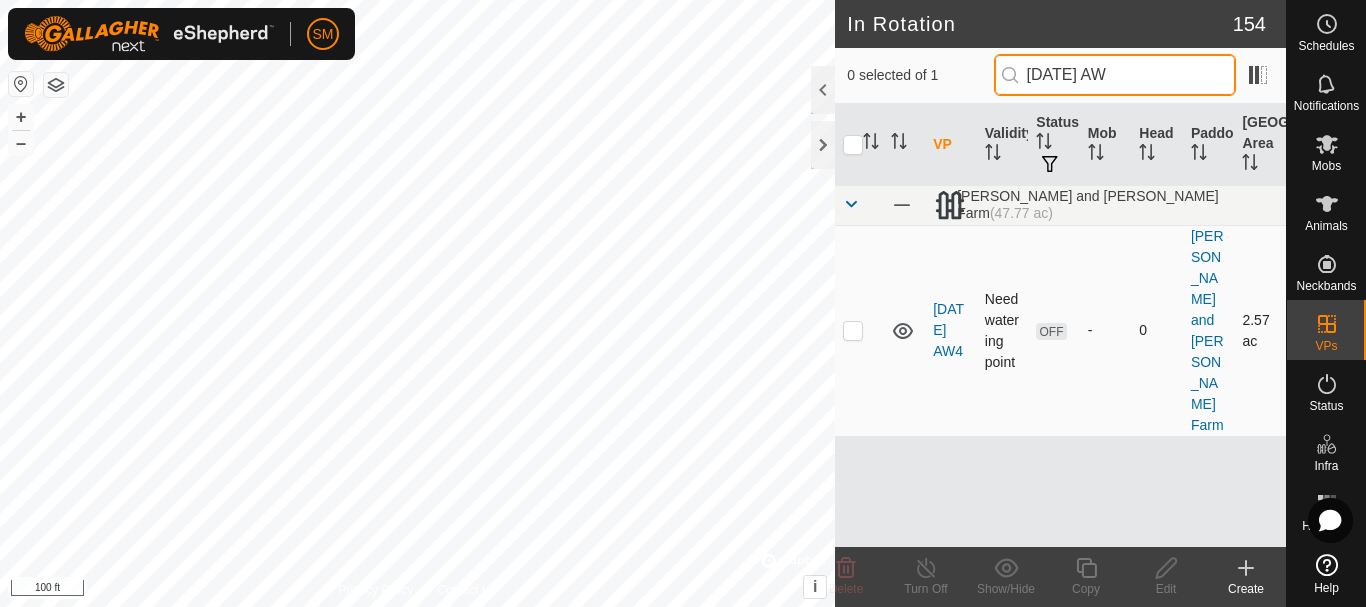 type on "[DATE] AW" 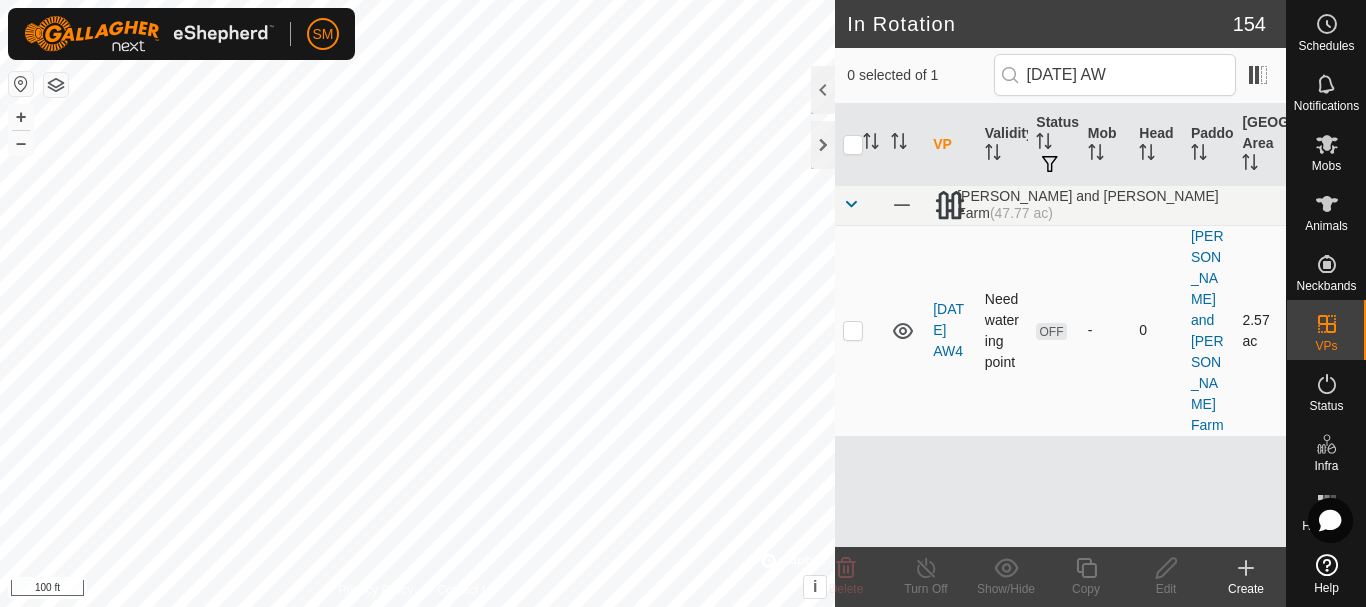 click at bounding box center [859, 330] 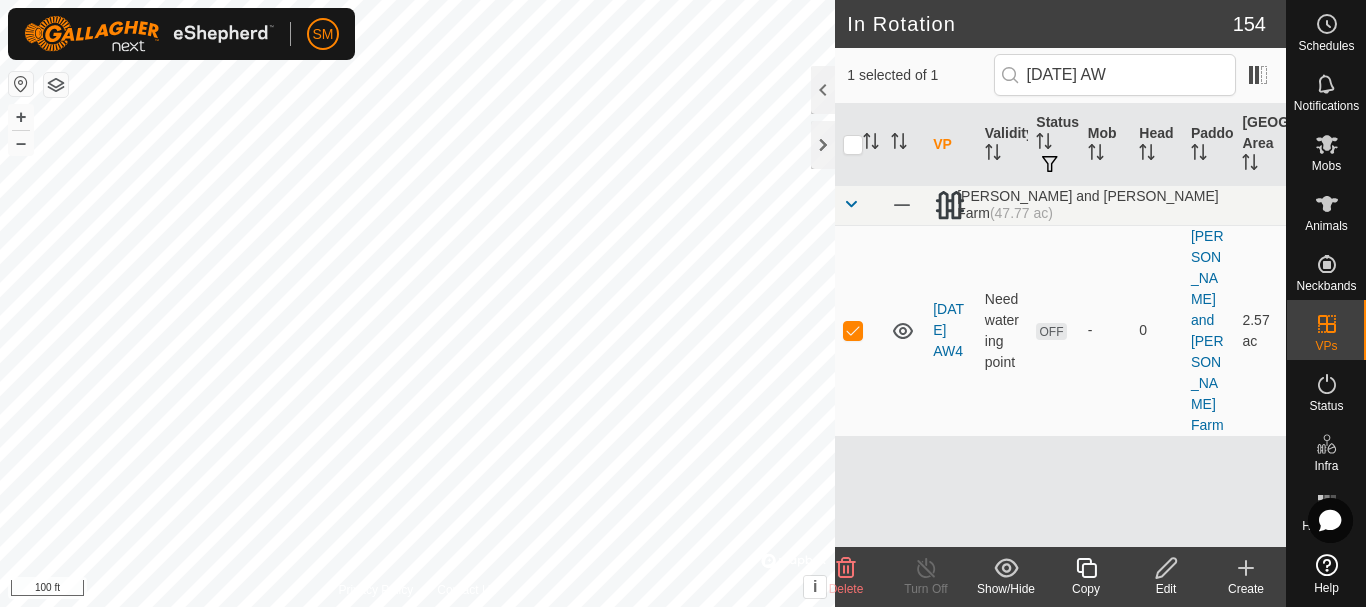 click 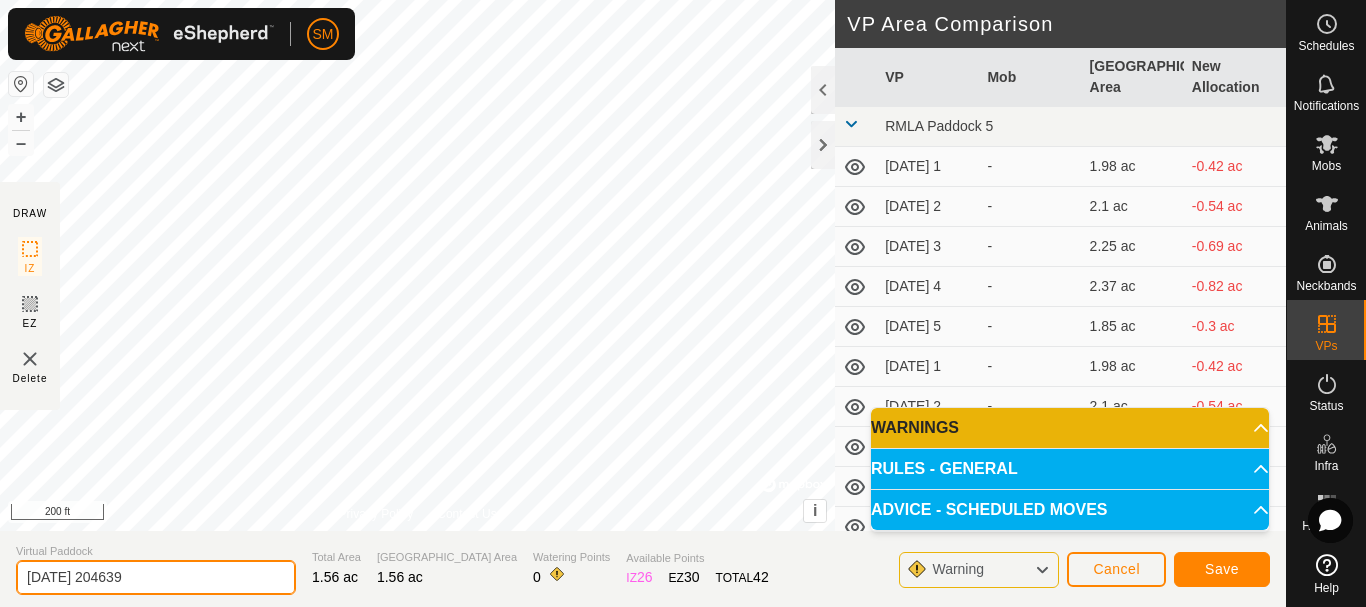 drag, startPoint x: 213, startPoint y: 589, endPoint x: 21, endPoint y: 586, distance: 192.02344 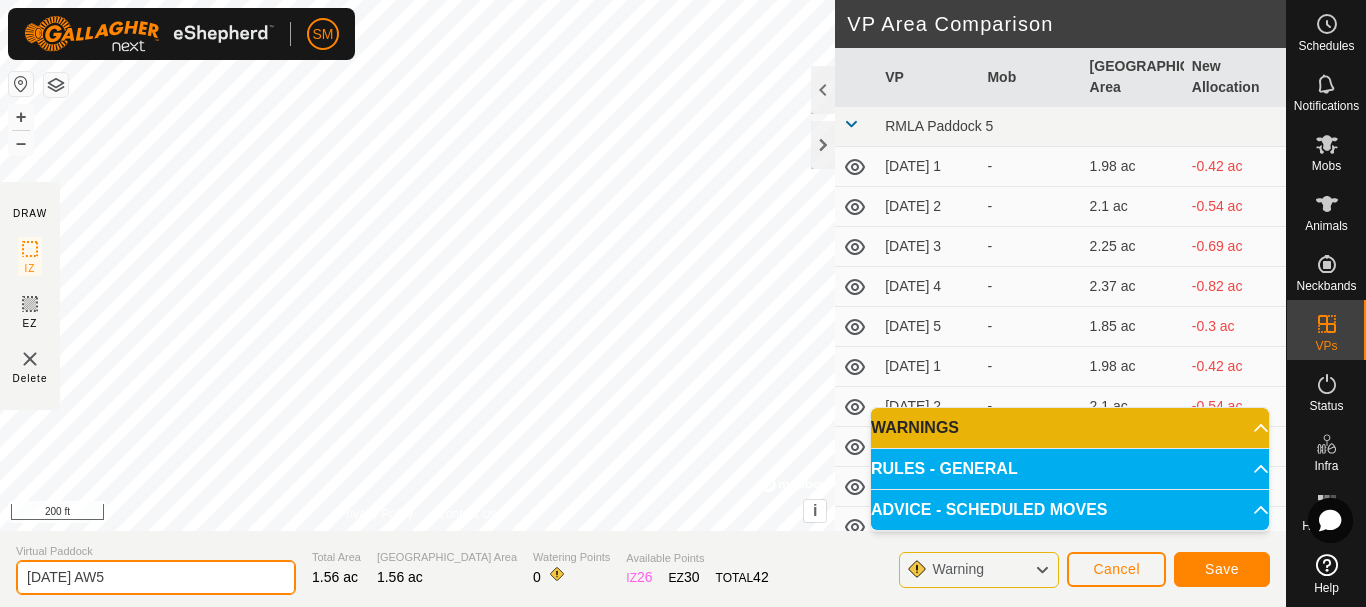 type on "[DATE] AW5" 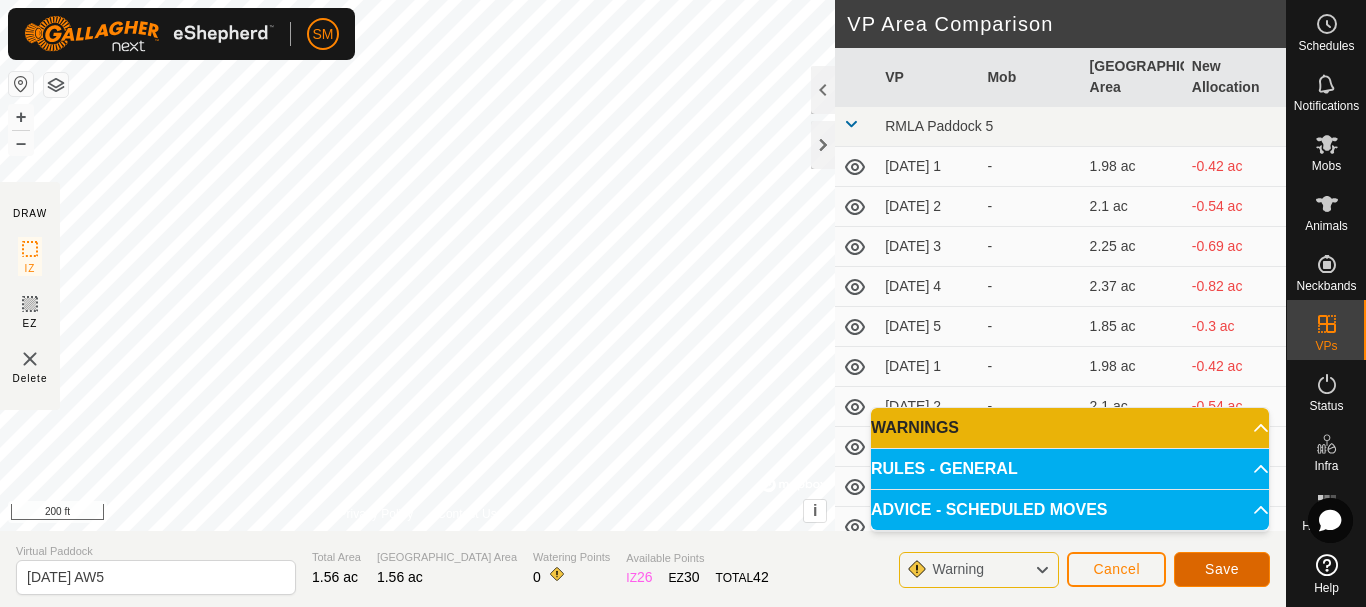 click on "Save" 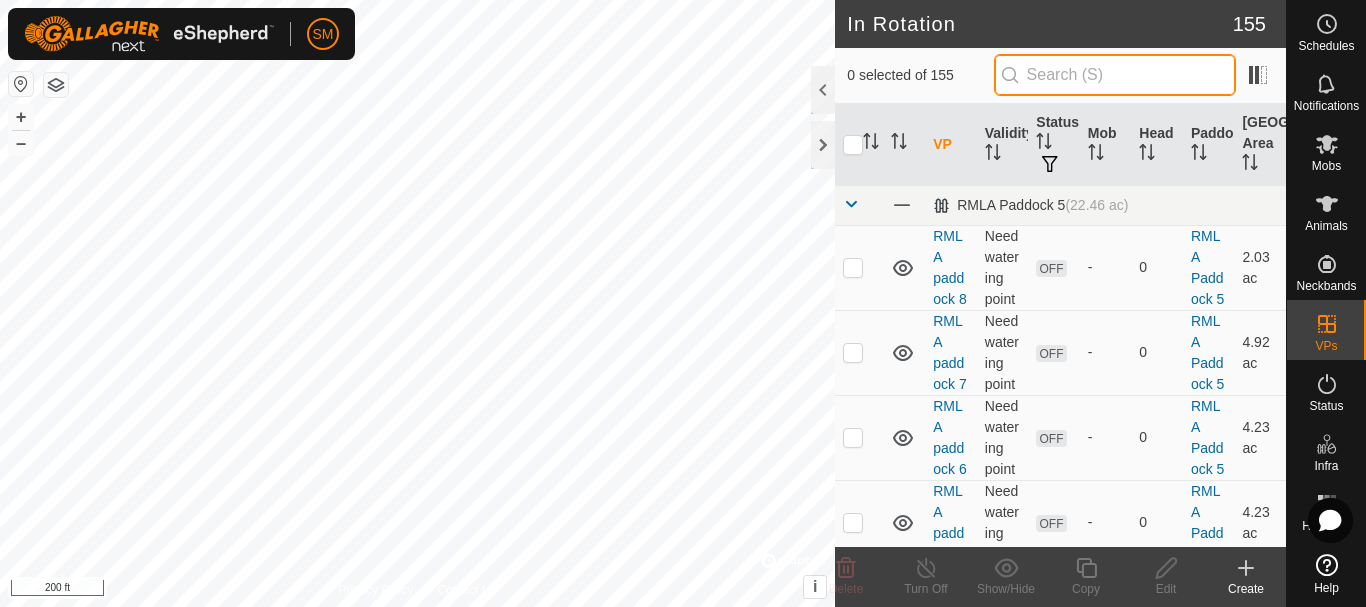 click at bounding box center [1115, 75] 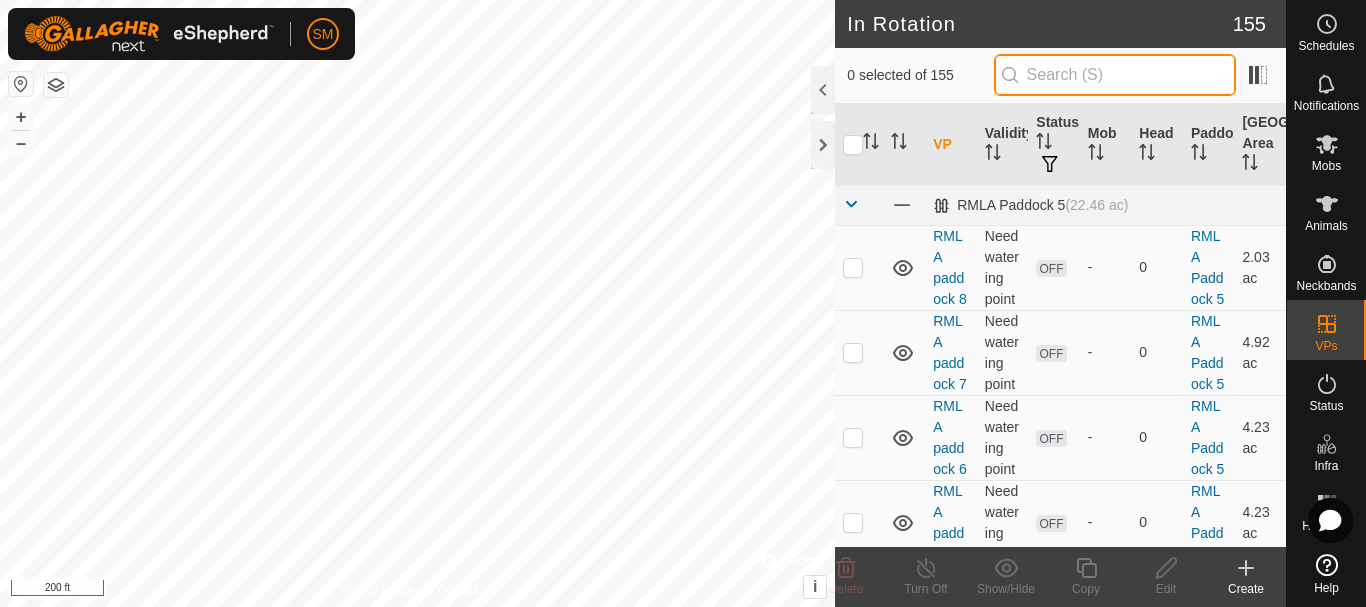 paste on "[DATE] AW" 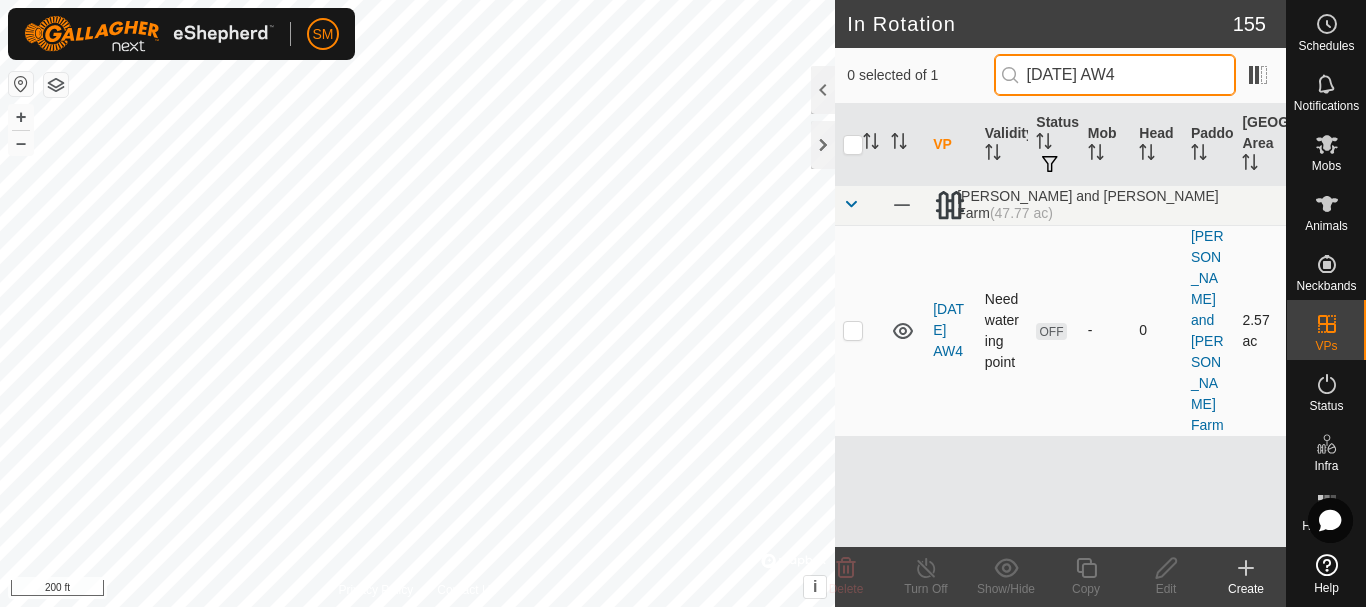 type on "[DATE] AW4" 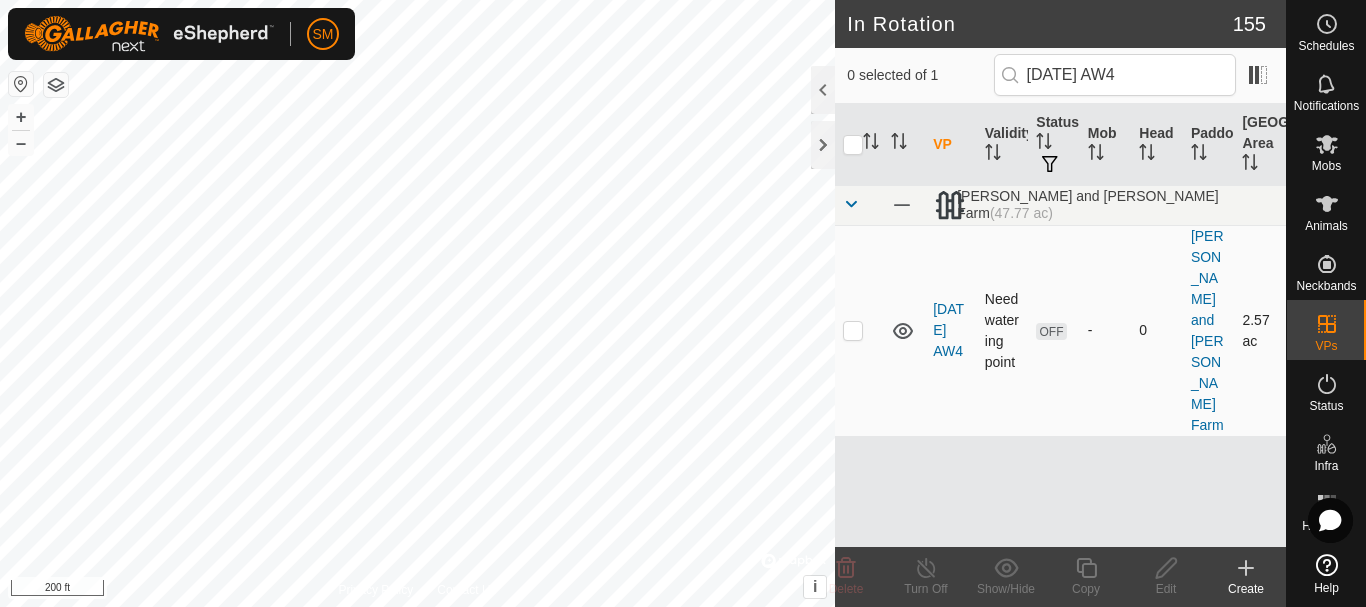 click at bounding box center (853, 330) 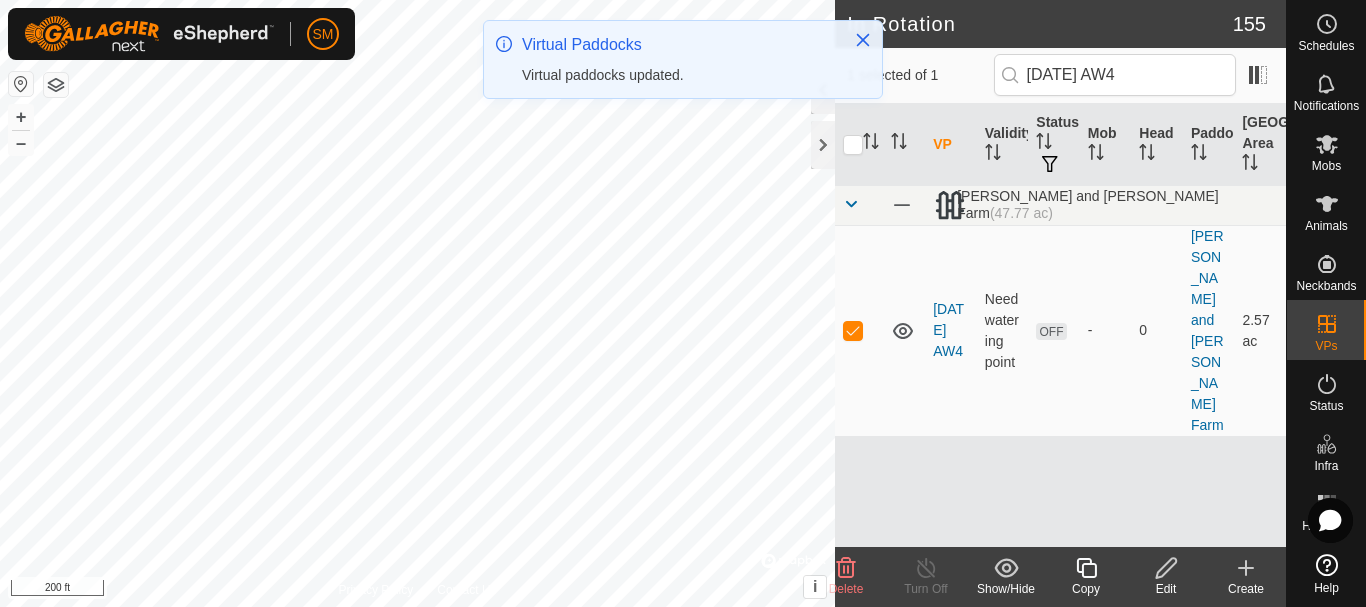 click 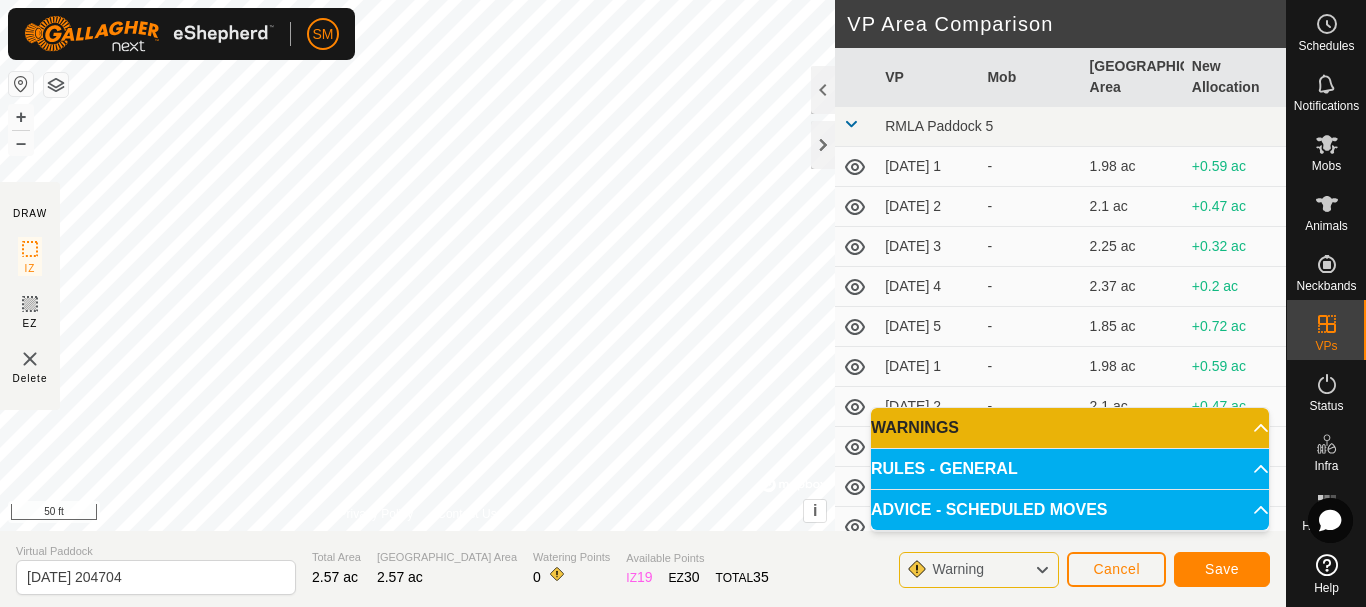 click on "DRAW IZ EZ Delete Privacy Policy Contact Us + – ⇧ i ©  Mapbox , ©  OpenStreetMap ,  Improve this map 50 ft VP Area Comparison     VP   Mob   [GEOGRAPHIC_DATA] Area   New Allocation  RMLA Paddock 5  [DATE] 1  -  1.98 ac  +0.59 ac  [DATE] 2  -  2.1 ac  +0.47 ac  [DATE] 3  -  2.25 ac  +0.32 ac  [DATE] 4  -  2.37 ac  +0.2 ac  [DATE] 5  -  1.85 ac  +0.72 ac  [DATE] 1  -  1.98 ac  +0.59 ac  [DATE] 2  -  2.1 ac  +0.47 ac  [DATE] 3  -  2.22 ac  +0.35 ac  [DATE] 4  -  2.35 ac  +0.22 ac  [DATE] 5  -  1.51 ac  +1.06 ac  [DATE]  -  1.98 ac  +0.59 ac  [DATE] 1  -  1.63 ac  +0.94 ac  [DATE] 2  -  1.73 ac  +0.84 ac  [DATE] 3  -  1.85 ac  +0.72 ac  [DATE] 4  -  1.98 ac  +0.59 ac  [DATE] 5  -  1.48 ac  +1.09 ac  [DATE]  -  1.95 ac  +0.62 ac  [DATE] 1  -  1.58 ac  +0.99 ac  [DATE] 2  -  1.71 ac  +0.86 ac  [DATE] 3  -  1.83 ac  +0.74 ac  [DATE] 4  -  1.95 ac  +0.62 ac  [DATE] 5  -  1.43 ac  +1.14 ac  [DATE]  -  1.95 ac  +0.62 ac -  1.58 ac" 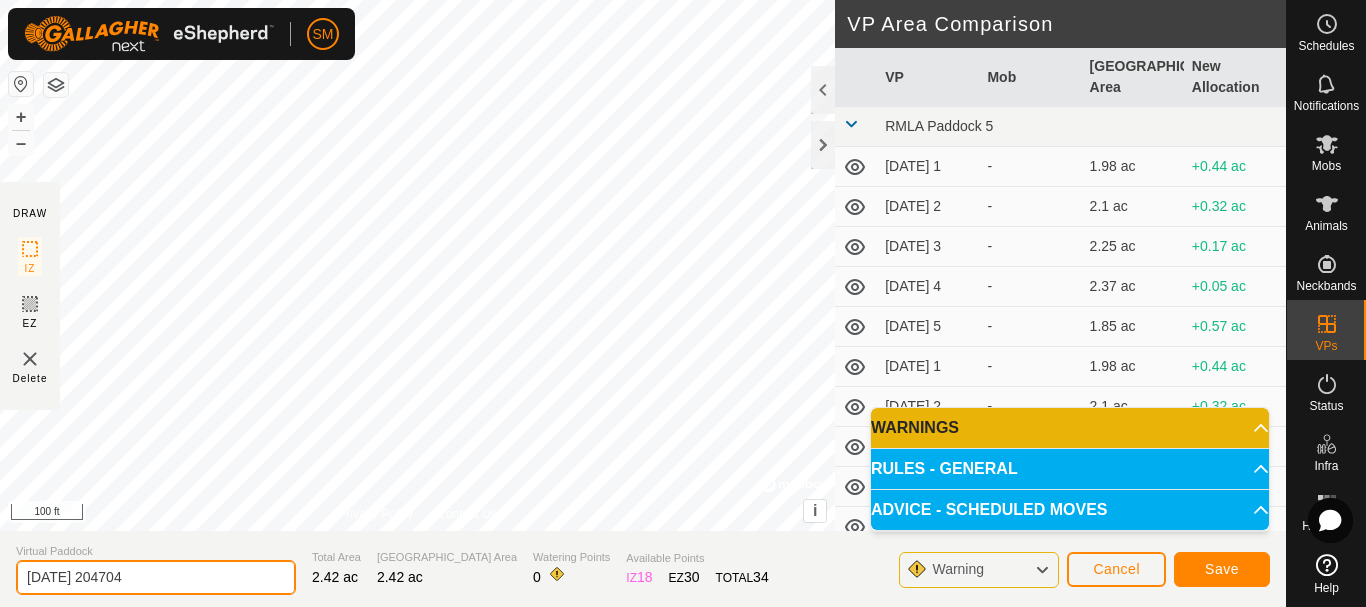 drag, startPoint x: 205, startPoint y: 576, endPoint x: 0, endPoint y: 595, distance: 205.8786 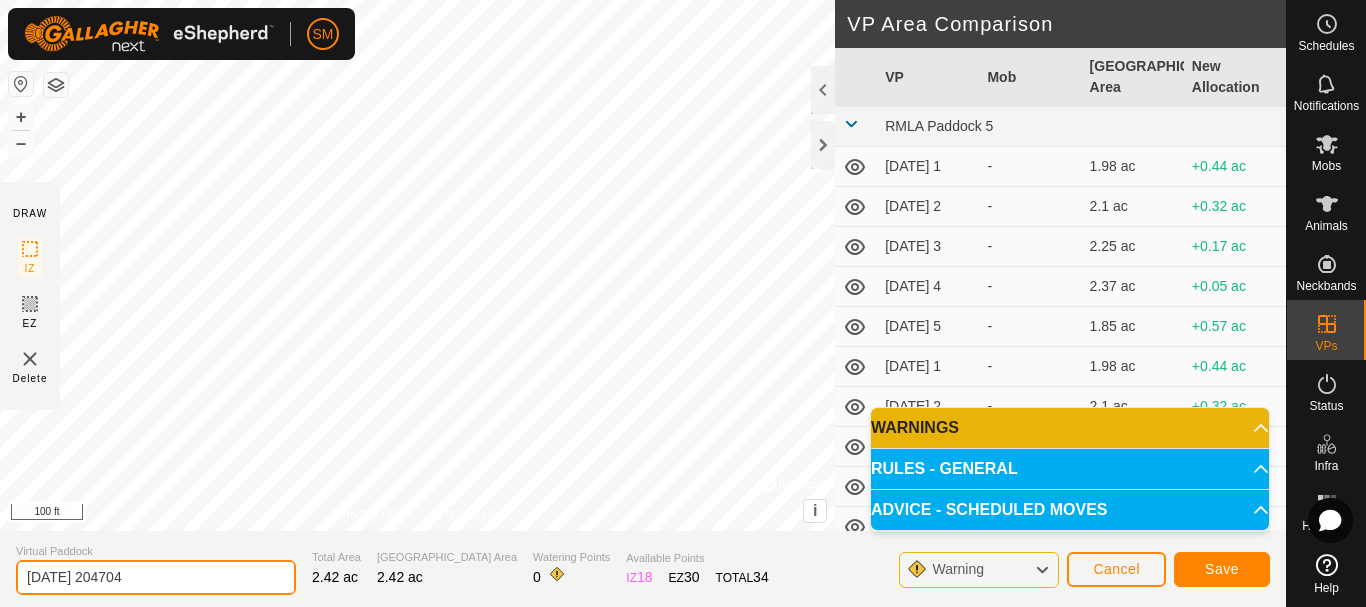 paste on "8-03 AW" 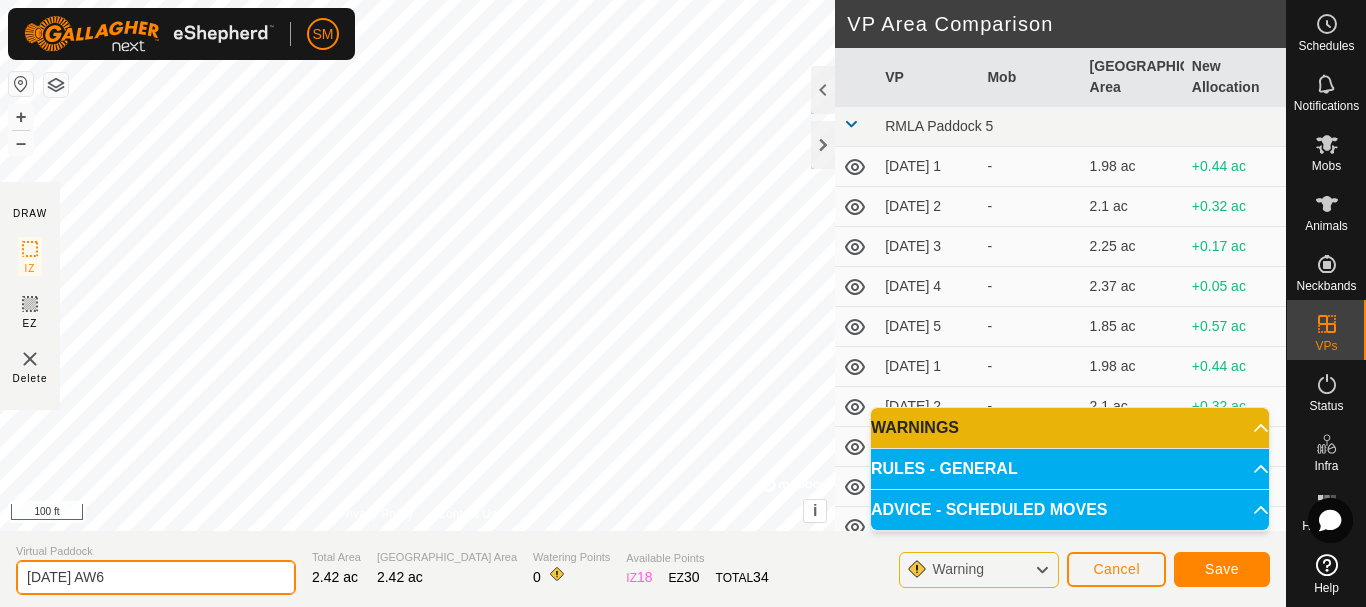 type on "[DATE] AW6" 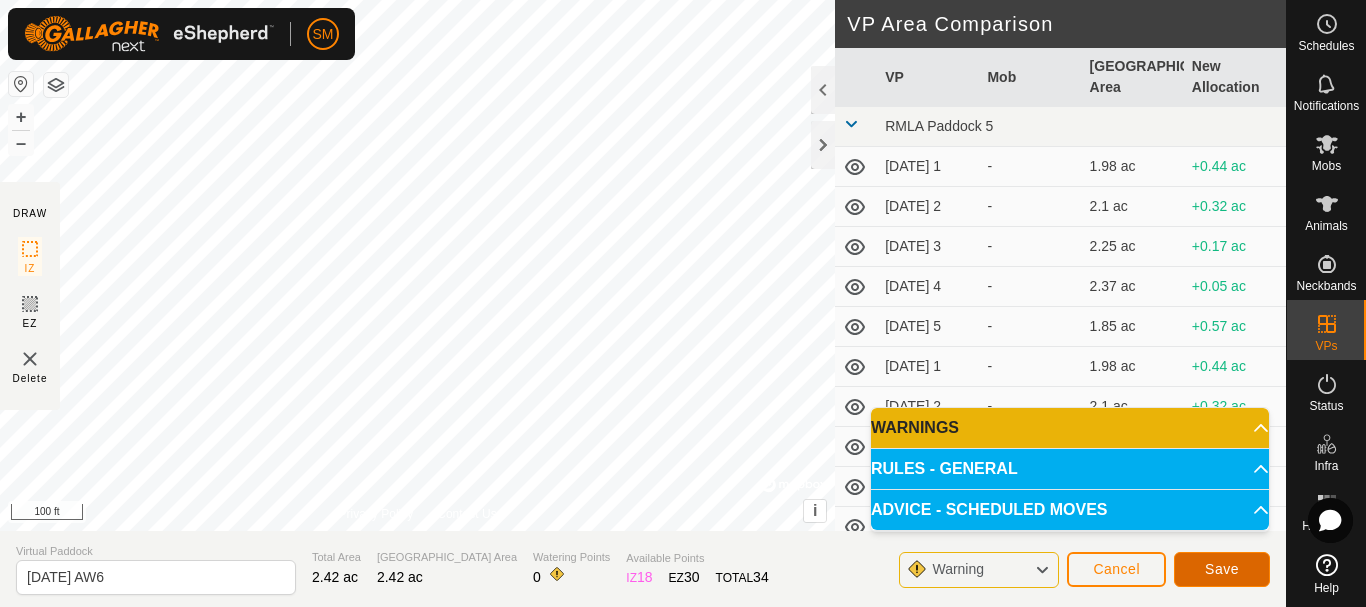 click on "Save" 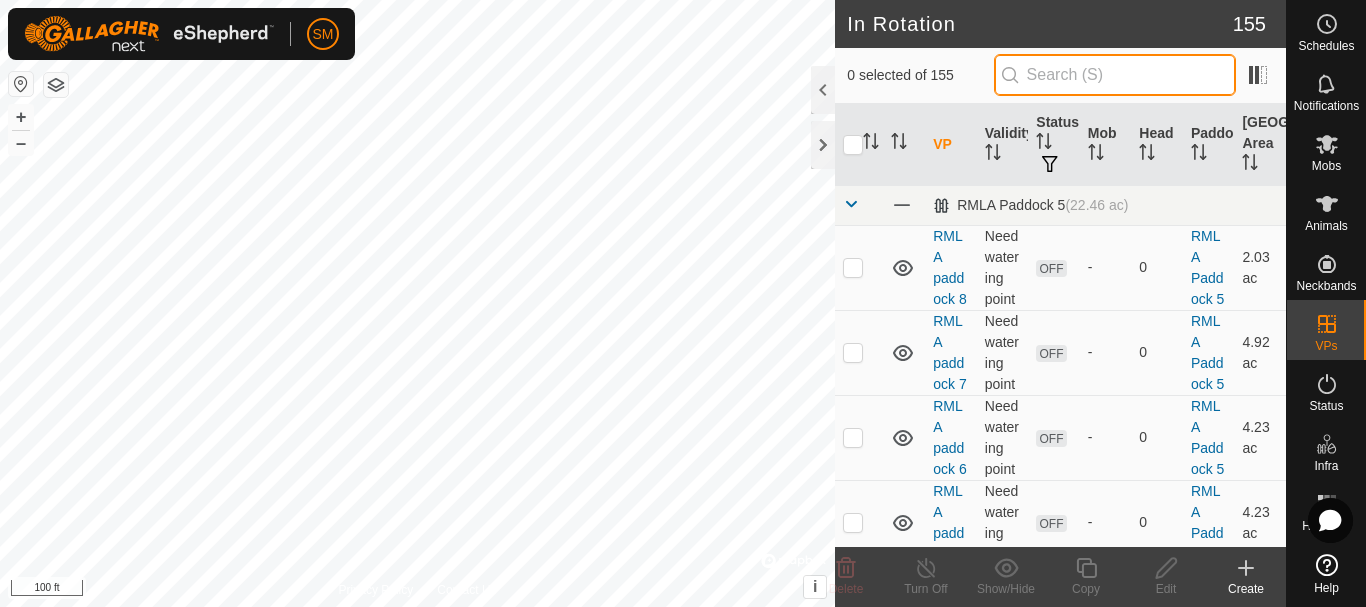 click at bounding box center [1115, 75] 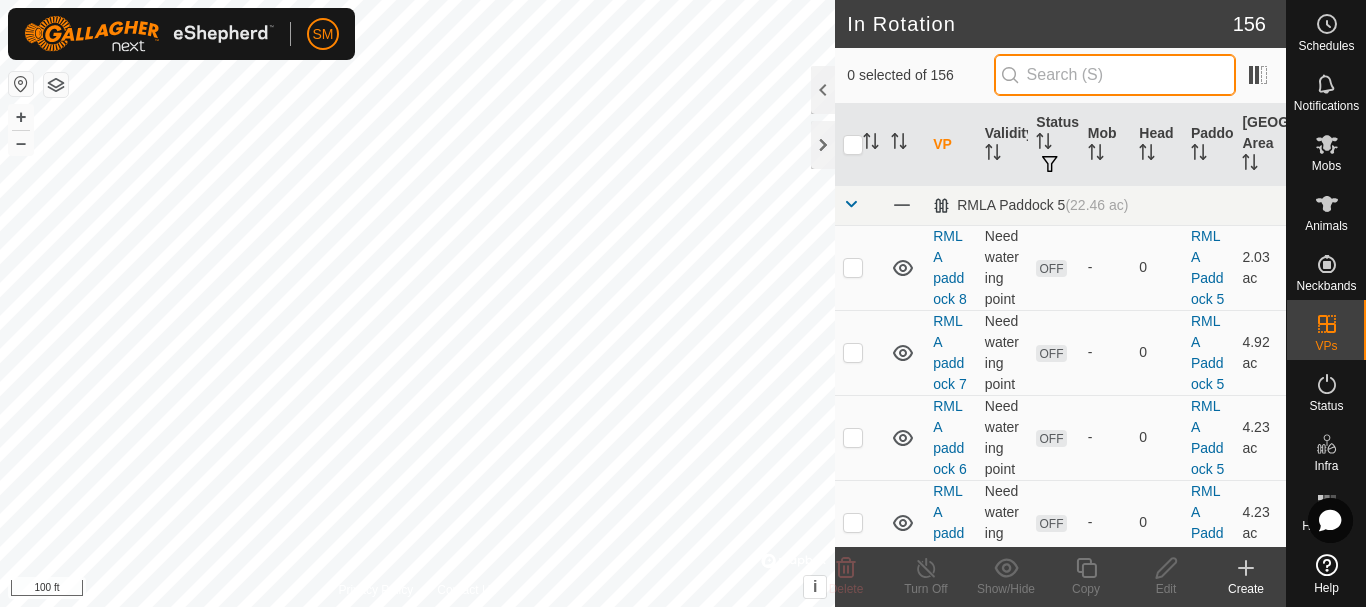 paste on "[DATE] AW" 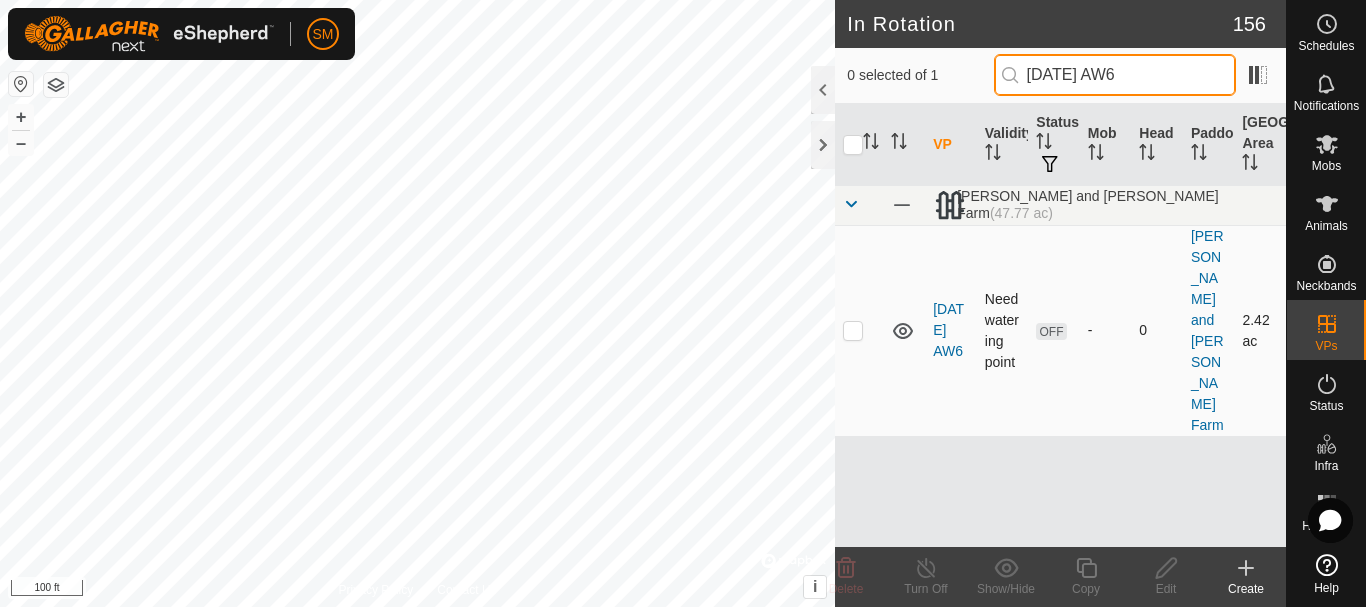 type on "[DATE] AW6" 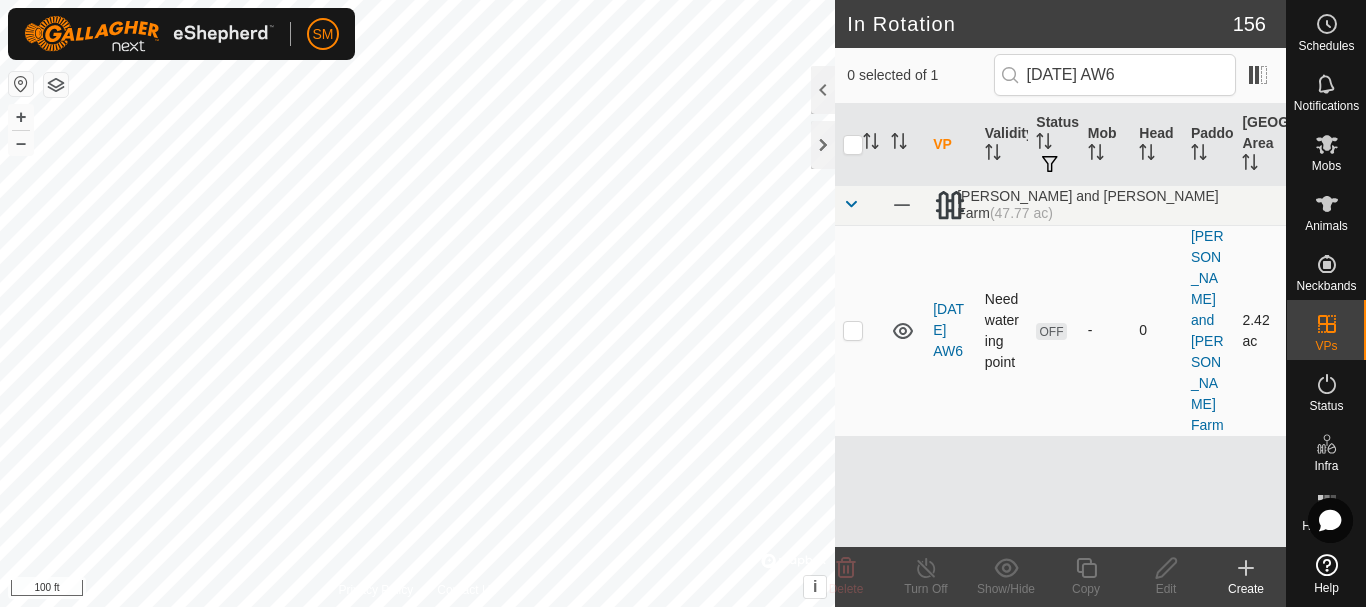 click at bounding box center (853, 330) 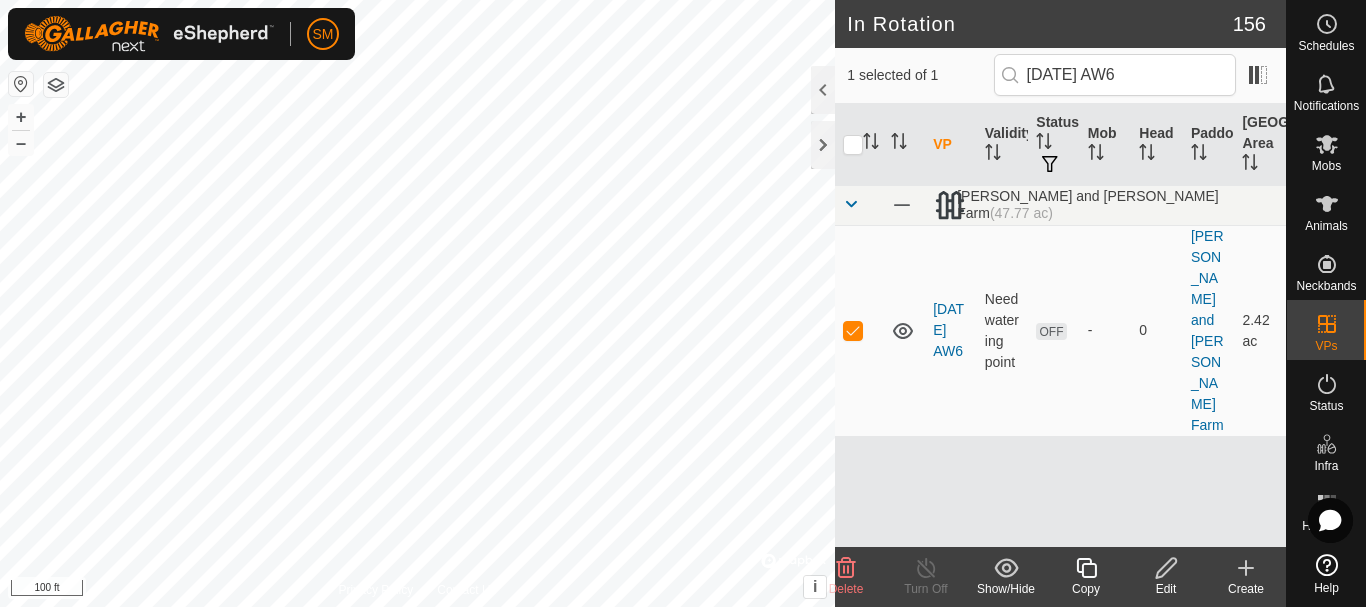 click on "Copy" 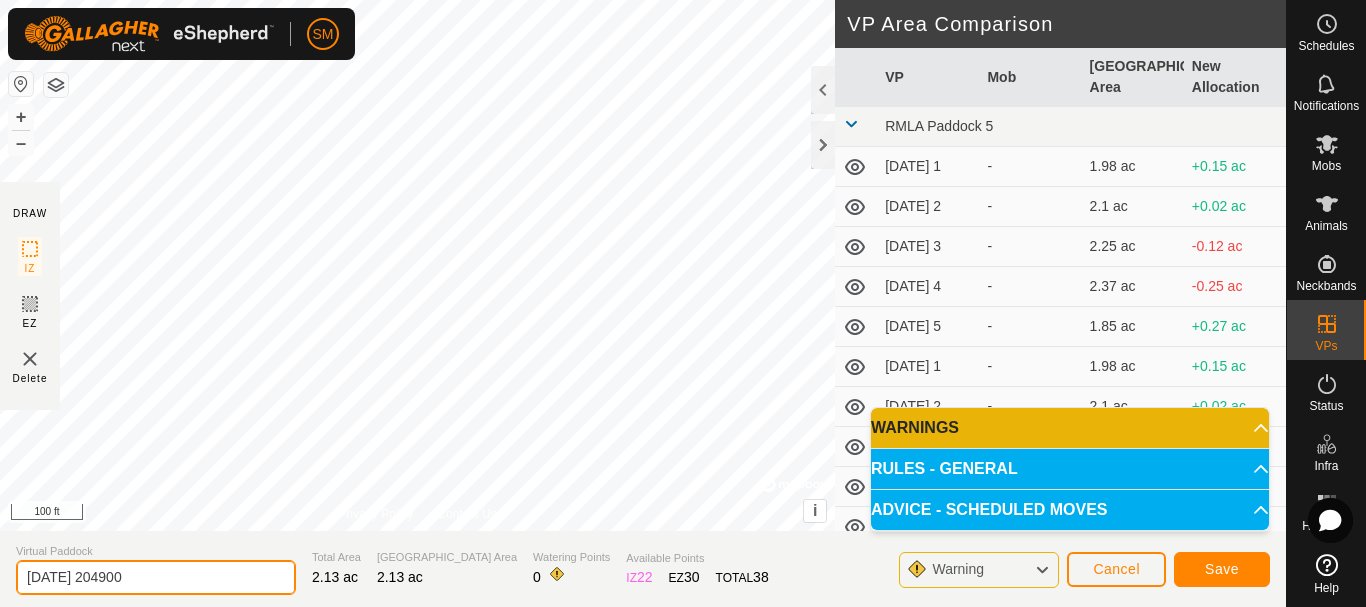 drag, startPoint x: 253, startPoint y: 574, endPoint x: 0, endPoint y: 585, distance: 253.23901 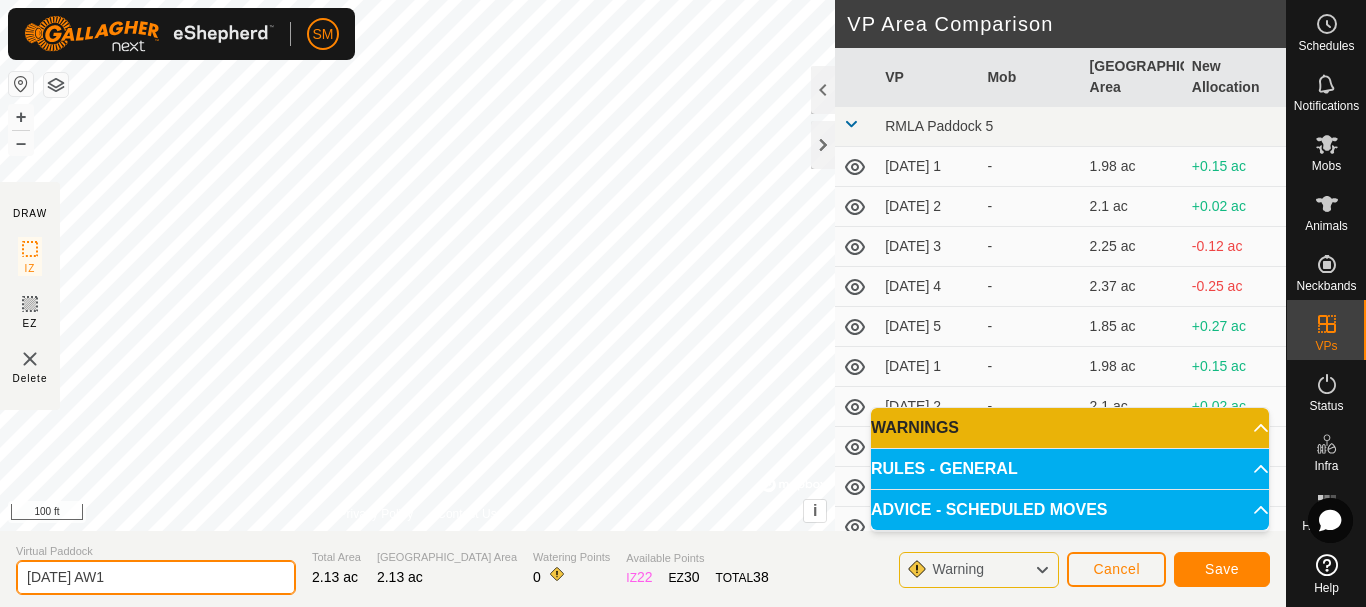 type on "[DATE] AW1" 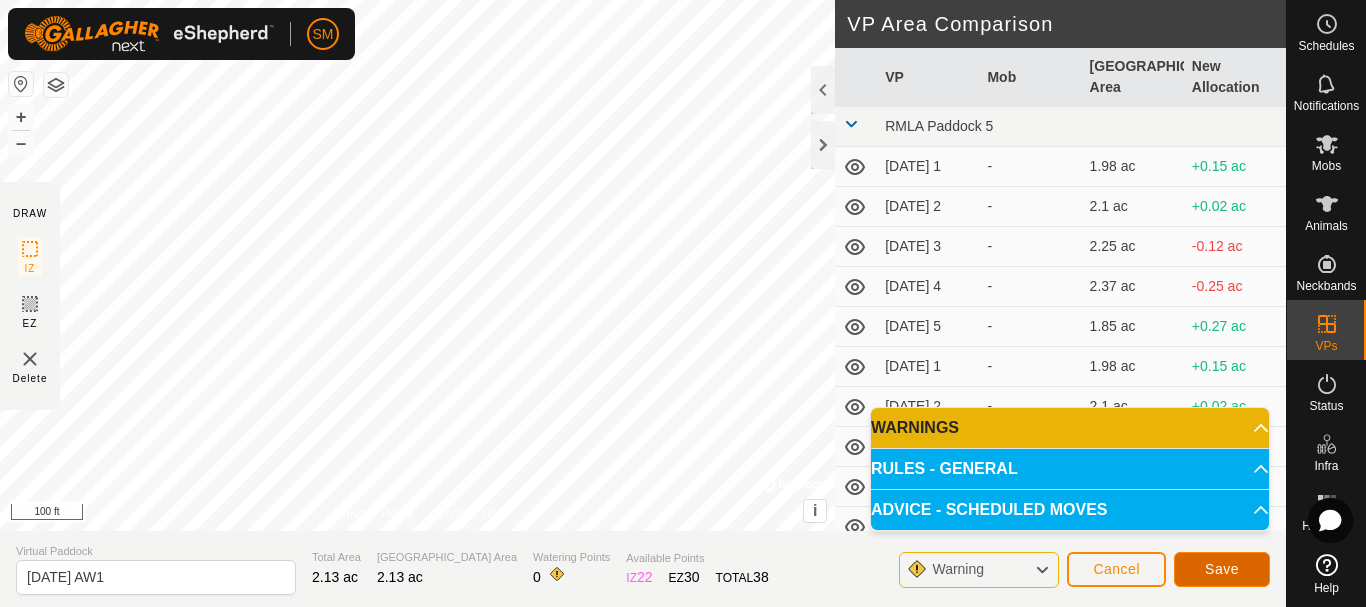 click on "Save" 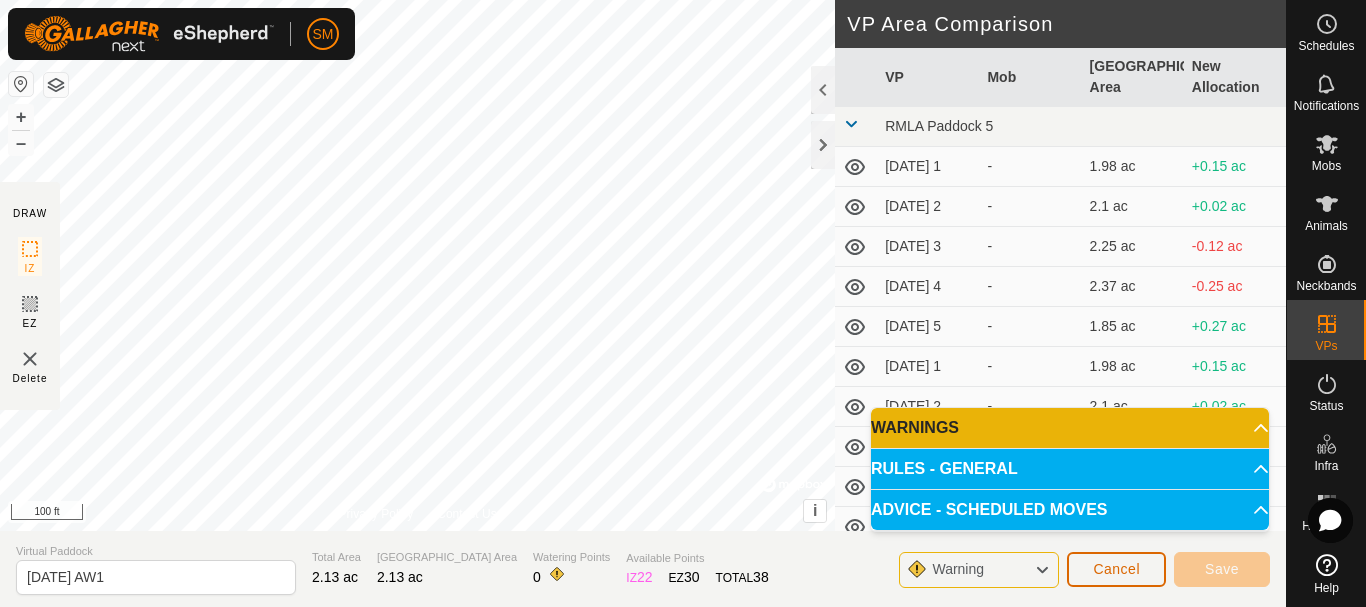click on "Cancel" 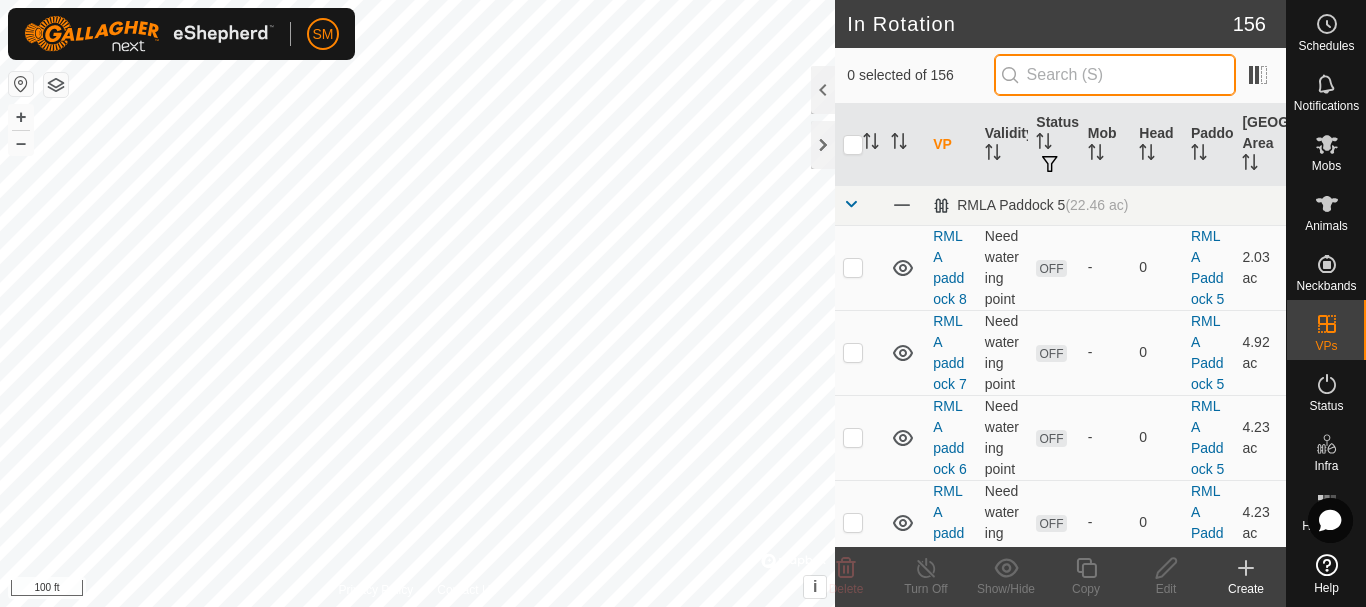 click at bounding box center [1115, 75] 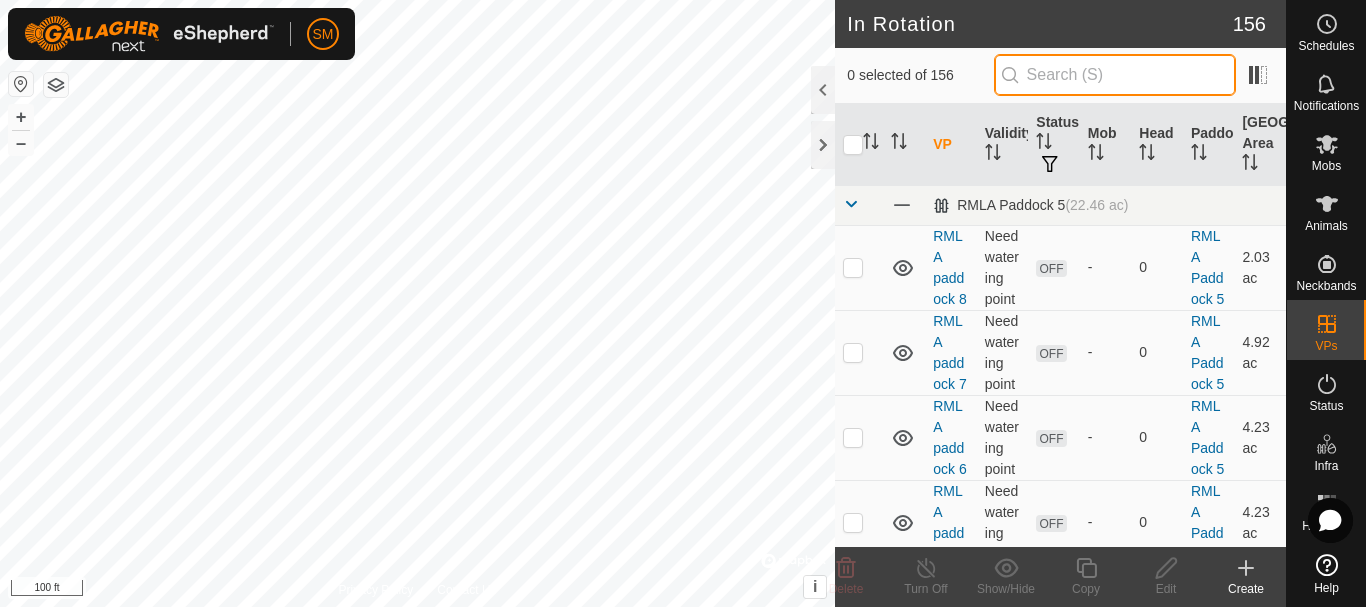 paste on "[DATE] AW" 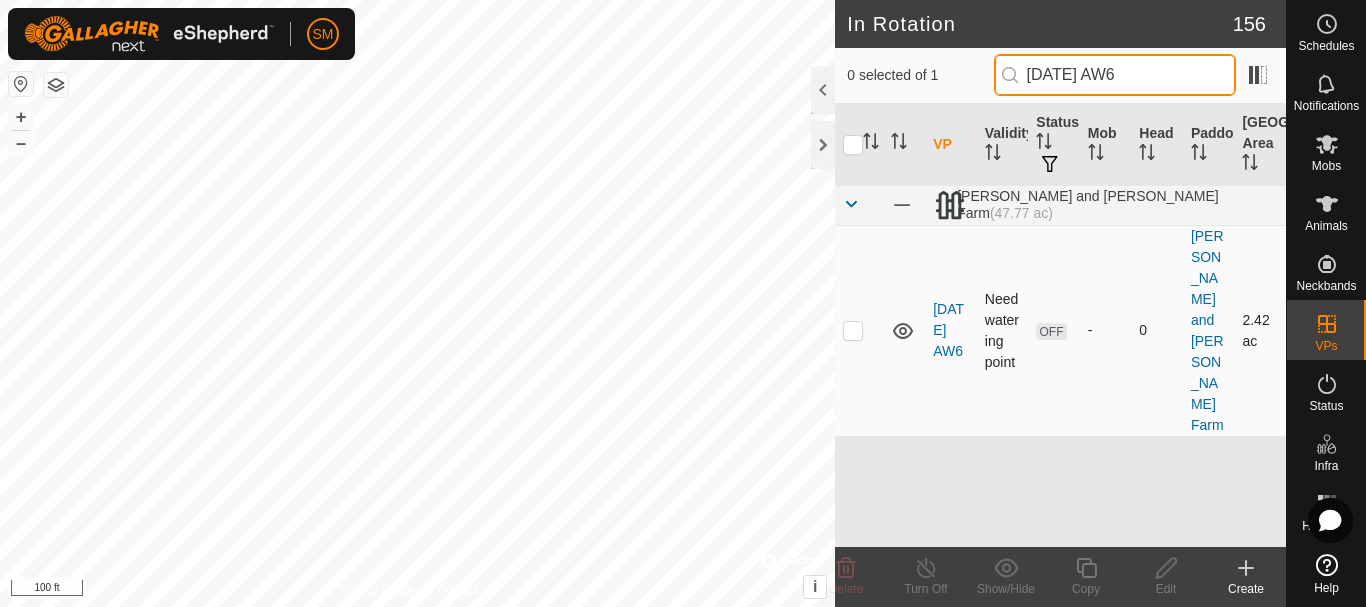type on "[DATE] AW6" 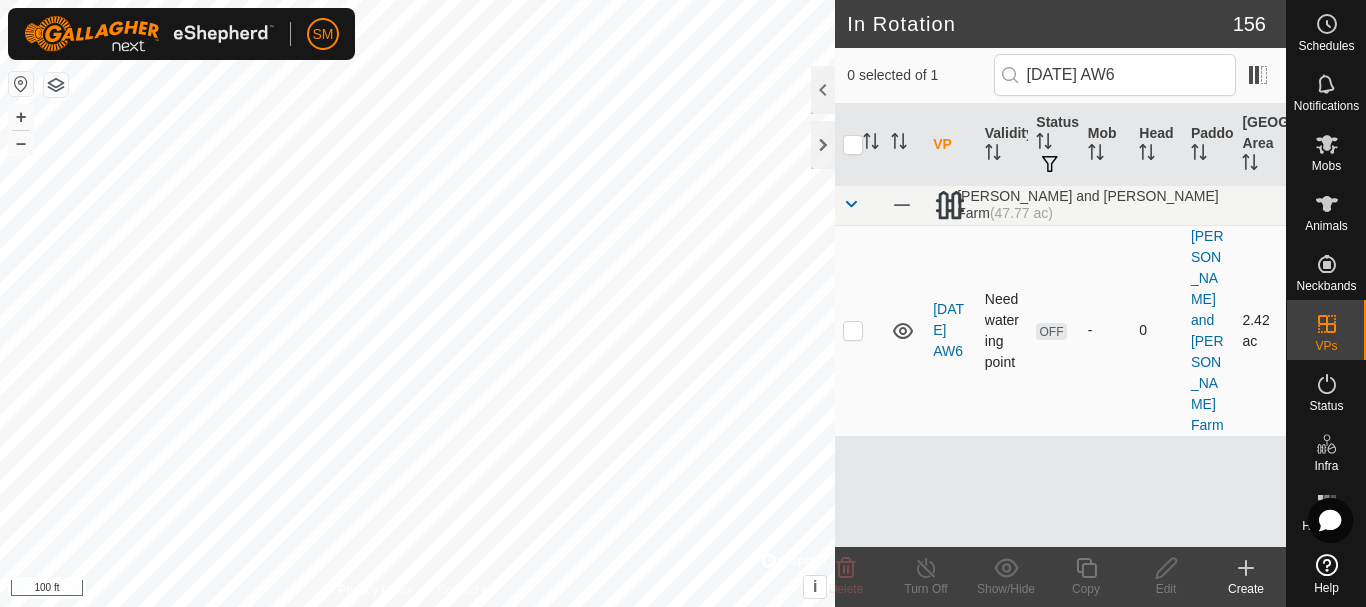 click at bounding box center [859, 330] 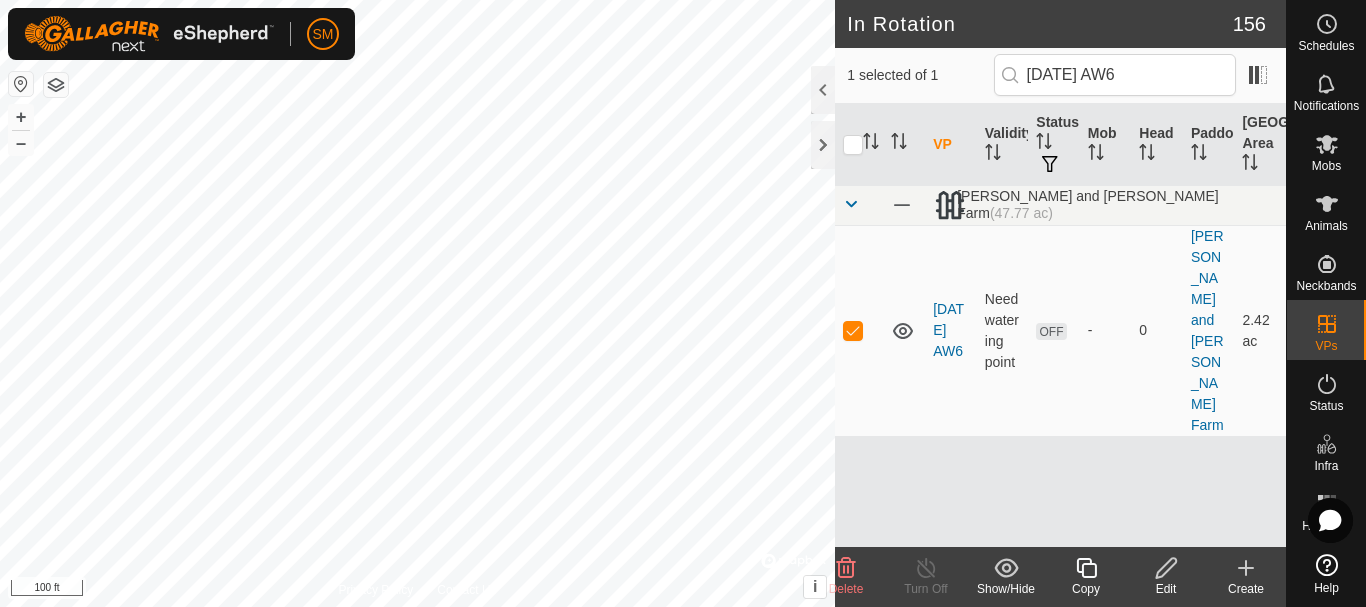 click 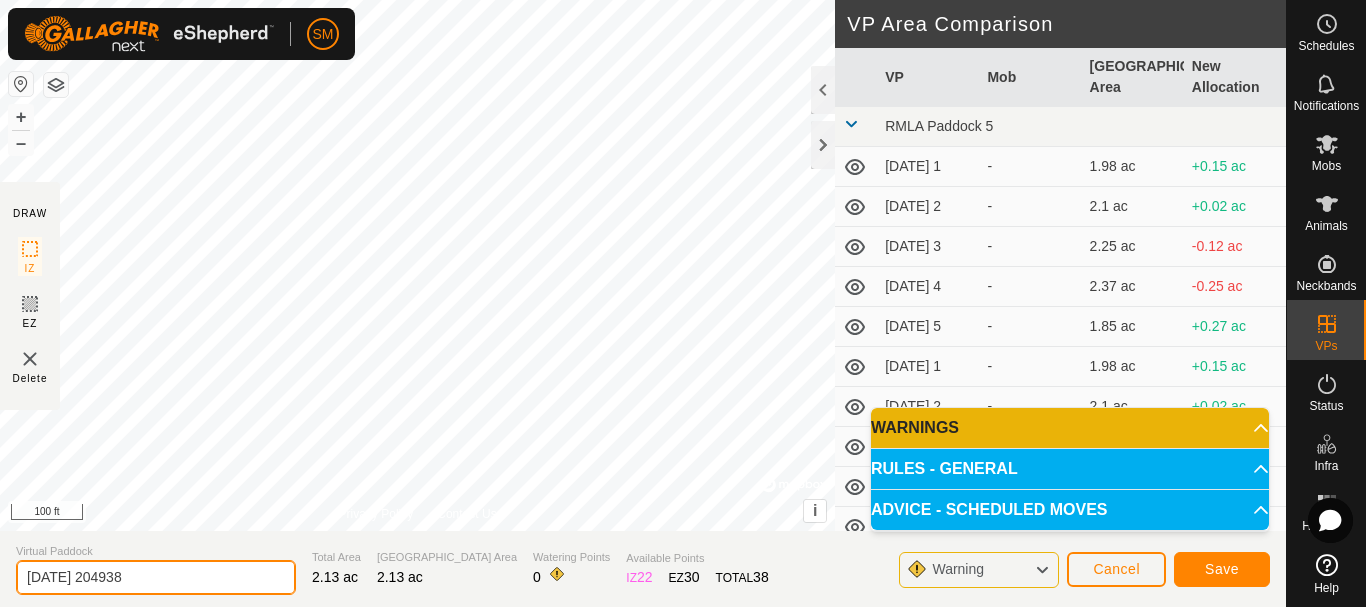 click on "Virtual Paddock [DATE] 204938 Total Area 2.13 ac Grazing Area 2.13 ac Watering Points 0 Available Points  IZ   22  EZ  30  TOTAL   38 Warning Cancel Save" 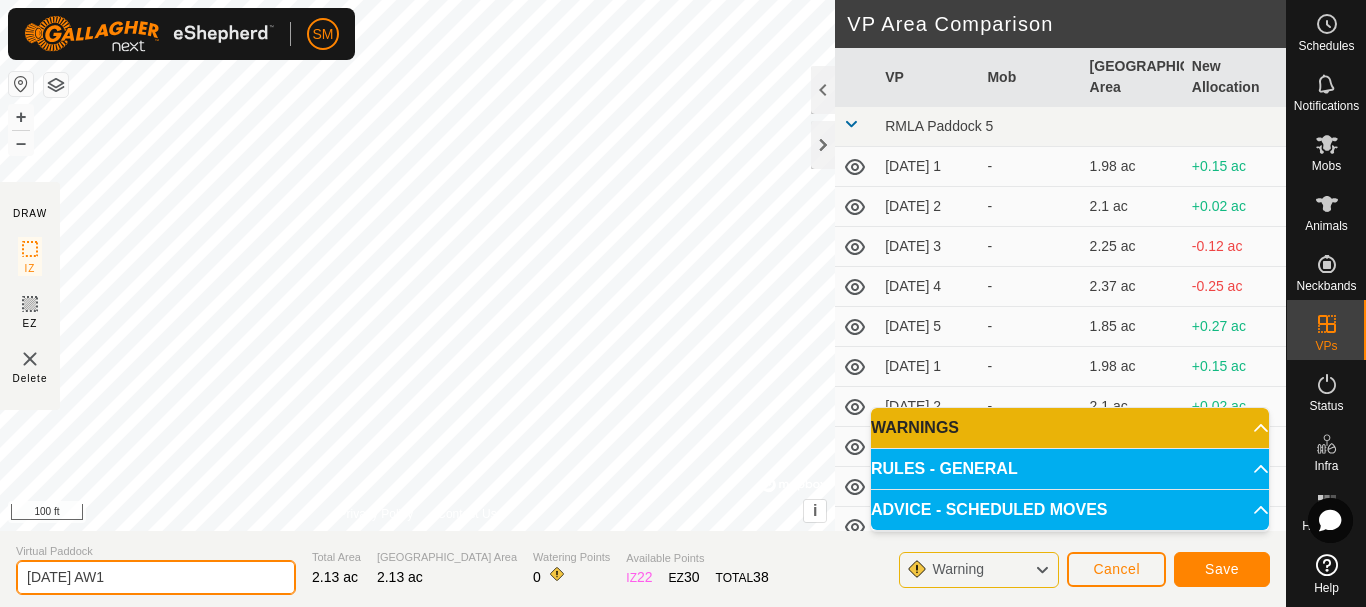 type on "[DATE] AW1" 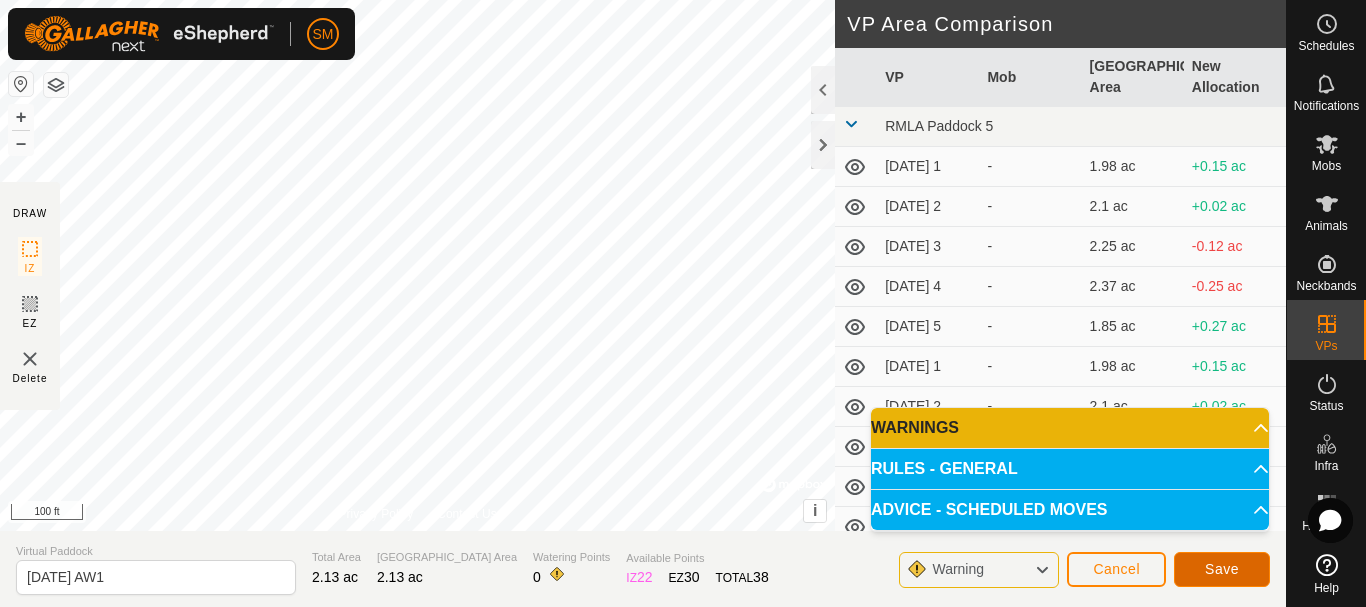 click on "Save" 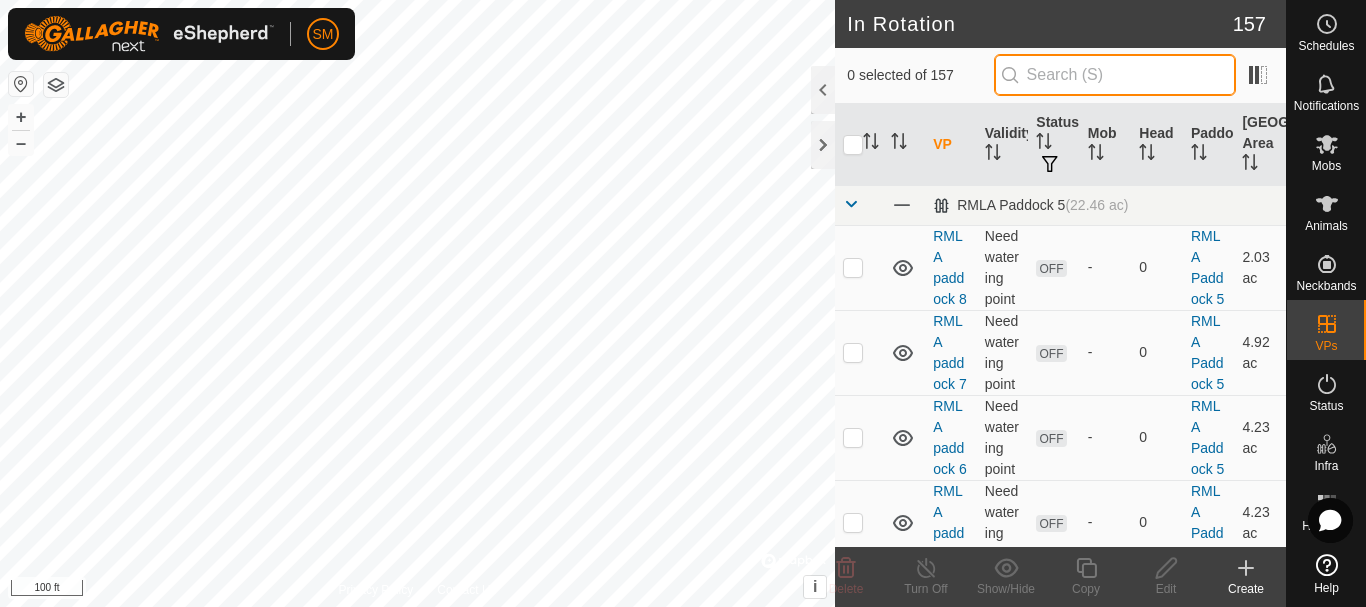 click at bounding box center [1115, 75] 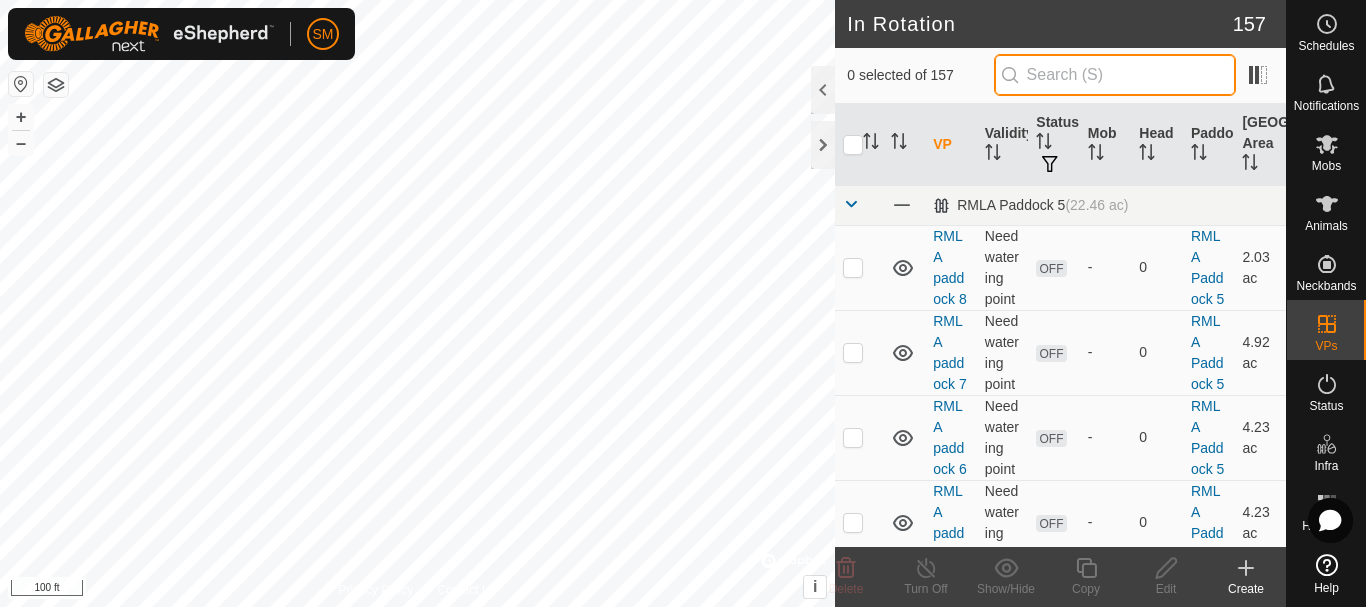 paste on "[DATE] AW" 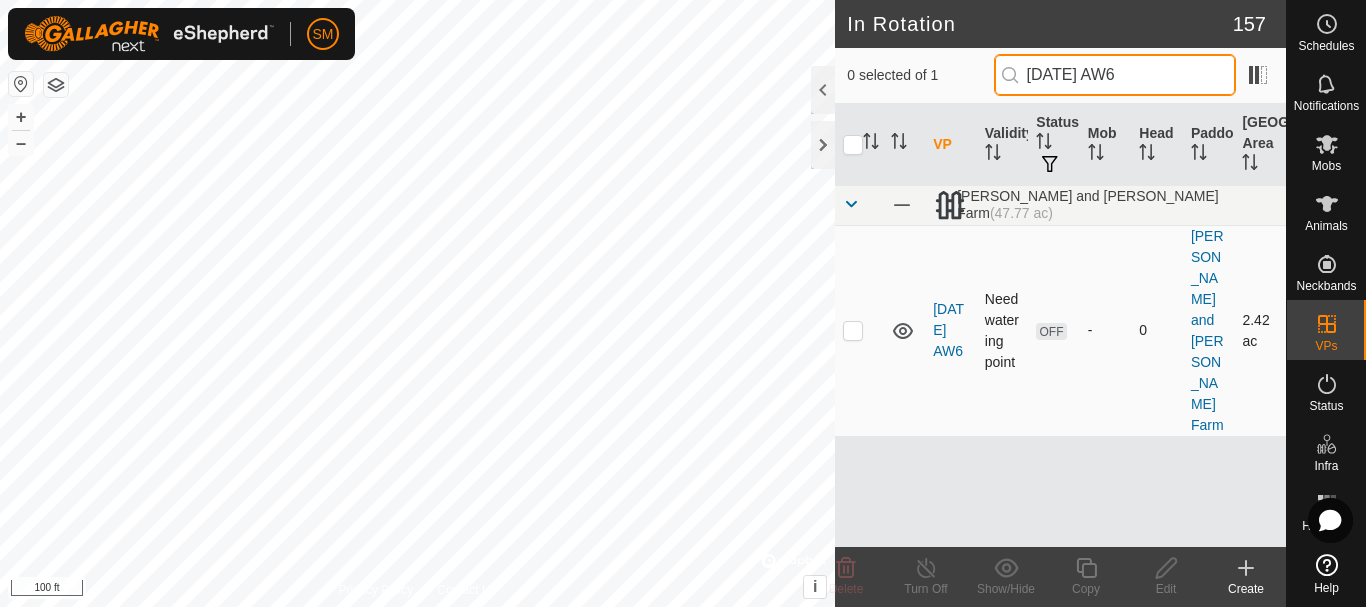 type on "[DATE] AW6" 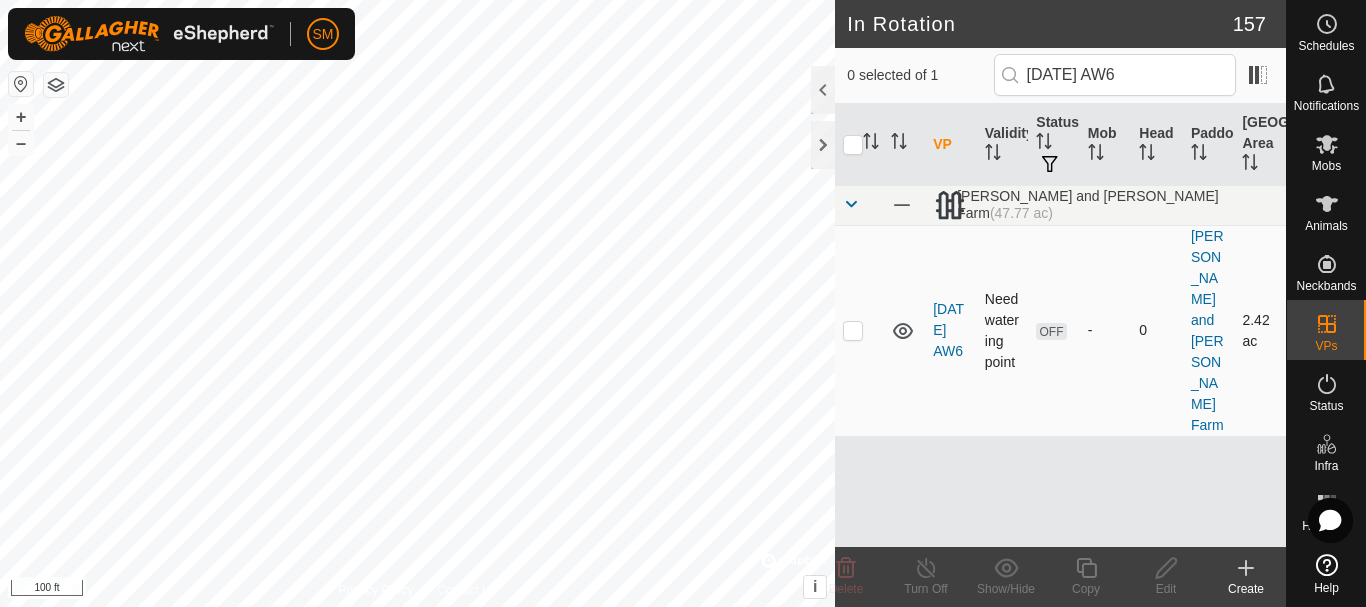 click at bounding box center (853, 330) 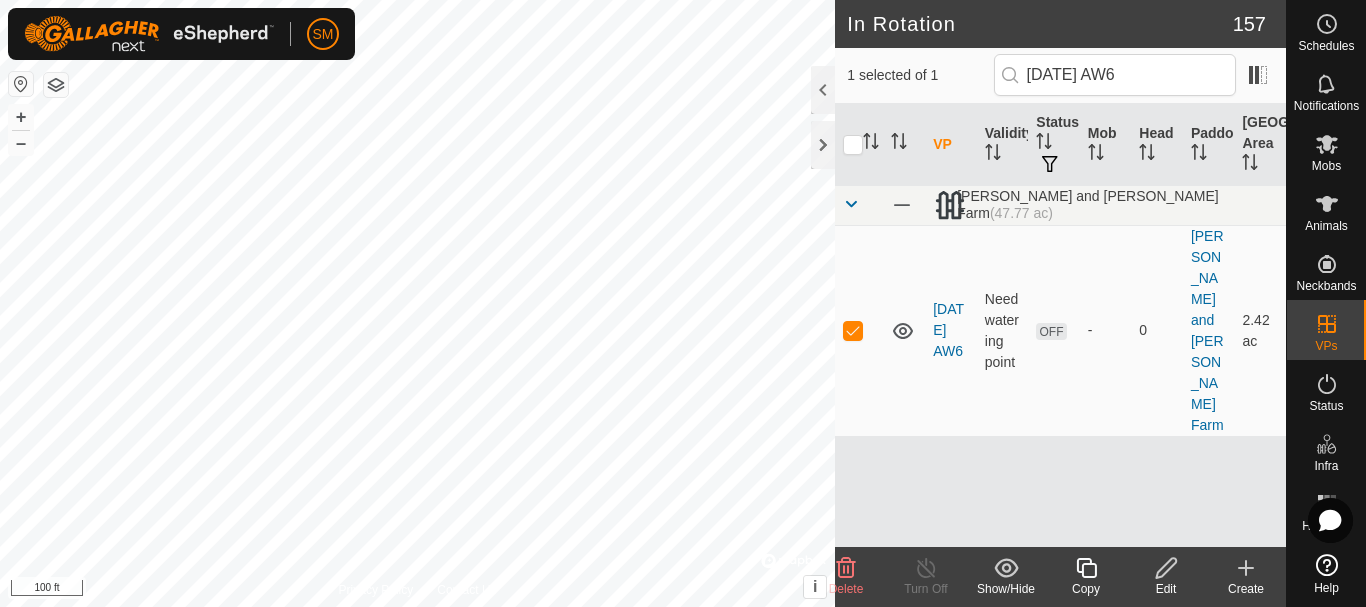 click on "Copy" 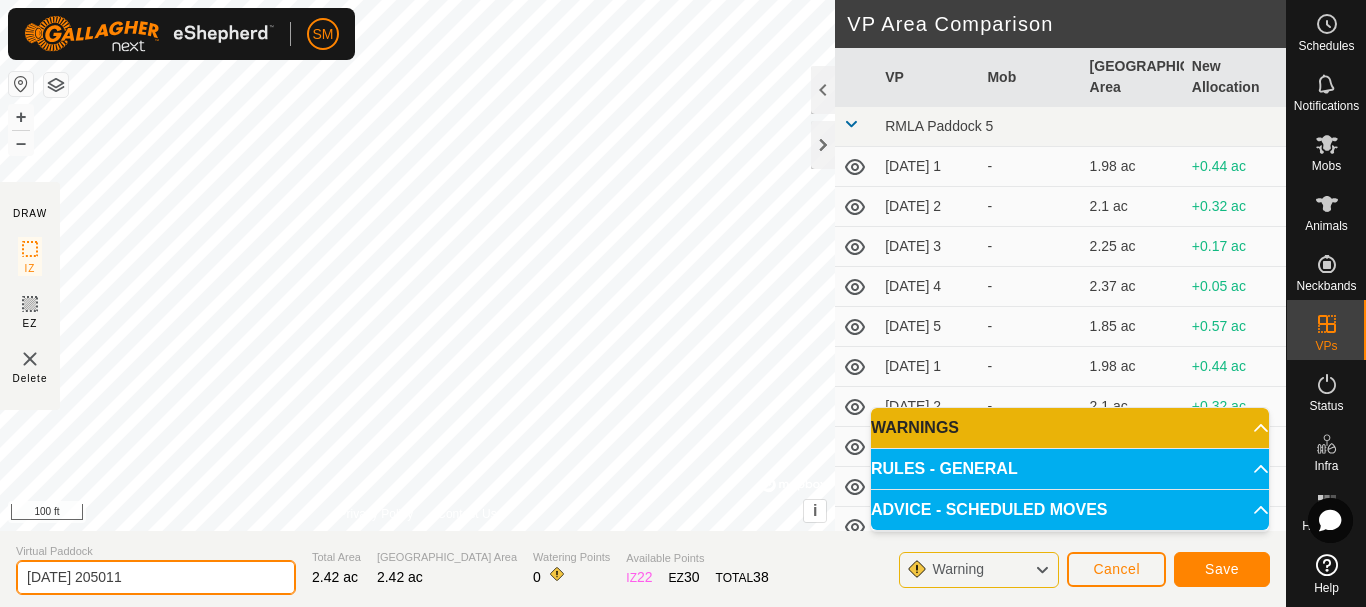 drag, startPoint x: 176, startPoint y: 575, endPoint x: 0, endPoint y: 575, distance: 176 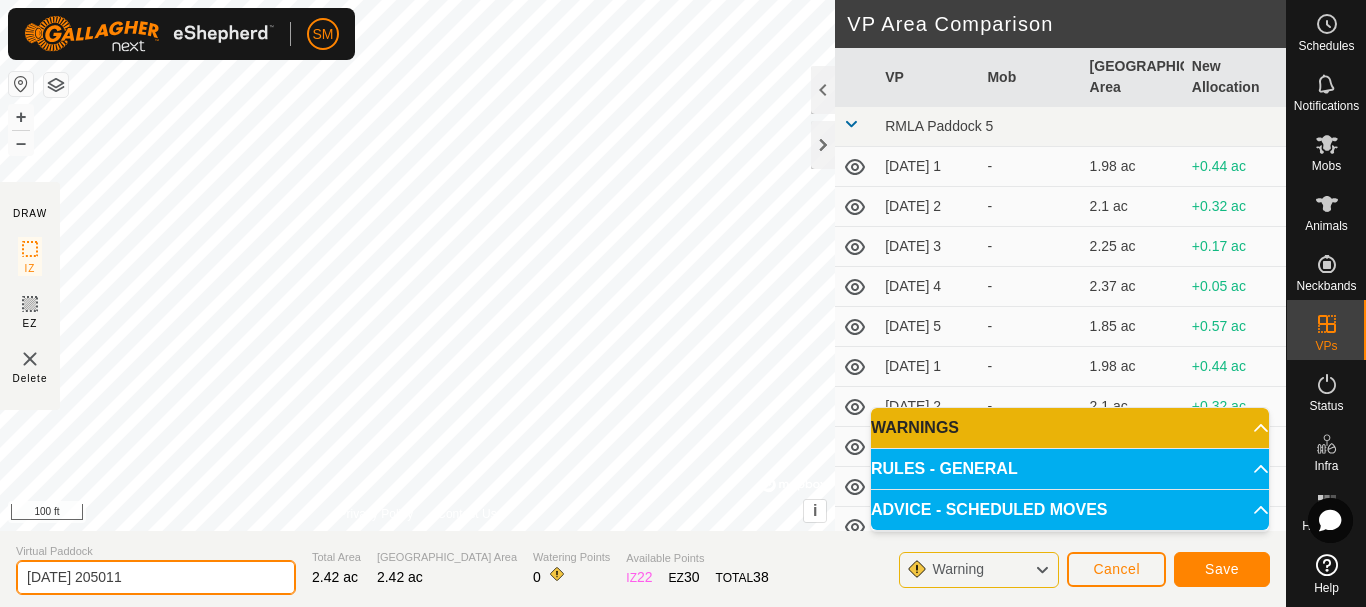 paste on "8-03 AW" 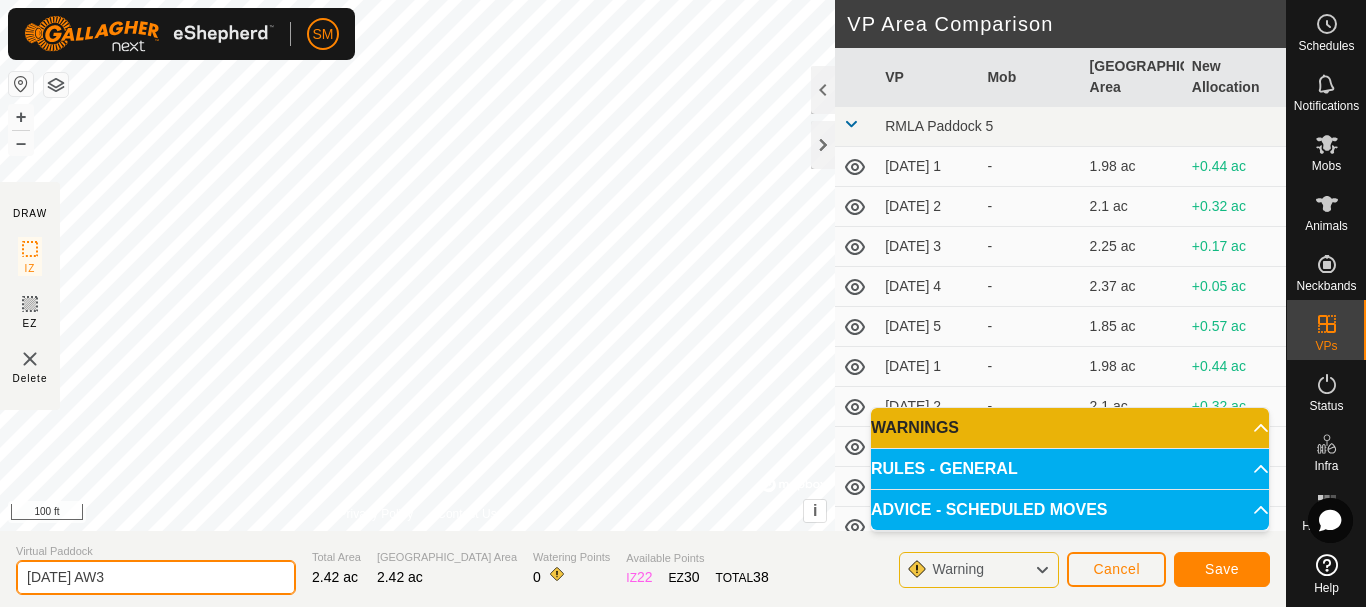 type on "[DATE] AW3" 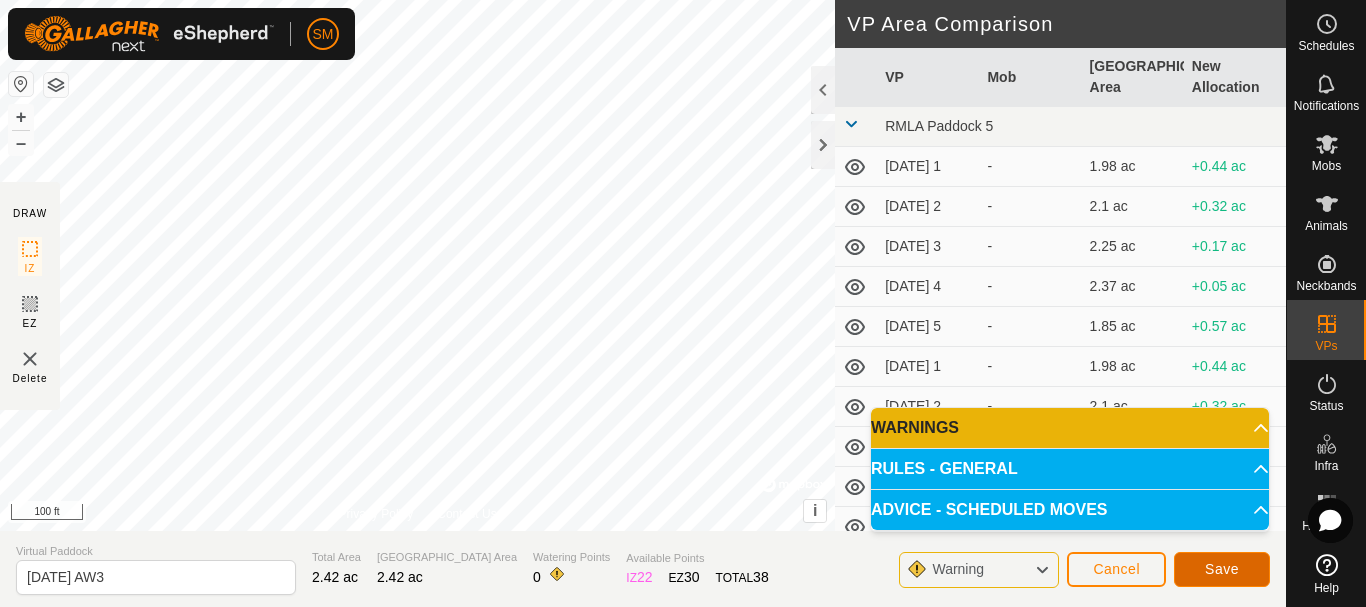 click on "Save" 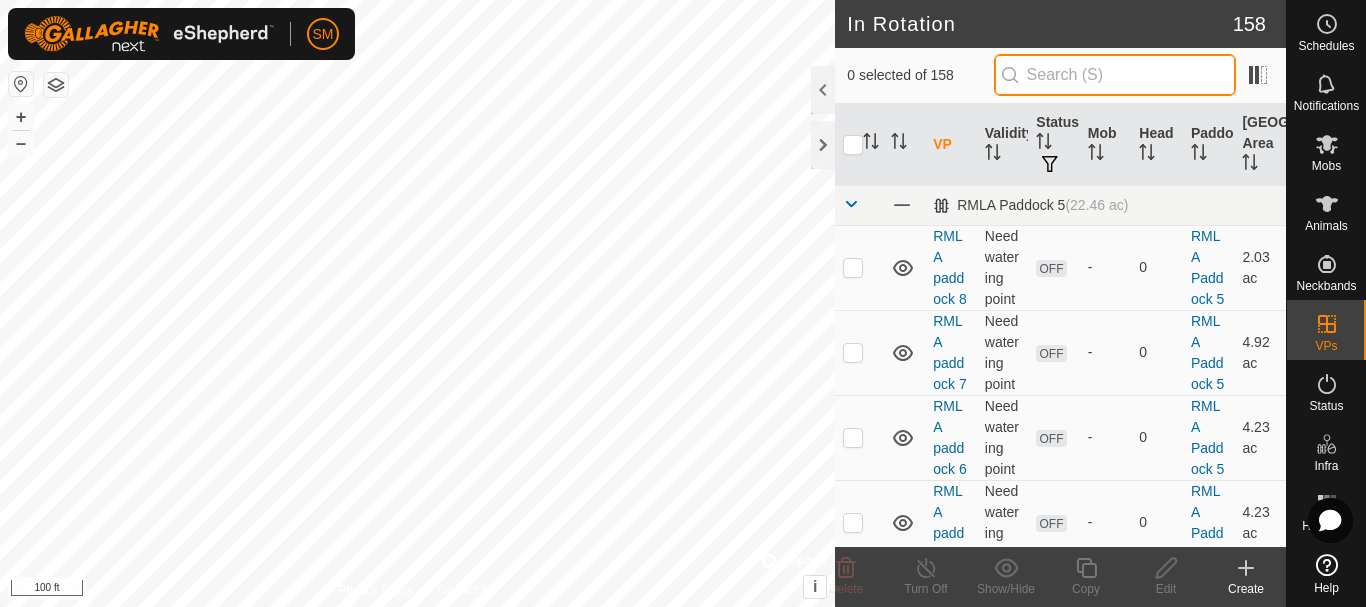 click at bounding box center [1115, 75] 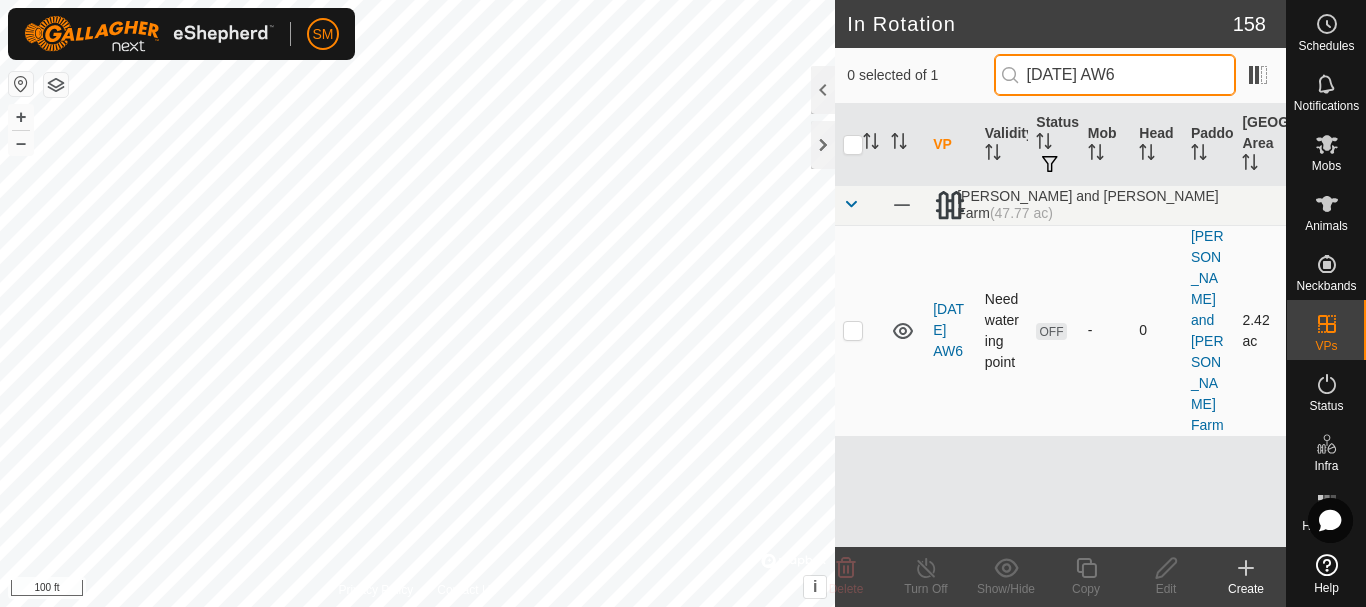 type on "[DATE] AW6" 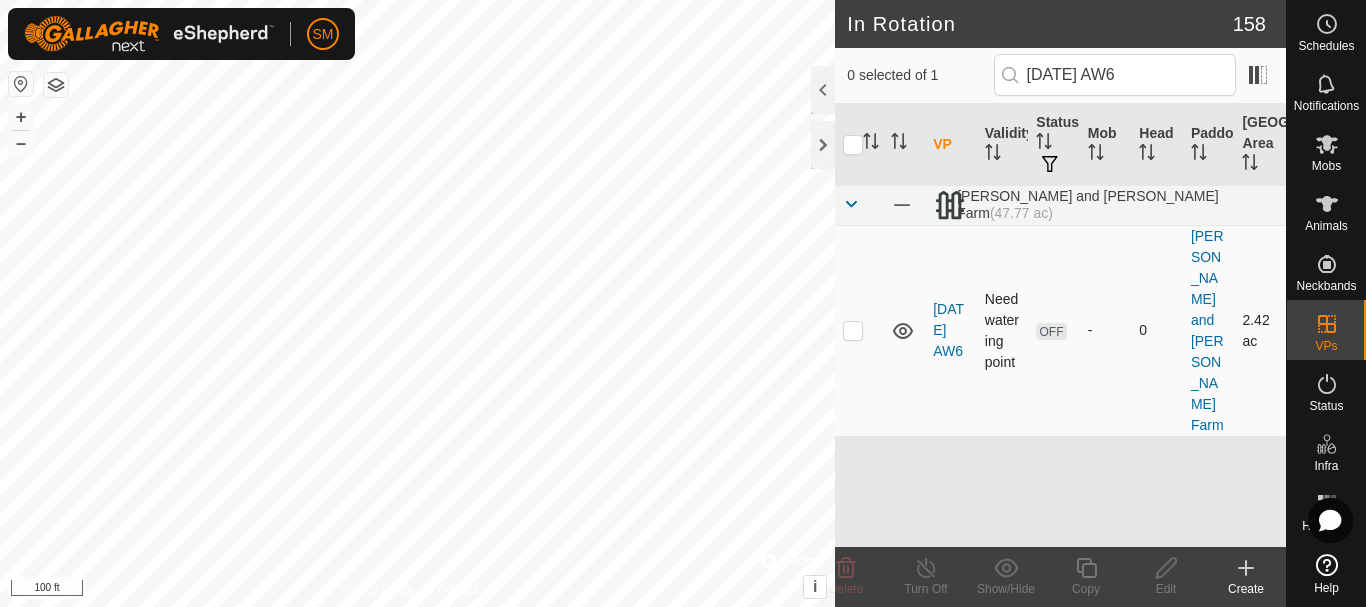 click at bounding box center (853, 330) 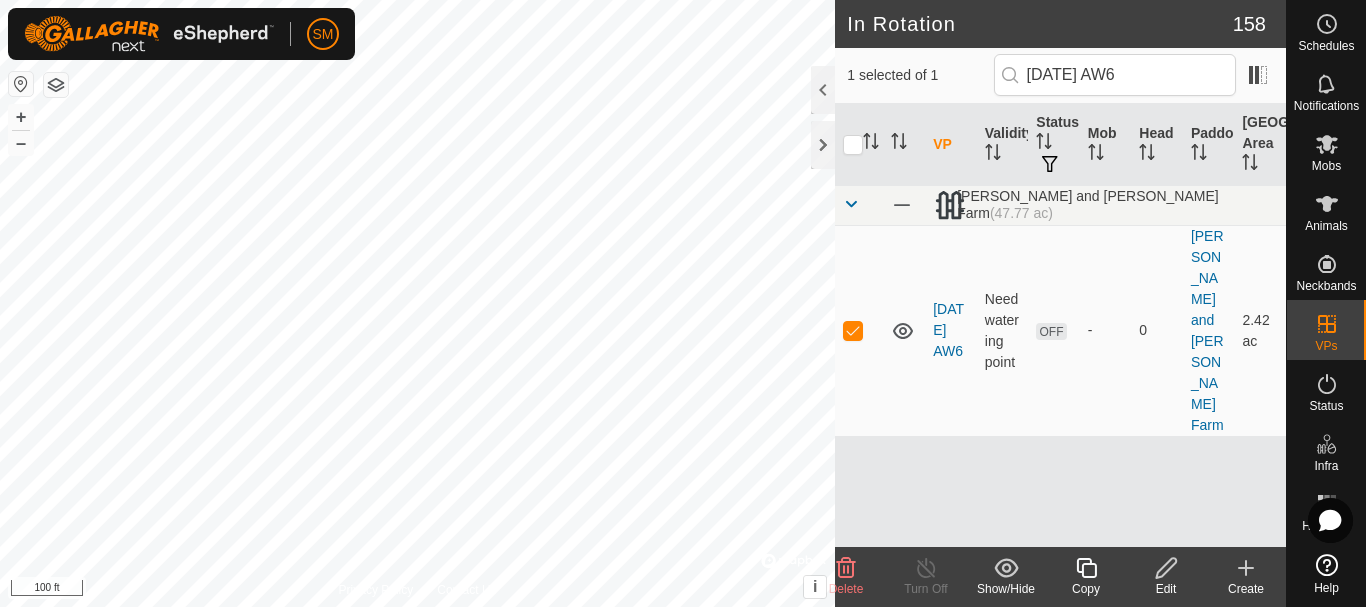 click on "Copy" 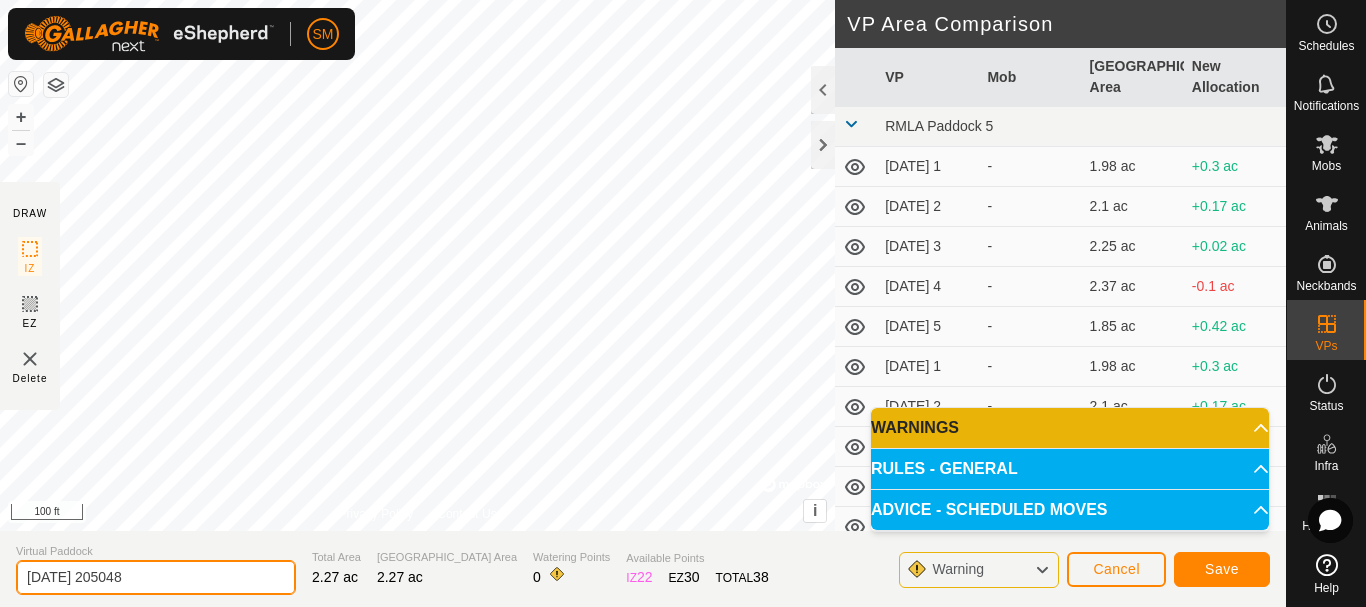 drag, startPoint x: 223, startPoint y: 579, endPoint x: 0, endPoint y: 579, distance: 223 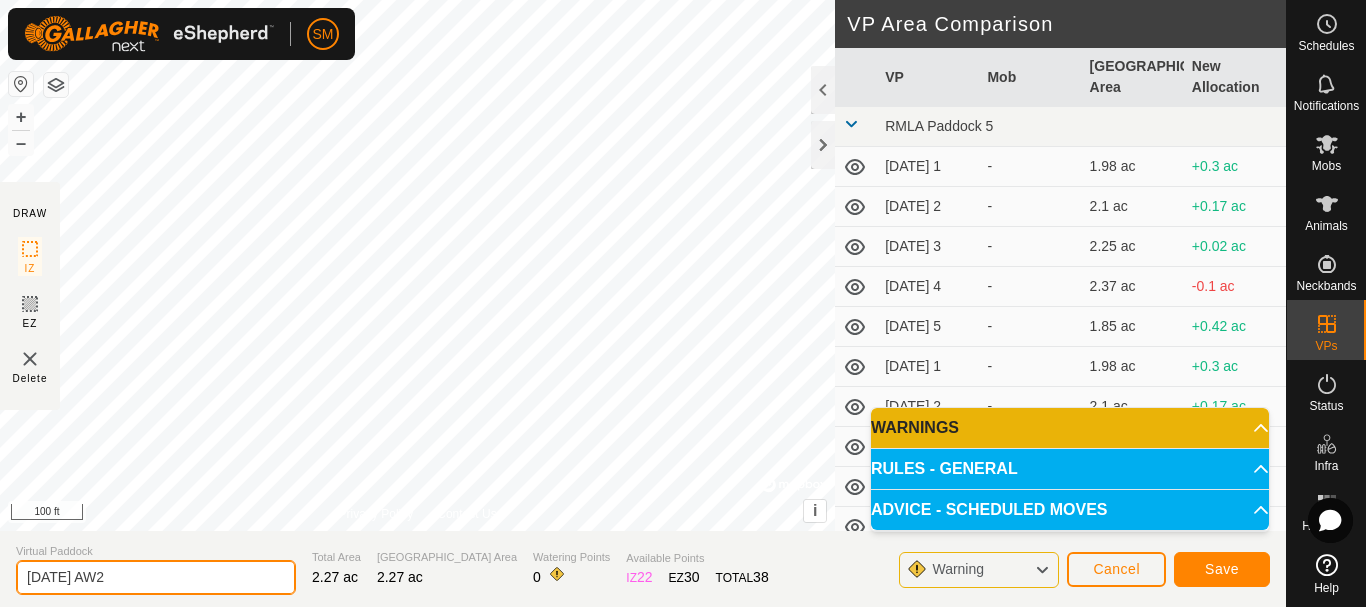 type on "[DATE] AW2" 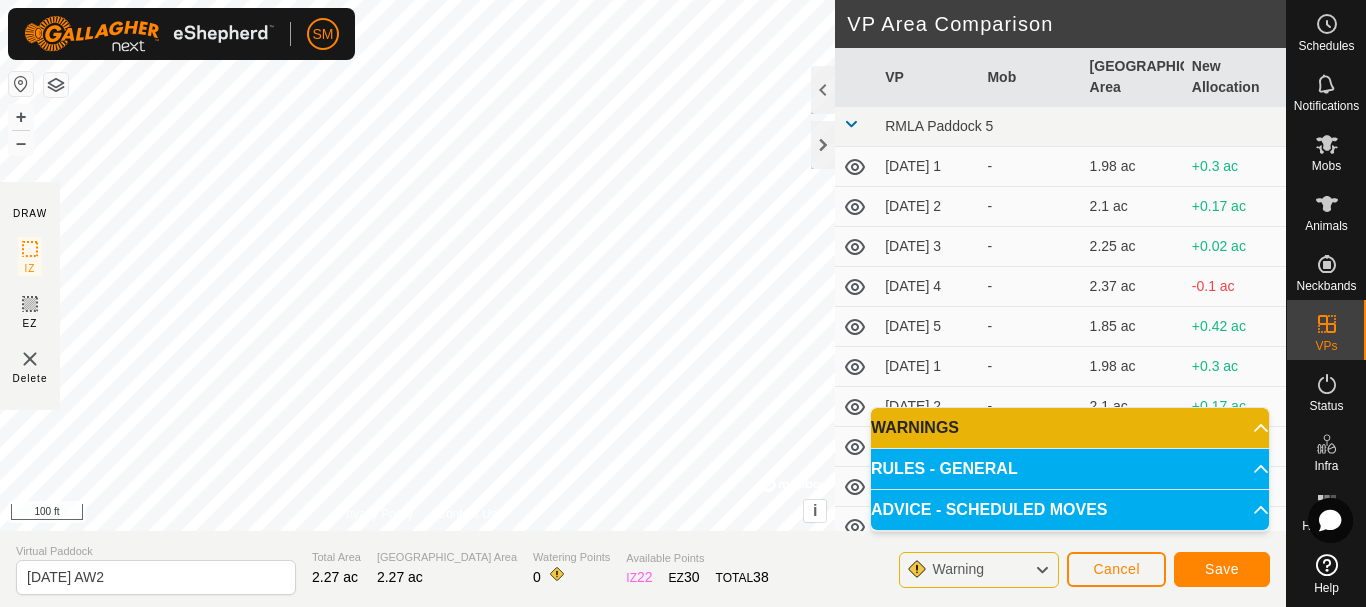 click on "Virtual Paddock [DATE] AW2 Total Area 2.27 ac Grazing Area 2.27 ac Watering Points 0 Available Points  IZ   22  EZ  30  TOTAL   38 Warning Cancel Save" 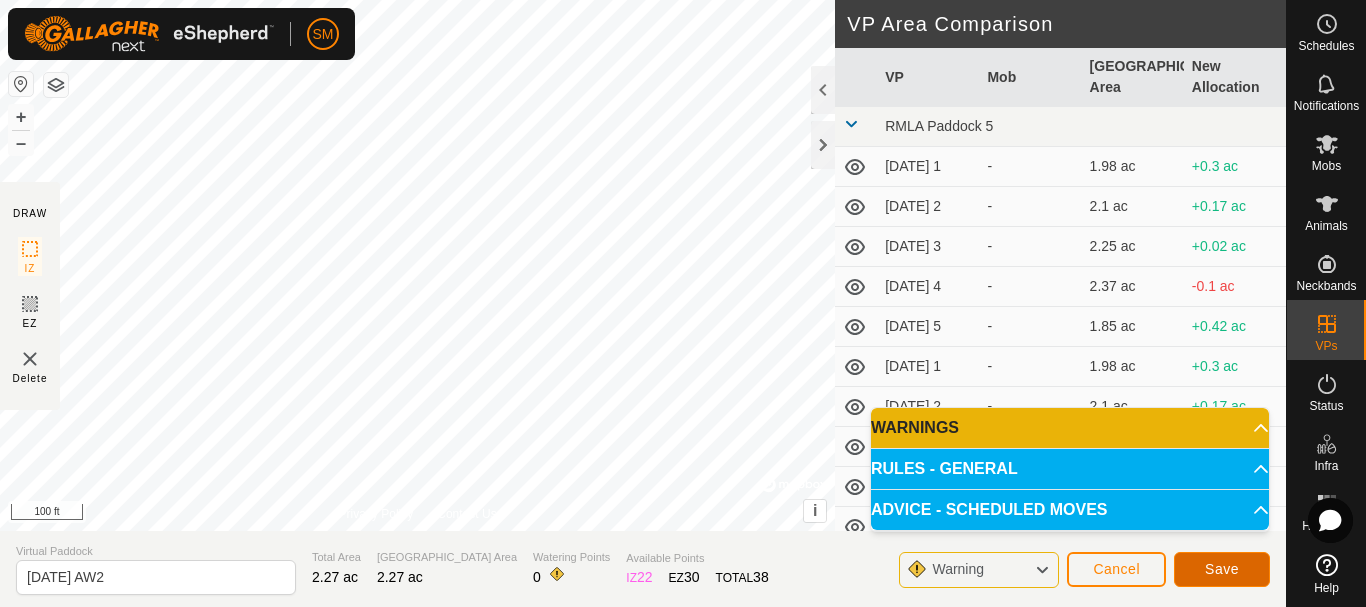 click on "Save" 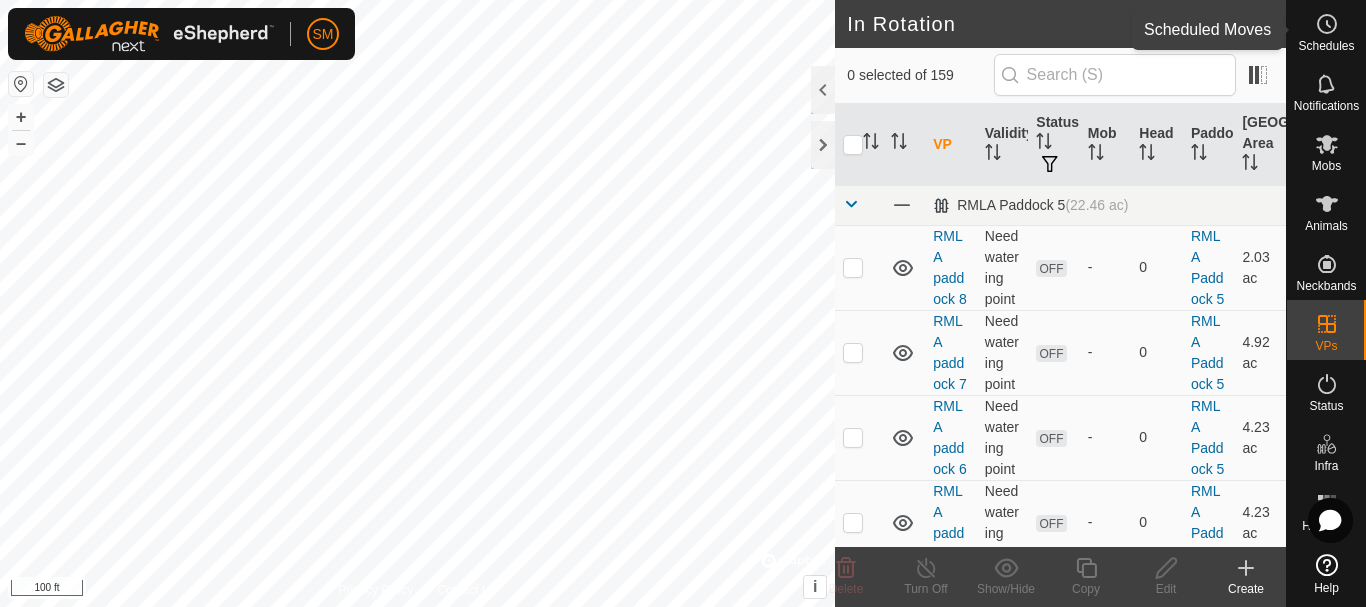 click 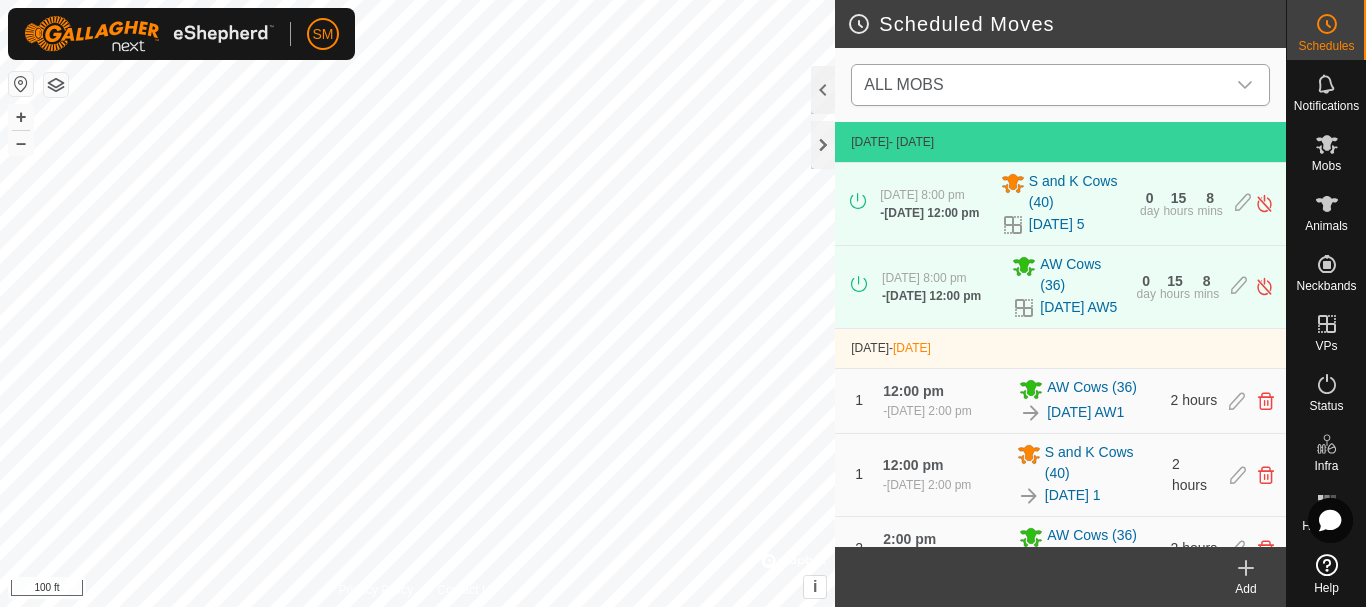 click at bounding box center [1245, 85] 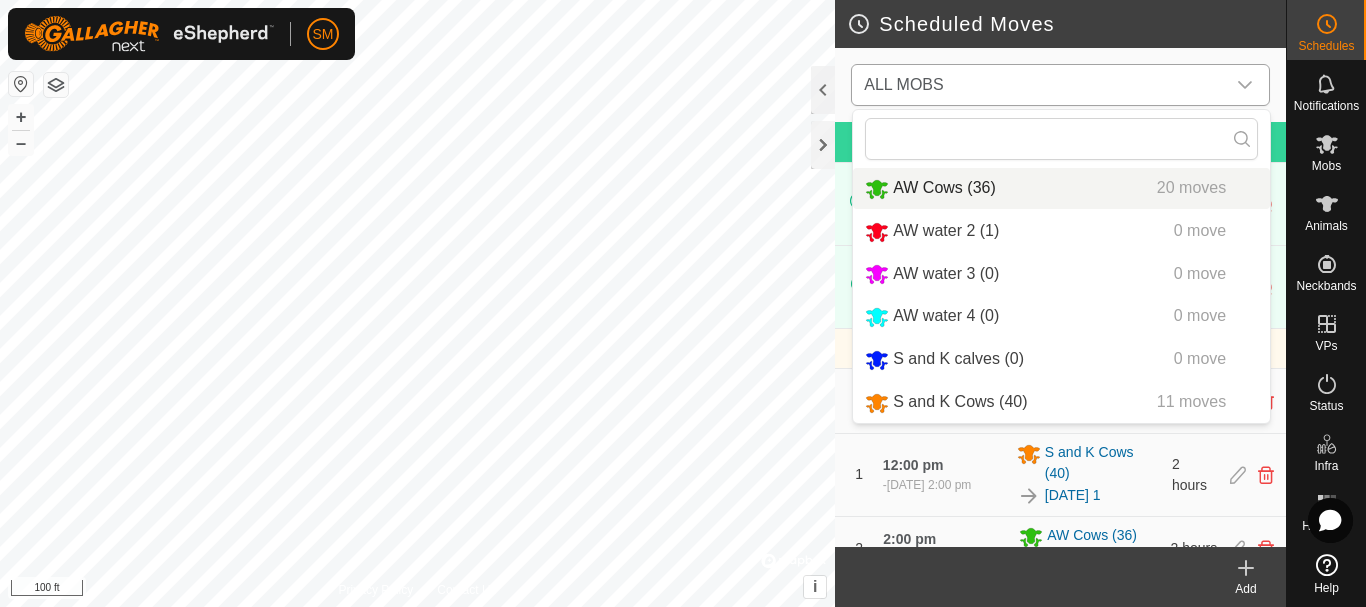 click on "AW Cows (36) 20 moves" at bounding box center [1061, 188] 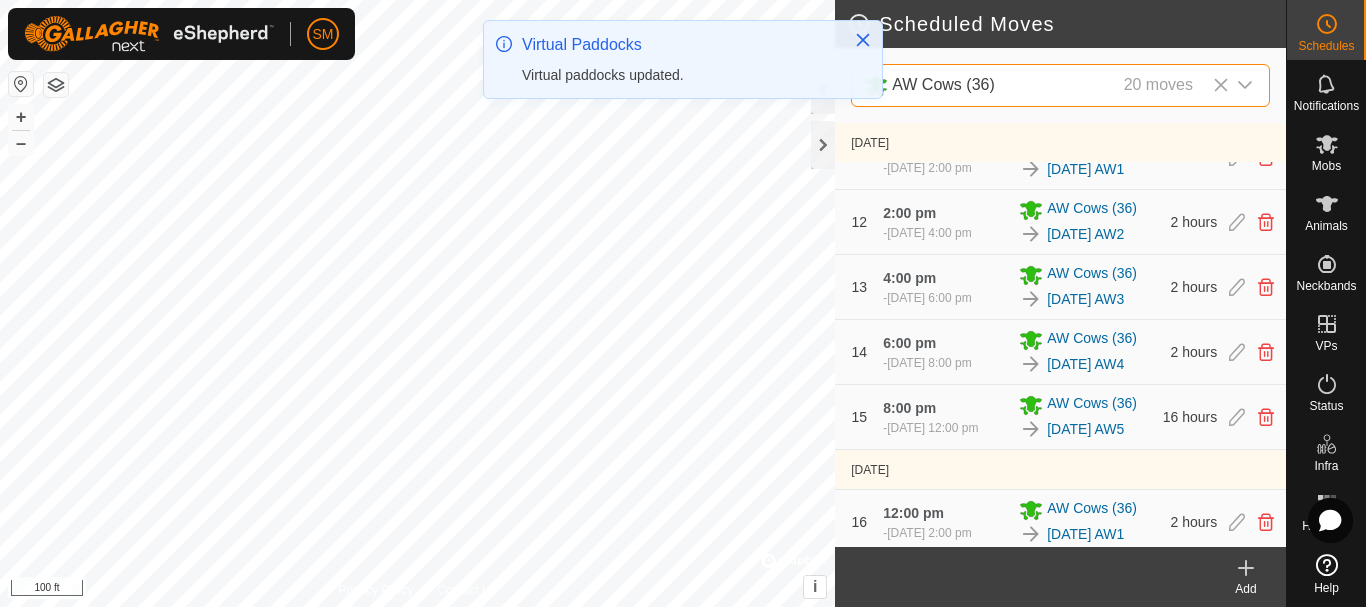 scroll, scrollTop: 1436, scrollLeft: 0, axis: vertical 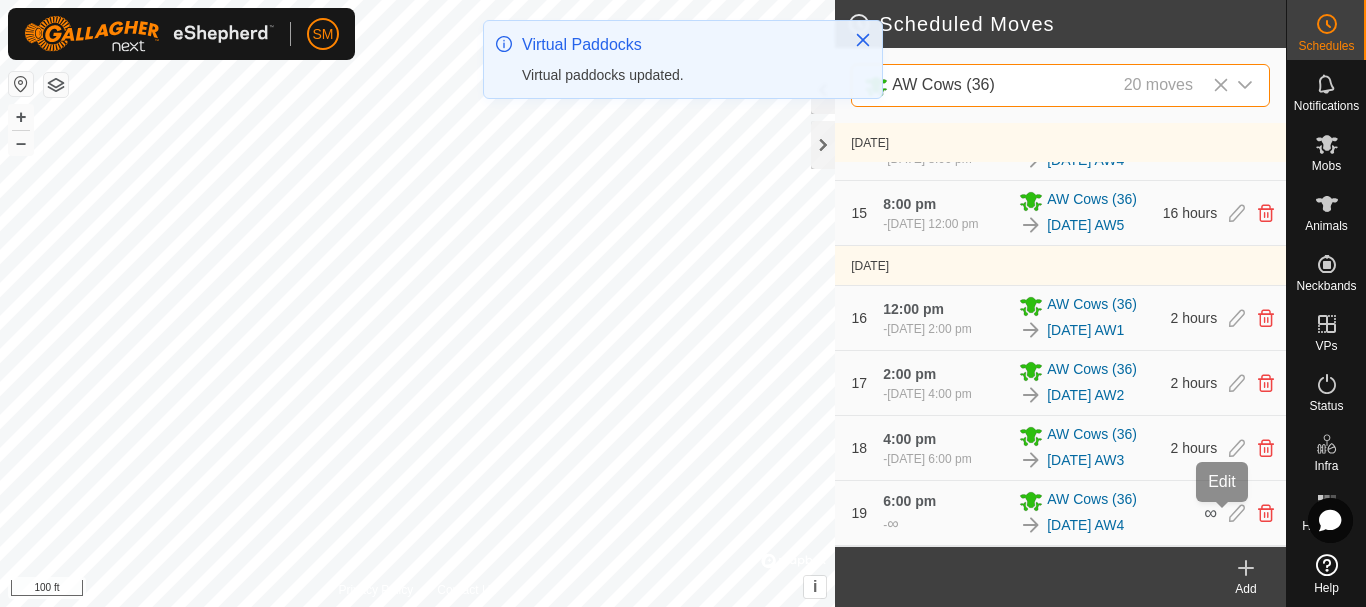 click at bounding box center (1237, 513) 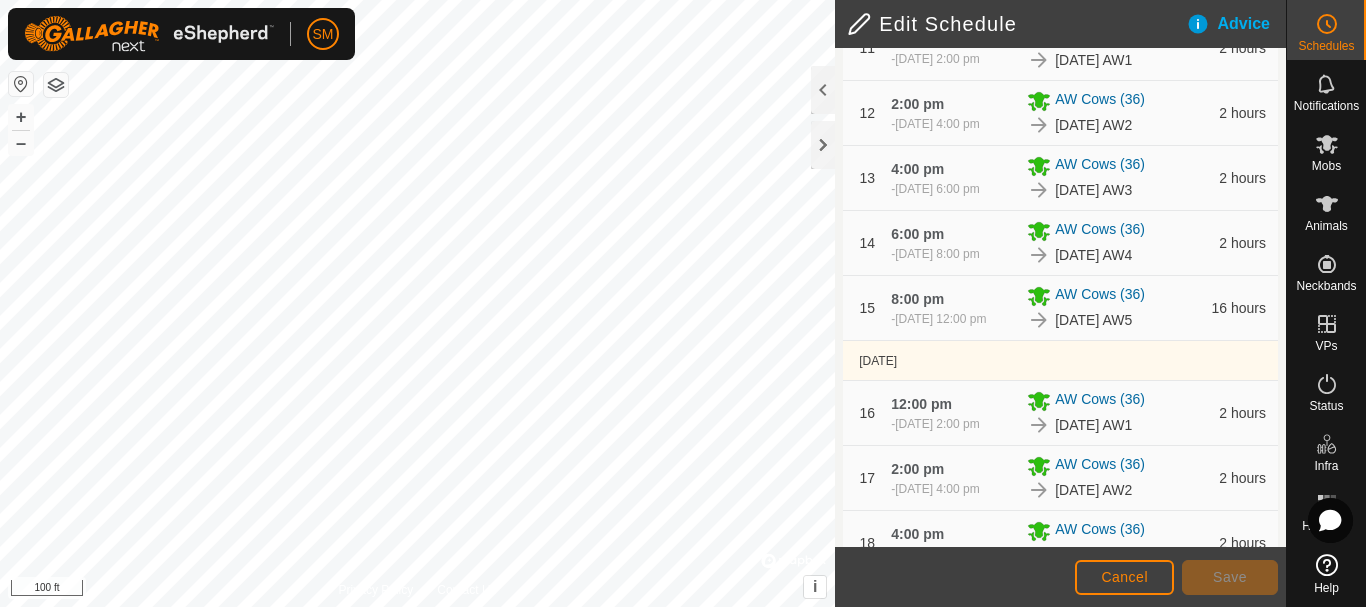scroll, scrollTop: 1545, scrollLeft: 0, axis: vertical 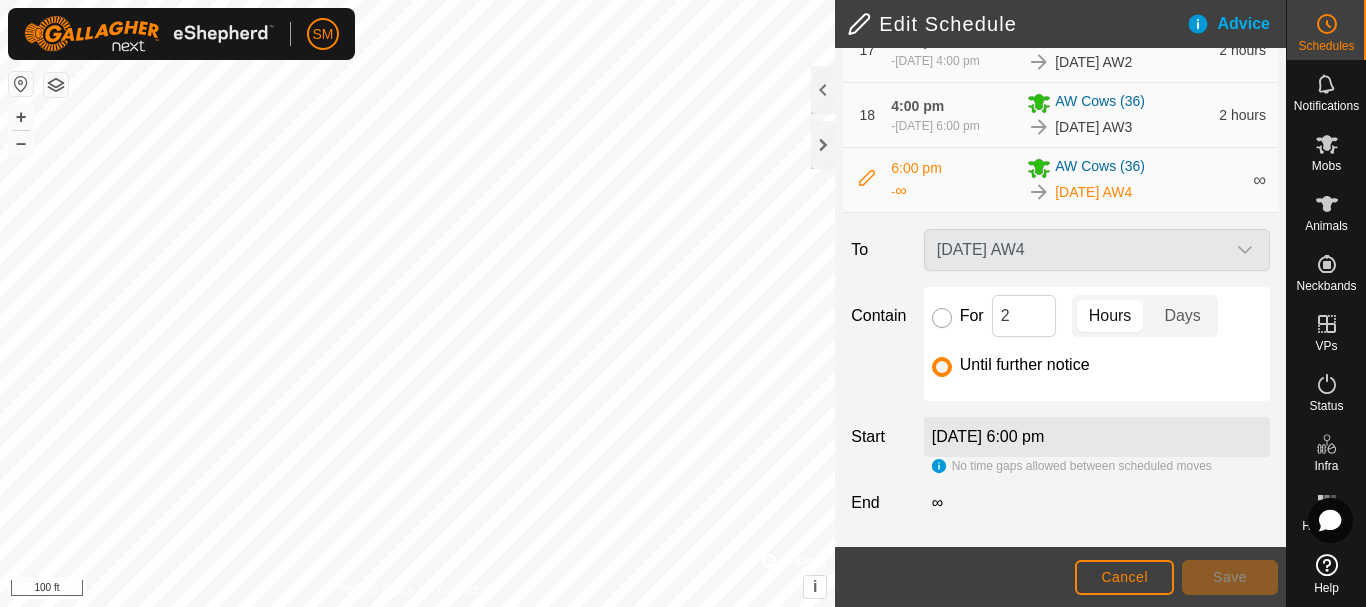 click on "For" at bounding box center (942, 318) 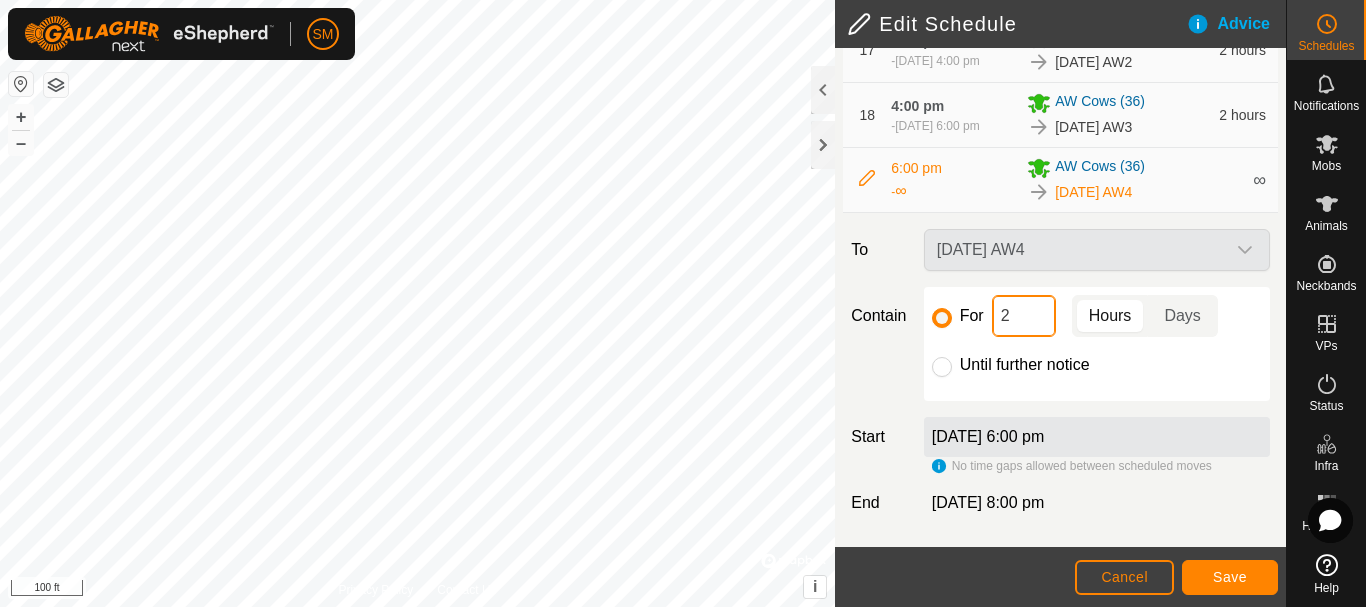click on "2" 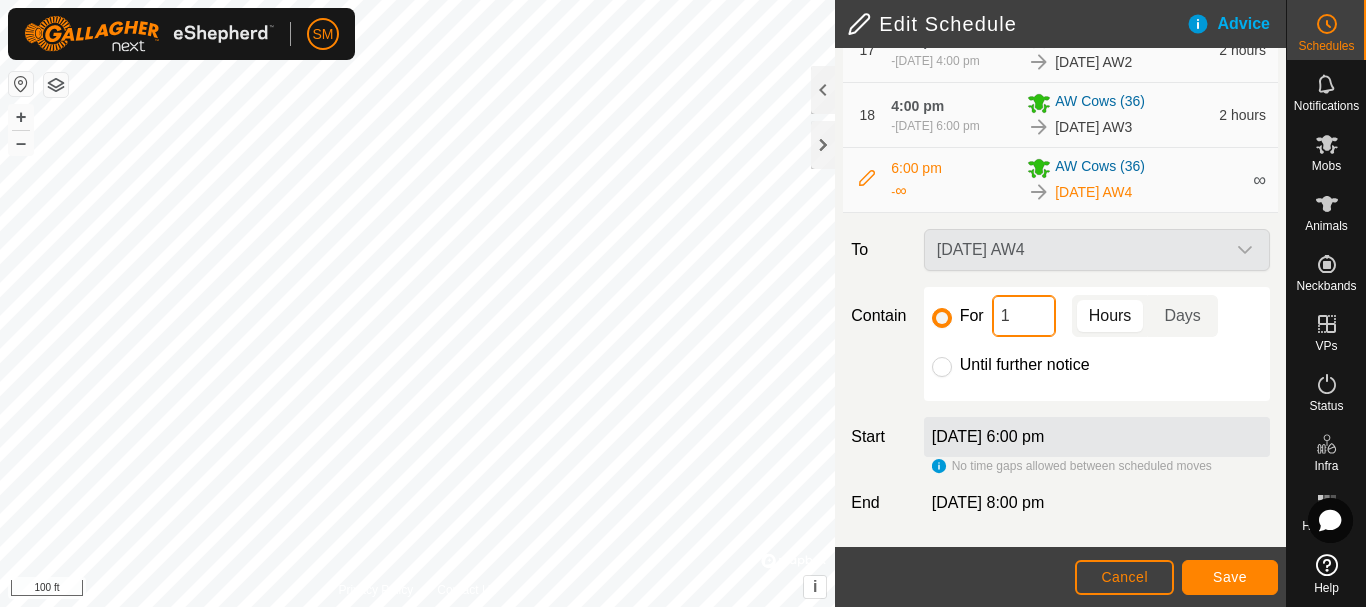 type on "18" 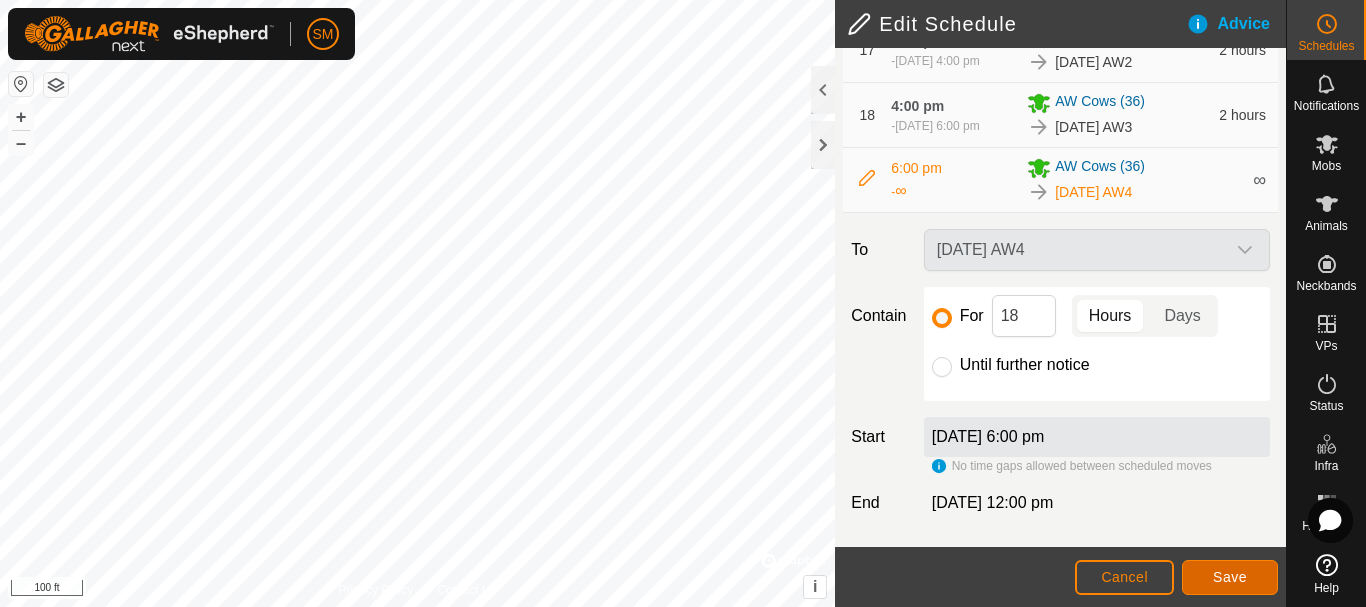 click on "Save" 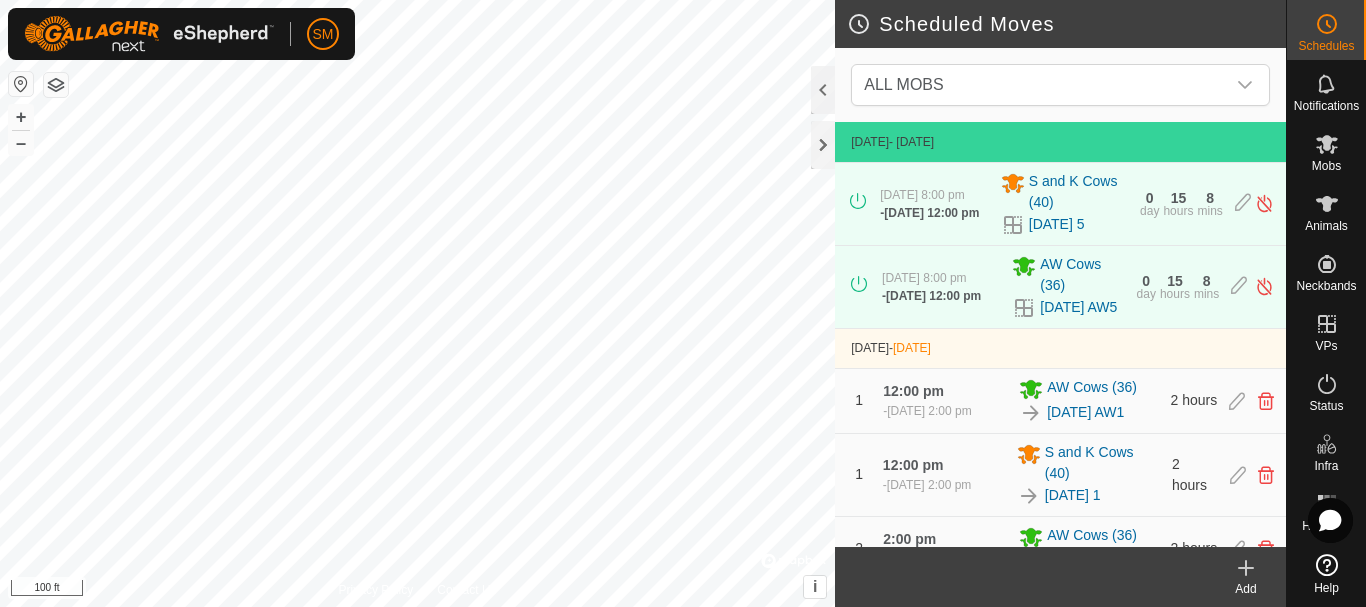 click on "Add" 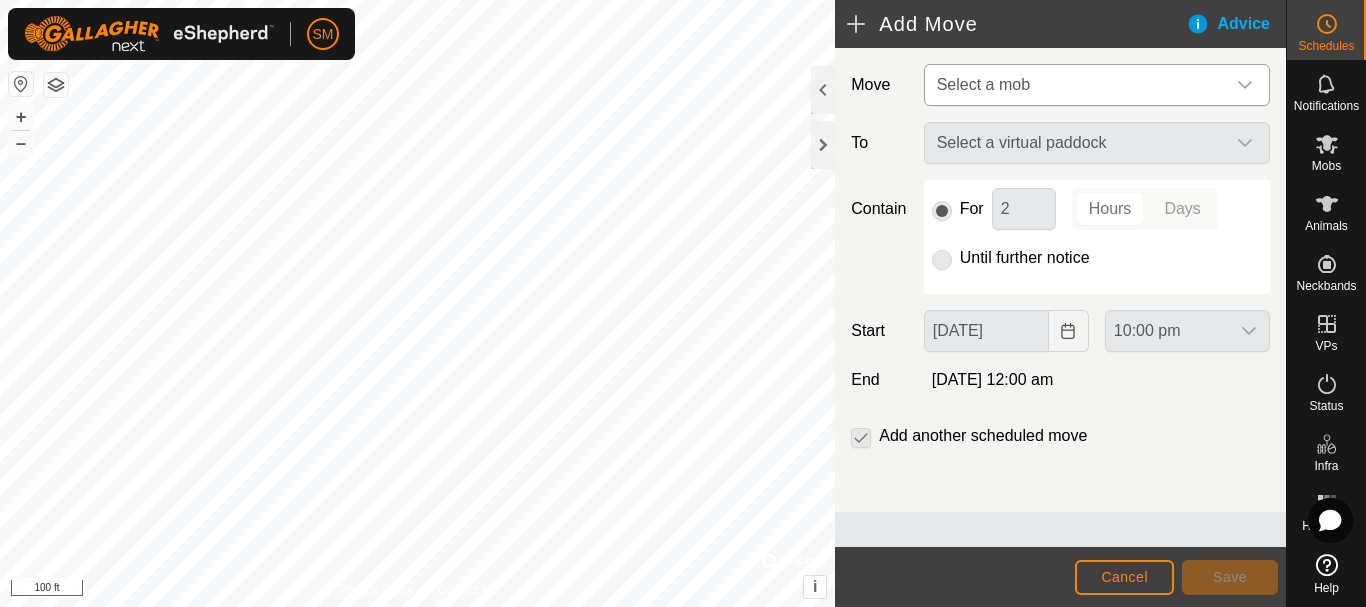 click 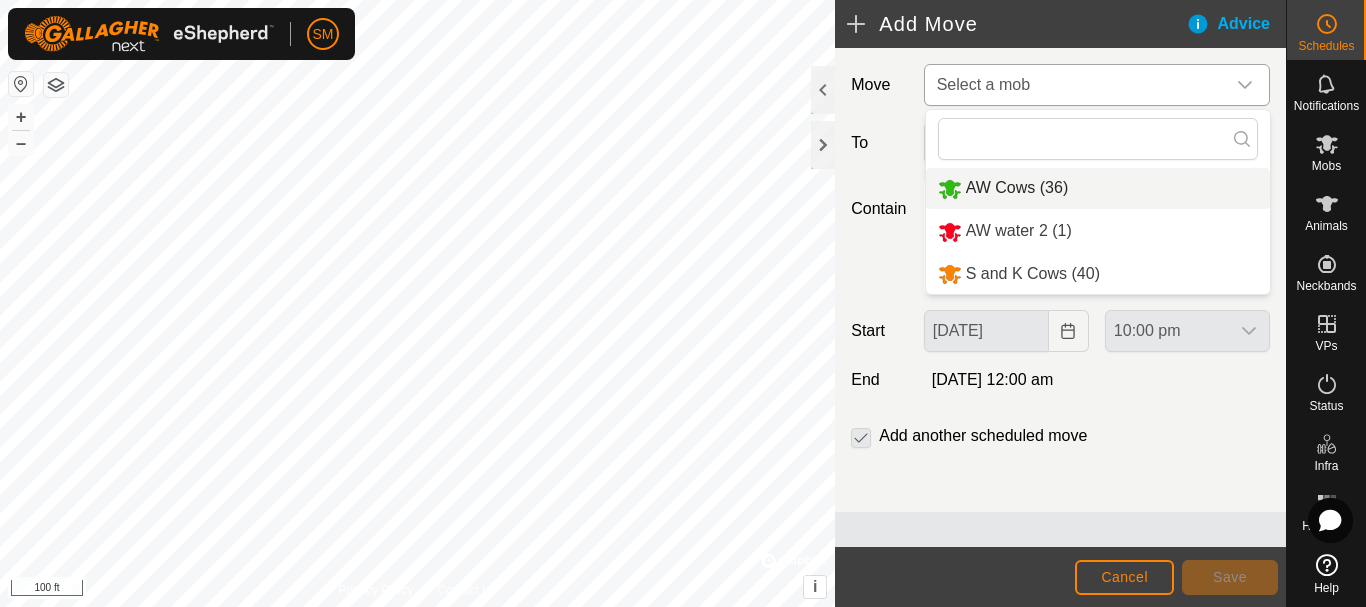 click on "AW Cows (36)" at bounding box center (1098, 188) 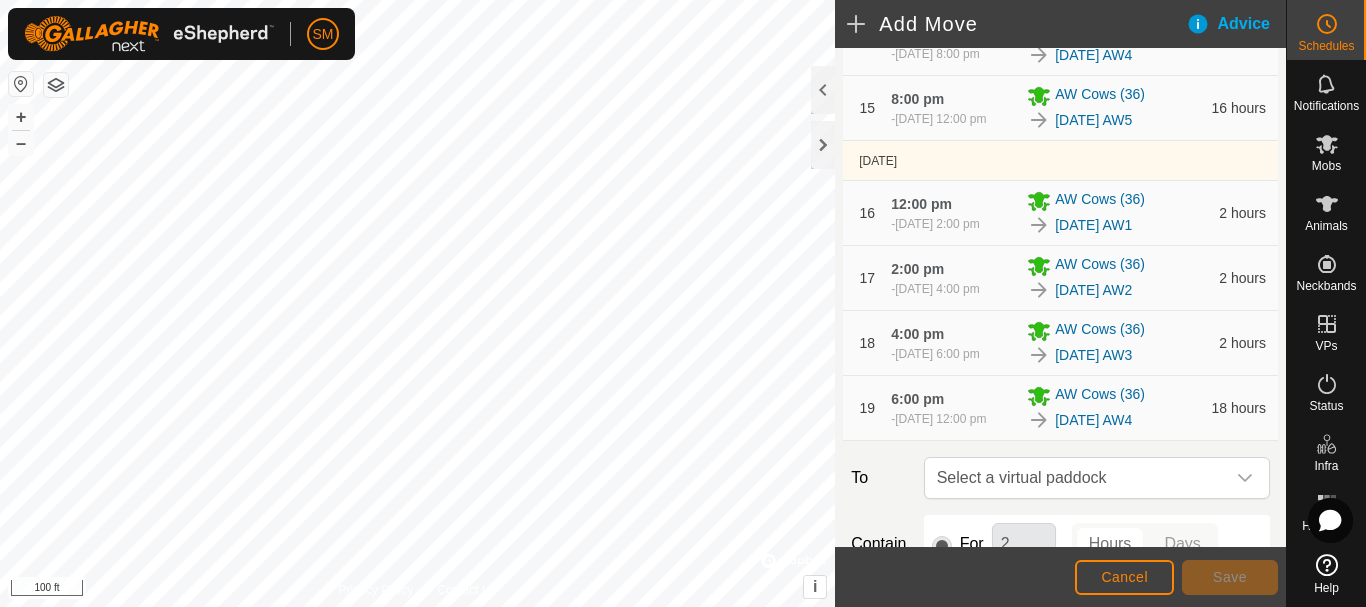 scroll, scrollTop: 1642, scrollLeft: 0, axis: vertical 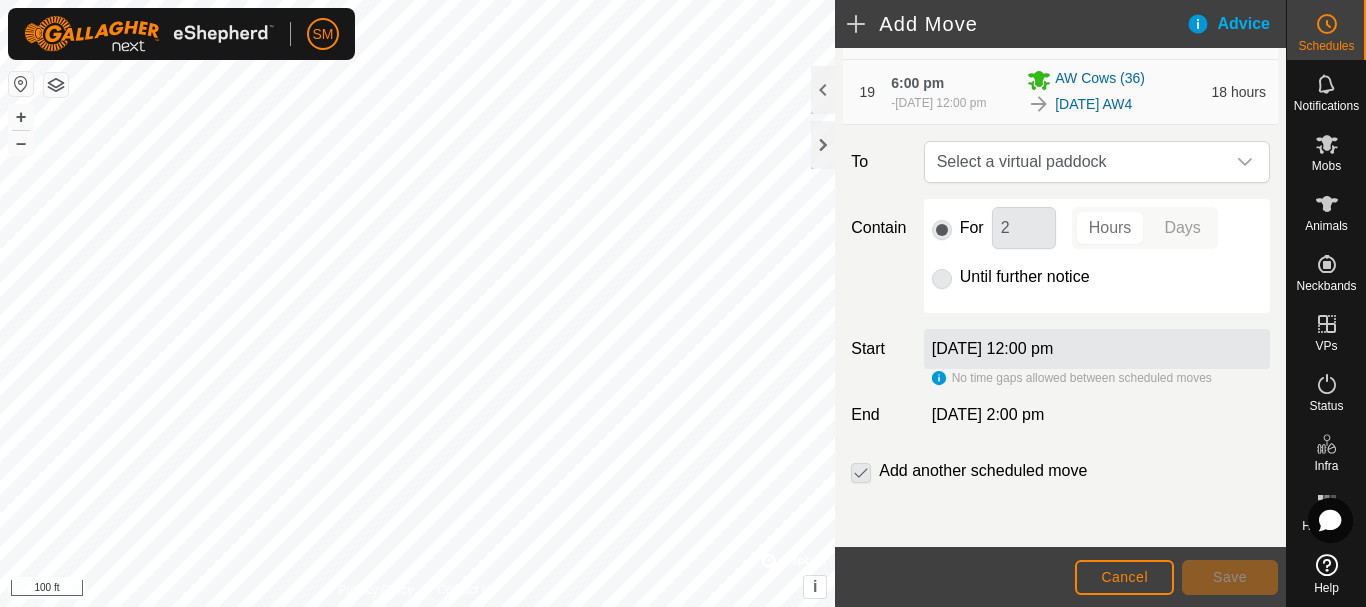 click at bounding box center (1245, 162) 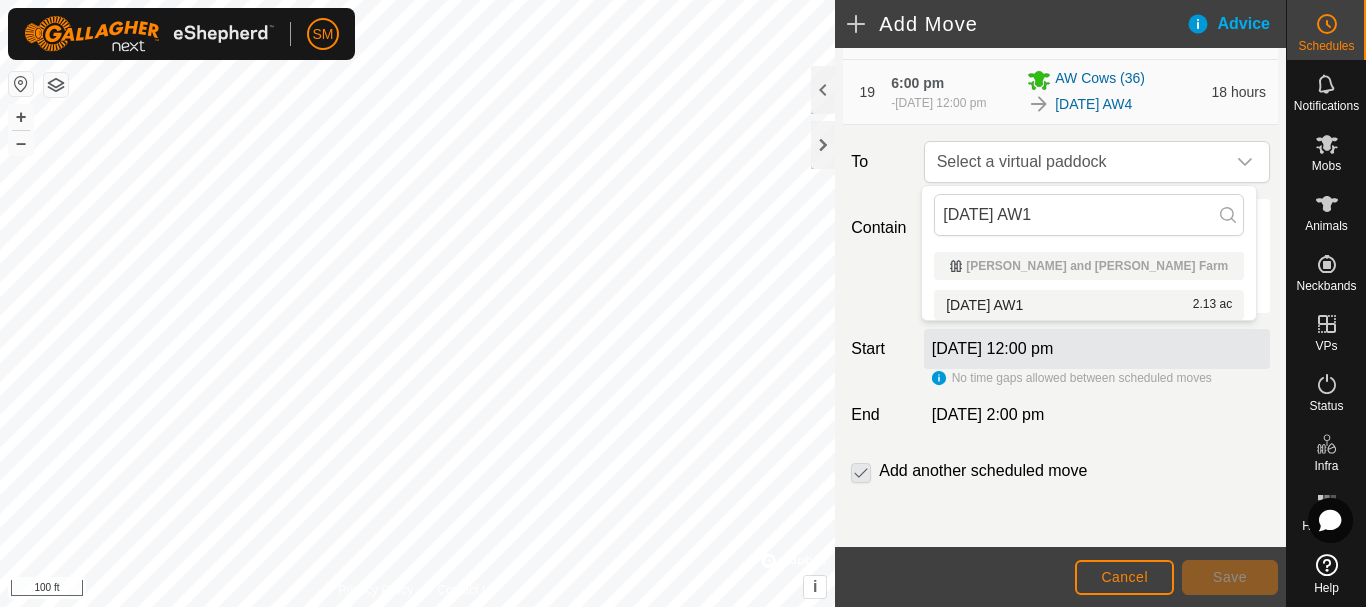 type on "[DATE] AW1" 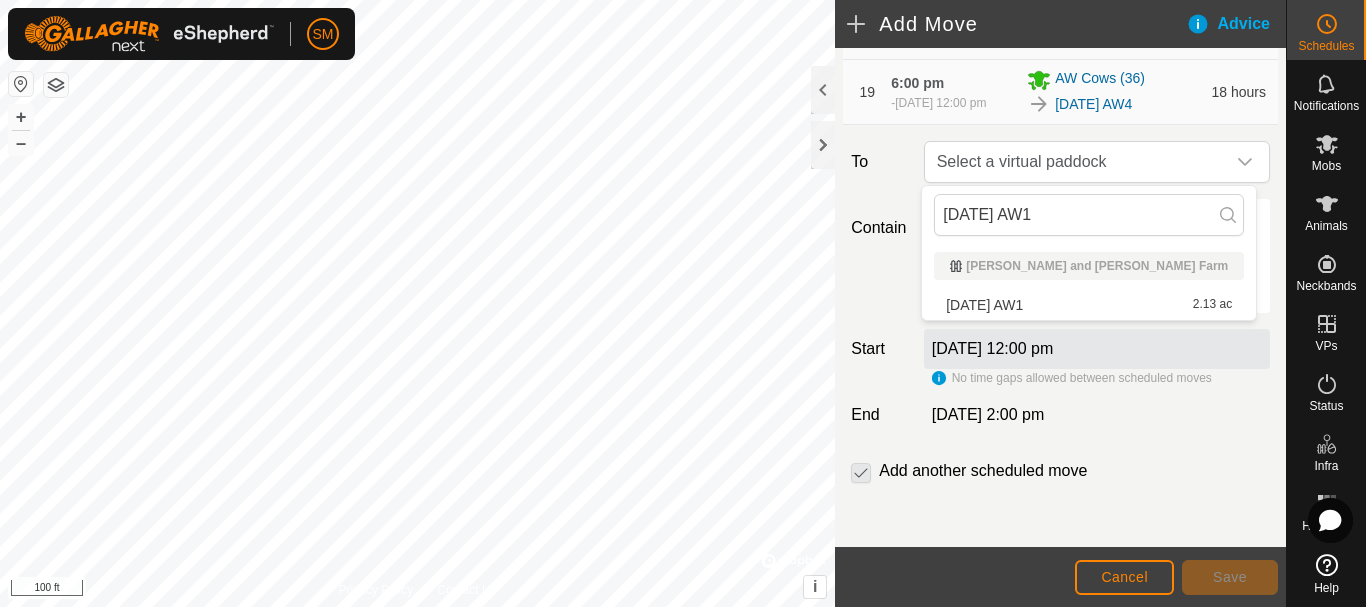 click on "[DATE] AW1  2.13 ac" at bounding box center [1089, 305] 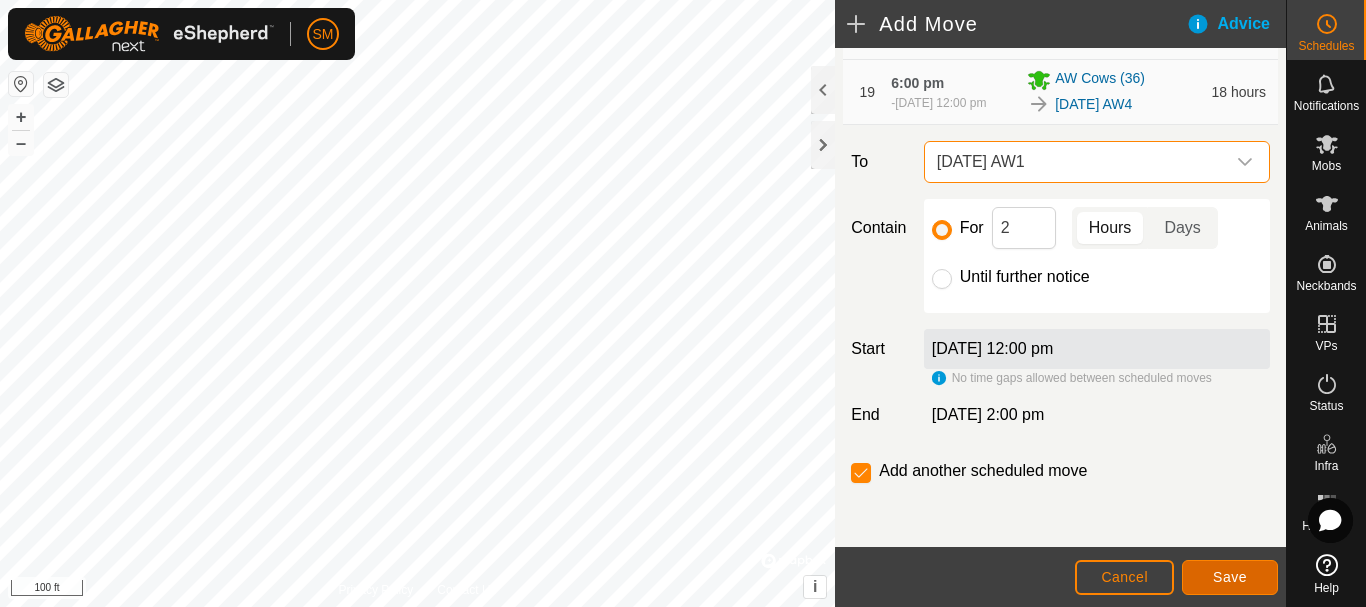 click on "Save" 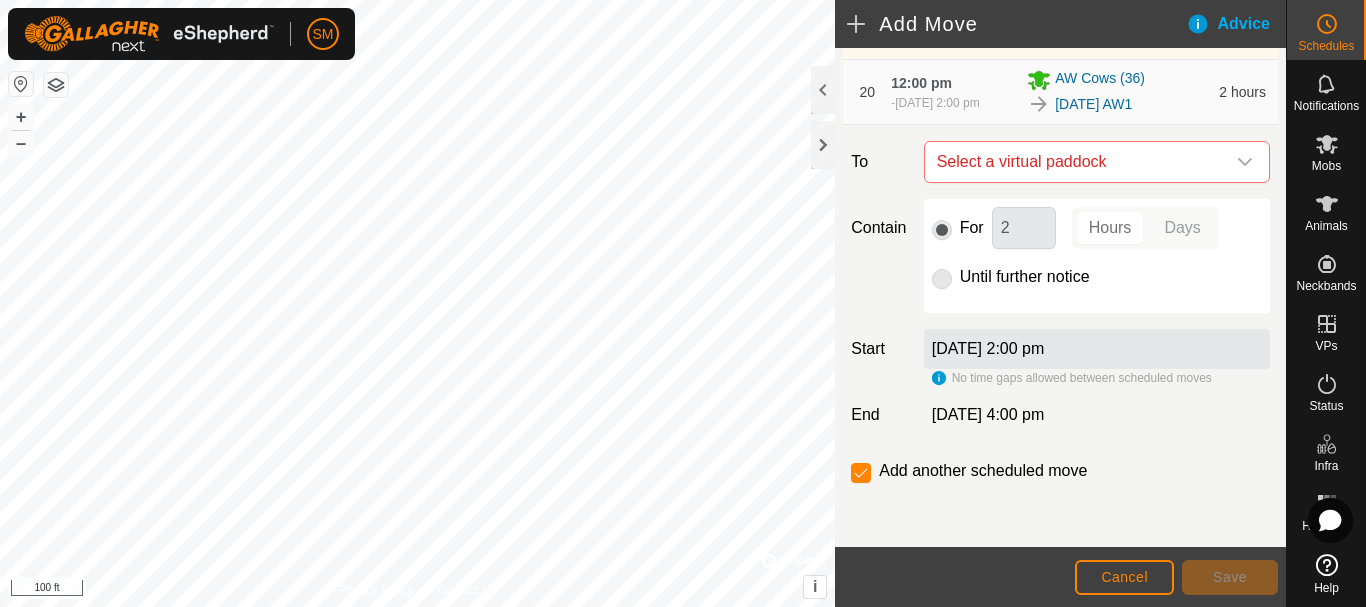 scroll, scrollTop: 1747, scrollLeft: 0, axis: vertical 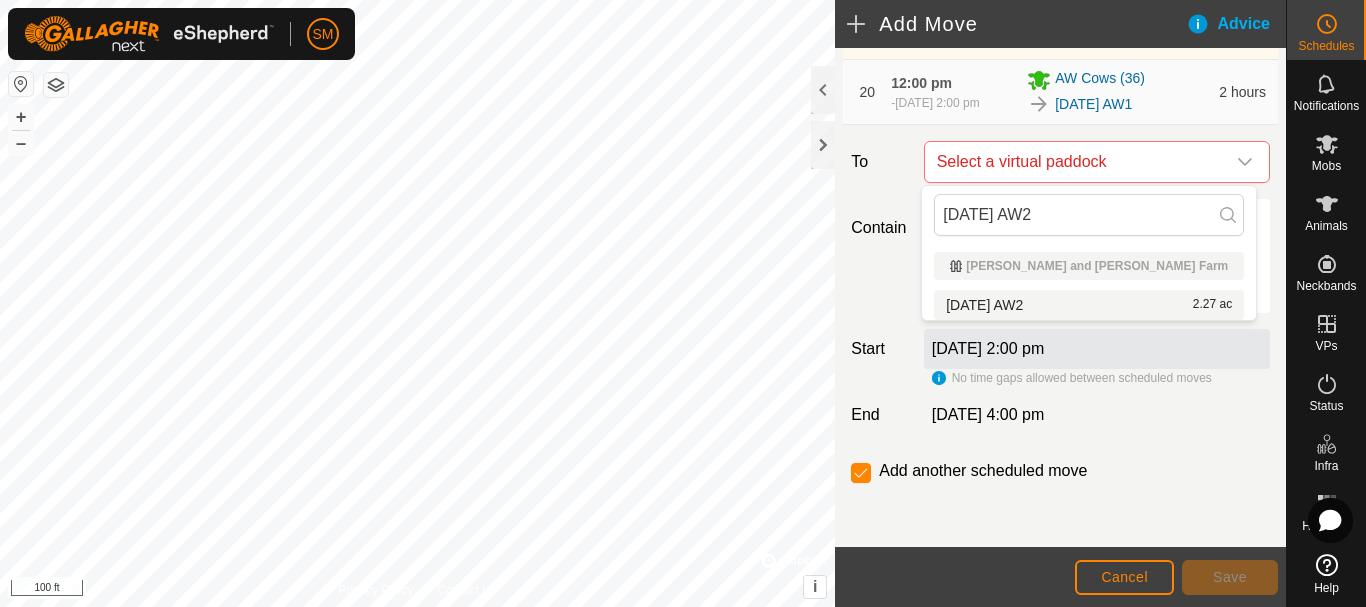 type on "[DATE] AW2" 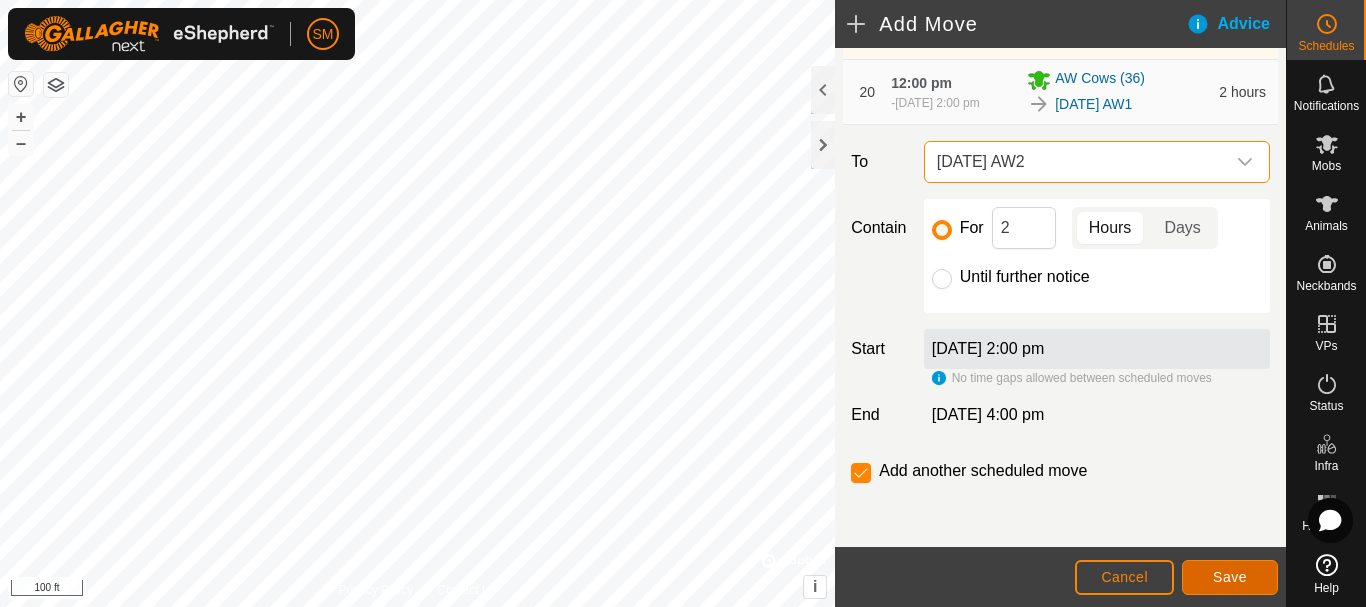 click on "Save" 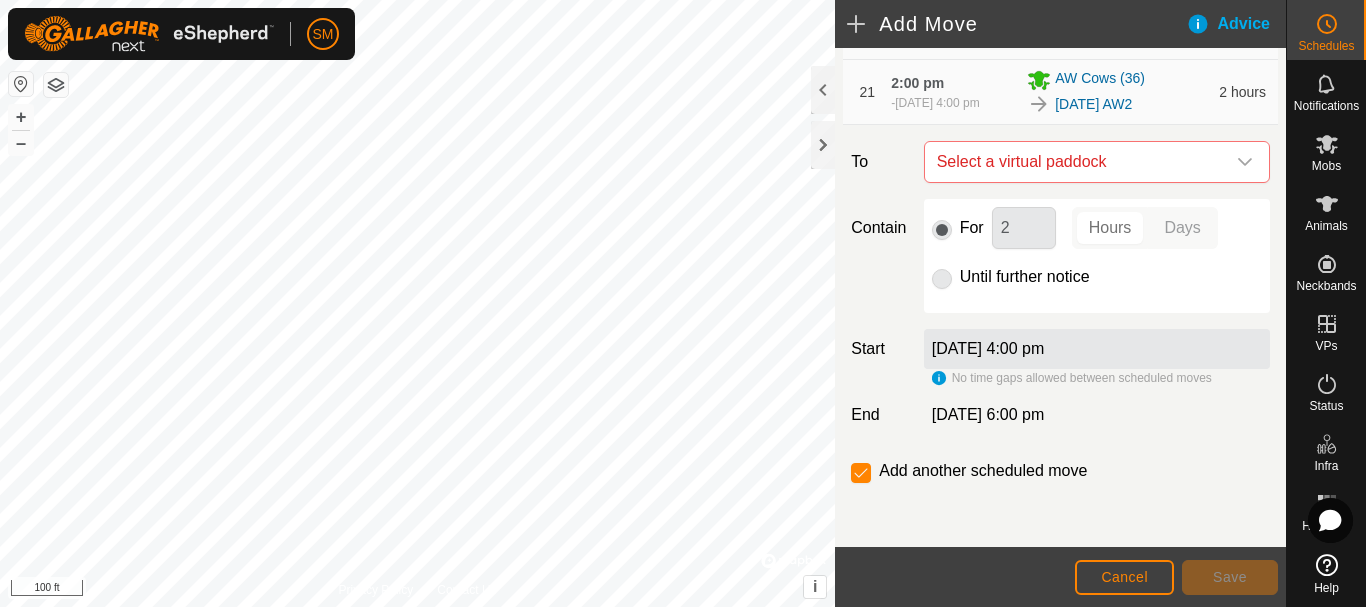 scroll, scrollTop: 1812, scrollLeft: 0, axis: vertical 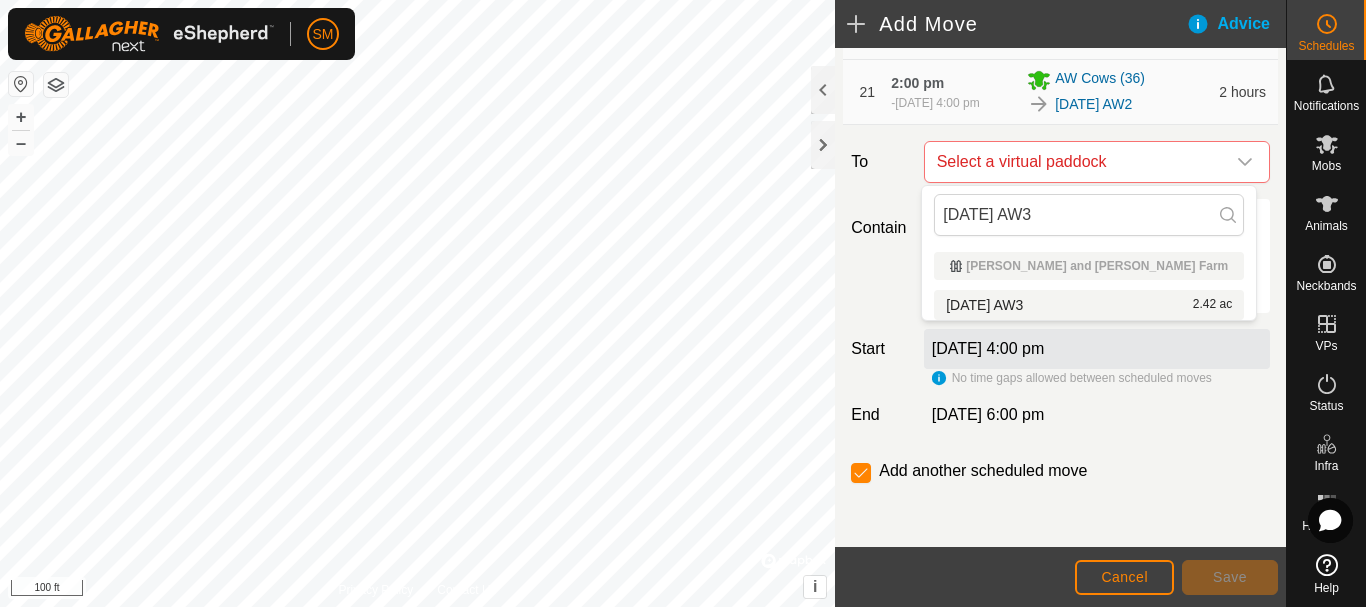 type on "[DATE] AW3" 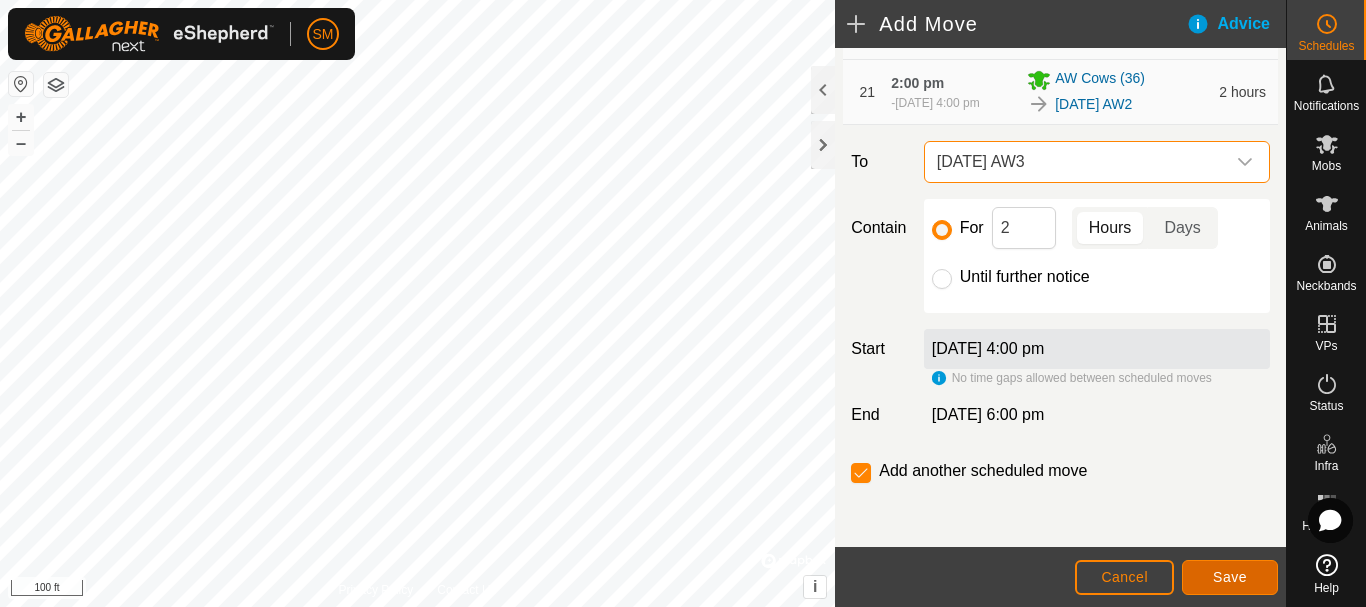 click on "Save" 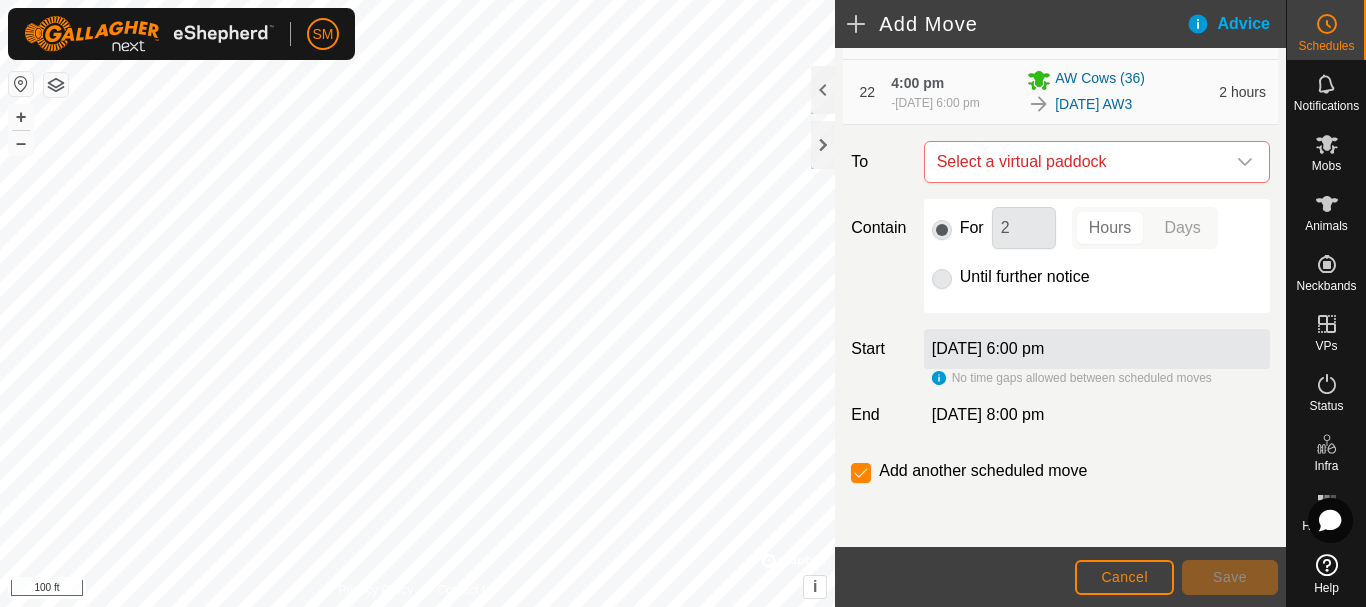 scroll, scrollTop: 1877, scrollLeft: 0, axis: vertical 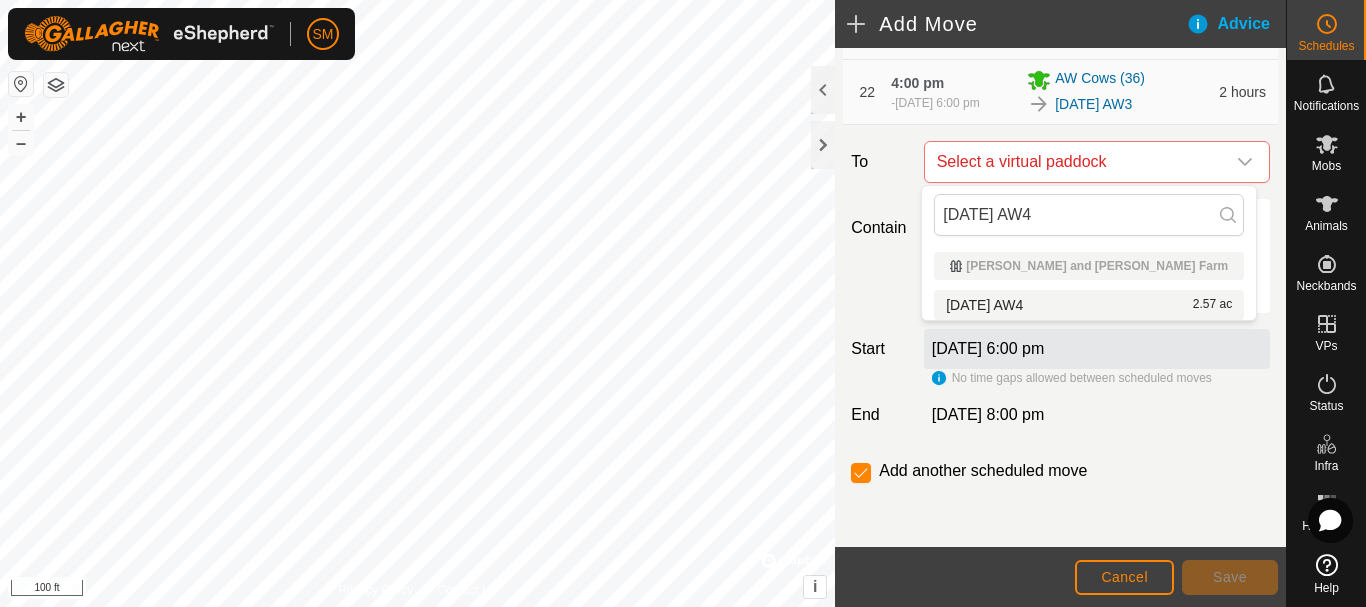 type on "[DATE] AW4" 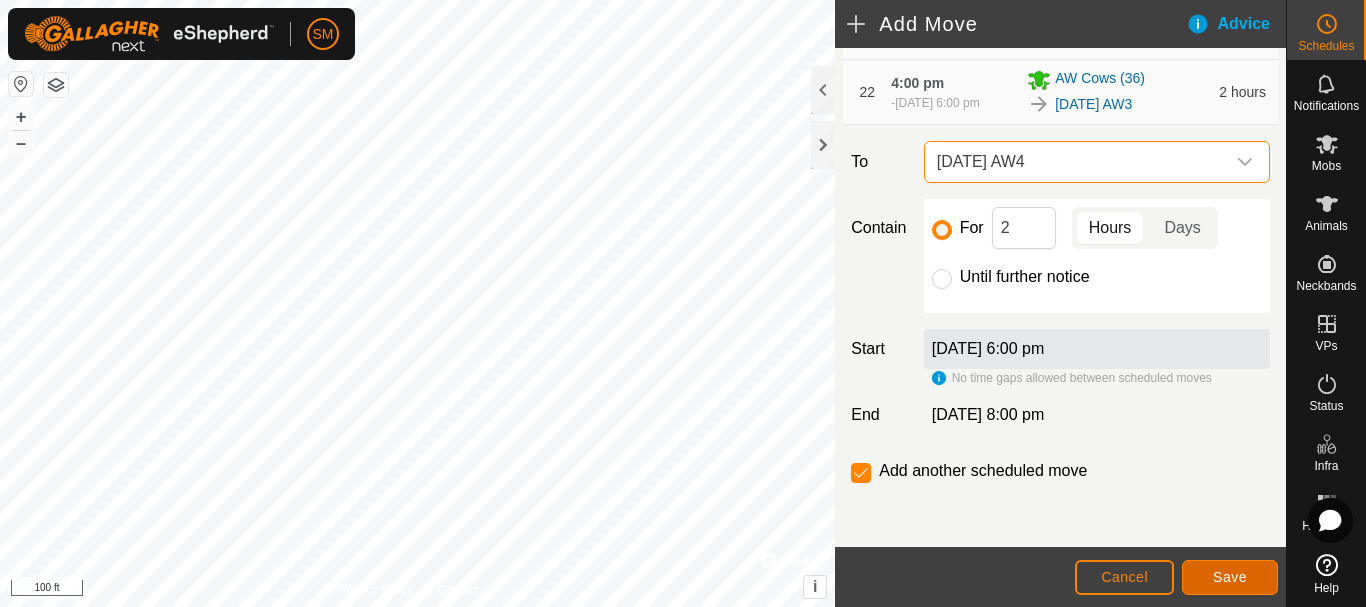 click on "Save" 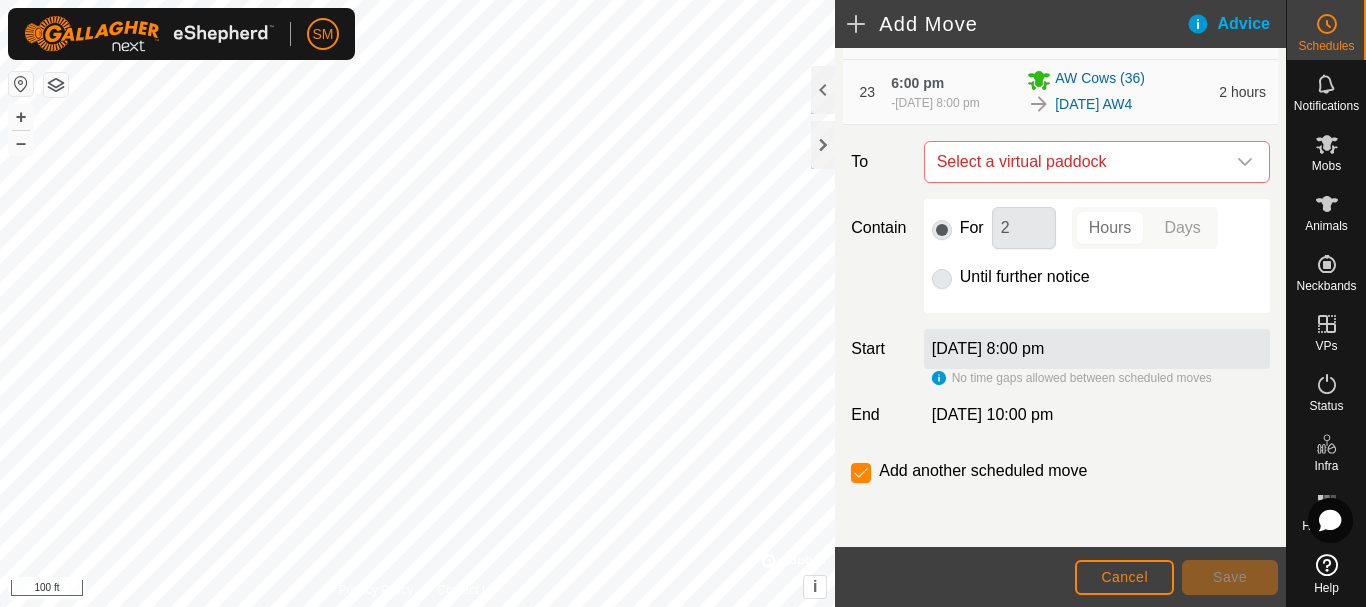 scroll, scrollTop: 1942, scrollLeft: 0, axis: vertical 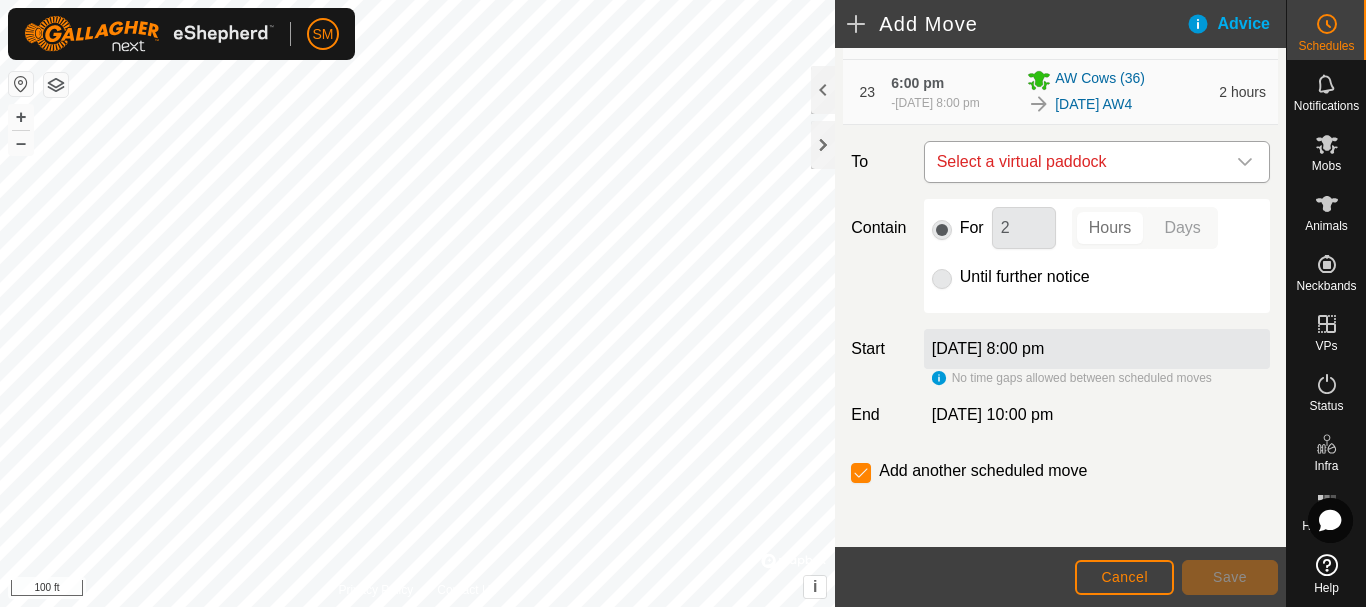 click 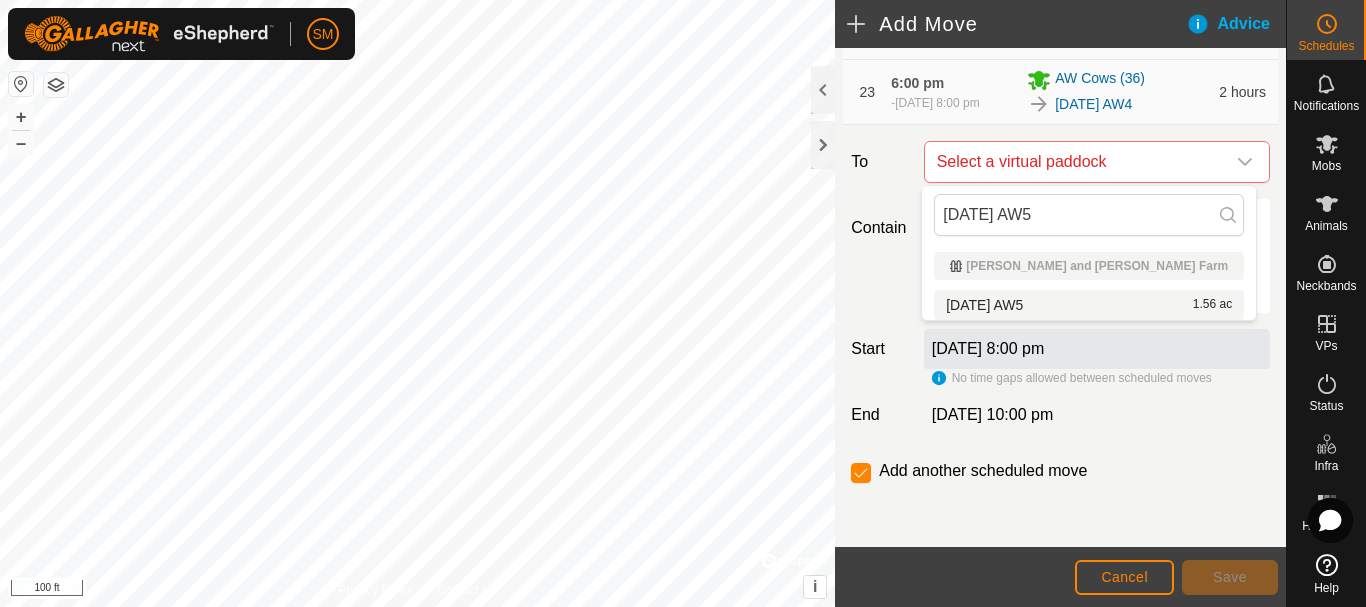 type on "[DATE] AW5" 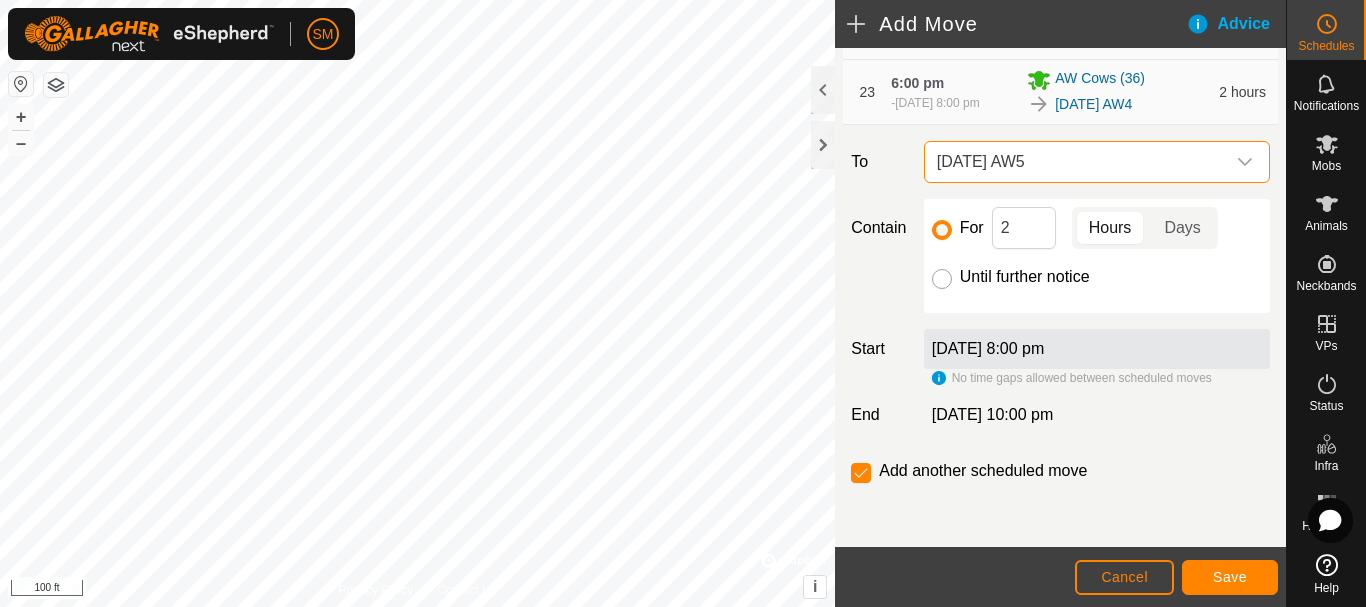 click on "Until further notice" at bounding box center (942, 279) 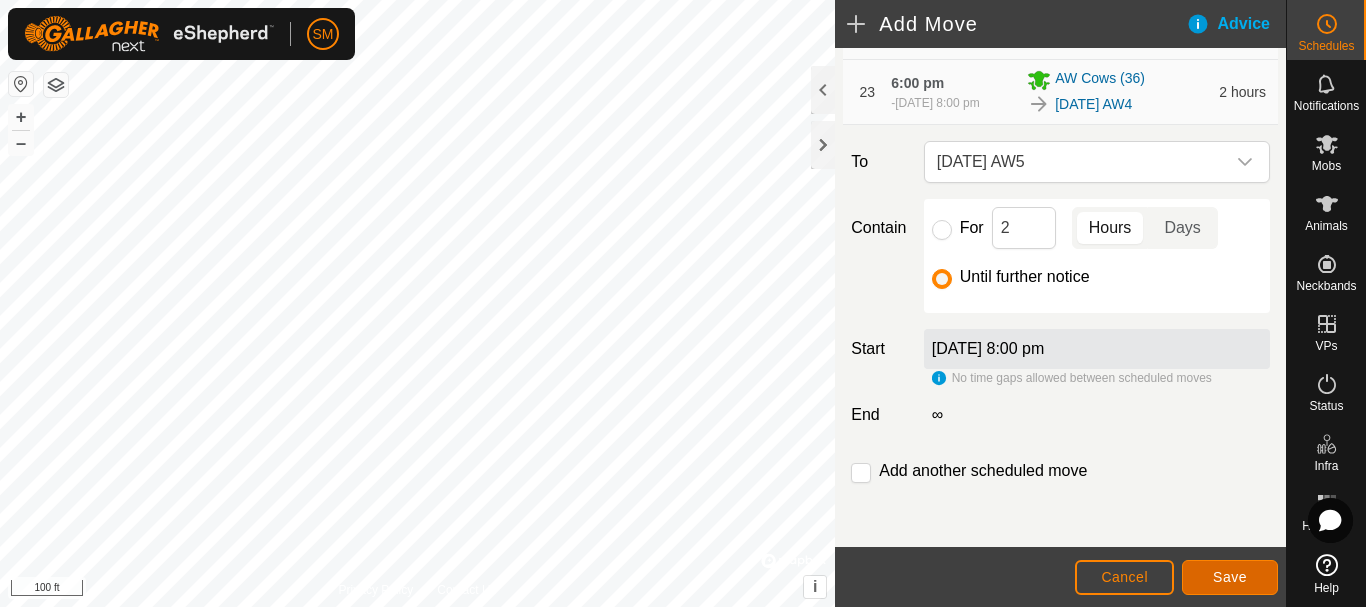 click on "Save" 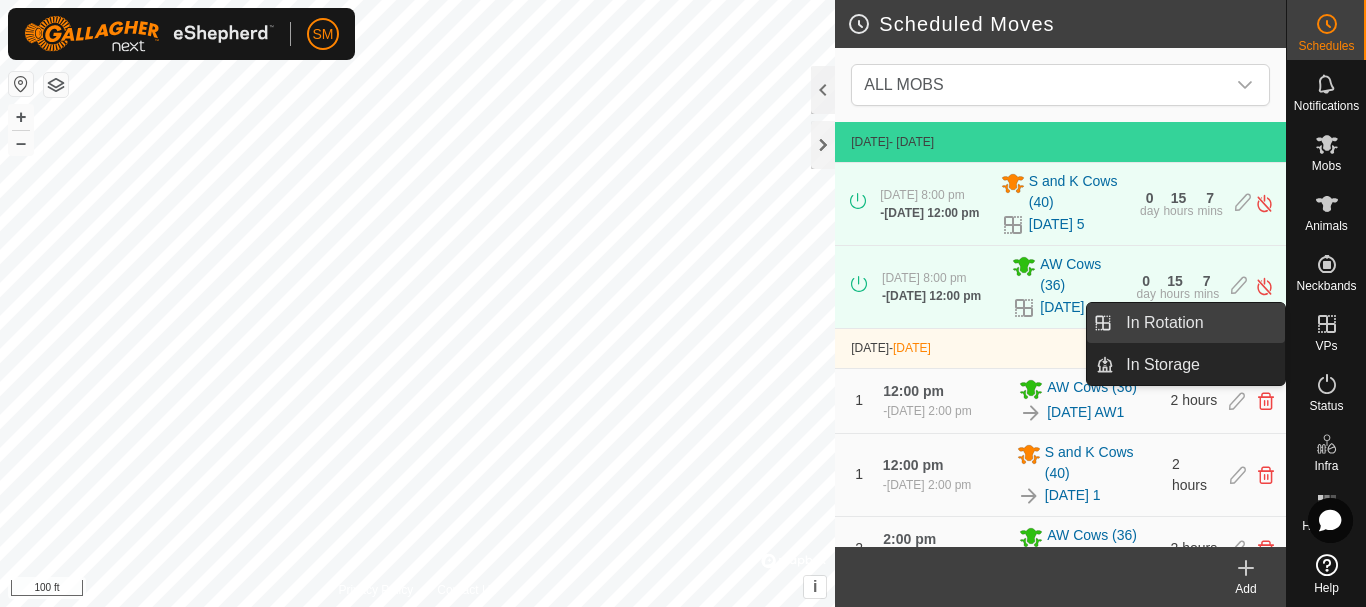 click on "In Rotation" at bounding box center [1199, 323] 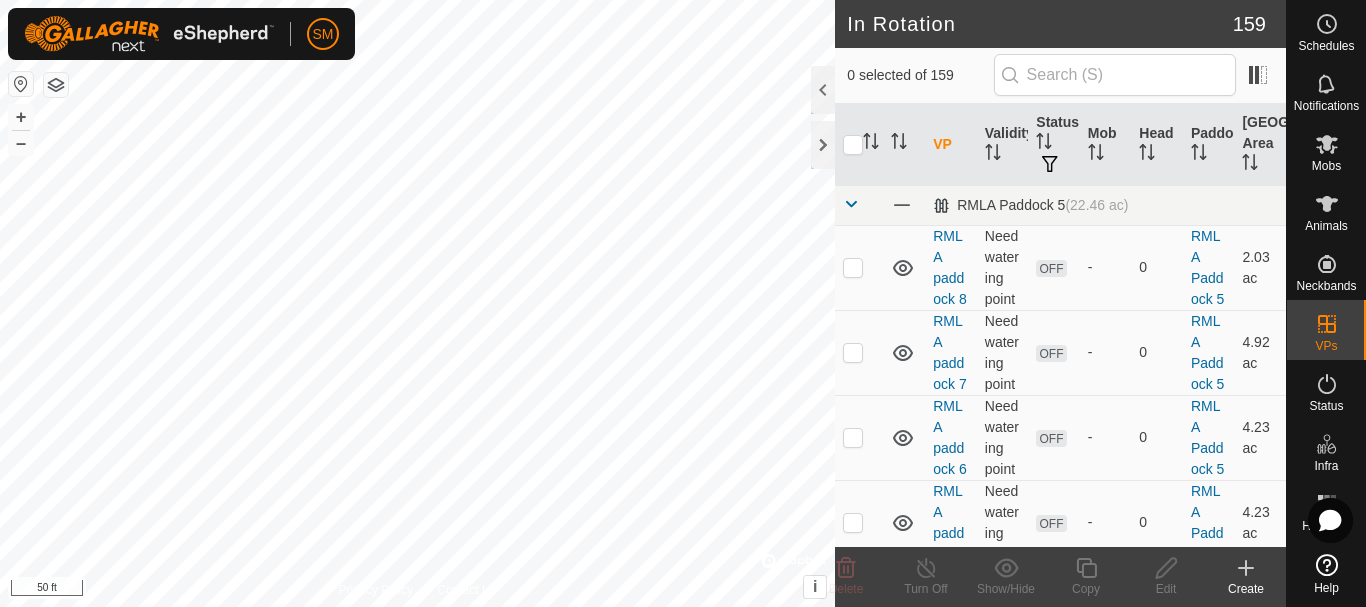 checkbox on "true" 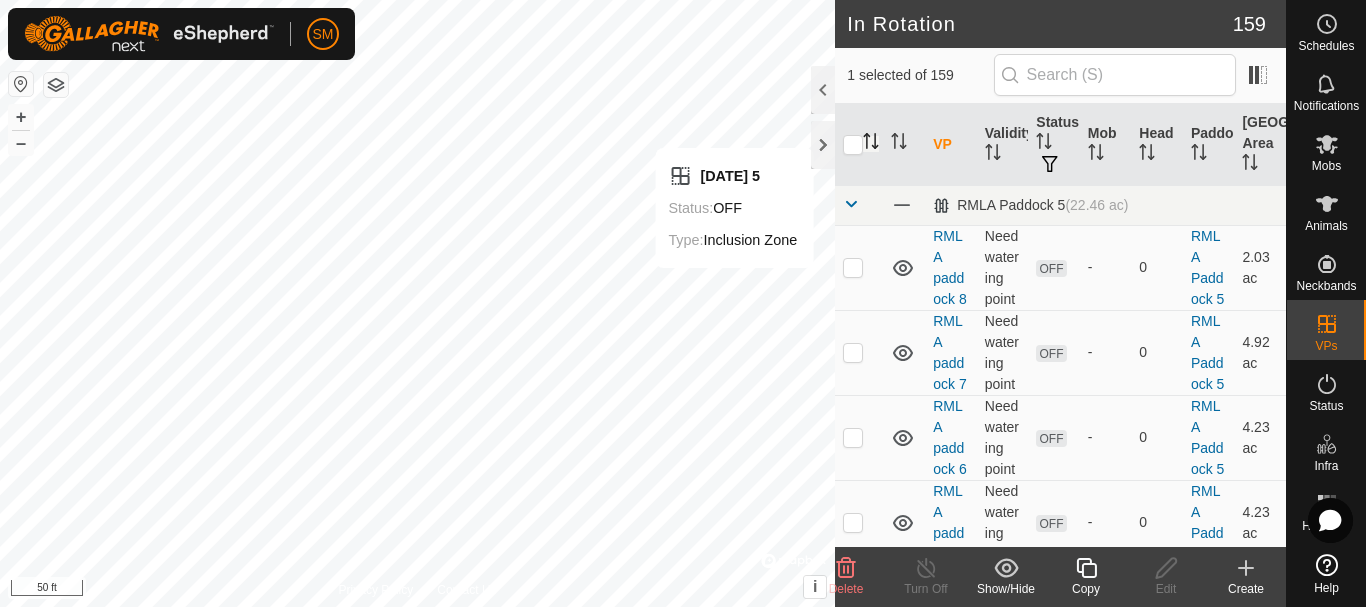 click 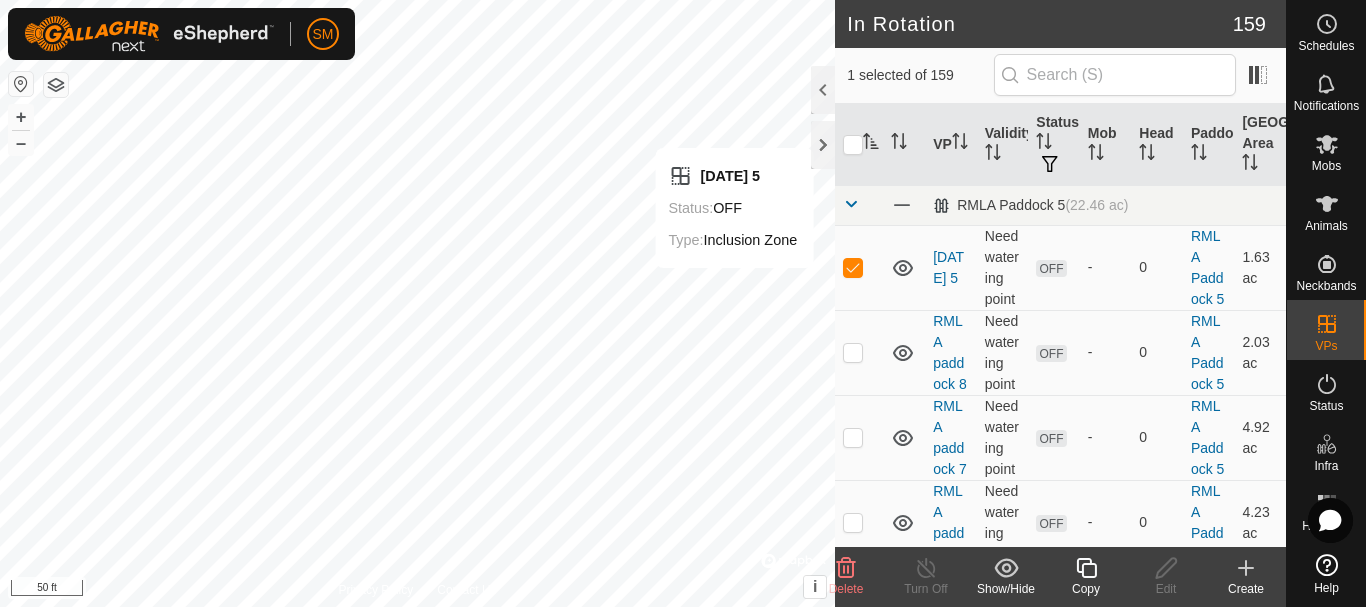 click 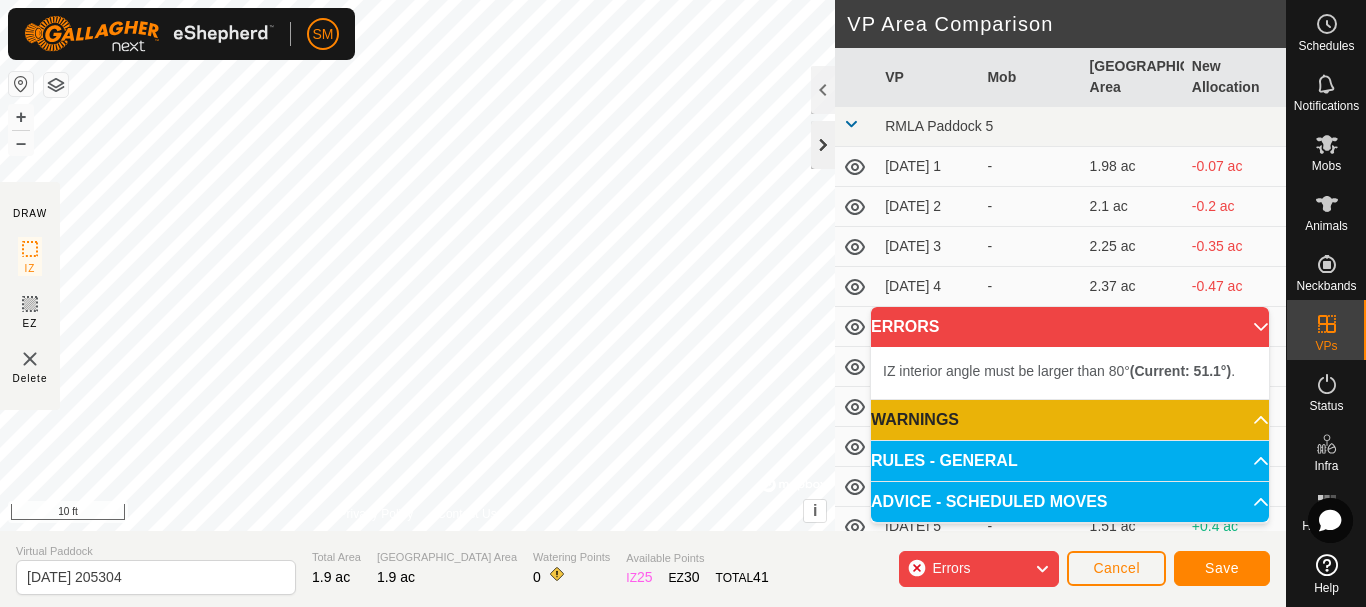click 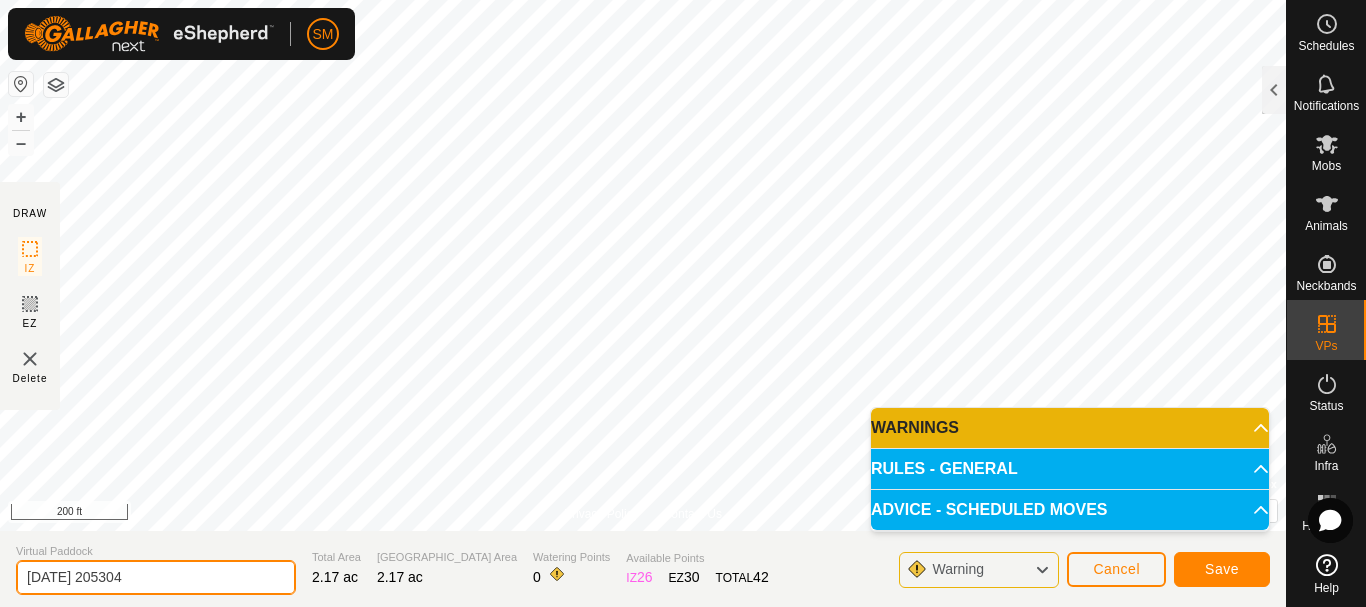 drag, startPoint x: 163, startPoint y: 575, endPoint x: 0, endPoint y: 571, distance: 163.04907 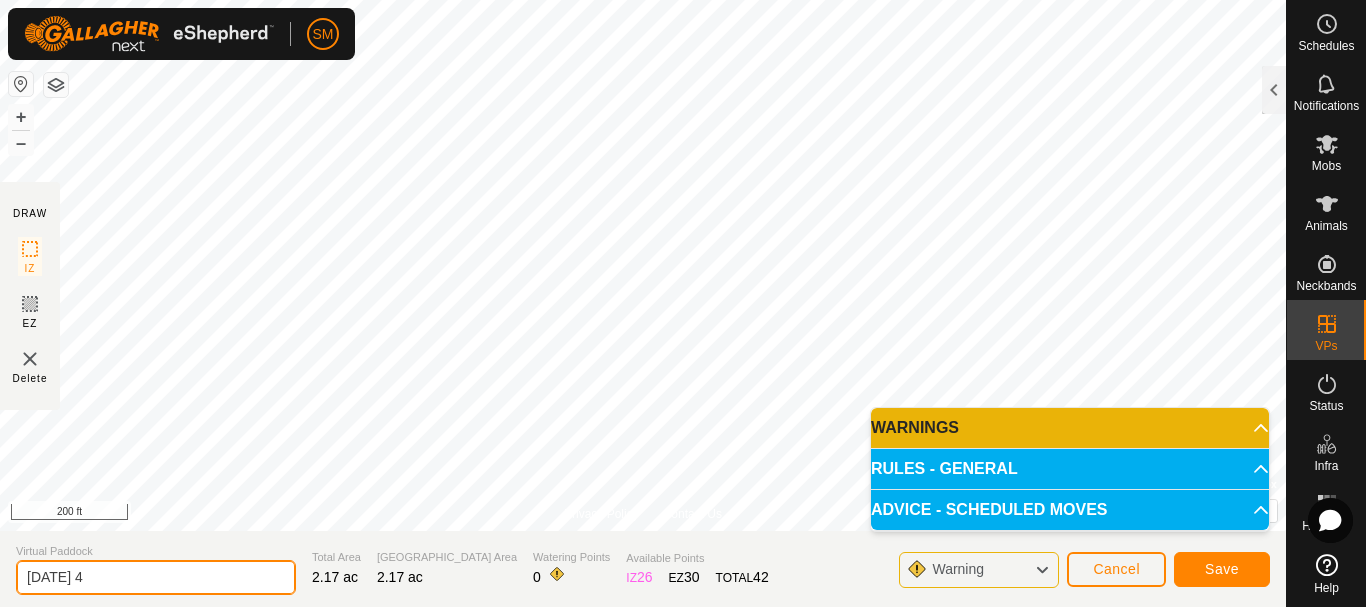 type on "[DATE] 4" 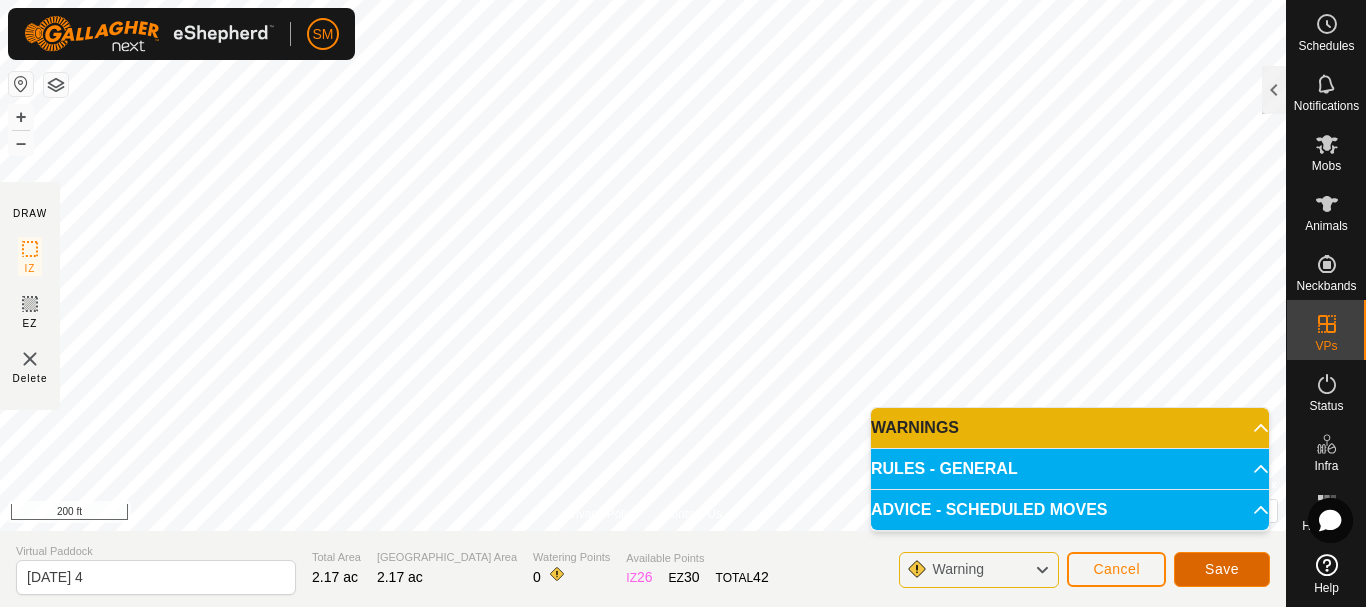 click on "Save" 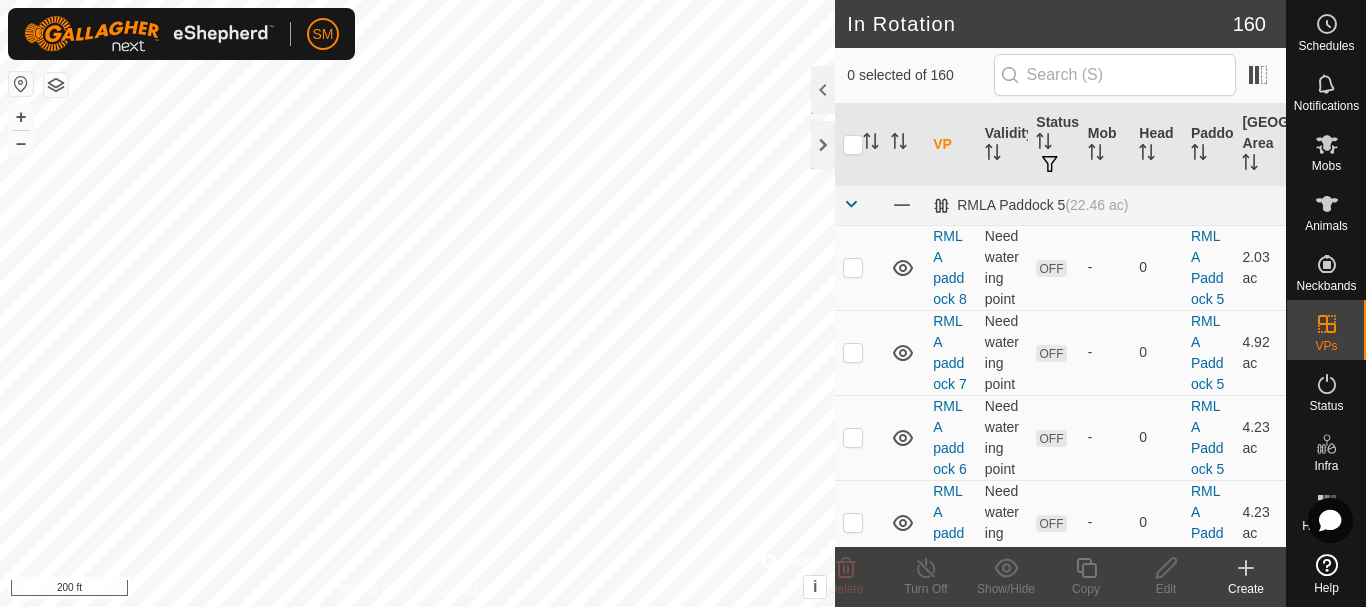 checkbox on "true" 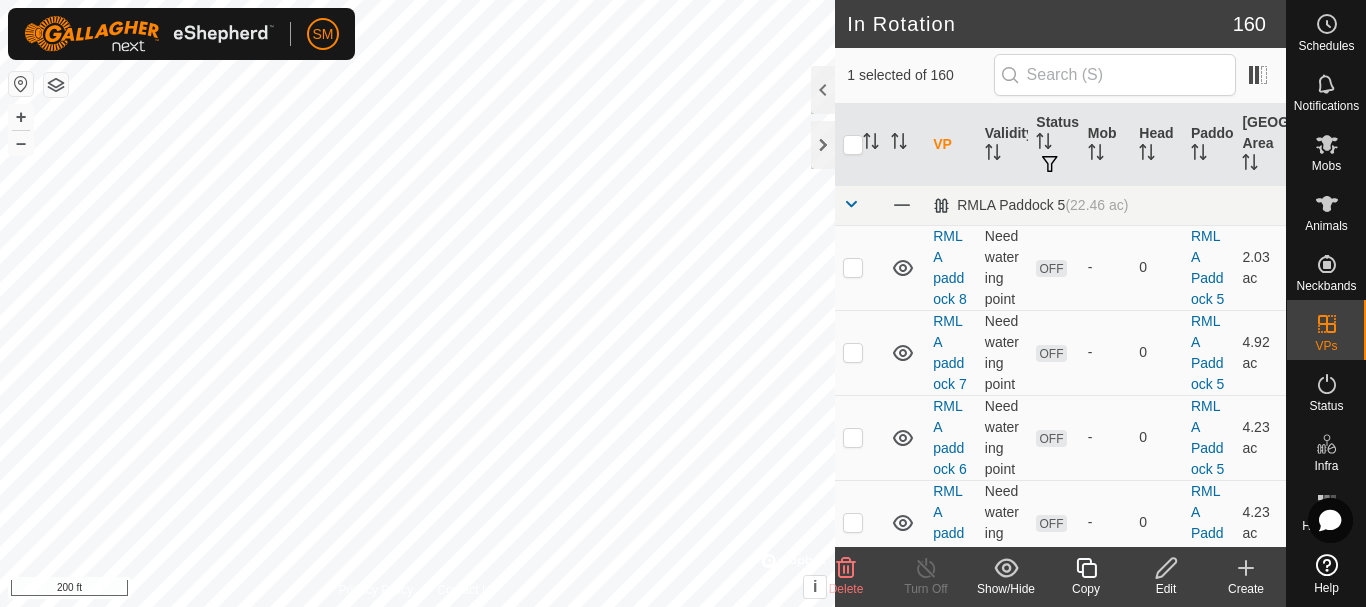 click 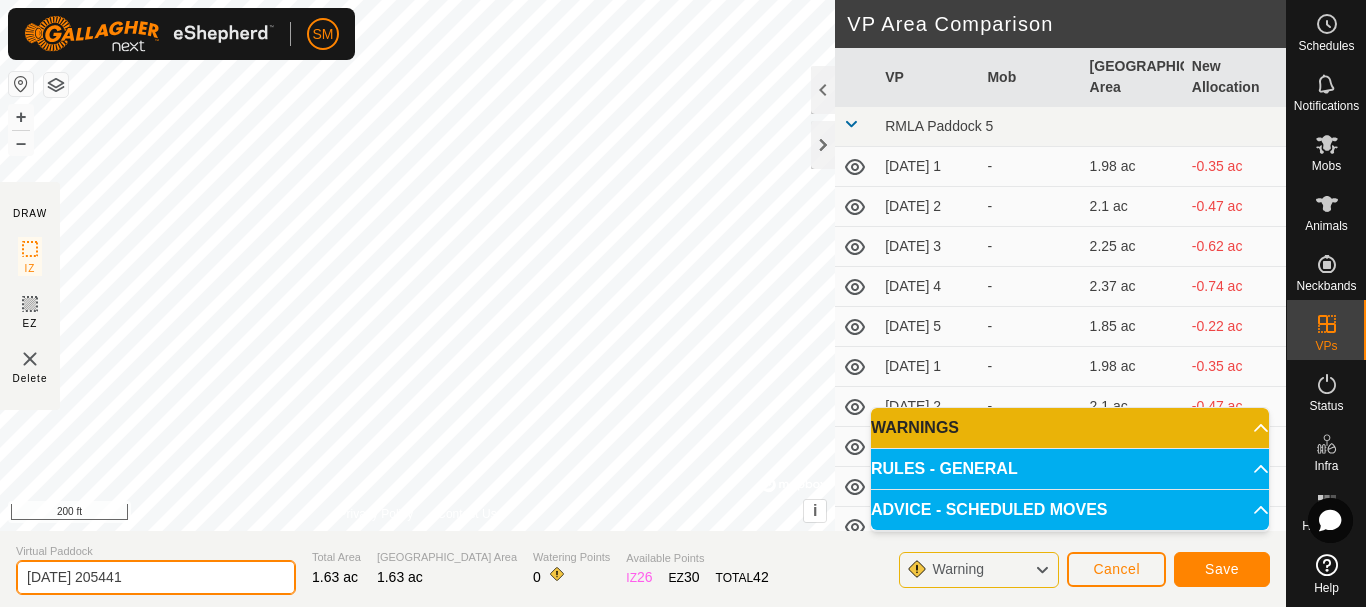 click on "DRAW IZ EZ Delete Privacy Policy Contact Us IZ interior angle must be larger than 80°  (Current: 51.1°) . + – ⇧ i ©  Mapbox , ©  OpenStreetMap ,  Improve this map 200 ft VP Area Comparison     VP   Mob   Grazing Area   New Allocation  RMLA Paddock 5  [DATE] 1  -  1.98 ac  -0.35 ac  [DATE] 2  -  2.1 ac  -0.47 ac  [DATE] 3  -  2.25 ac  -0.62 ac  [DATE] 4  -  2.37 ac  -0.74 ac  [DATE] 5  -  1.85 ac  -0.22 ac  [DATE] 1  -  1.98 ac  -0.35 ac  [DATE] 2  -  2.1 ac  -0.47 ac  [DATE] 3  -  2.22 ac  -0.59 ac  [DATE] 4  -  2.35 ac  -0.72 ac  [DATE] 5  -  1.51 ac  +0.12 ac  [DATE]  -  1.98 ac  -0.35 ac  [DATE] 1  -  1.63 ac   -   [DATE] 2  -  1.73 ac  -0.1 ac  [DATE] 3  -  1.85 ac  -0.22 ac  [DATE] 4  -  1.98 ac  -0.35 ac  [DATE] 5  -  1.48 ac  +0.15 ac  [DATE]  -  1.95 ac  -0.32 ac  [DATE] 1  -  1.58 ac  +0.05 ac  [DATE] 2  -  1.71 ac  -0.07 ac  [DATE] 3  -  1.83 ac  -0.2 ac  [DATE] 4  -  1.95 ac  -0.32 ac  [DATE] 5  - - - -" 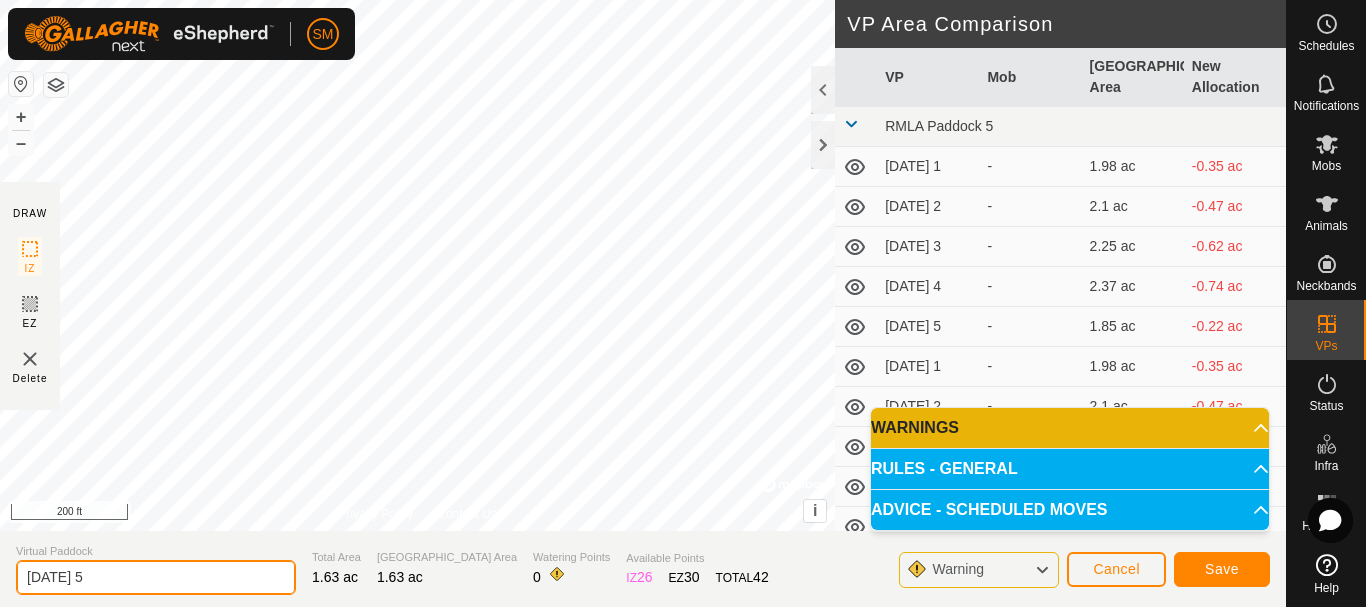 drag, startPoint x: 102, startPoint y: 574, endPoint x: 0, endPoint y: 575, distance: 102.0049 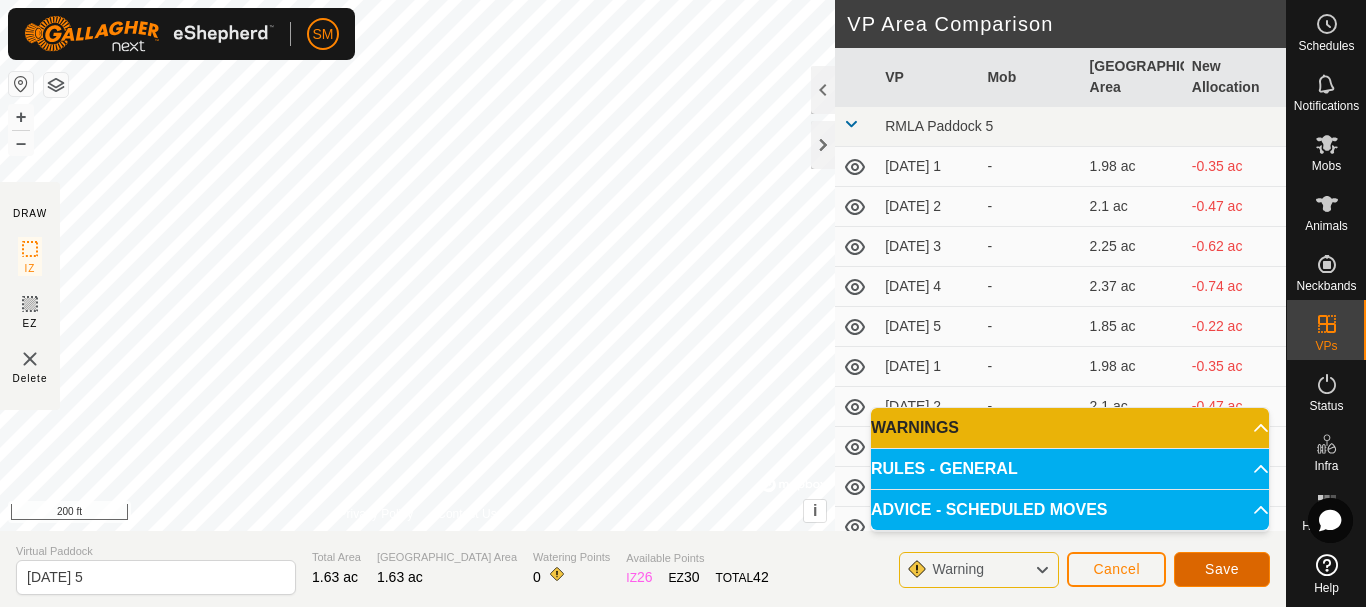 click on "Save" 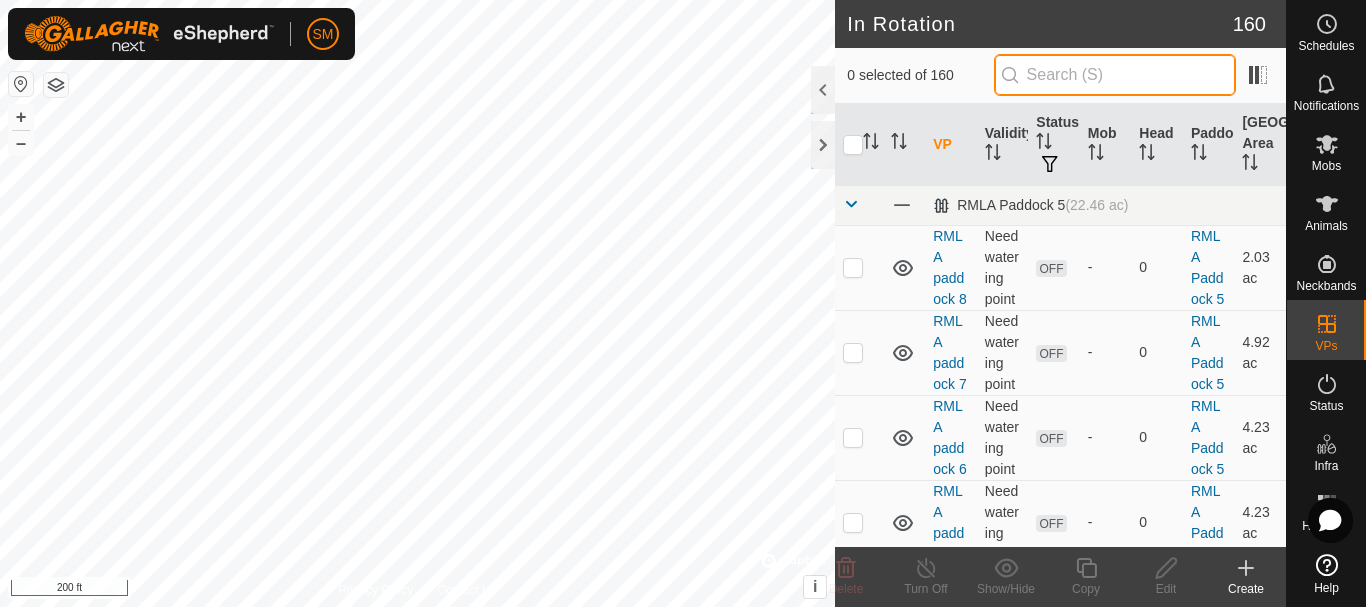 click at bounding box center (1115, 75) 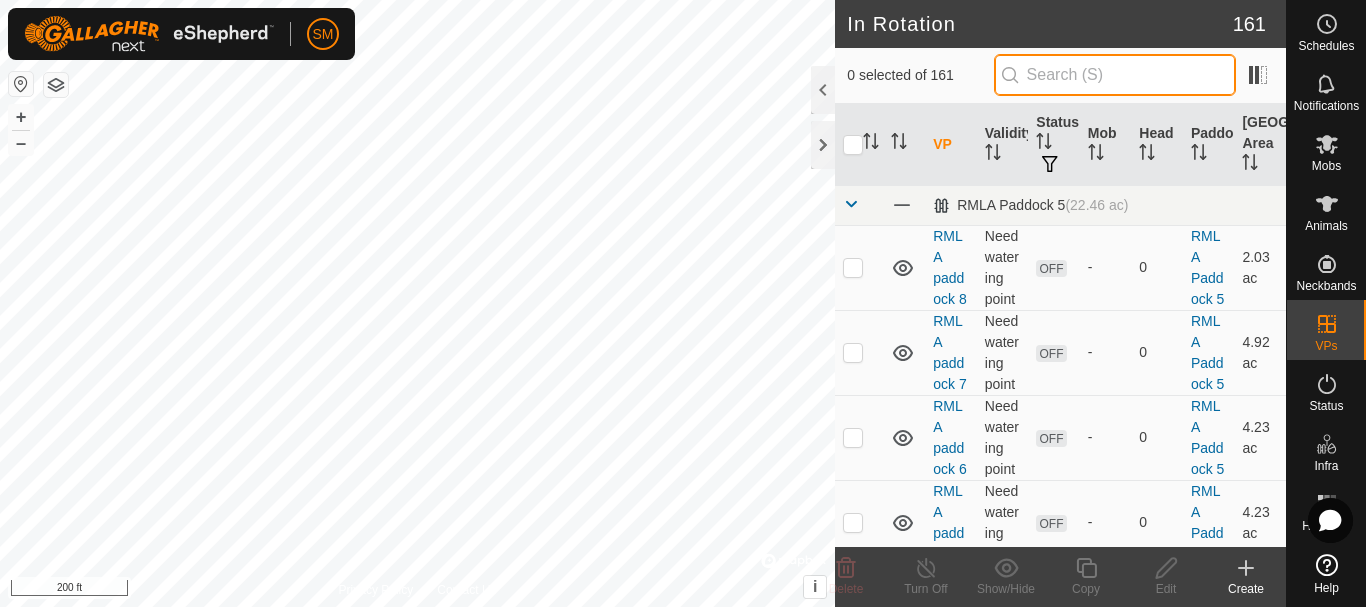 paste on "[DATE]" 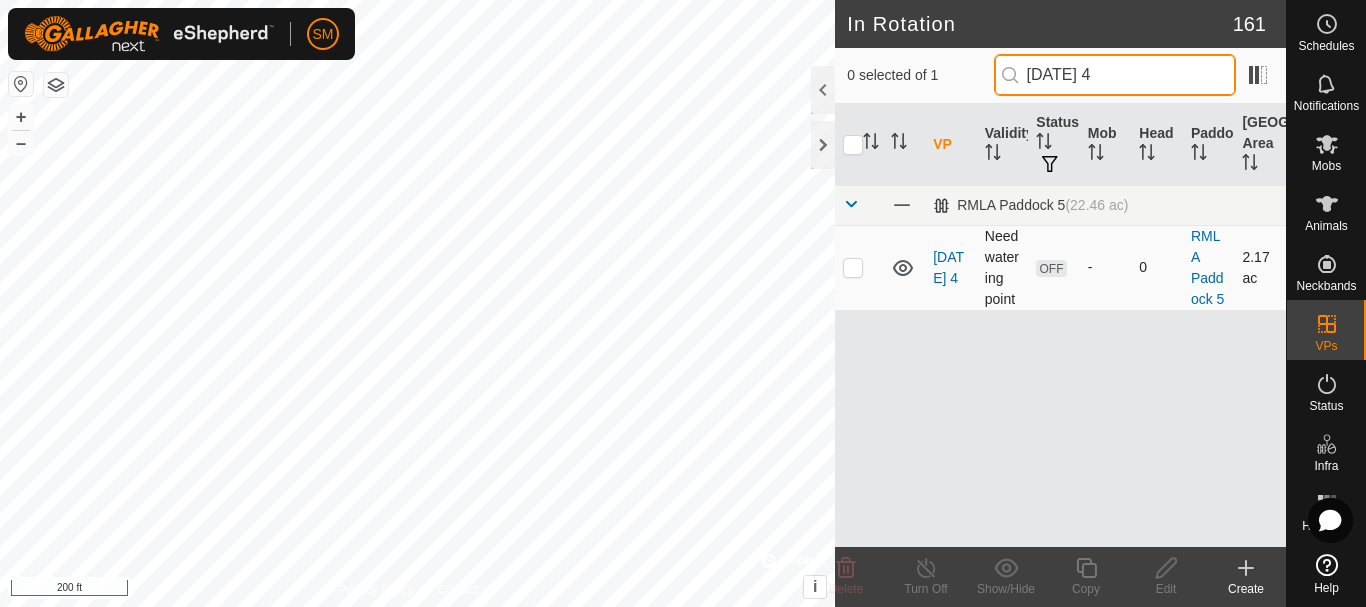 type on "[DATE] 4" 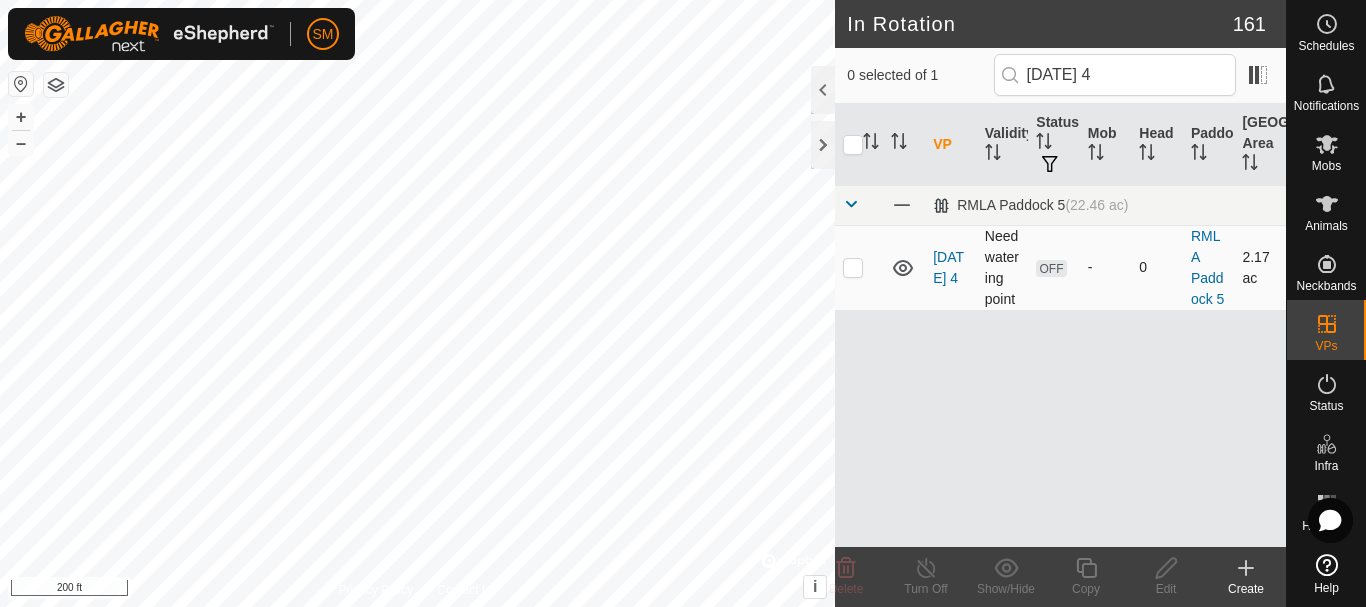 click at bounding box center [853, 267] 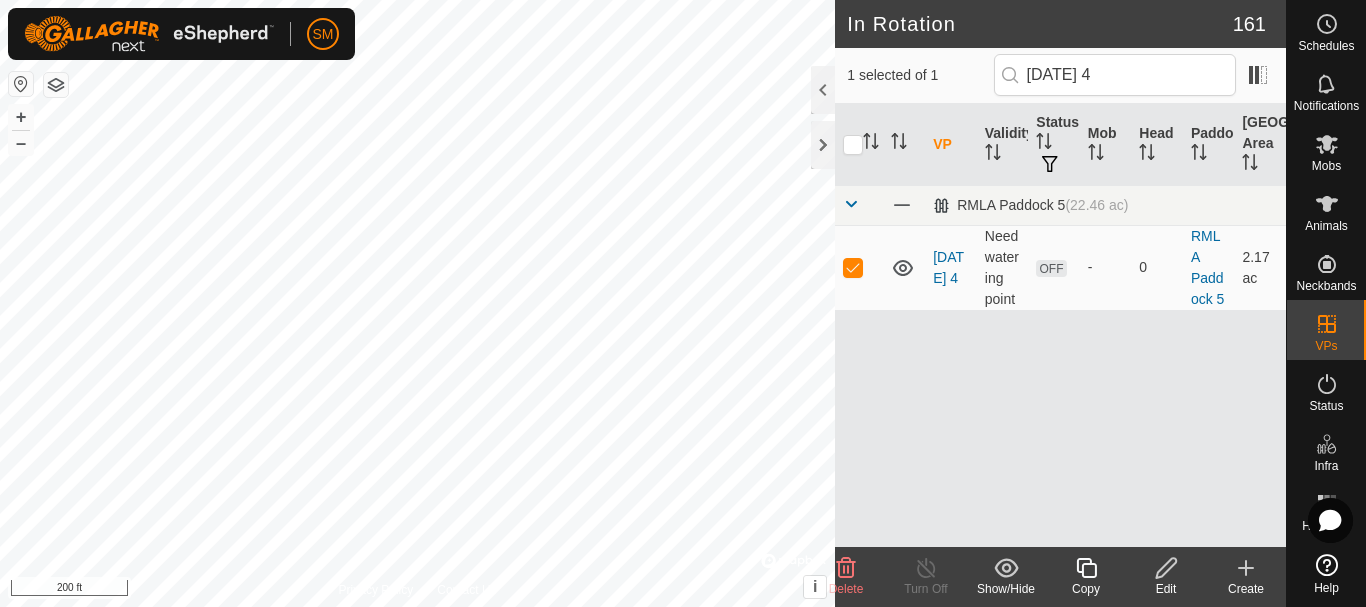 click on "Copy" 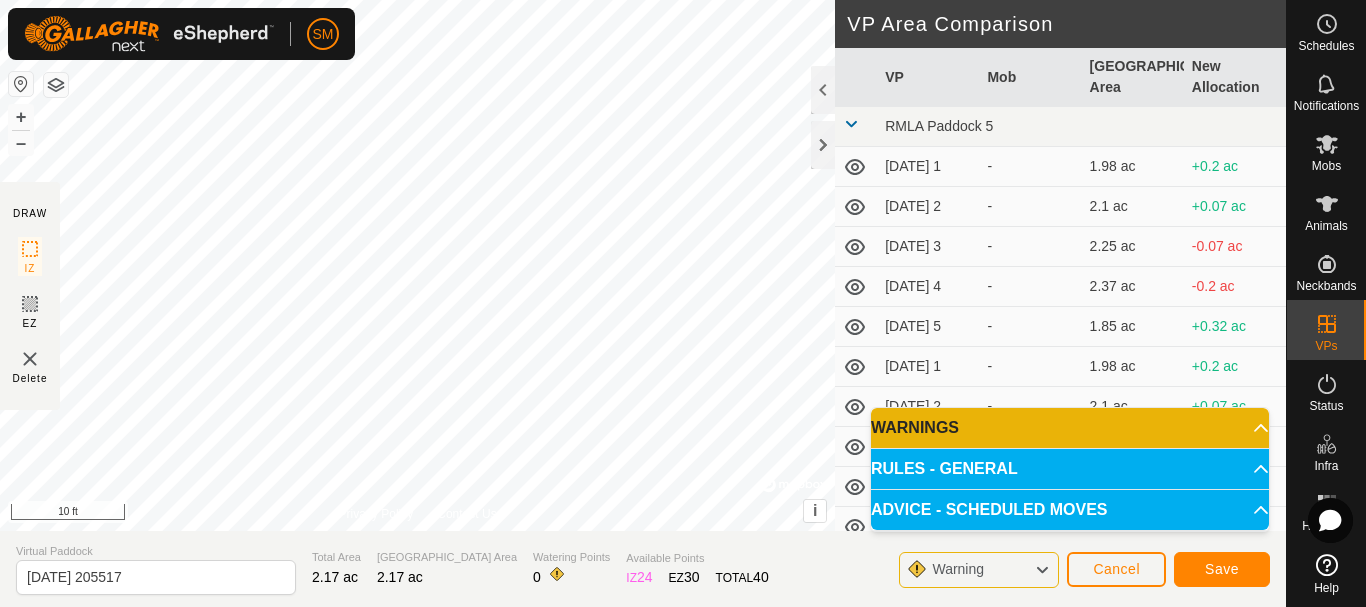 click on "DRAW IZ EZ Delete Privacy Policy Contact Us + – ⇧ i ©  Mapbox , ©  OpenStreetMap ,  Improve this map 10 ft VP Area Comparison     VP   Mob   [GEOGRAPHIC_DATA] Area   New Allocation  RMLA Paddock 5  [DATE] 1  -  1.98 ac  +0.2 ac  [DATE] 2  -  2.1 ac  +0.07 ac  [DATE] 3  -  2.25 ac  -0.07 ac  [DATE] 4  -  2.37 ac  -0.2 ac  [DATE] 5  -  1.85 ac  +0.32 ac  [DATE] 1  -  1.98 ac  +0.2 ac  [DATE] 2  -  2.1 ac  +0.07 ac  [DATE] 3  -  2.22 ac  -0.05 ac  [DATE] 4  -  2.35 ac  -0.17 ac  [DATE] 5  -  1.51 ac  +0.67 ac  [DATE]  -  1.98 ac  +0.2 ac  [DATE] 1  -  1.63 ac  +0.54 ac  [DATE] 2  -  1.73 ac  +0.44 ac  [DATE] 3  -  1.85 ac  +0.32 ac  [DATE] 4  -  1.98 ac  +0.2 ac  [DATE] 5  -  1.48 ac  +0.69 ac  [DATE]  -  1.95 ac  +0.22 ac  [DATE] 1  -  1.58 ac  +0.59 ac  [DATE] 2  -  1.71 ac  +0.47 ac  [DATE] 3  -  1.83 ac  +0.35 ac  [DATE] 4  -  1.95 ac  +0.22 ac  [DATE] 5  -  1.43 ac  +0.74 ac  [DATE]  -  1.95 ac  +0.22 ac  [DATE] 1  -" 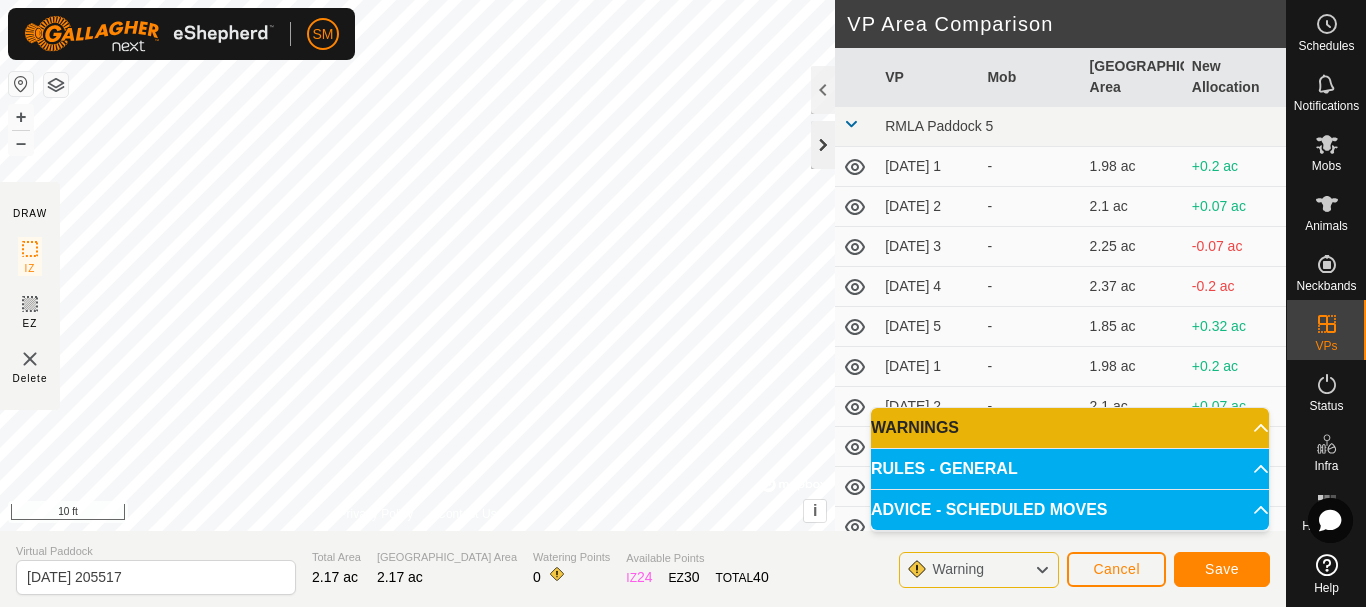 click 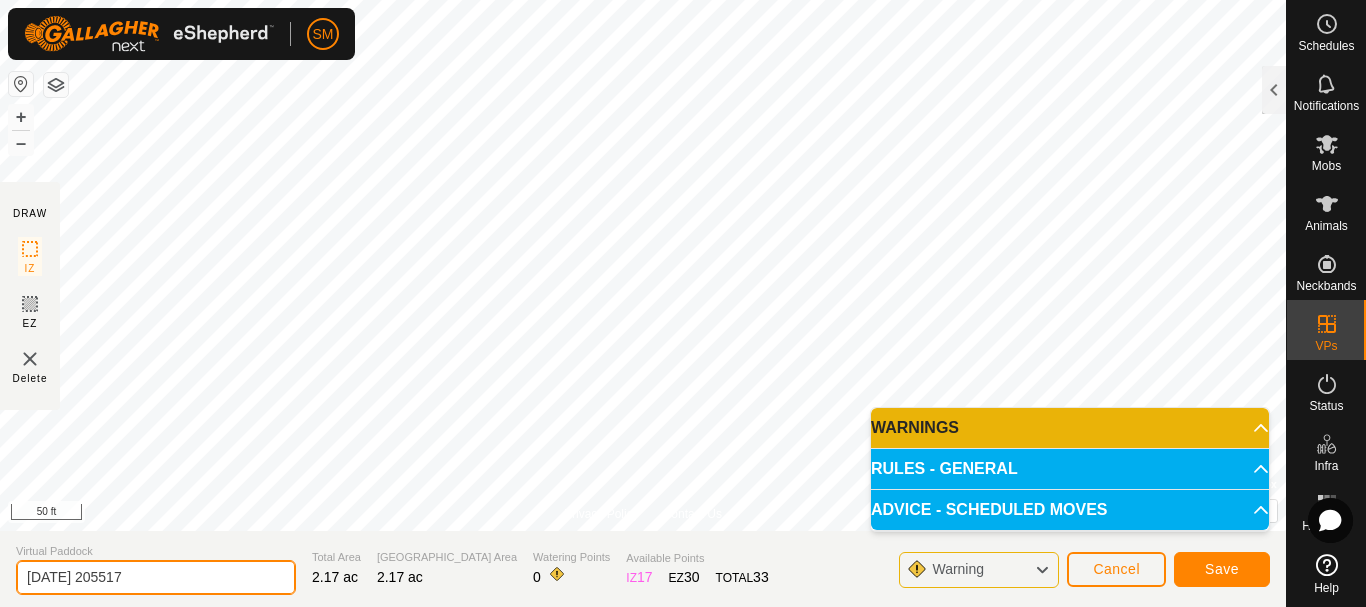 drag, startPoint x: 208, startPoint y: 575, endPoint x: 0, endPoint y: 556, distance: 208.86598 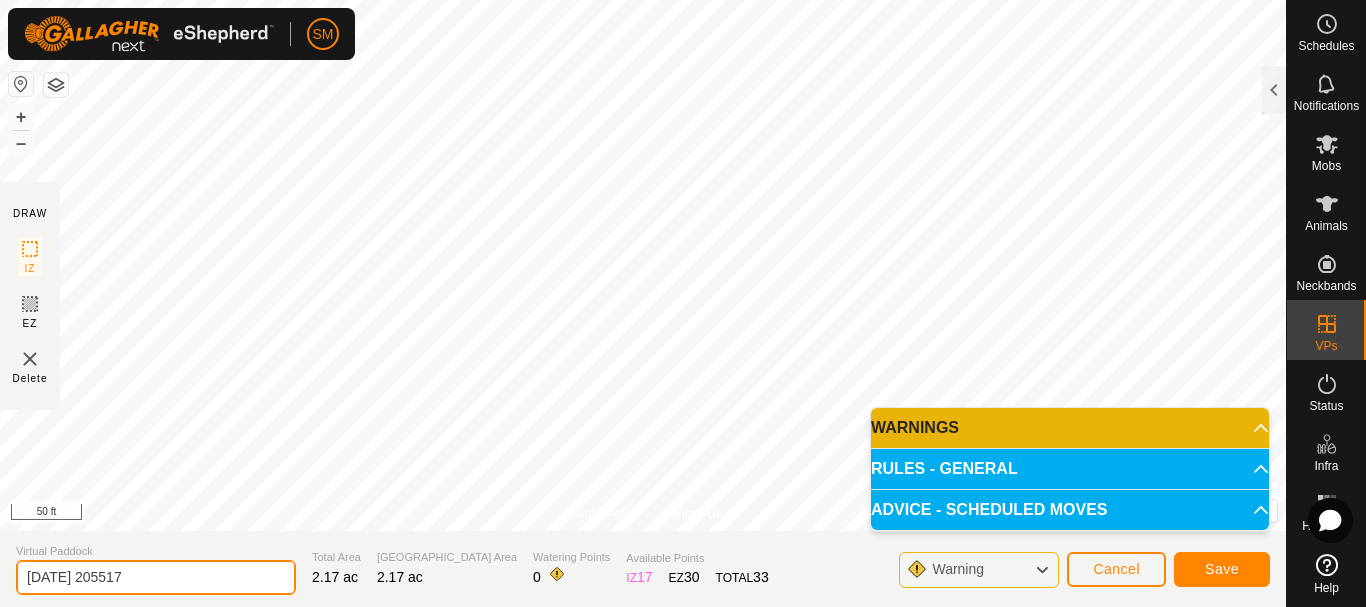 paste on "8-01" 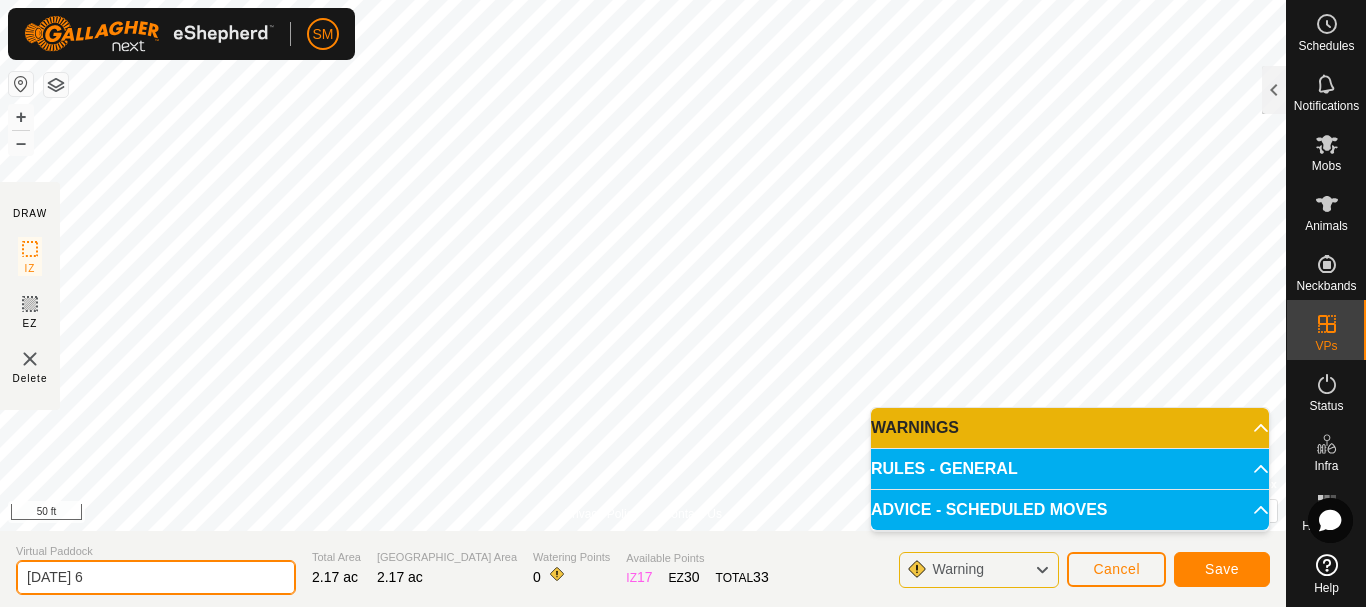 type on "[DATE] 6" 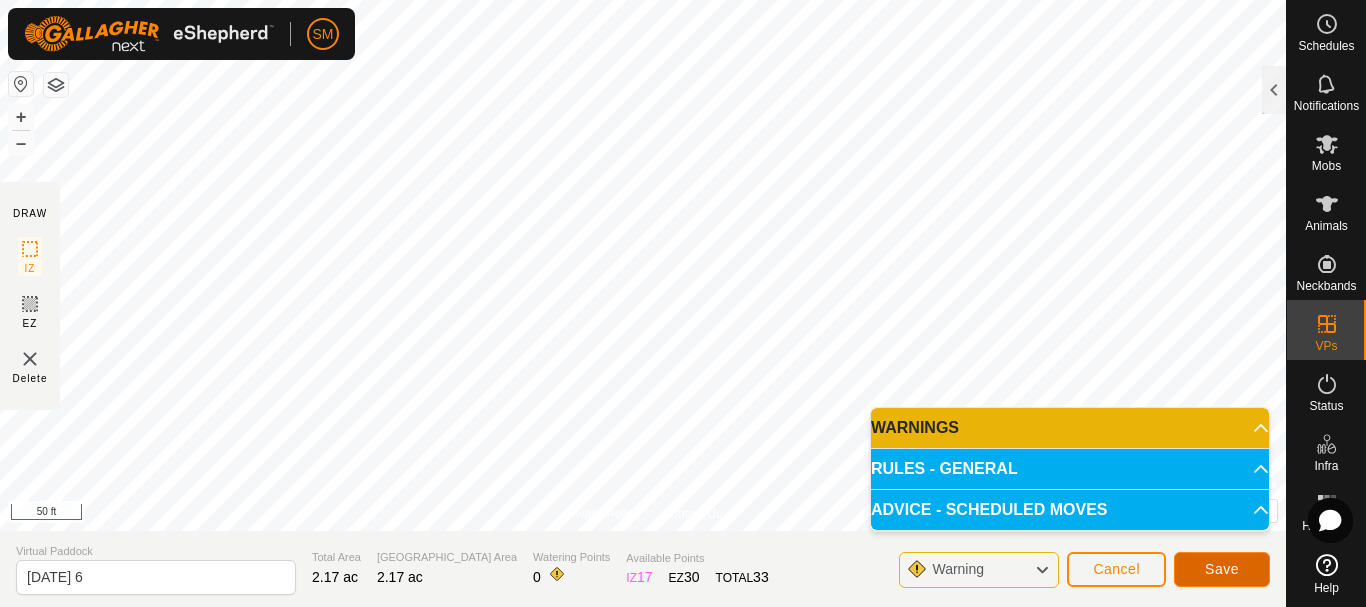 click on "Save" 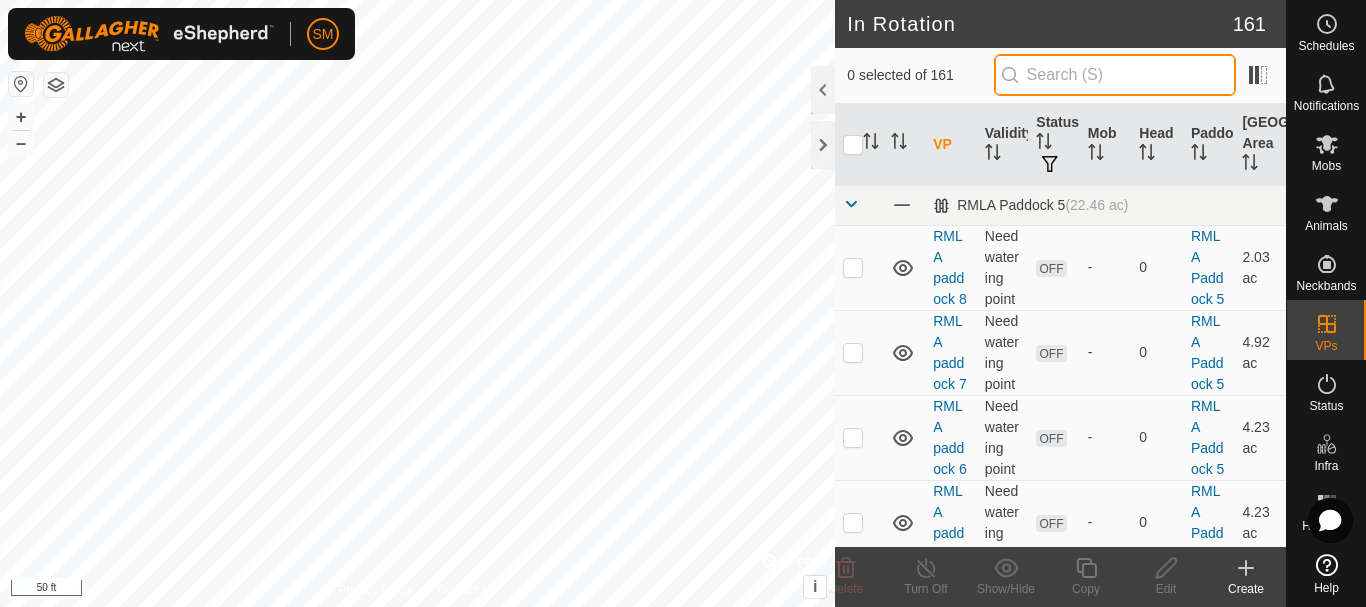 click at bounding box center (1115, 75) 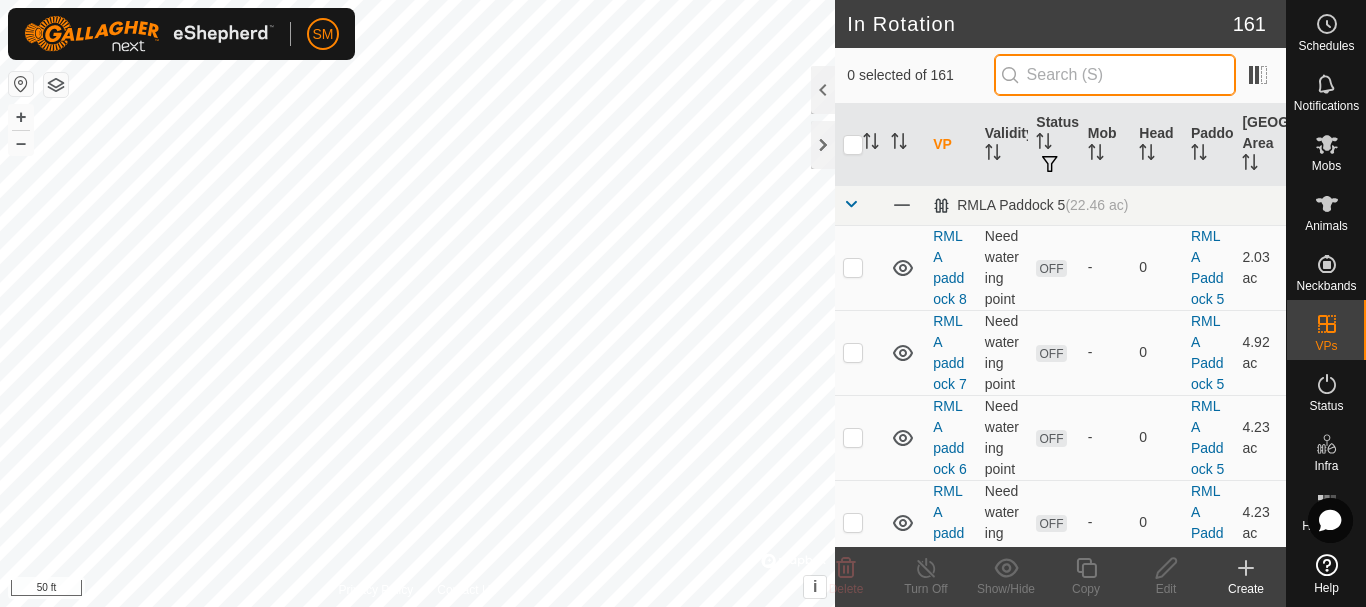 paste on "[DATE]" 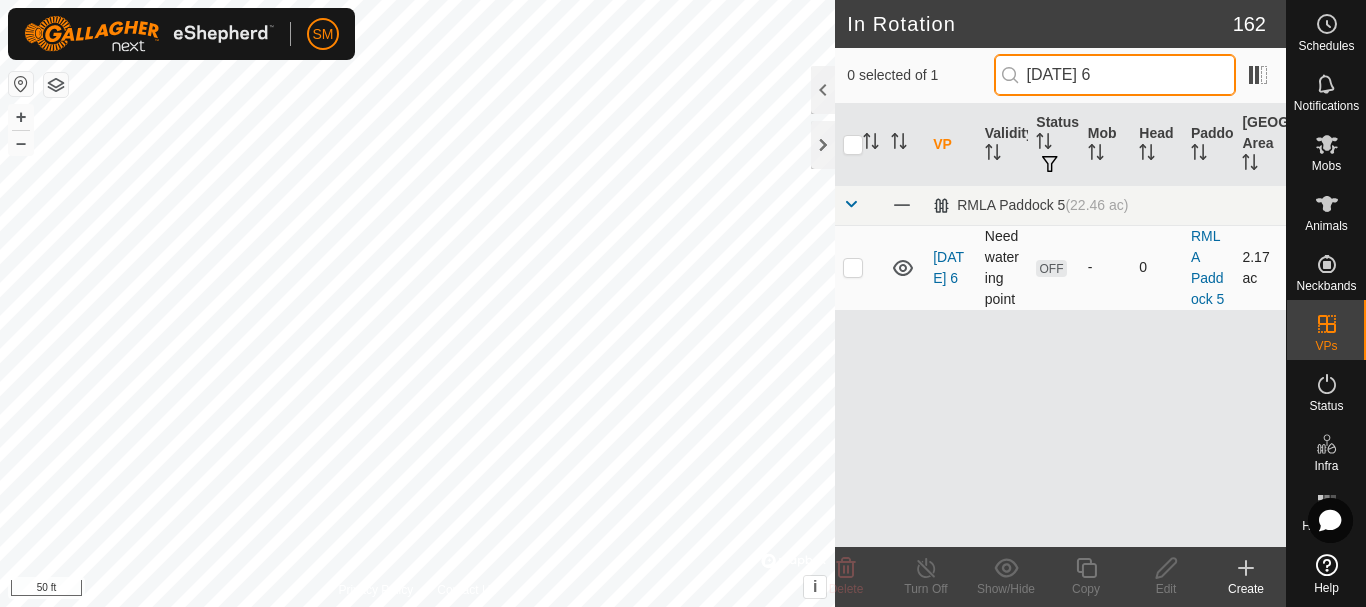 type on "[DATE] 6" 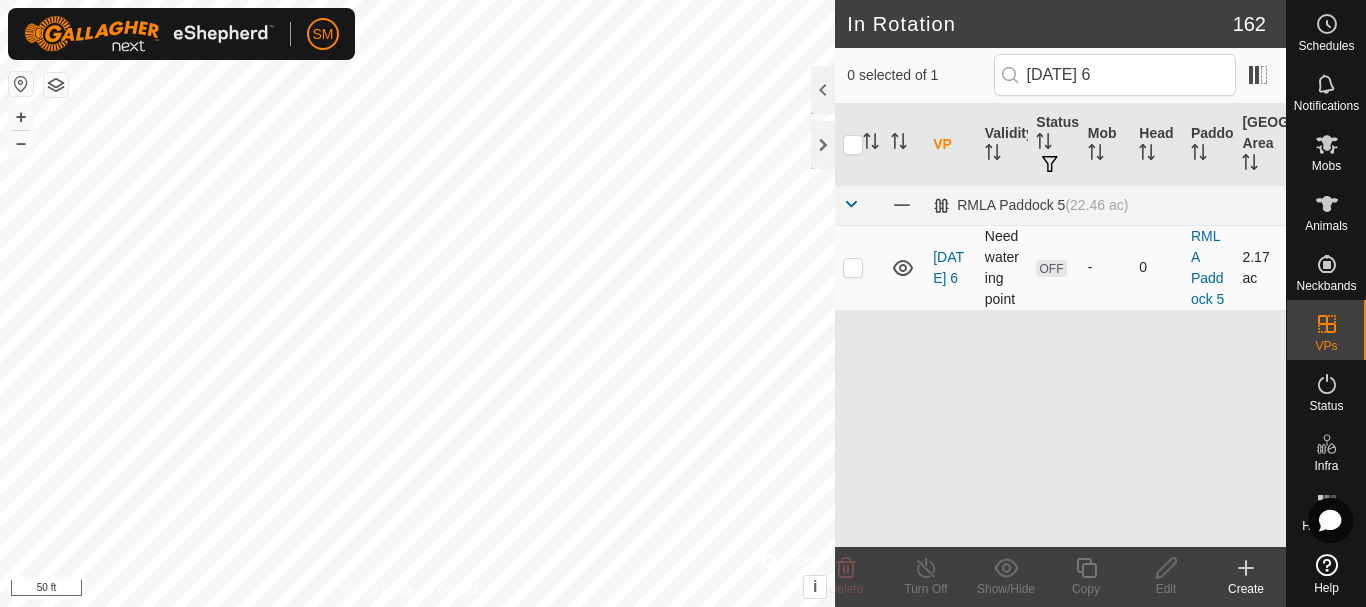 click at bounding box center [853, 267] 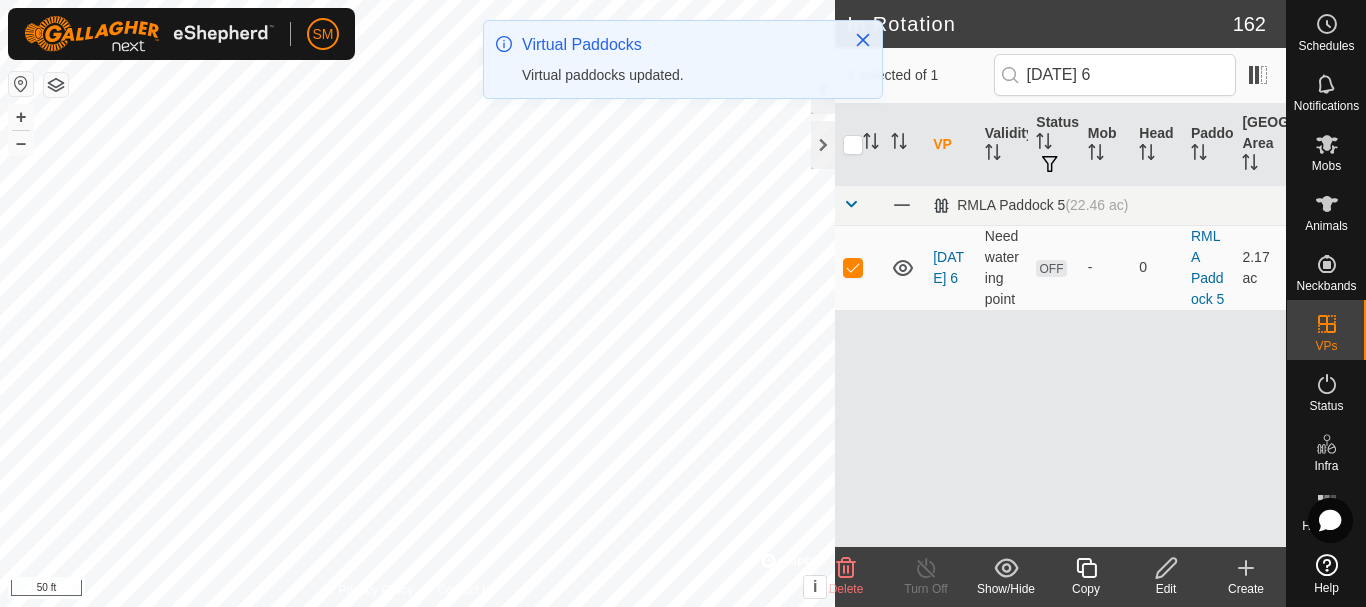 click 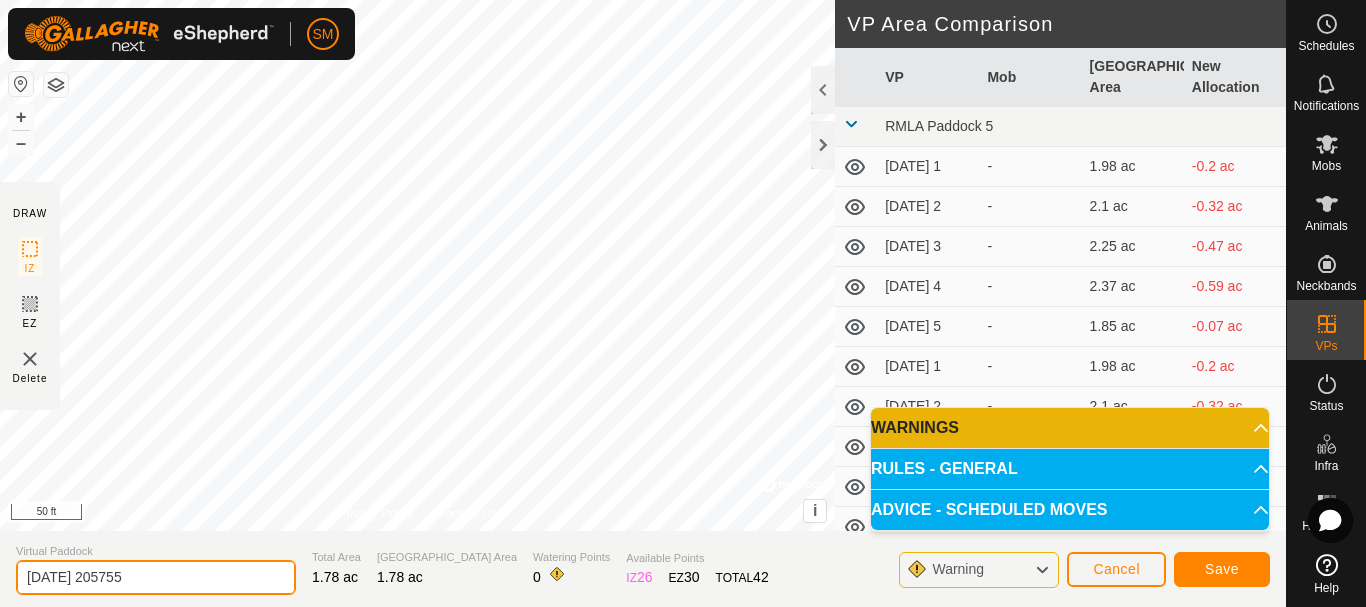 drag, startPoint x: 184, startPoint y: 582, endPoint x: 0, endPoint y: 595, distance: 184.45866 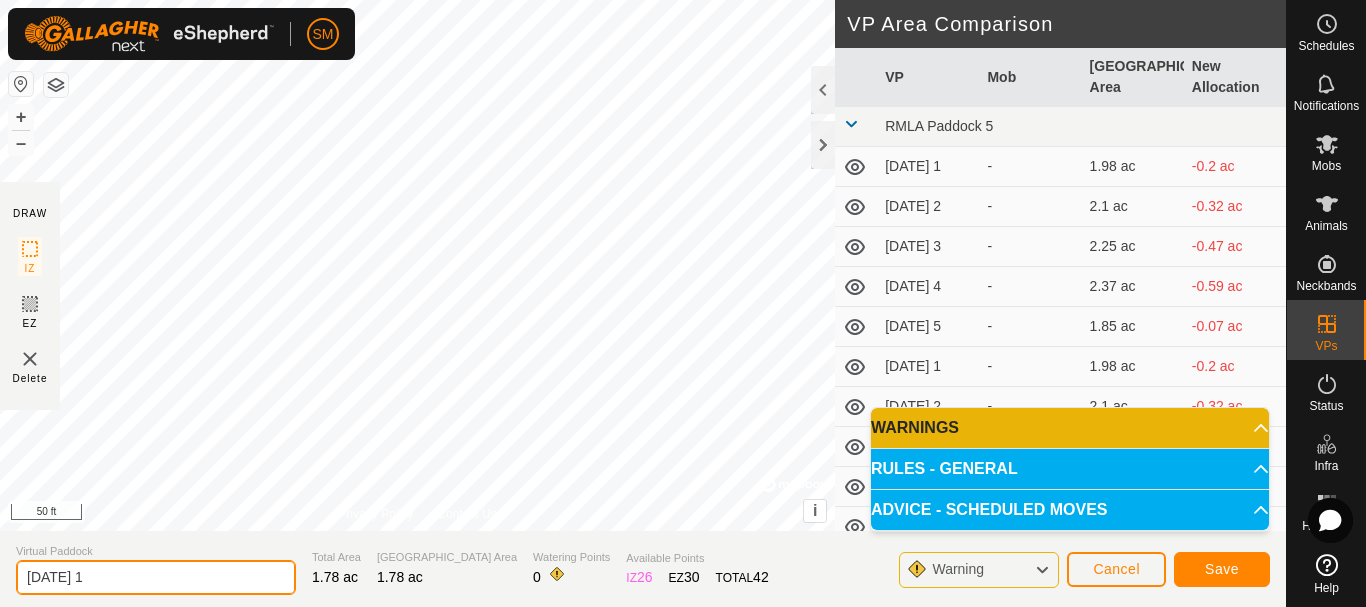 type on "[DATE] 1" 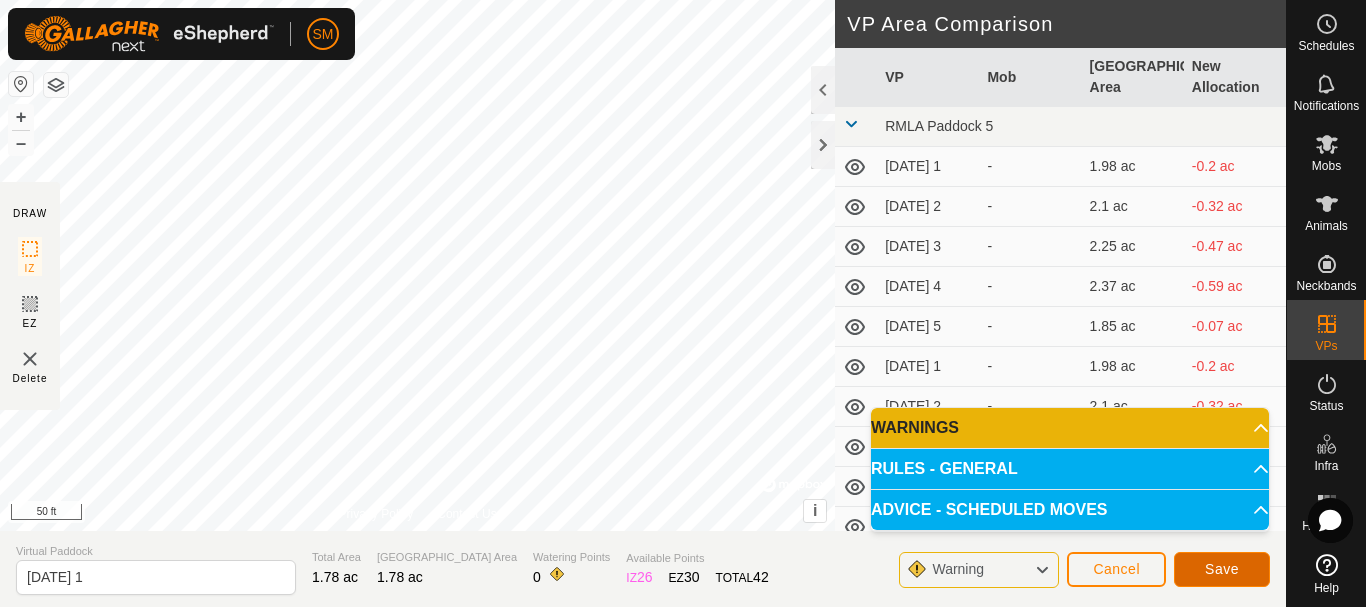 click on "Save" 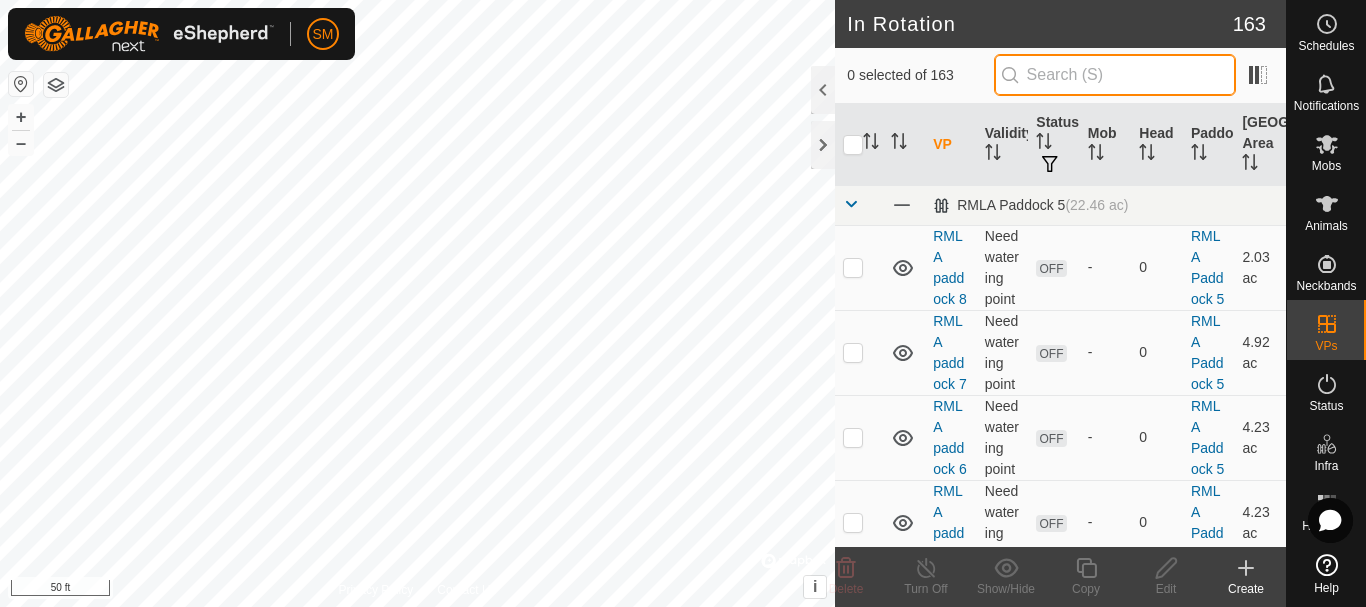 click at bounding box center (1115, 75) 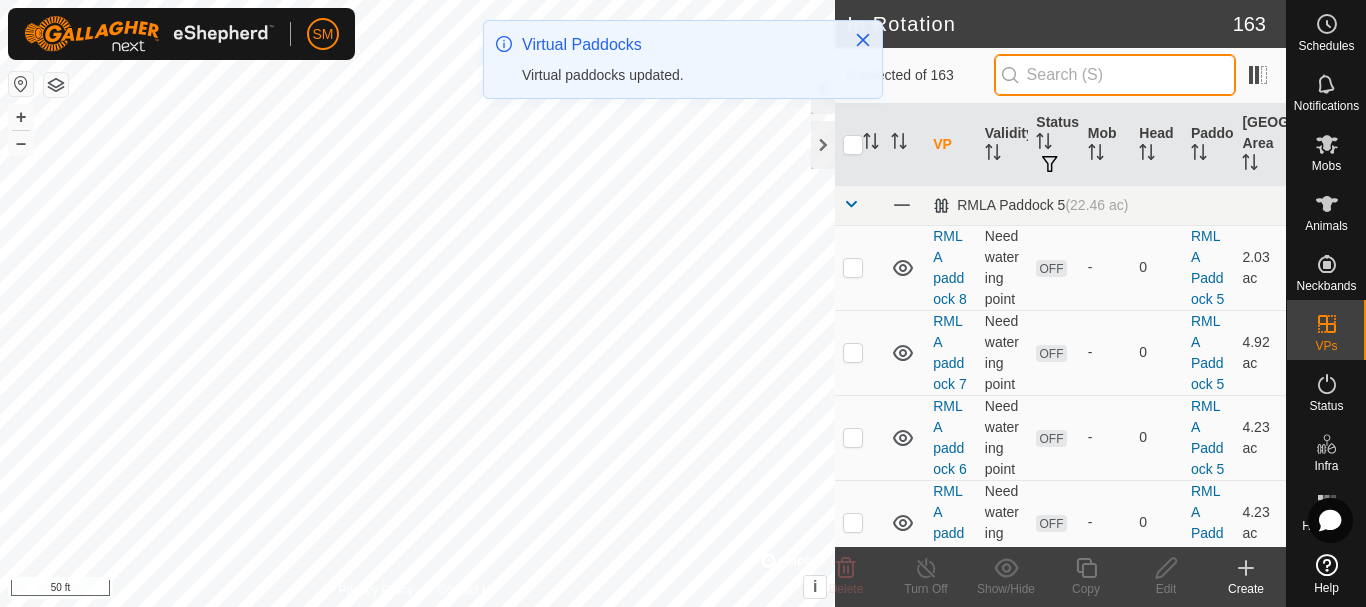 paste on "[DATE]" 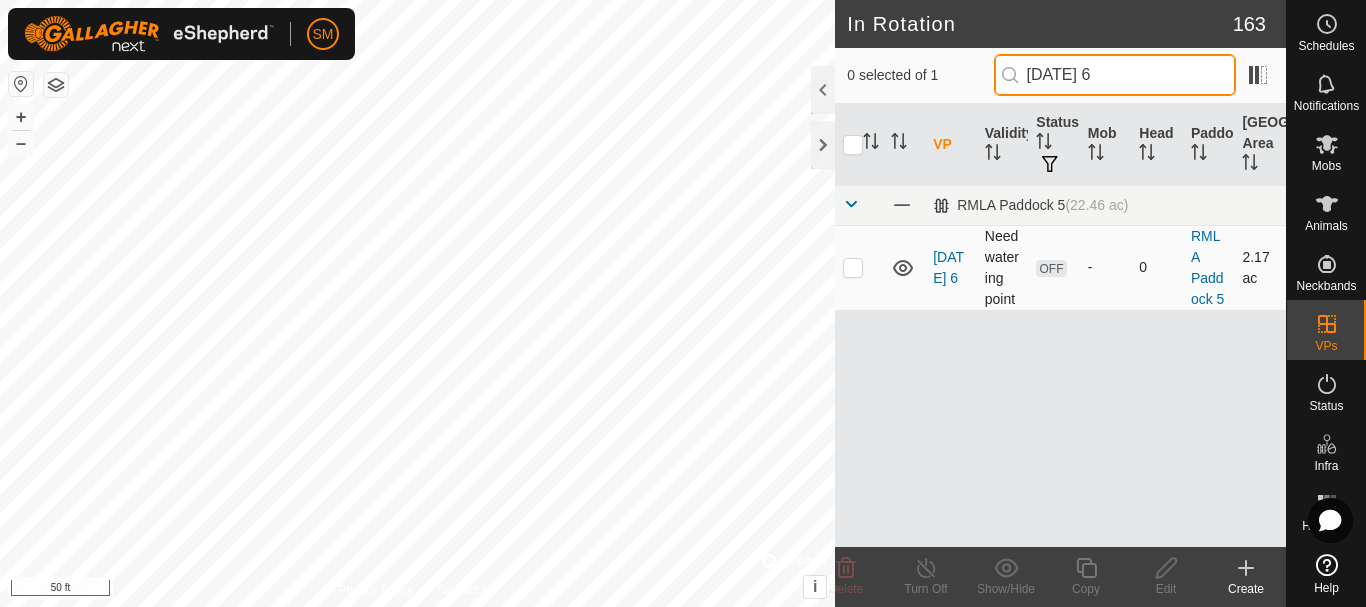 type on "[DATE] 6" 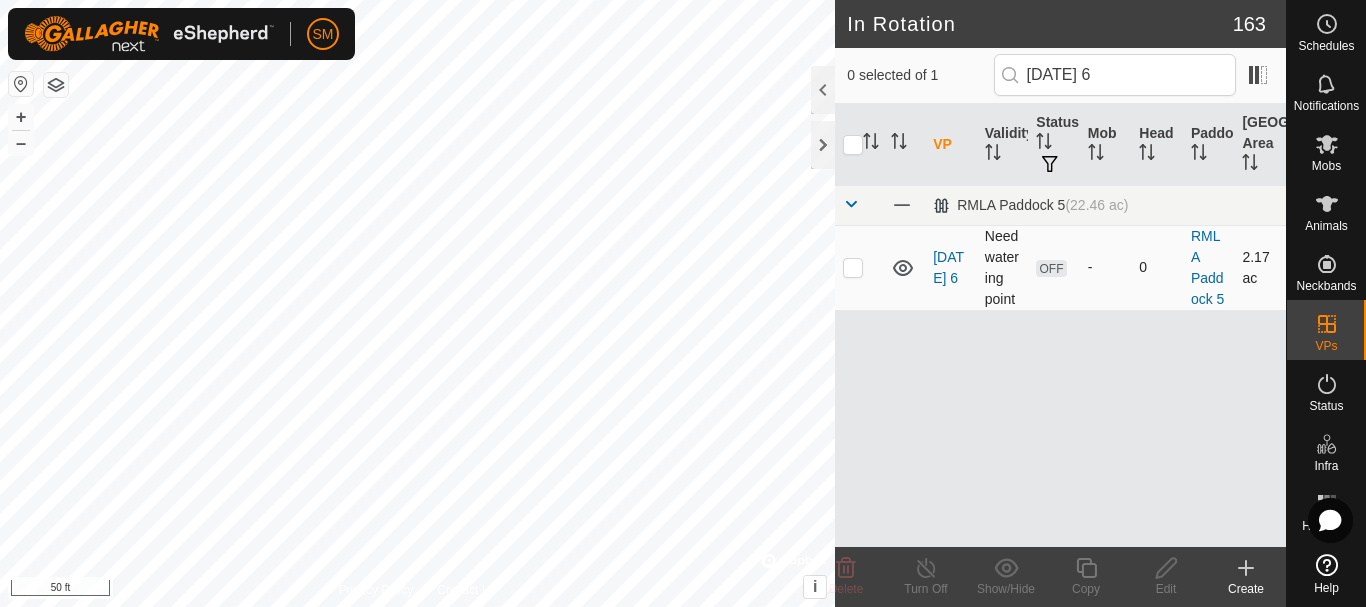 click at bounding box center [853, 267] 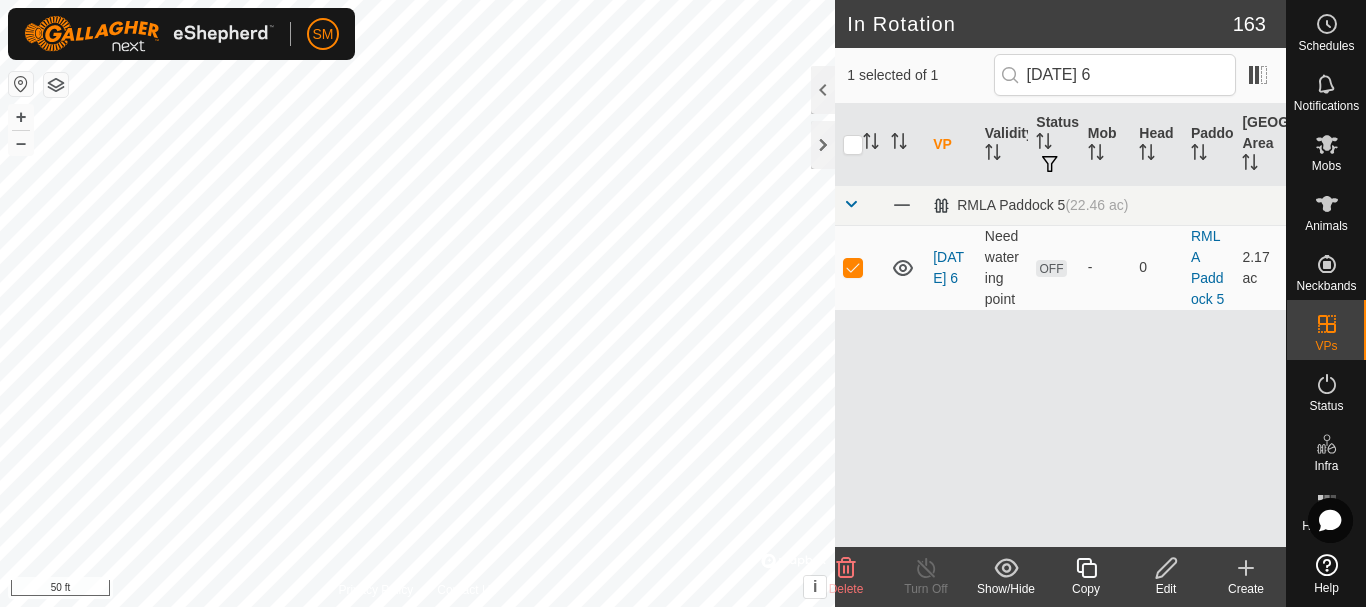 click 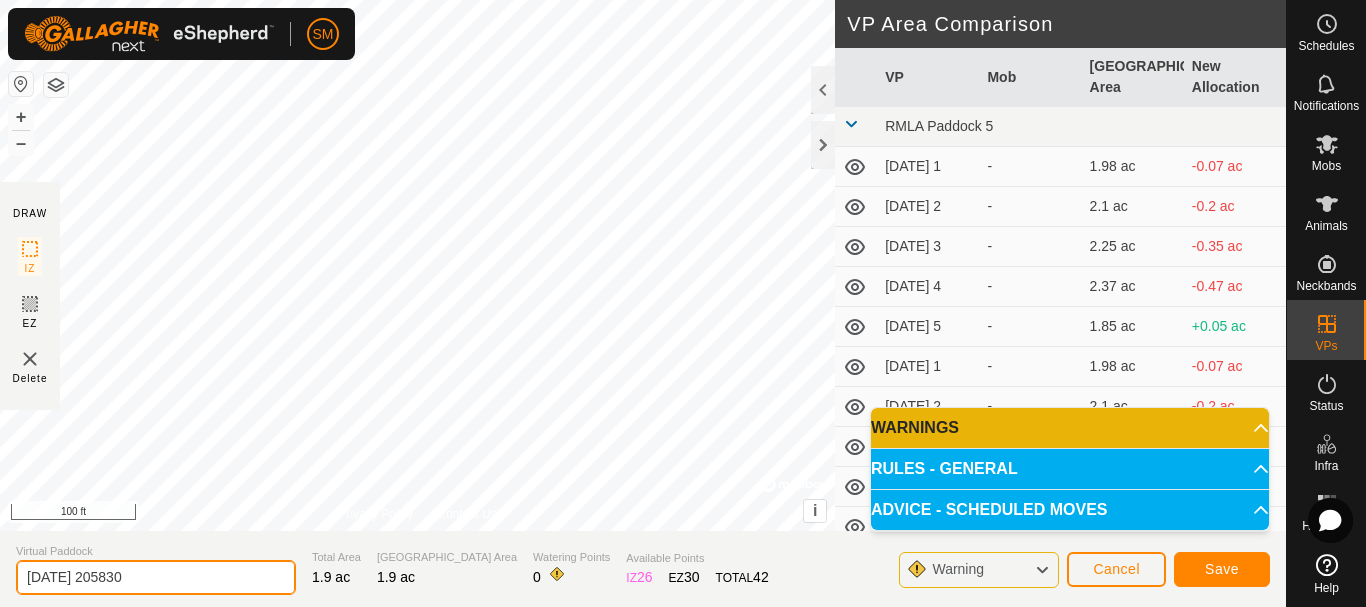drag, startPoint x: 224, startPoint y: 573, endPoint x: 0, endPoint y: 593, distance: 224.89108 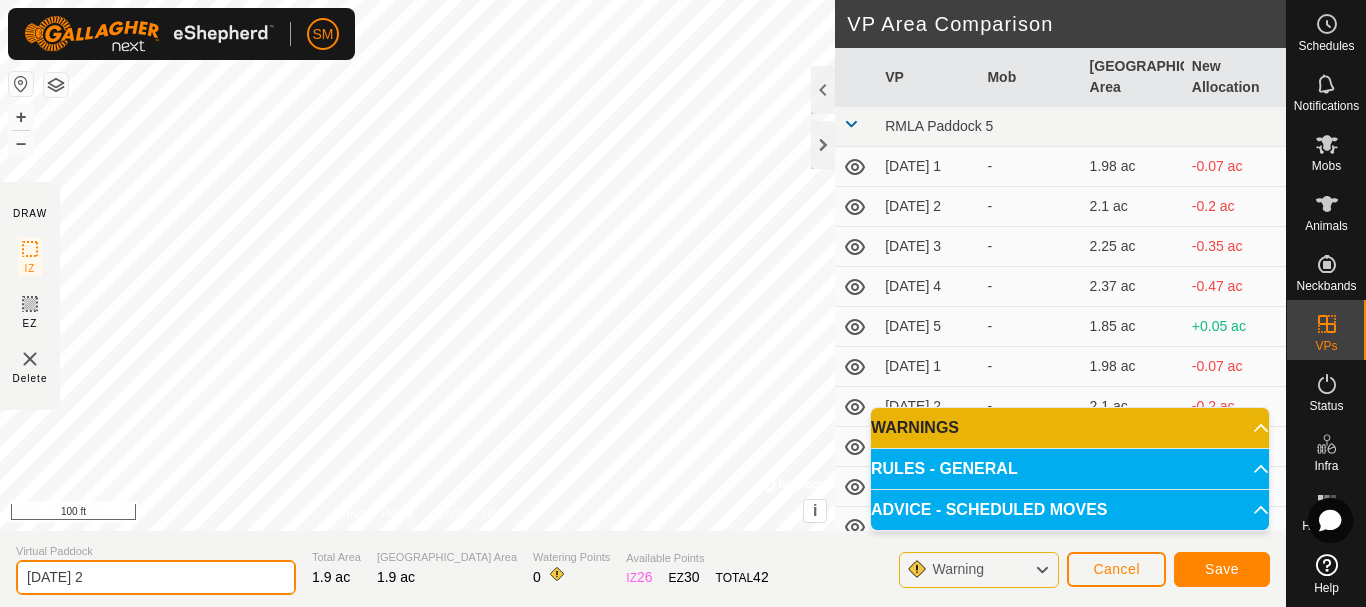 type on "[DATE] 2" 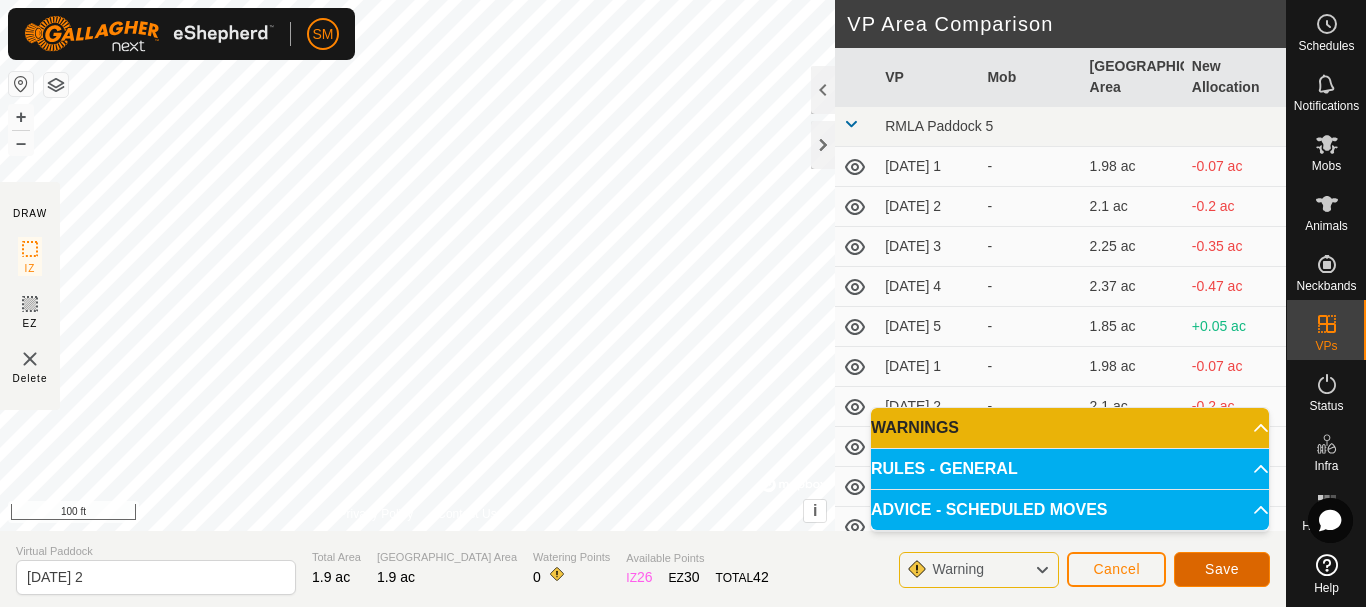 click on "Save" 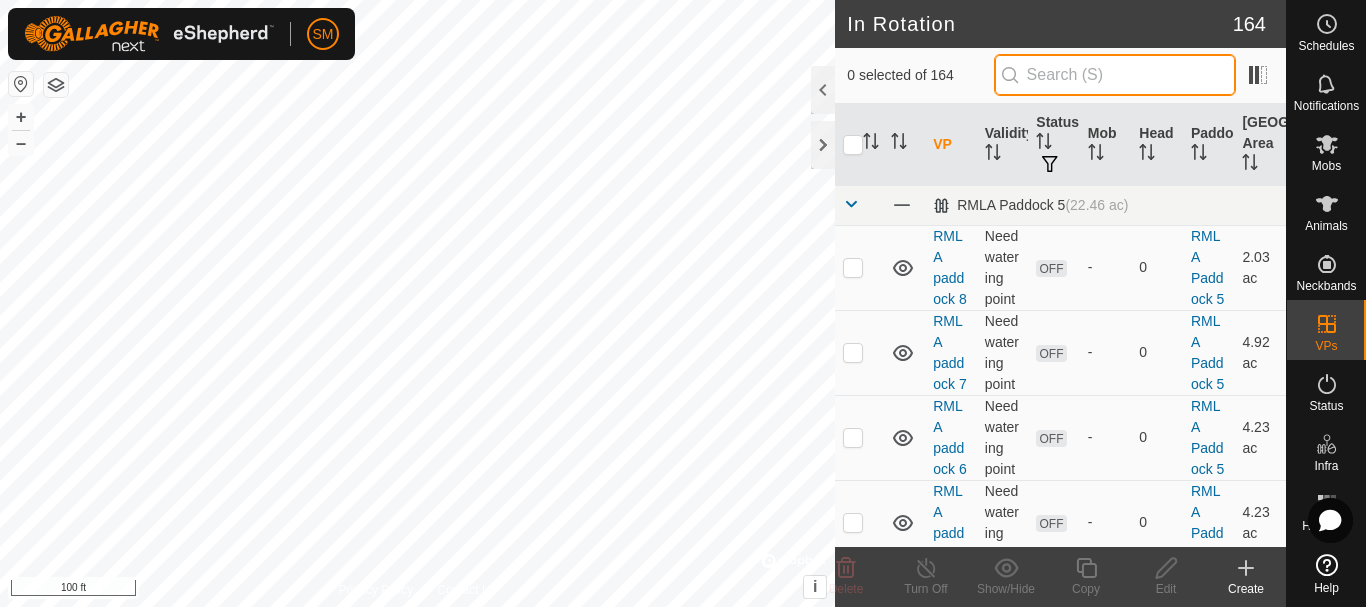 click at bounding box center (1115, 75) 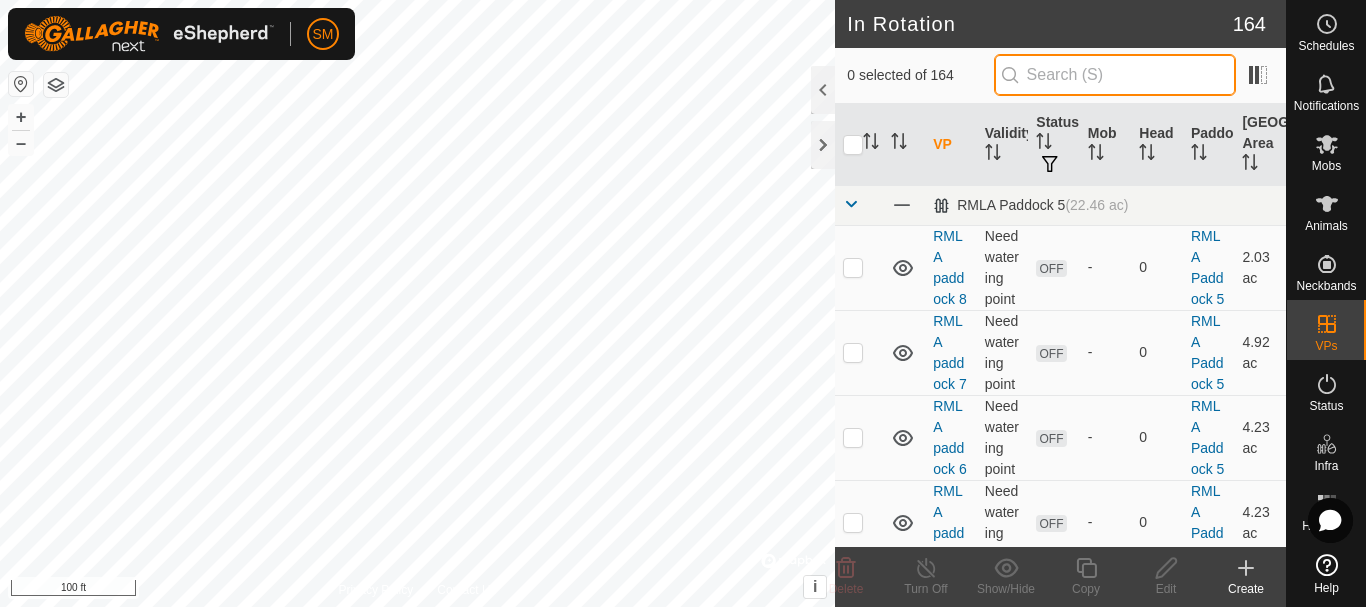 paste on "[DATE]" 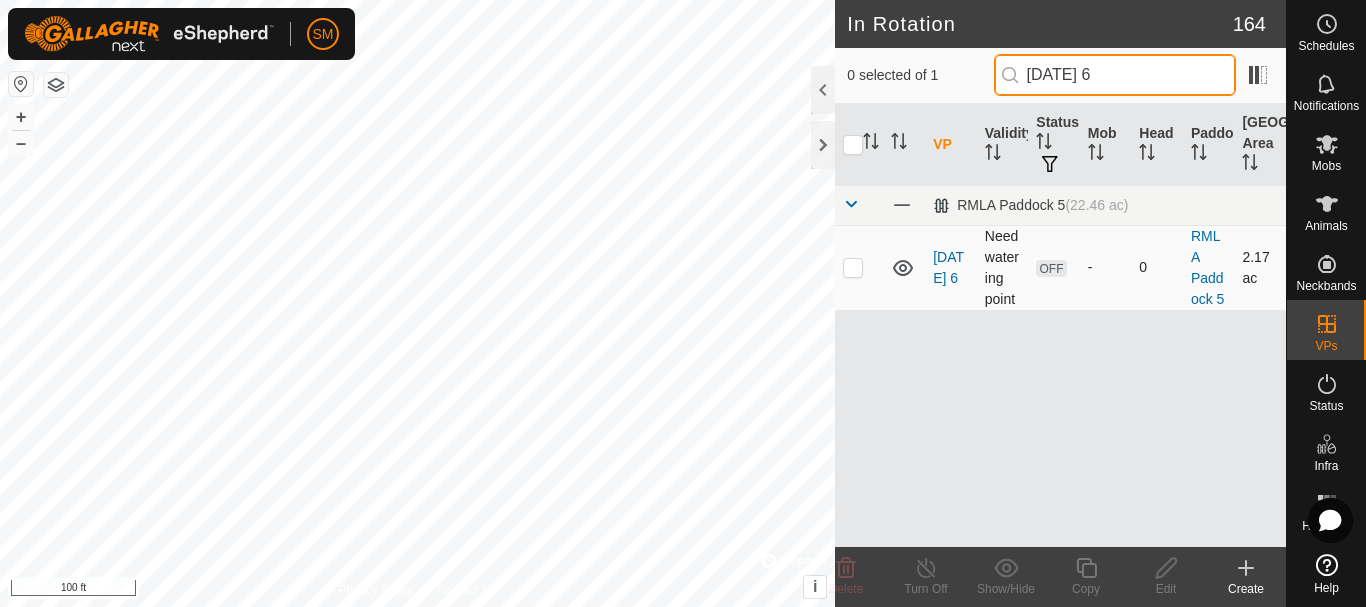 type on "[DATE] 6" 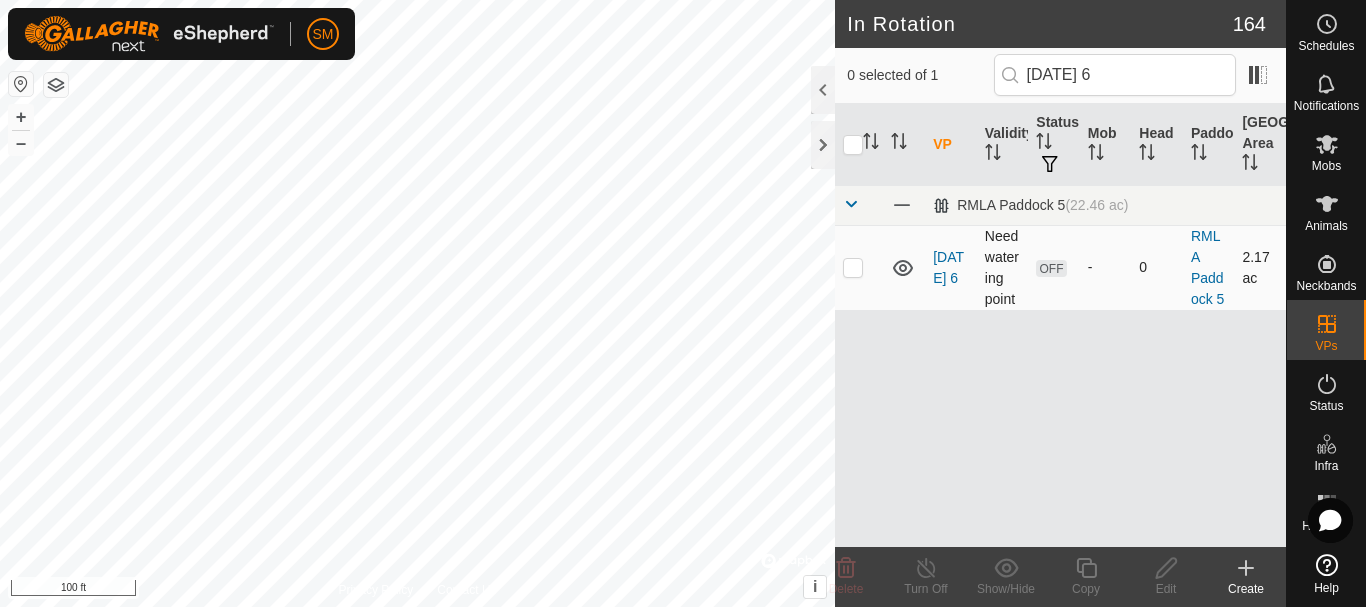 click at bounding box center [853, 267] 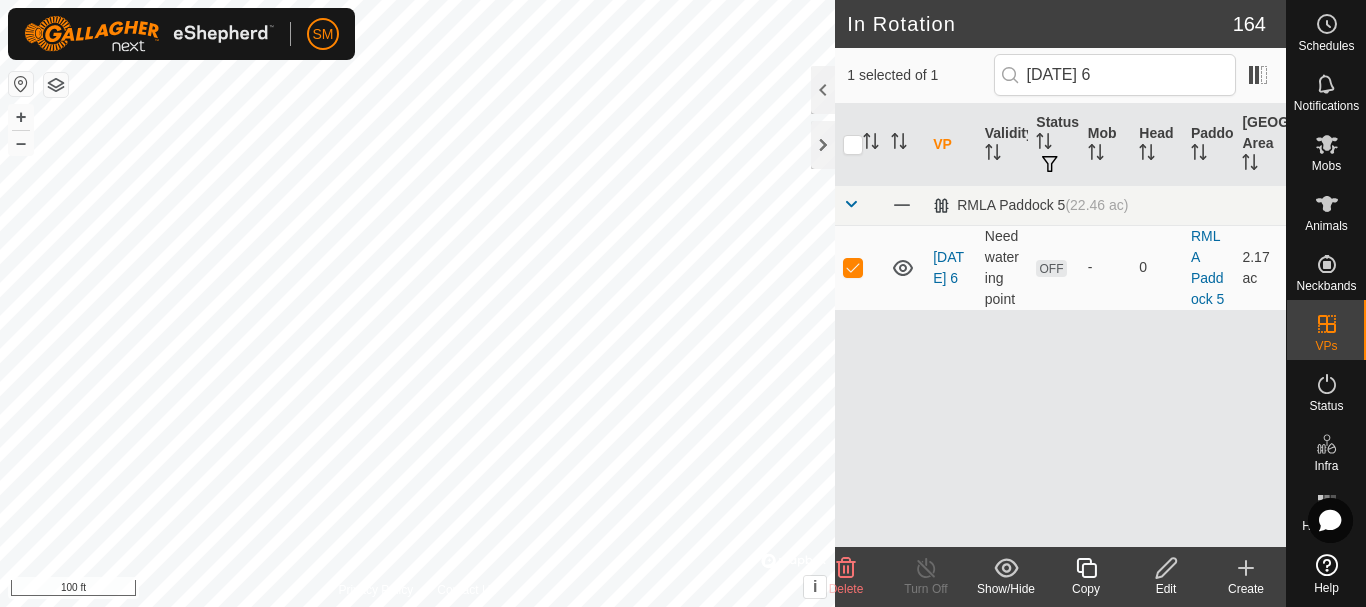click 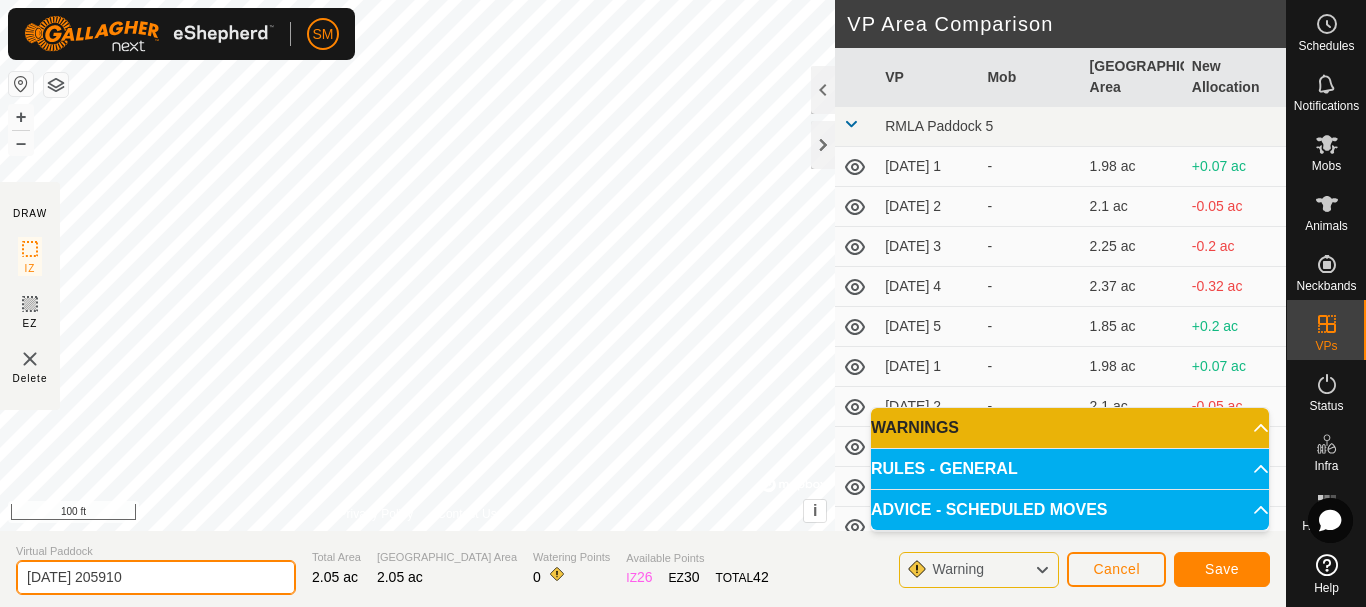 drag, startPoint x: 206, startPoint y: 568, endPoint x: 0, endPoint y: 608, distance: 209.84756 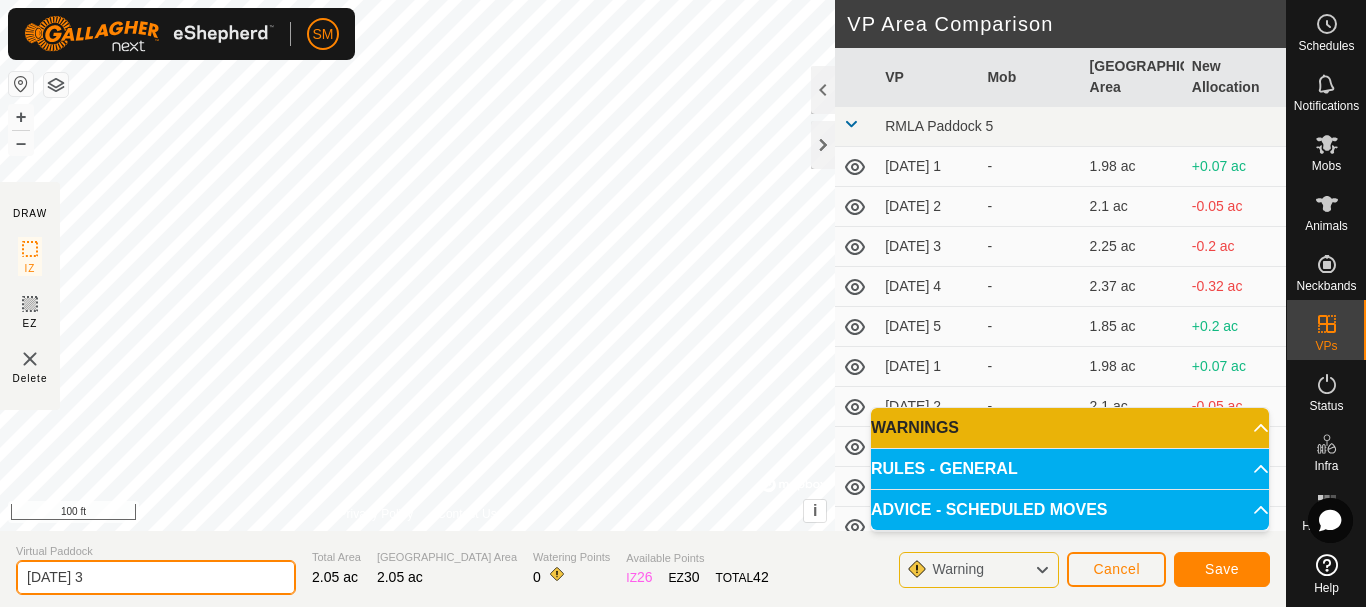 type on "[DATE] 3" 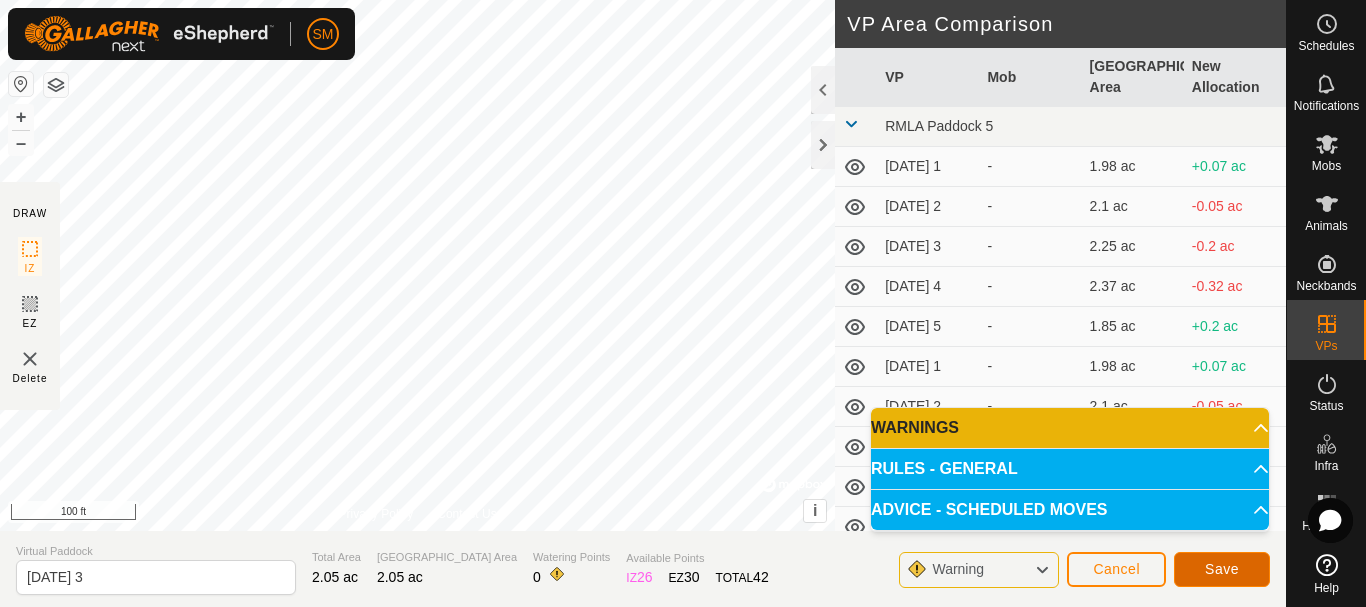 click on "Save" 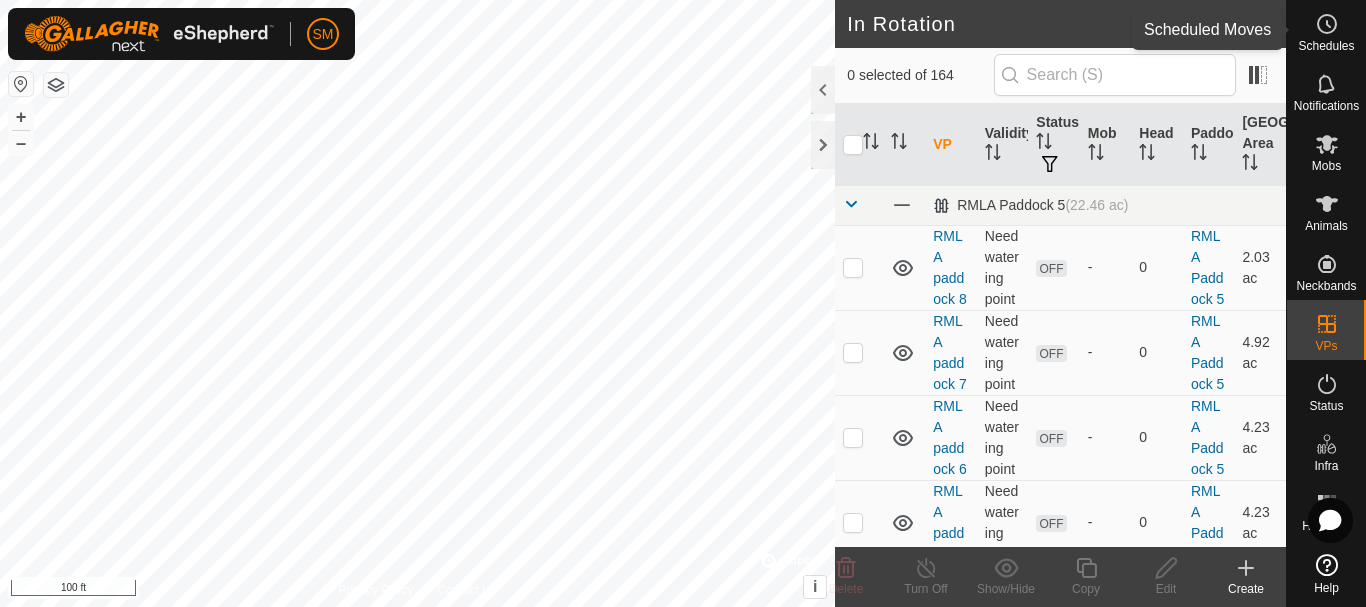 click 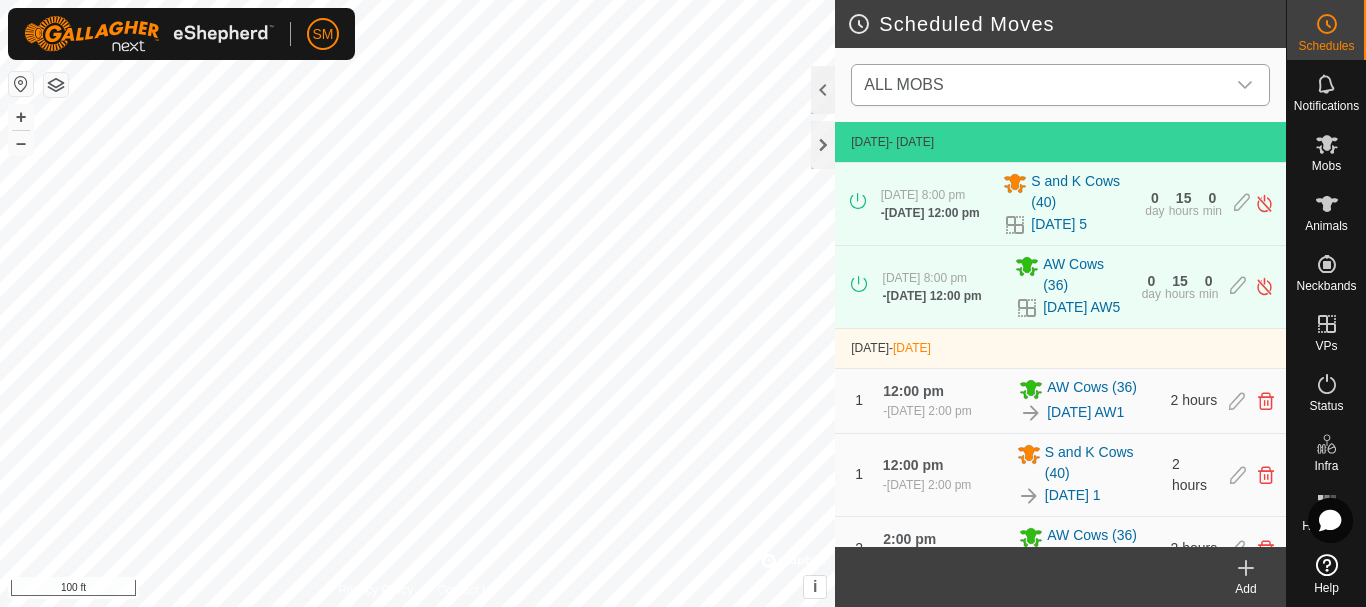 click 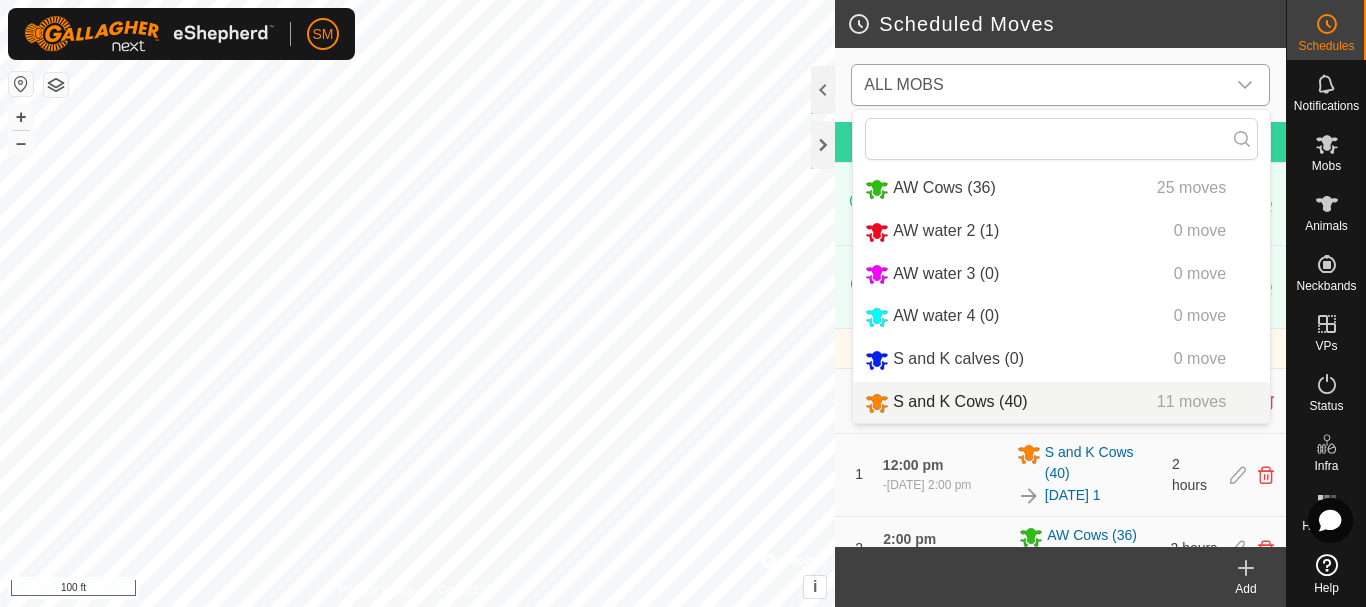 click on "S and K Cows (40) 11 moves" at bounding box center (1061, 402) 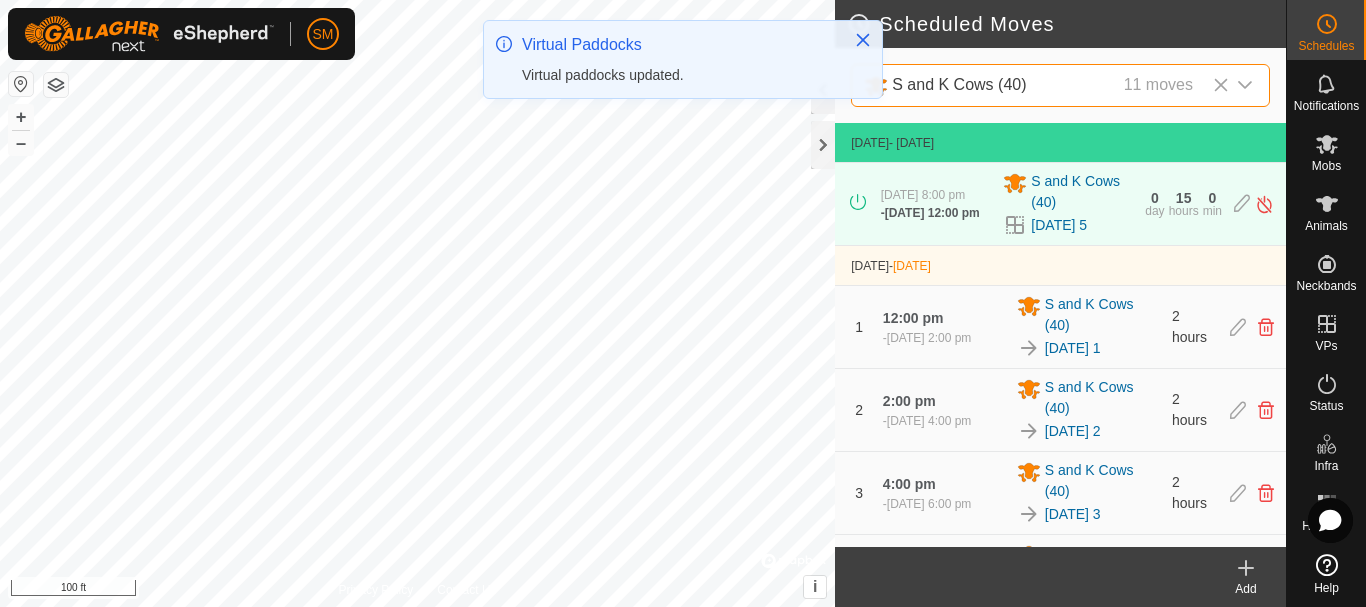 scroll, scrollTop: 597, scrollLeft: 0, axis: vertical 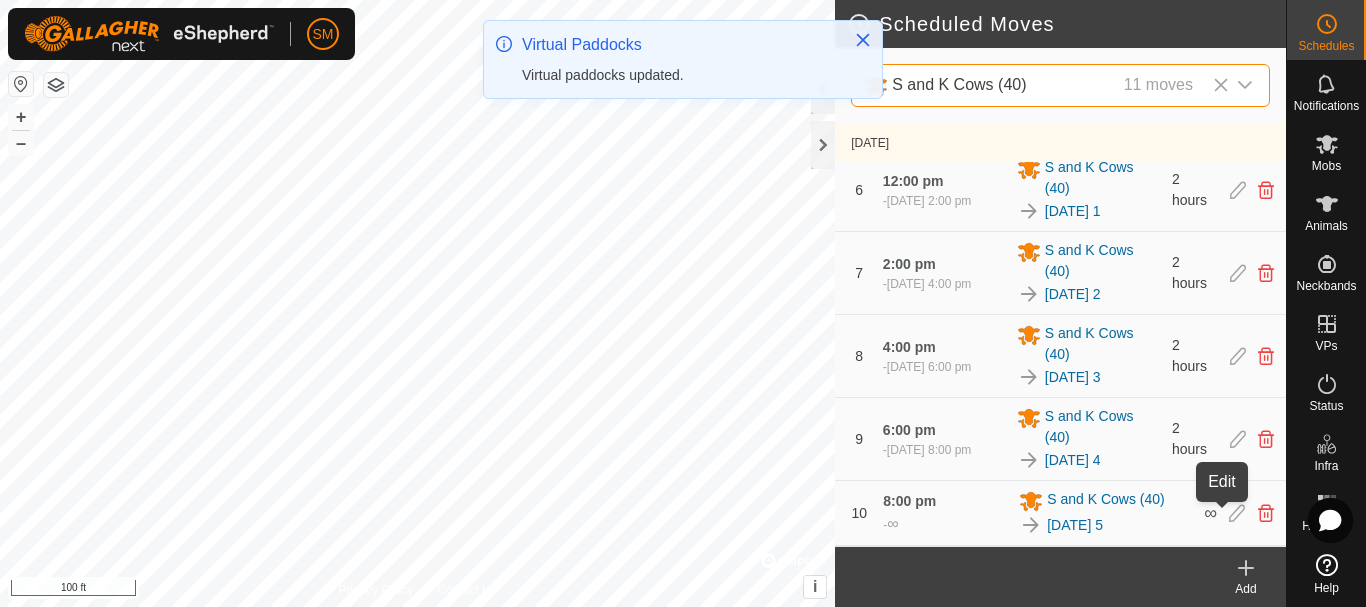 click at bounding box center (1237, 513) 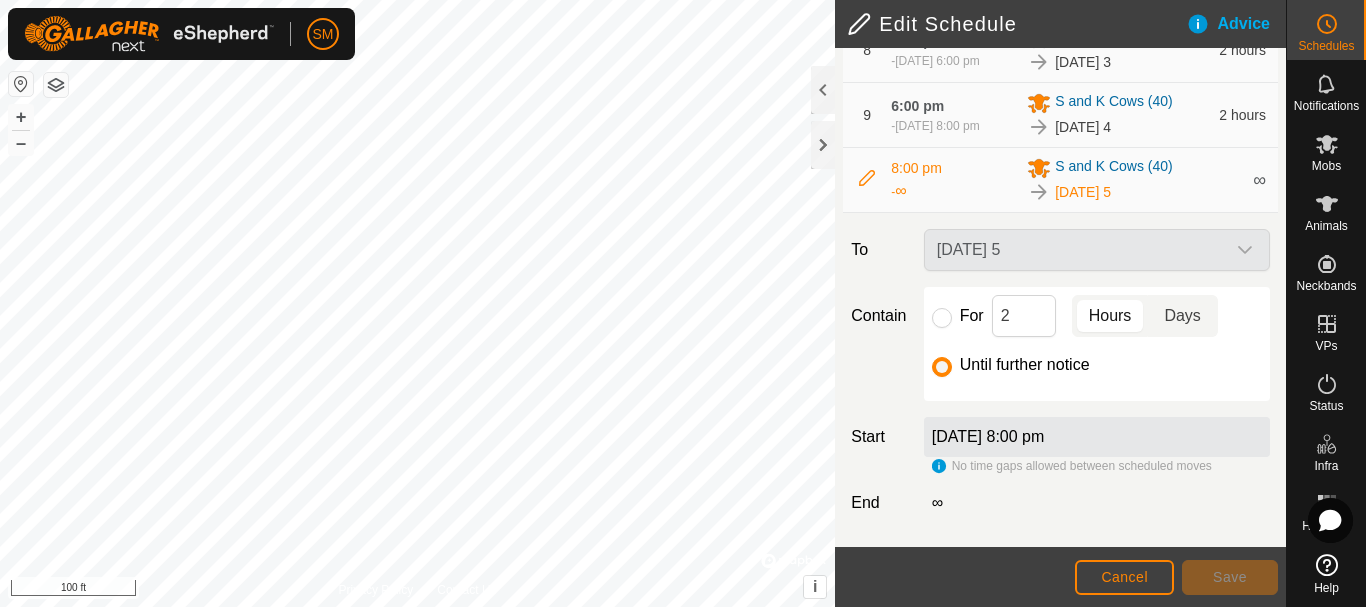 scroll, scrollTop: 862, scrollLeft: 0, axis: vertical 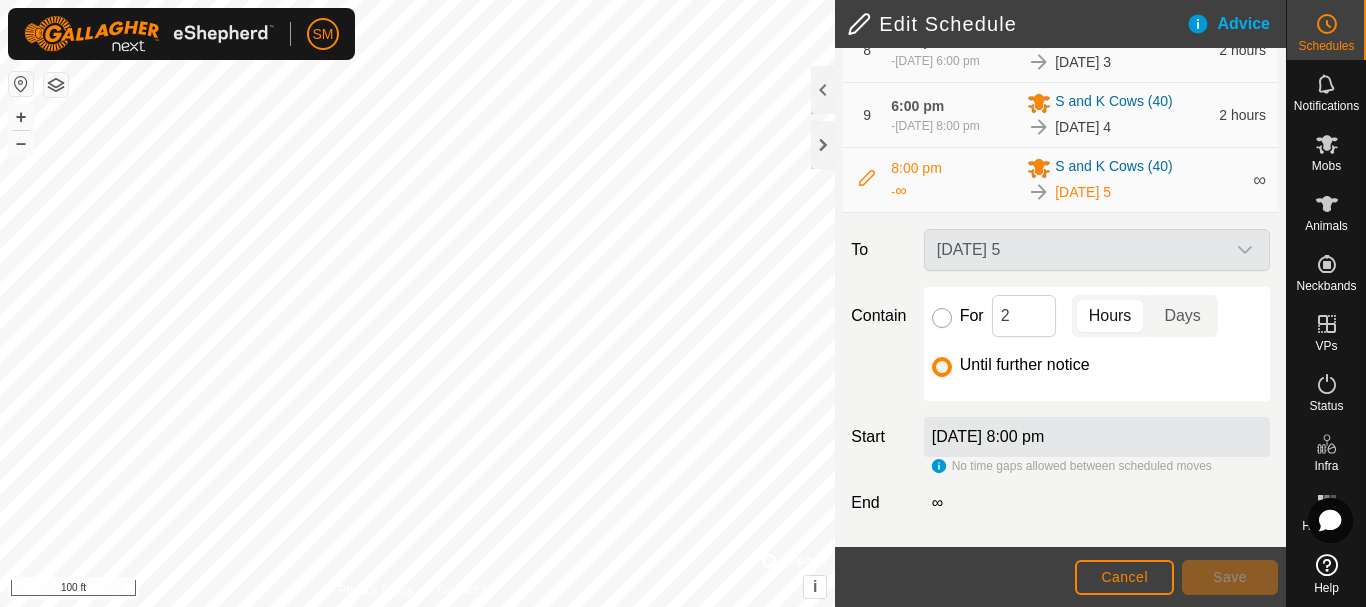 click on "For" at bounding box center (942, 318) 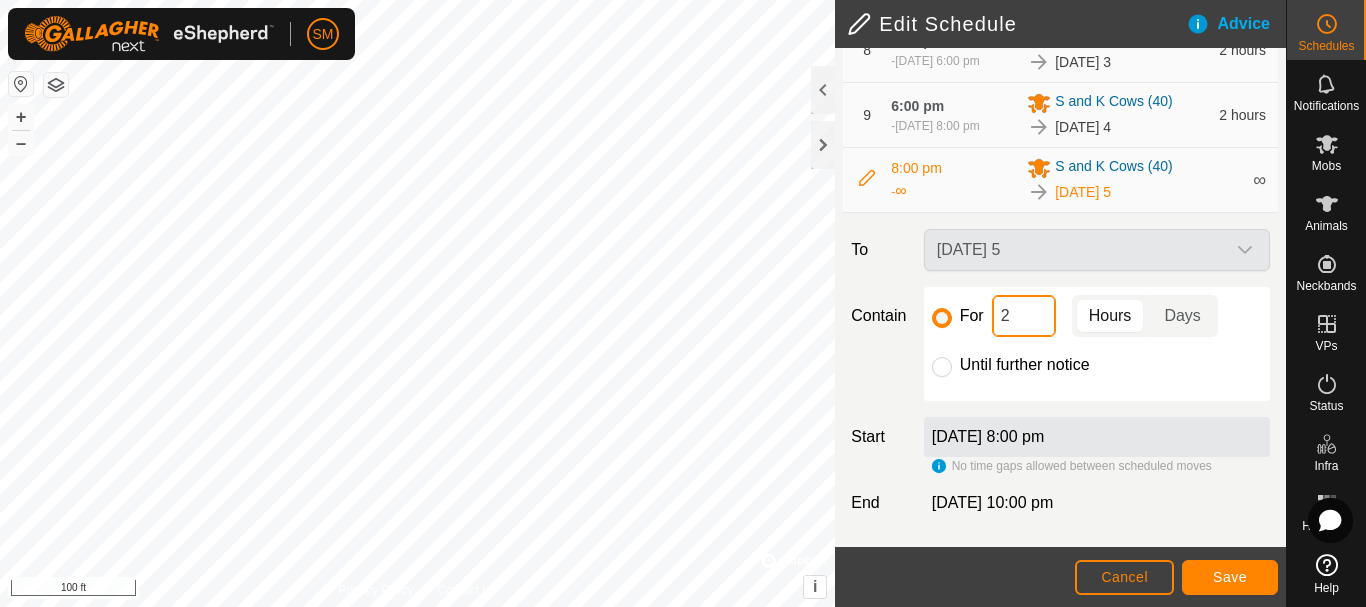 click on "2" 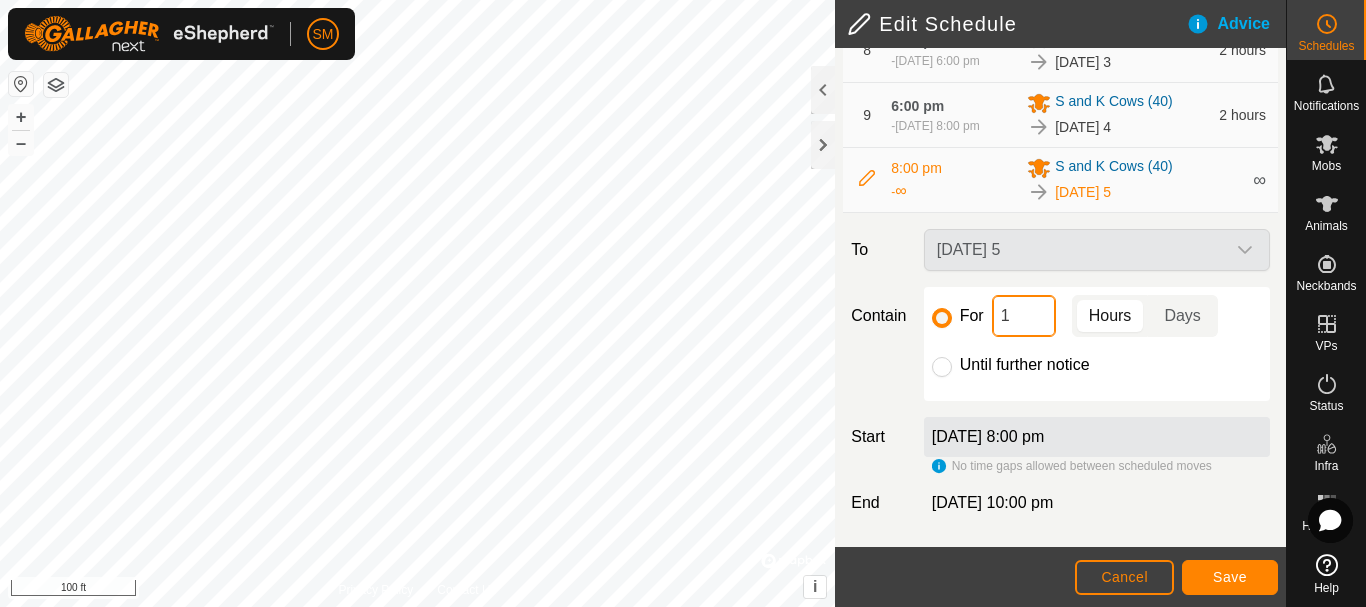 type on "16" 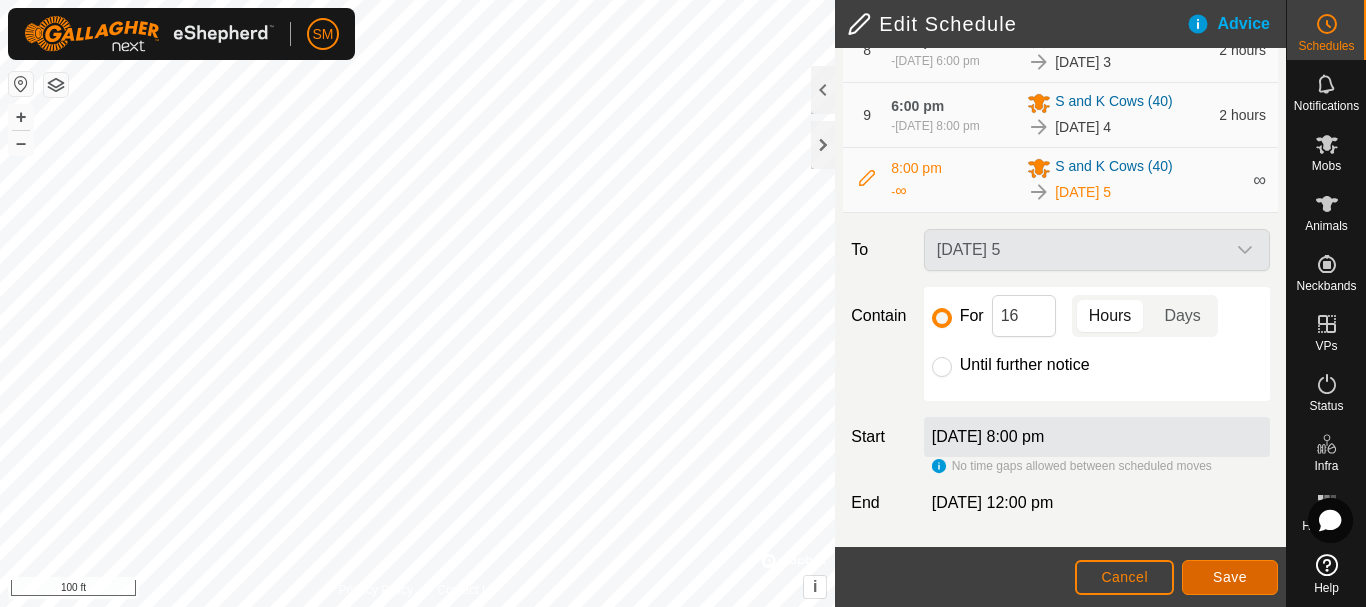 click on "Save" 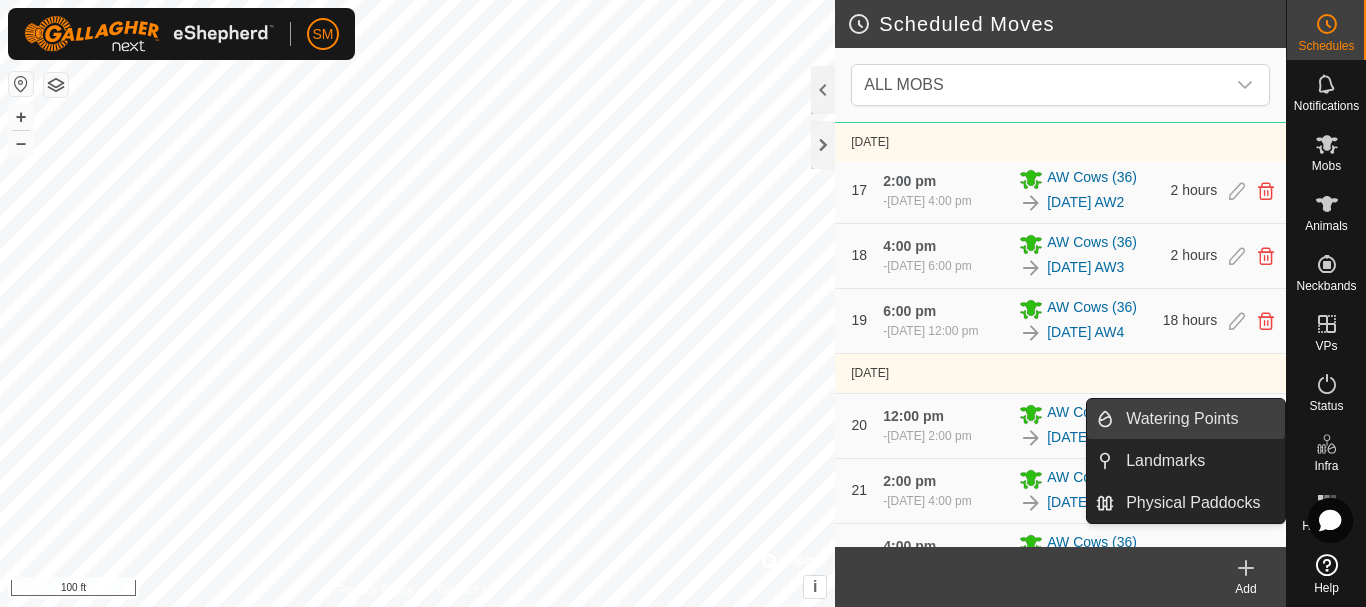 scroll, scrollTop: 2810, scrollLeft: 0, axis: vertical 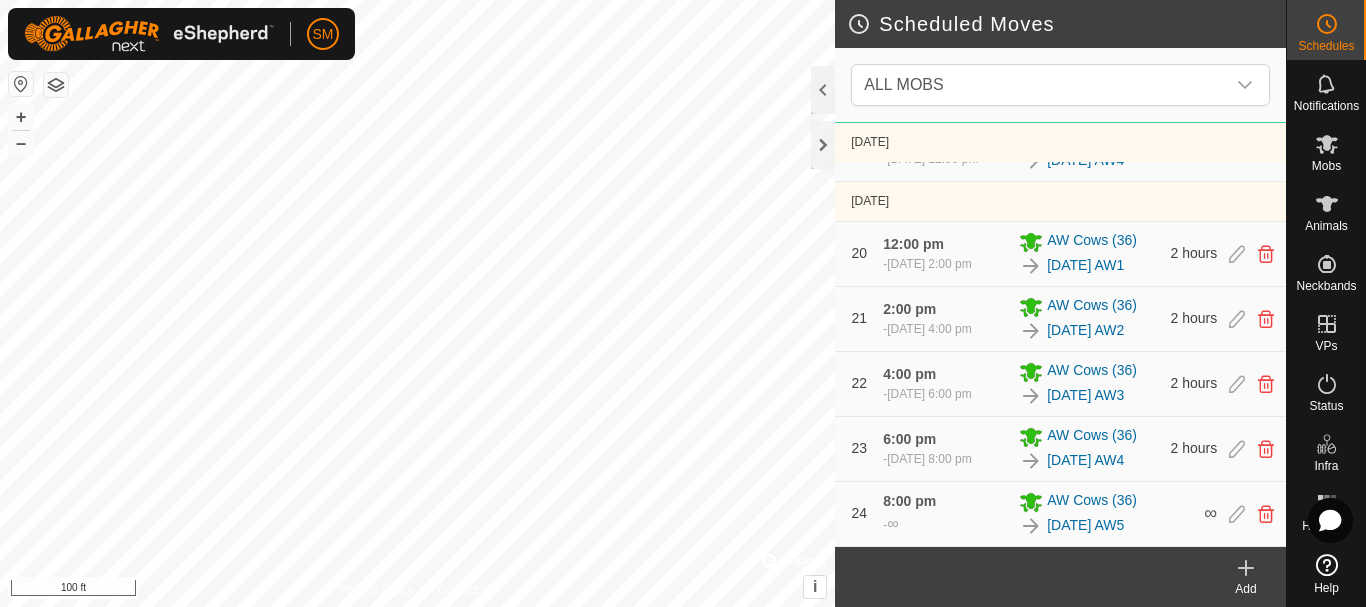 click 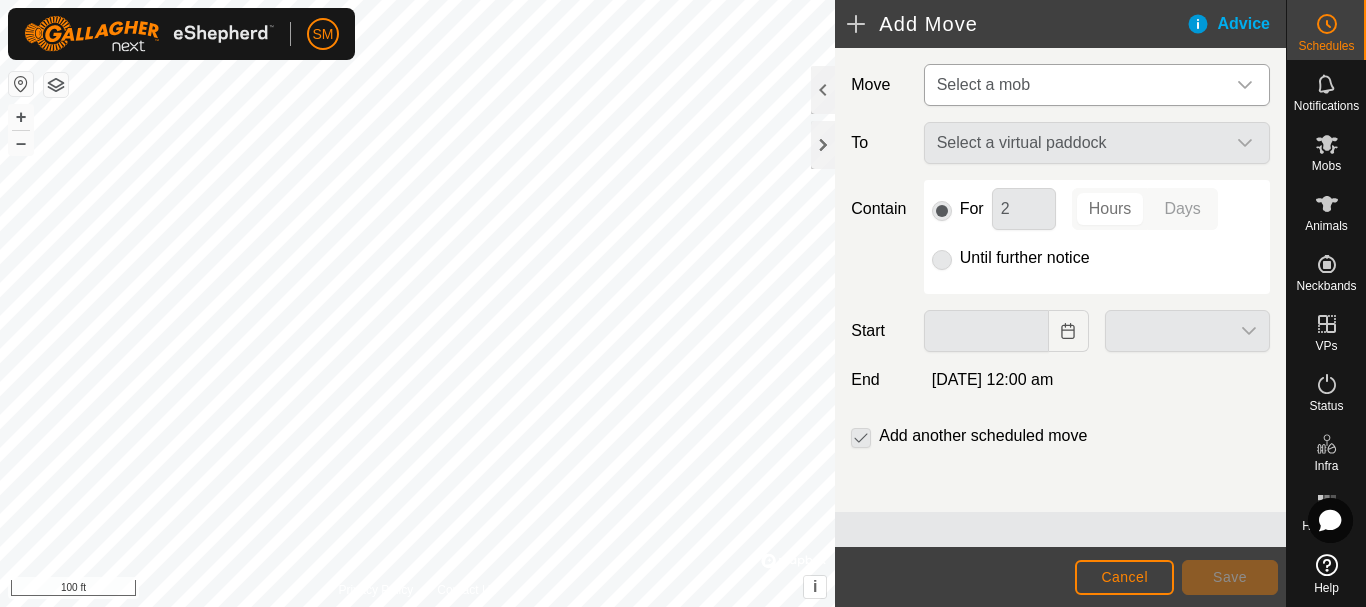 click on "Select a mob" at bounding box center [1077, 85] 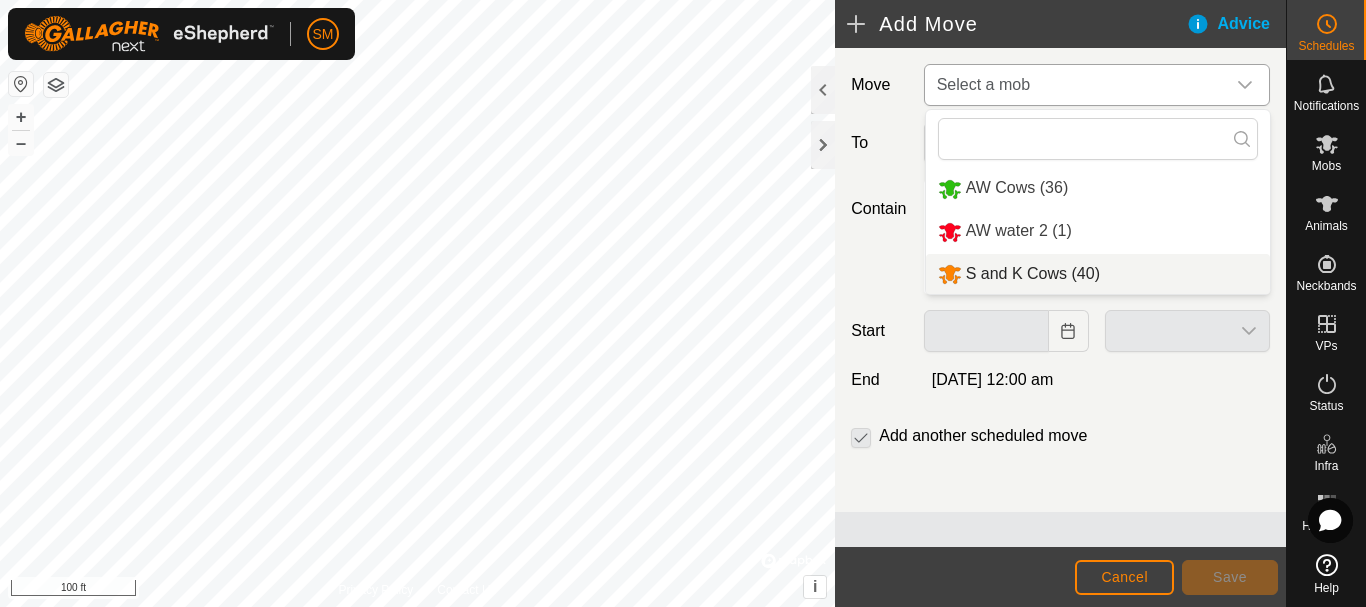 click on "S and K Cows (40)" at bounding box center (1098, 274) 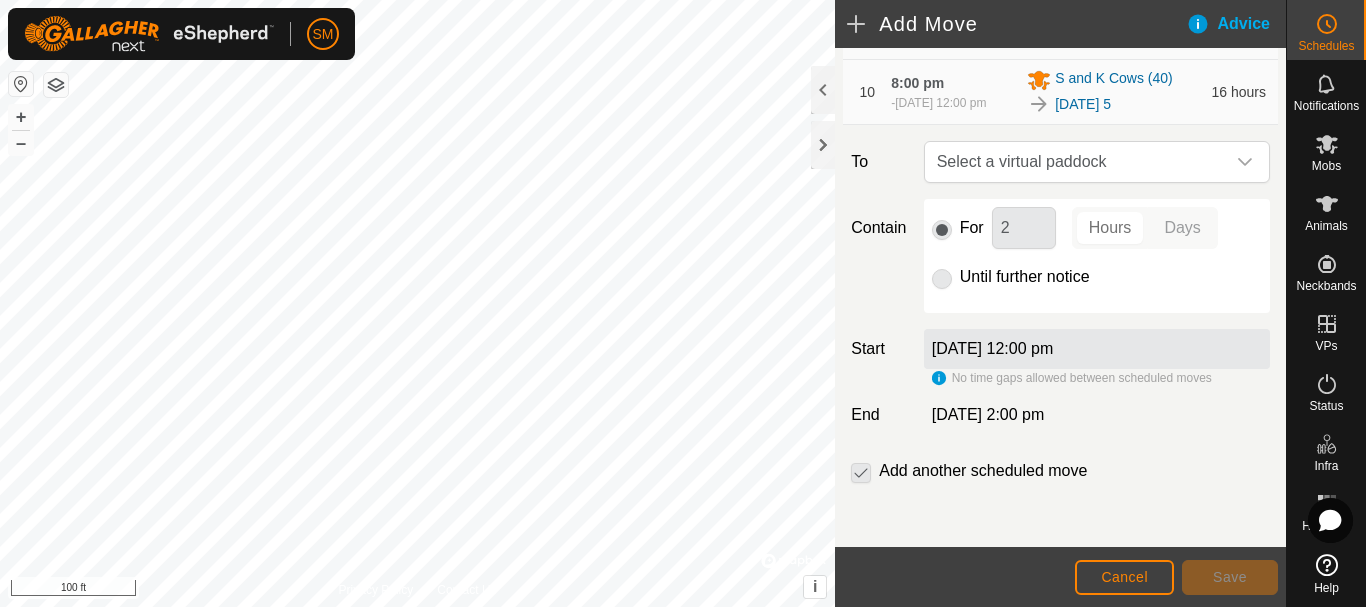 scroll, scrollTop: 965, scrollLeft: 0, axis: vertical 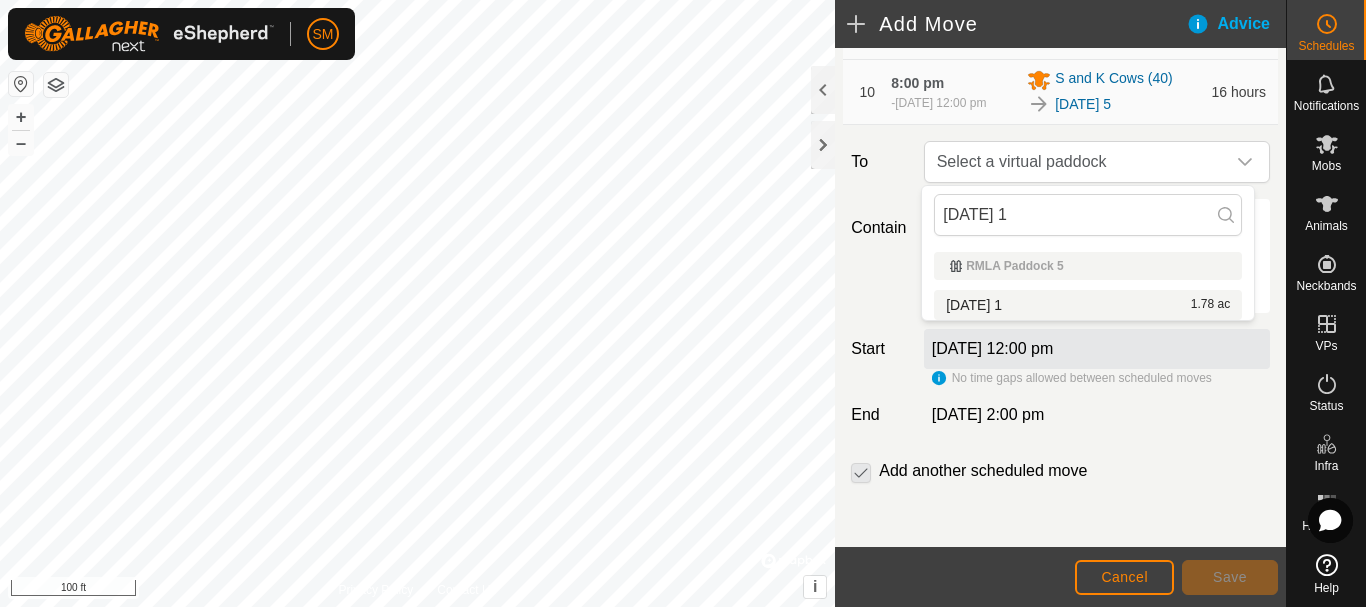 type on "[DATE] 1" 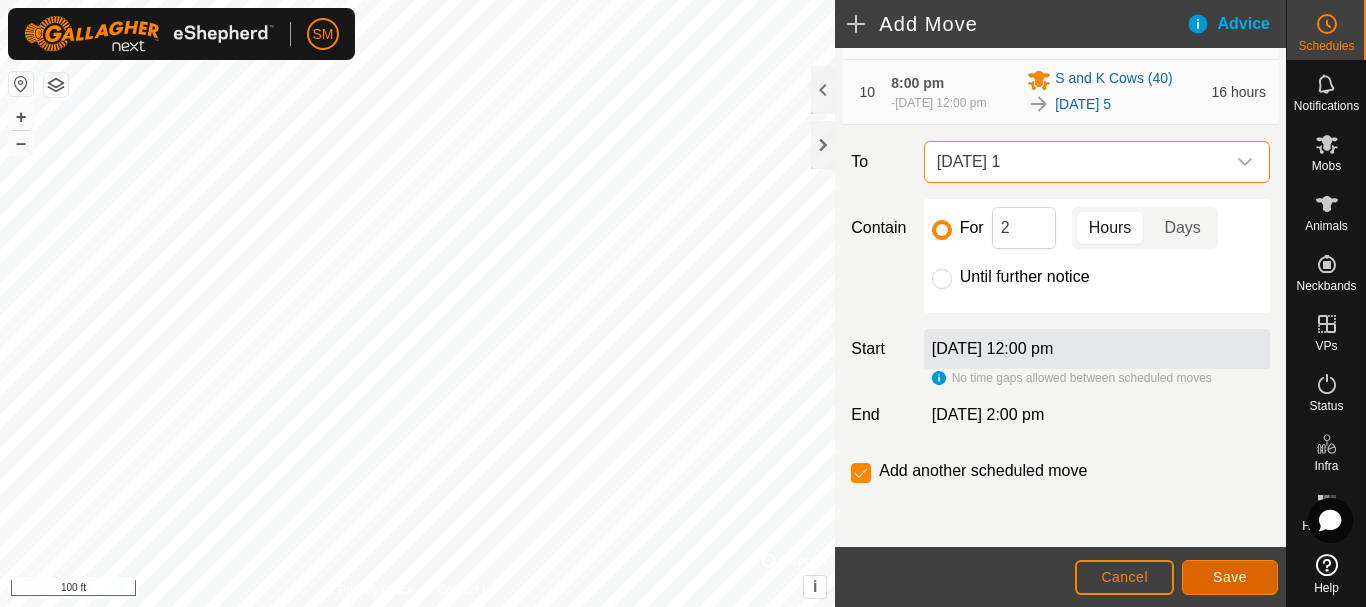 click on "Save" 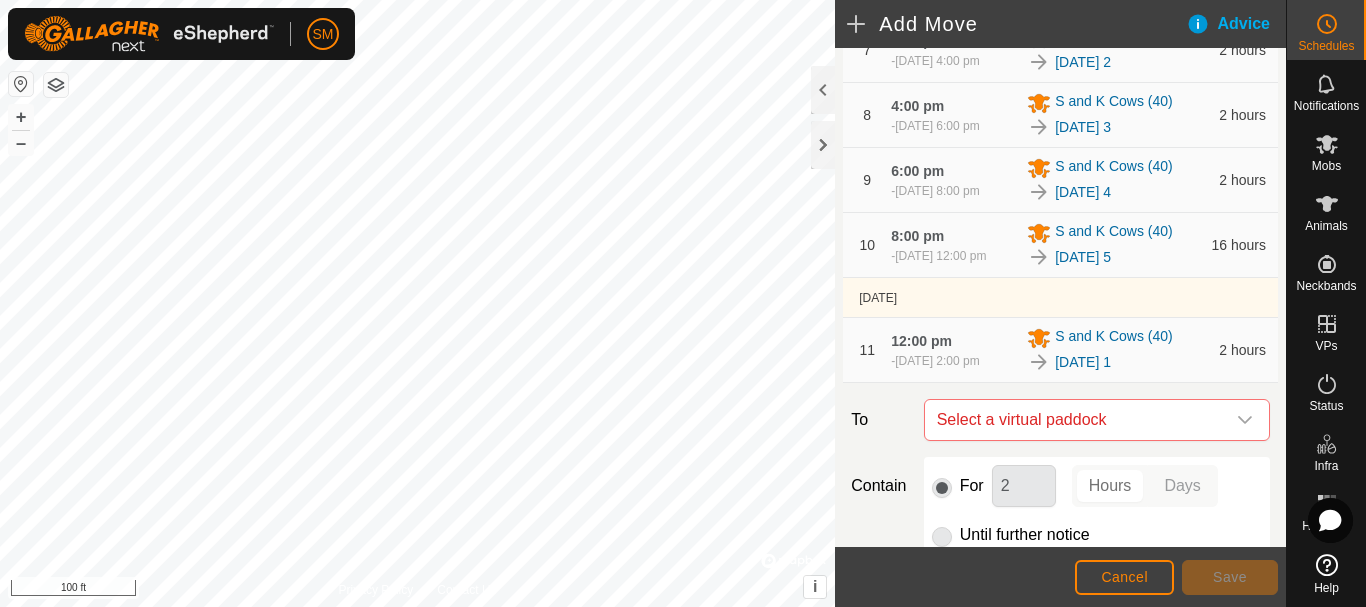 scroll, scrollTop: 1070, scrollLeft: 0, axis: vertical 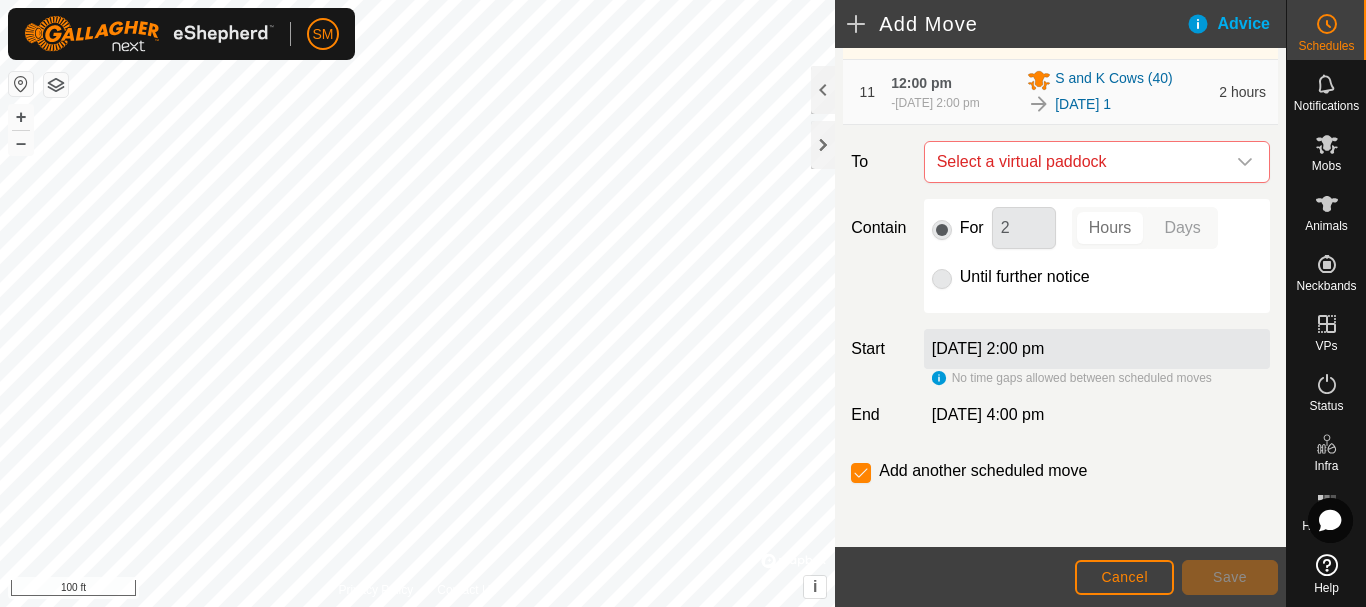 click at bounding box center [1245, 162] 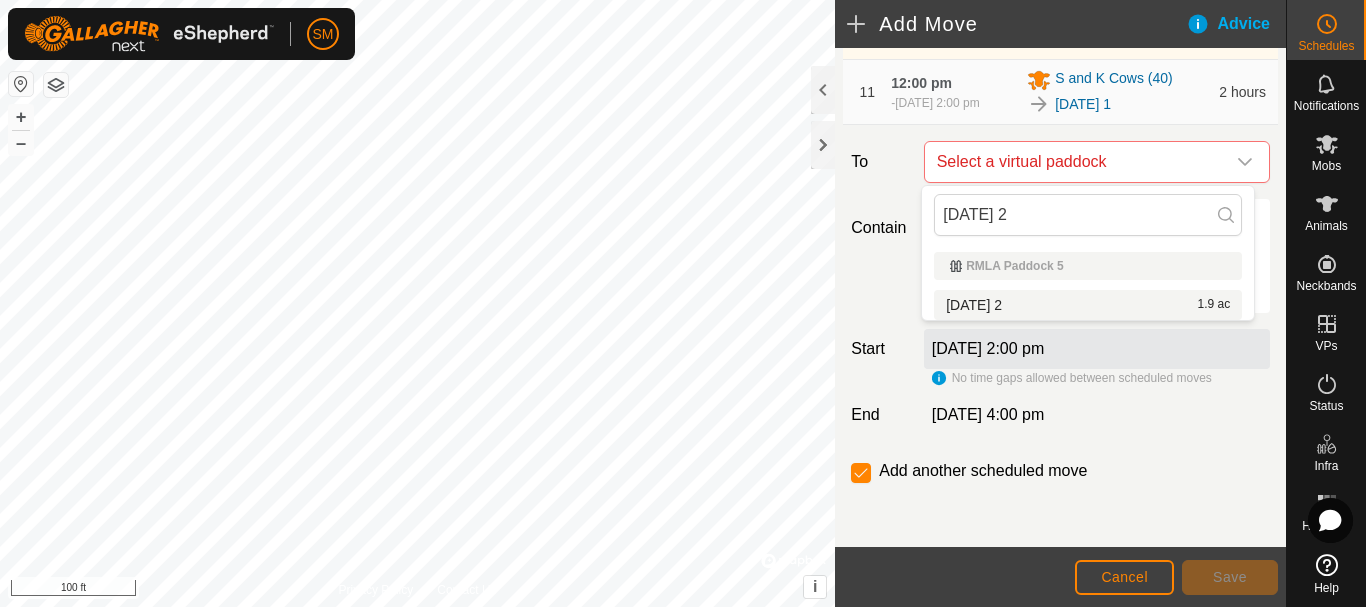 type on "[DATE] 2" 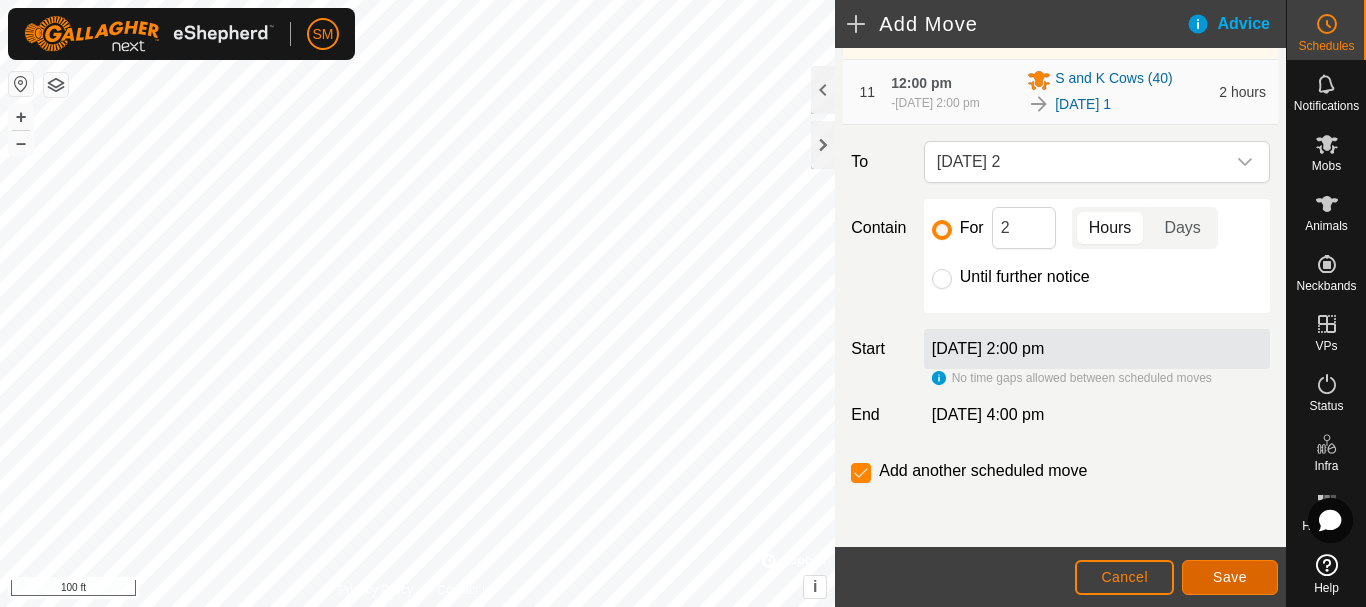 click on "Save" 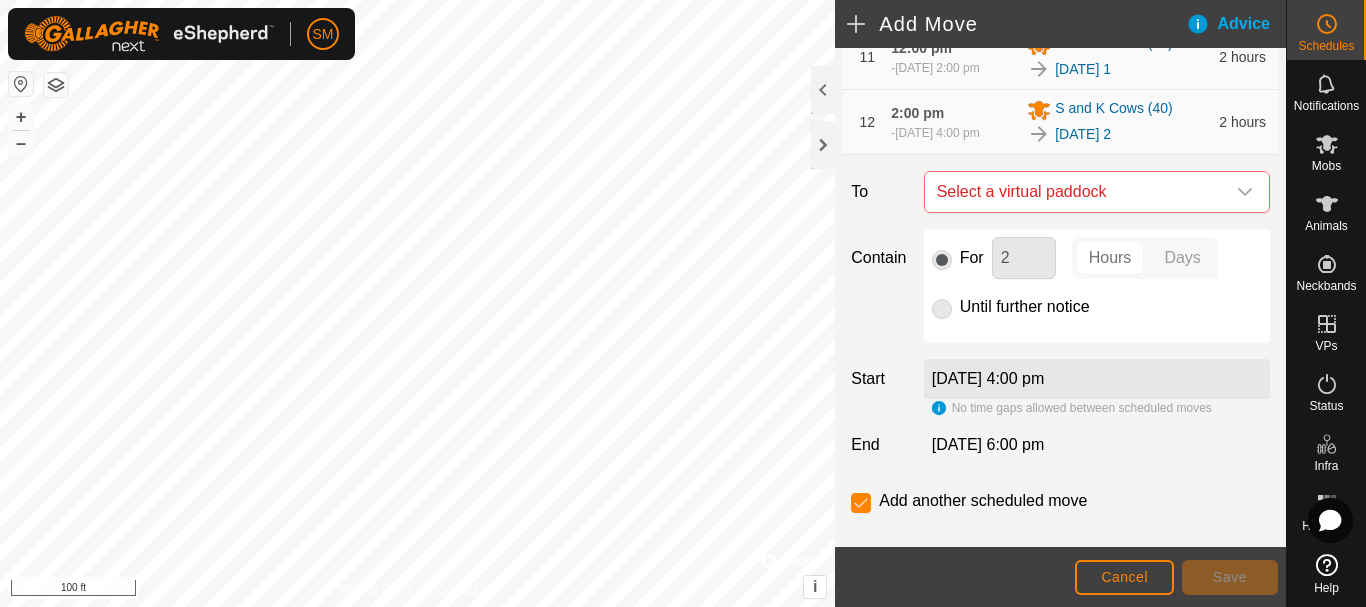 scroll, scrollTop: 1135, scrollLeft: 0, axis: vertical 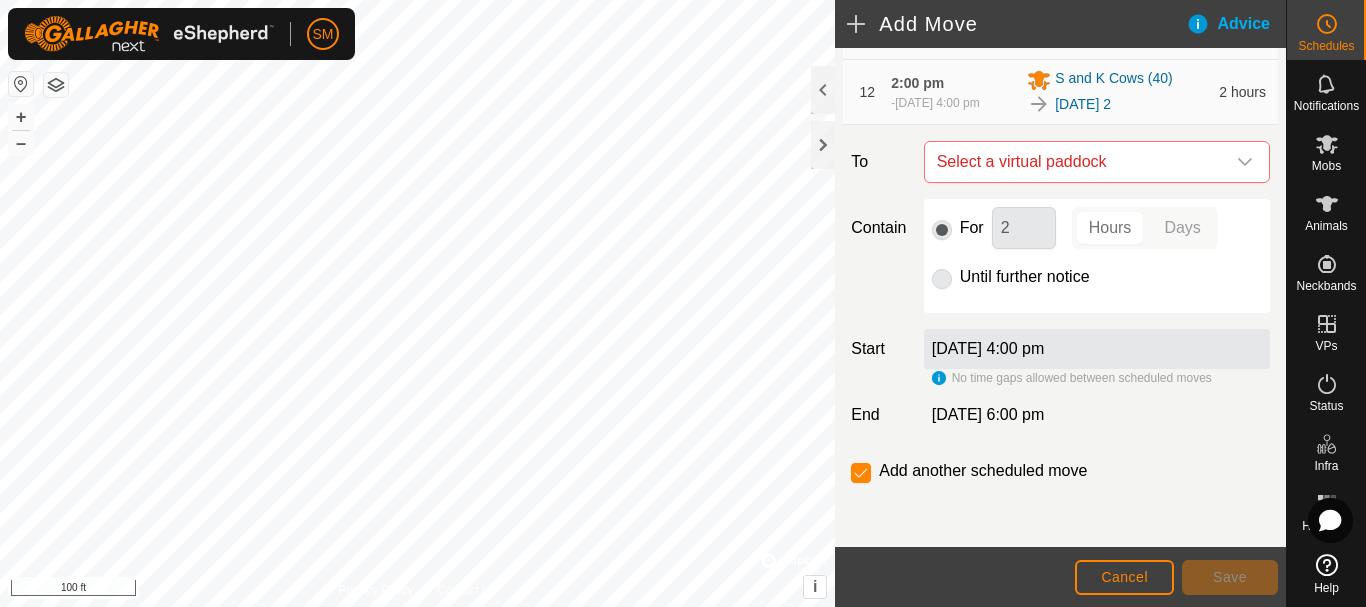 click at bounding box center (1245, 162) 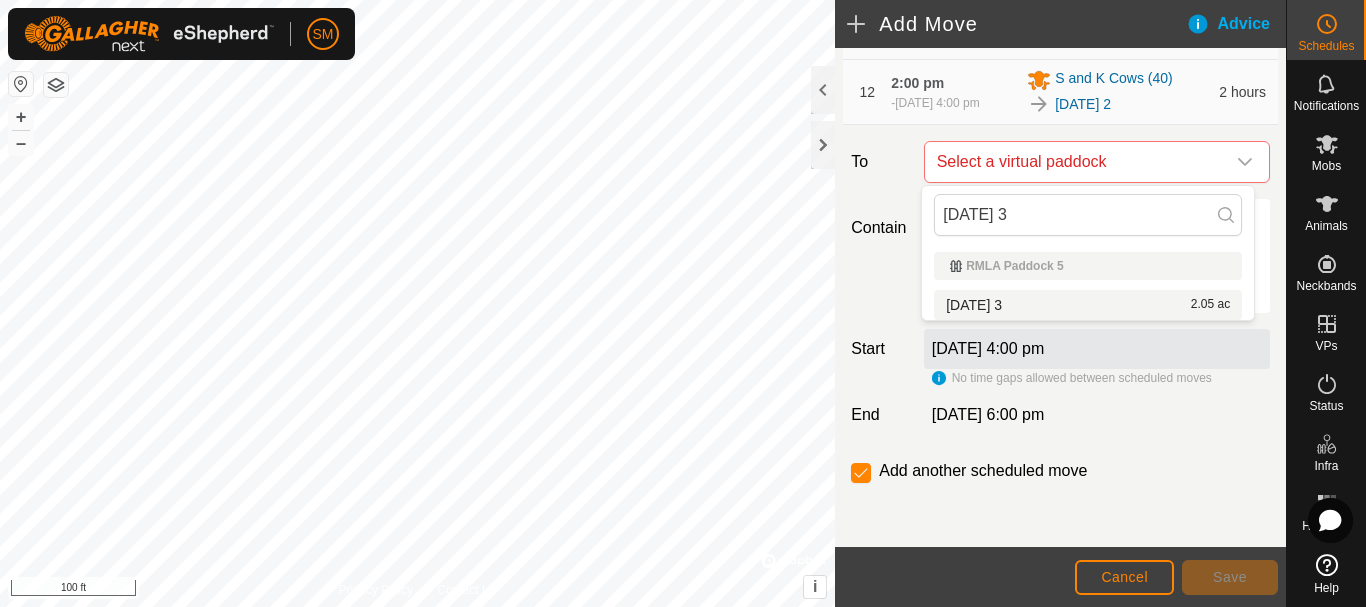 type on "[DATE] 3" 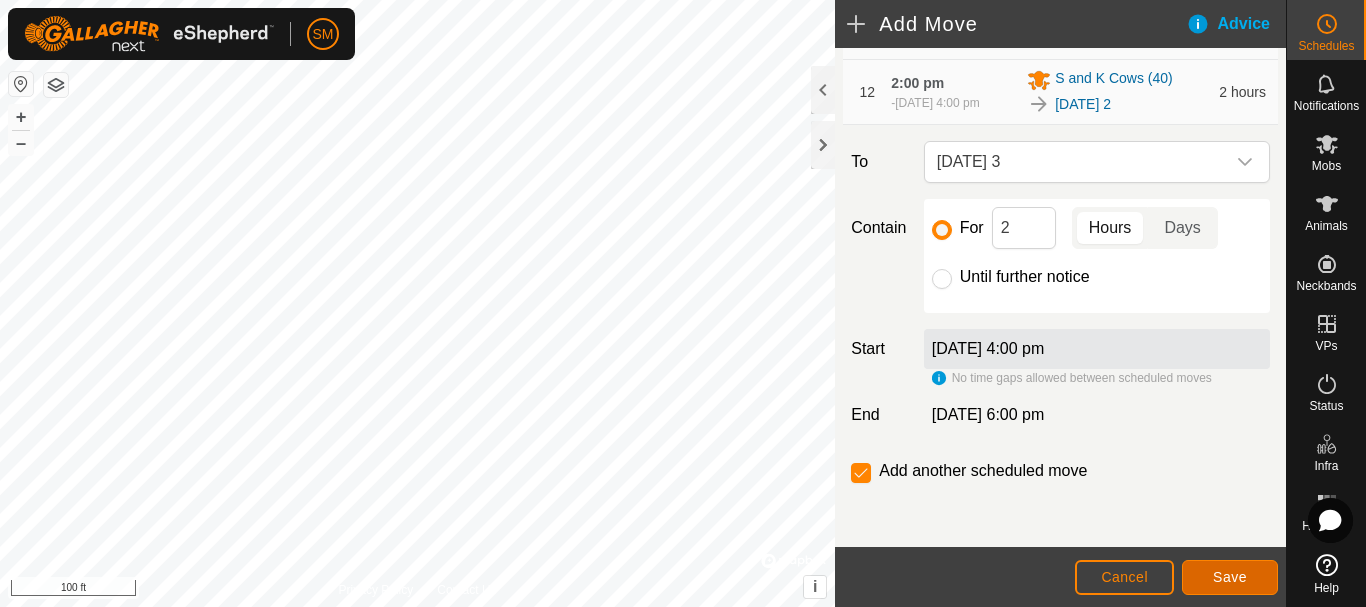 click on "Save" 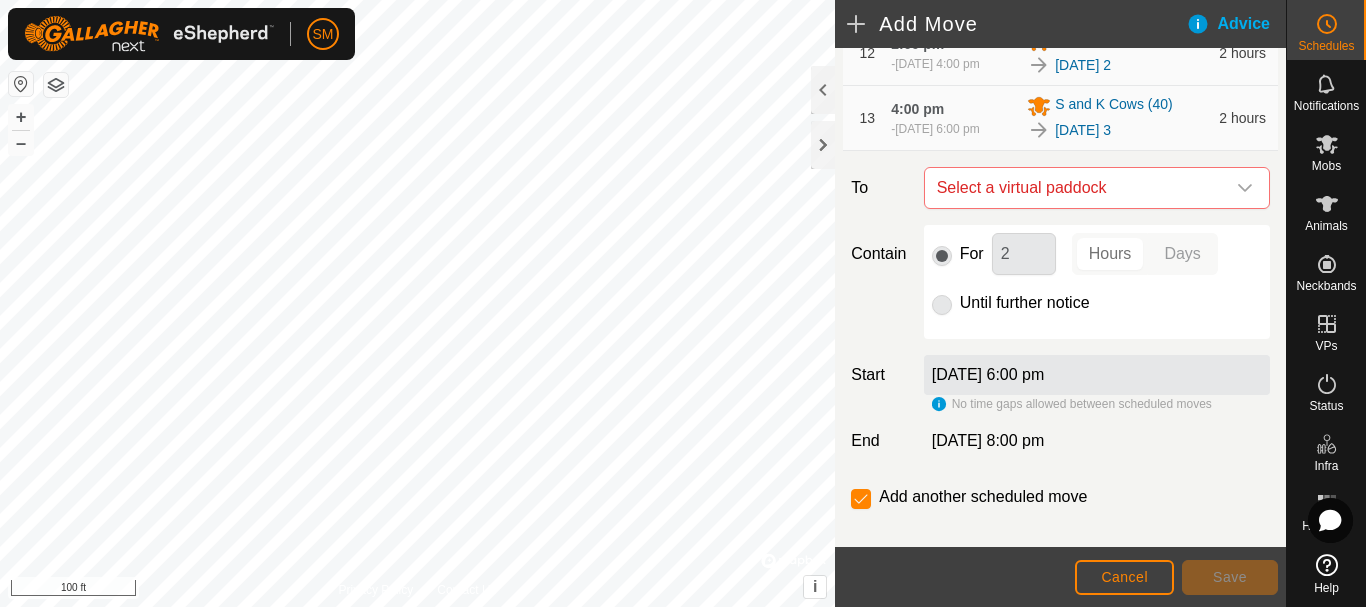 scroll, scrollTop: 1200, scrollLeft: 0, axis: vertical 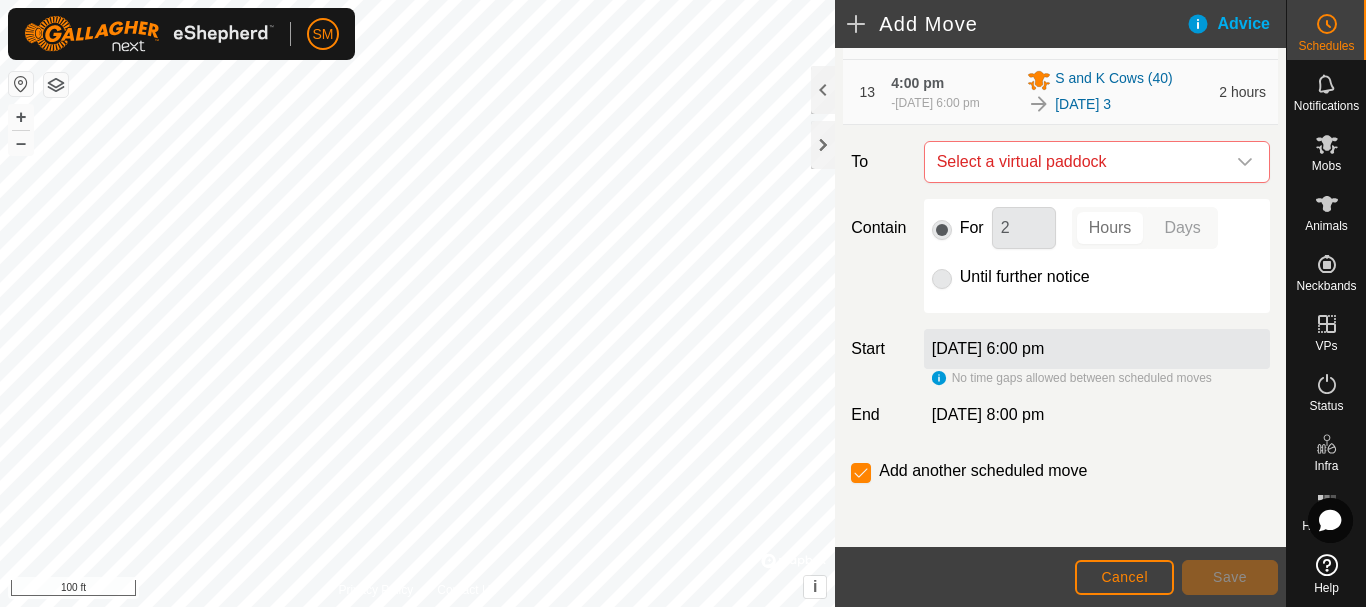 click 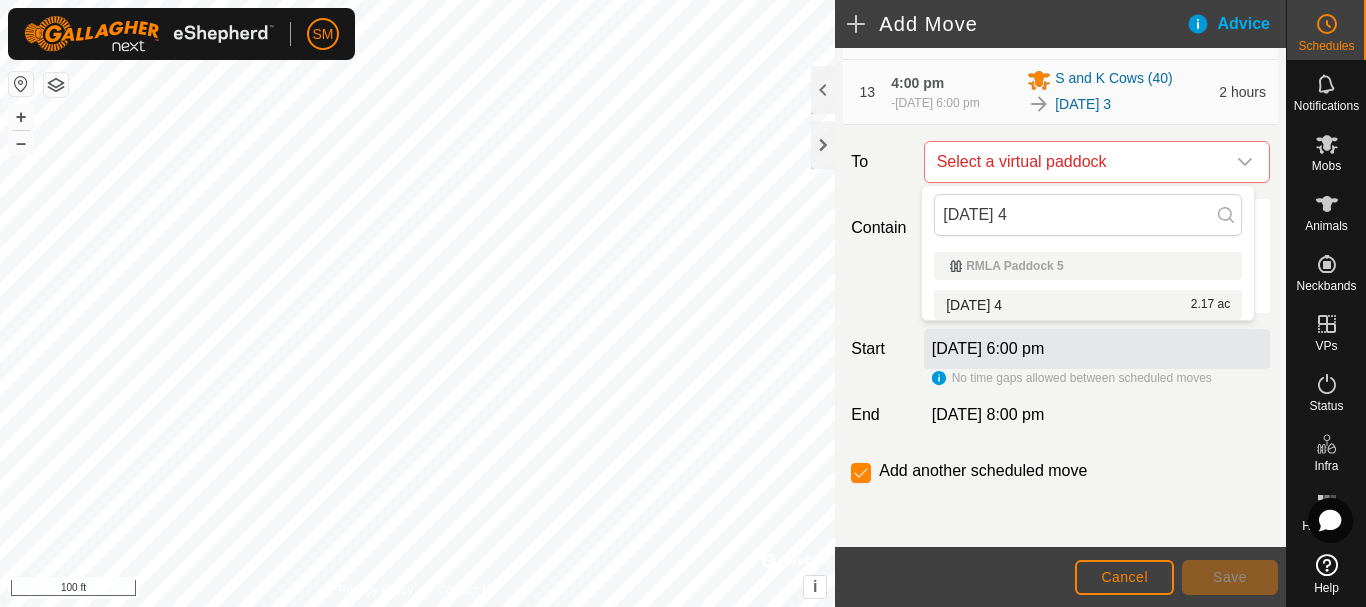 type on "[DATE] 4" 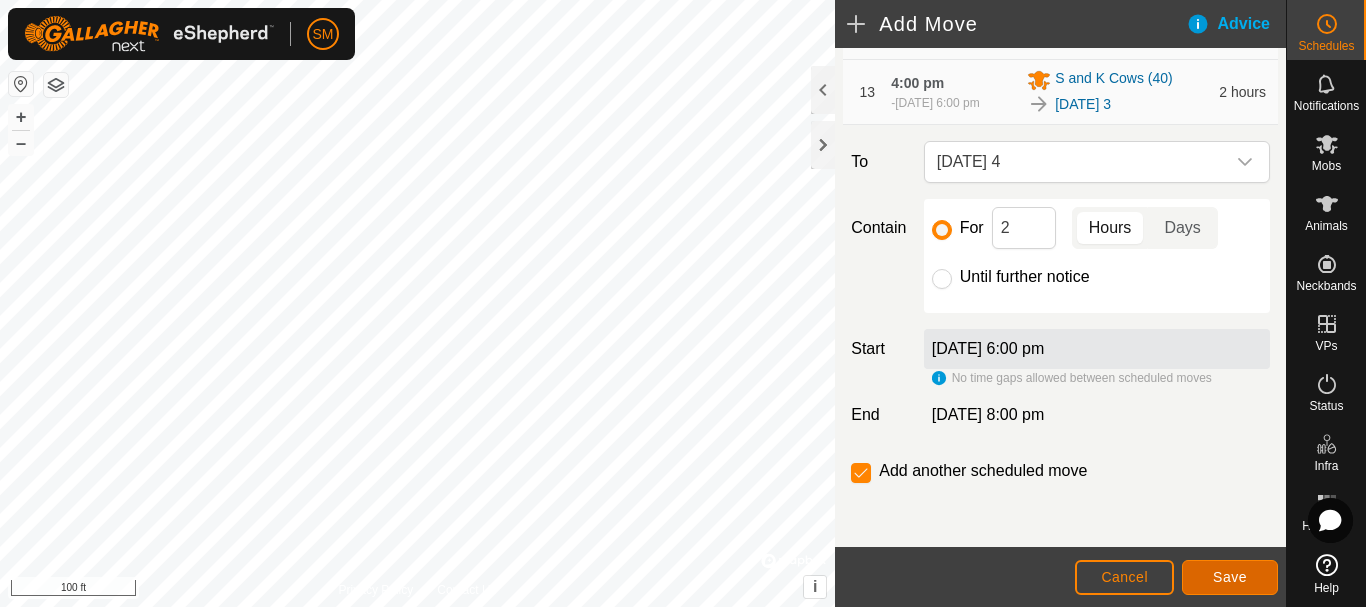 click on "Save" 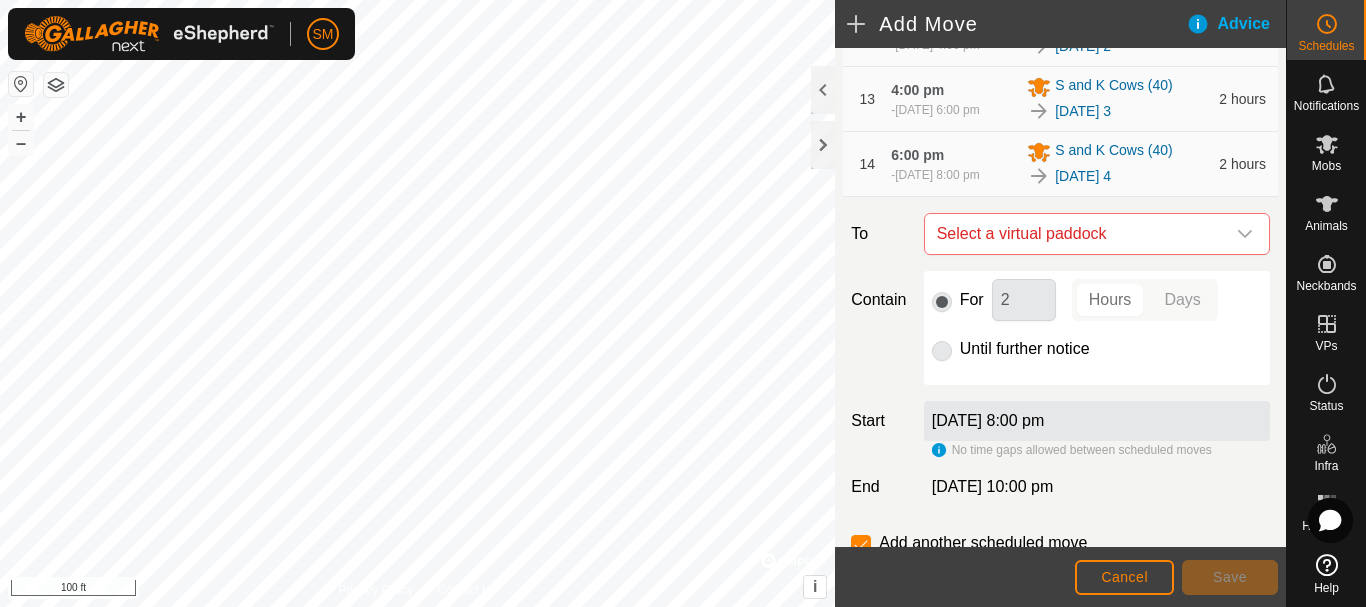 scroll, scrollTop: 1265, scrollLeft: 0, axis: vertical 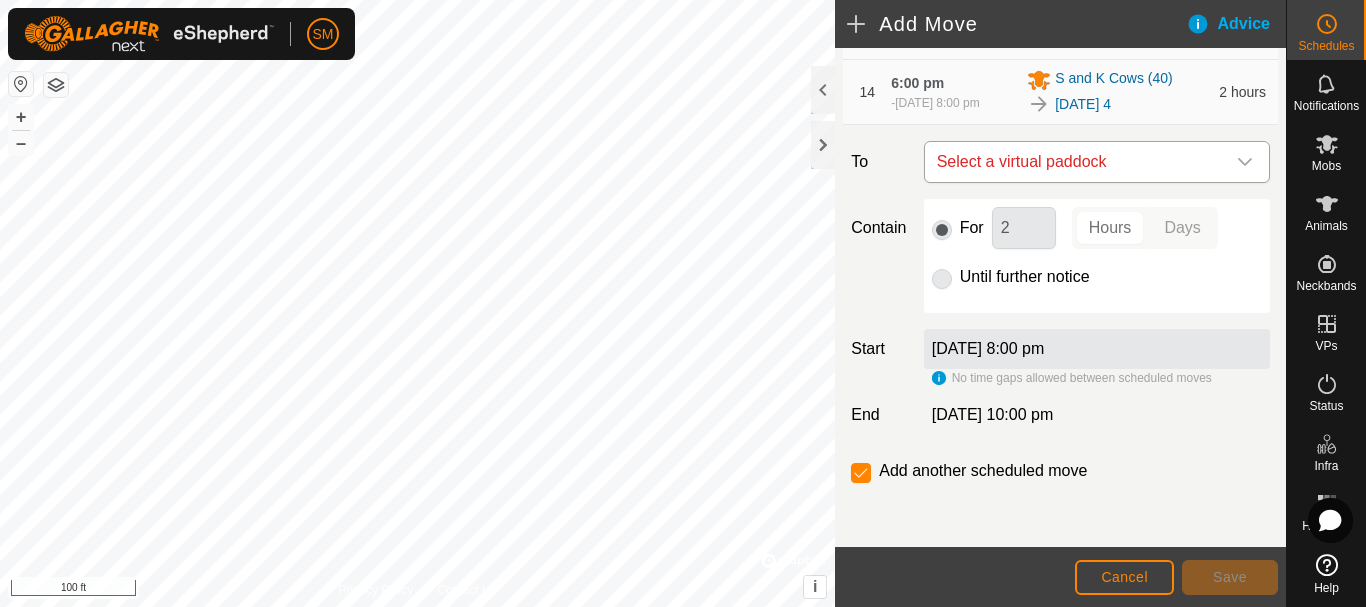 click 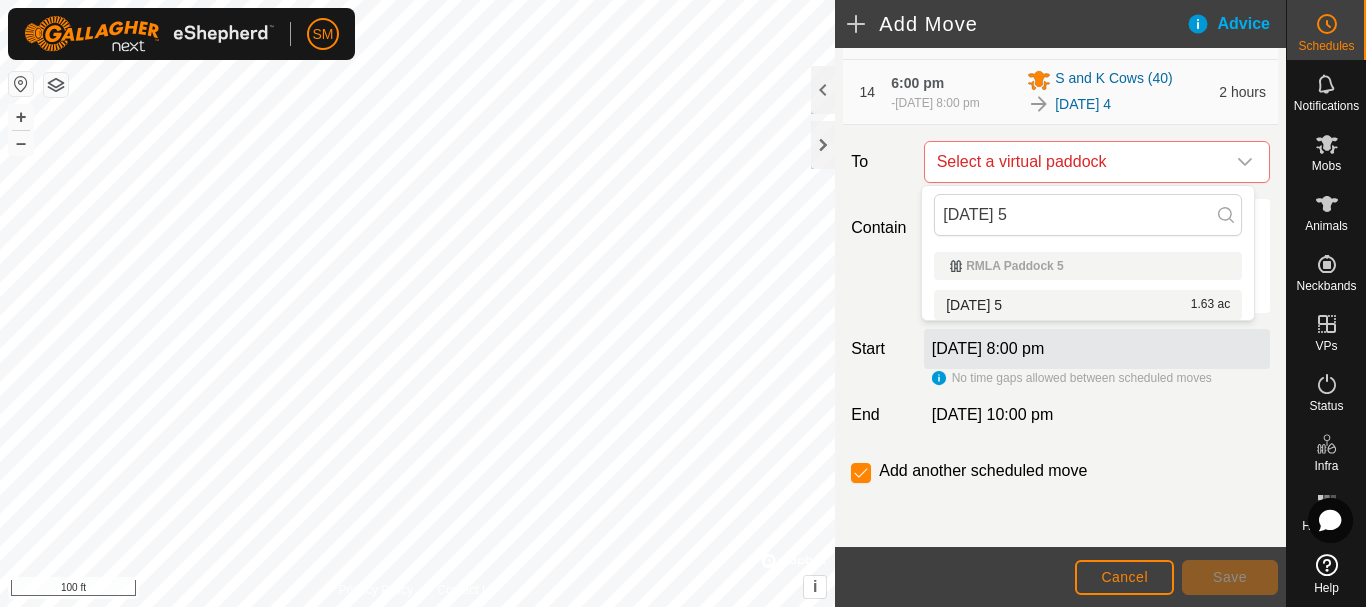 type on "[DATE] 5" 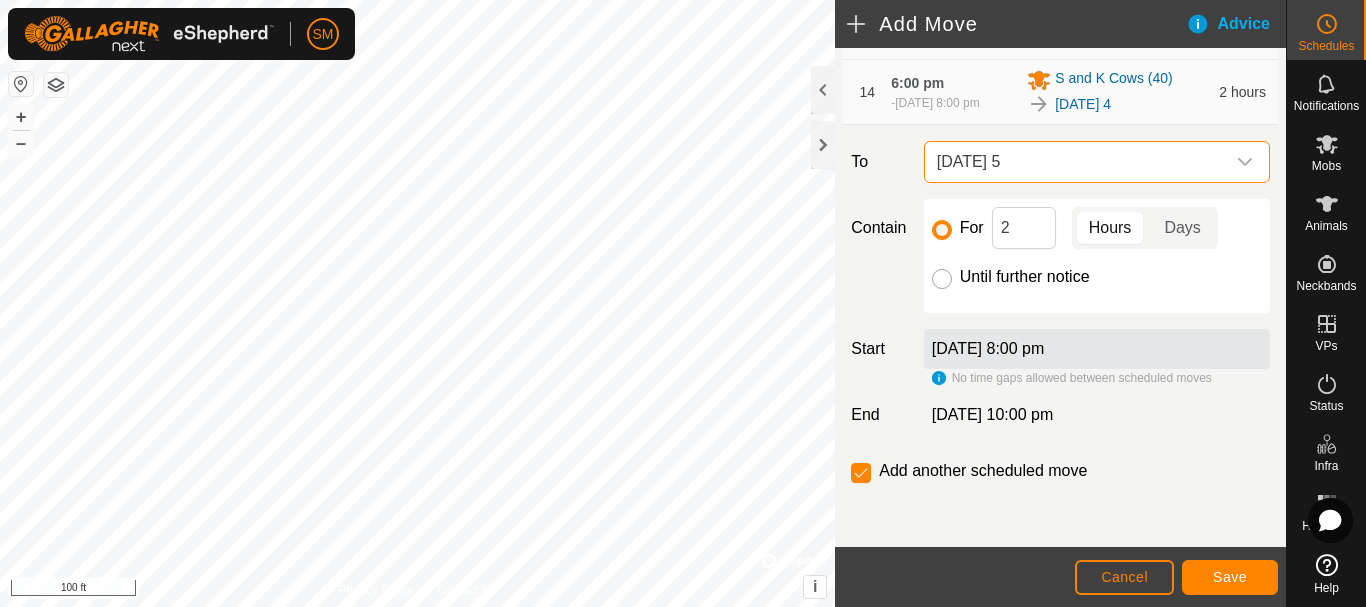 click on "Until further notice" at bounding box center [942, 279] 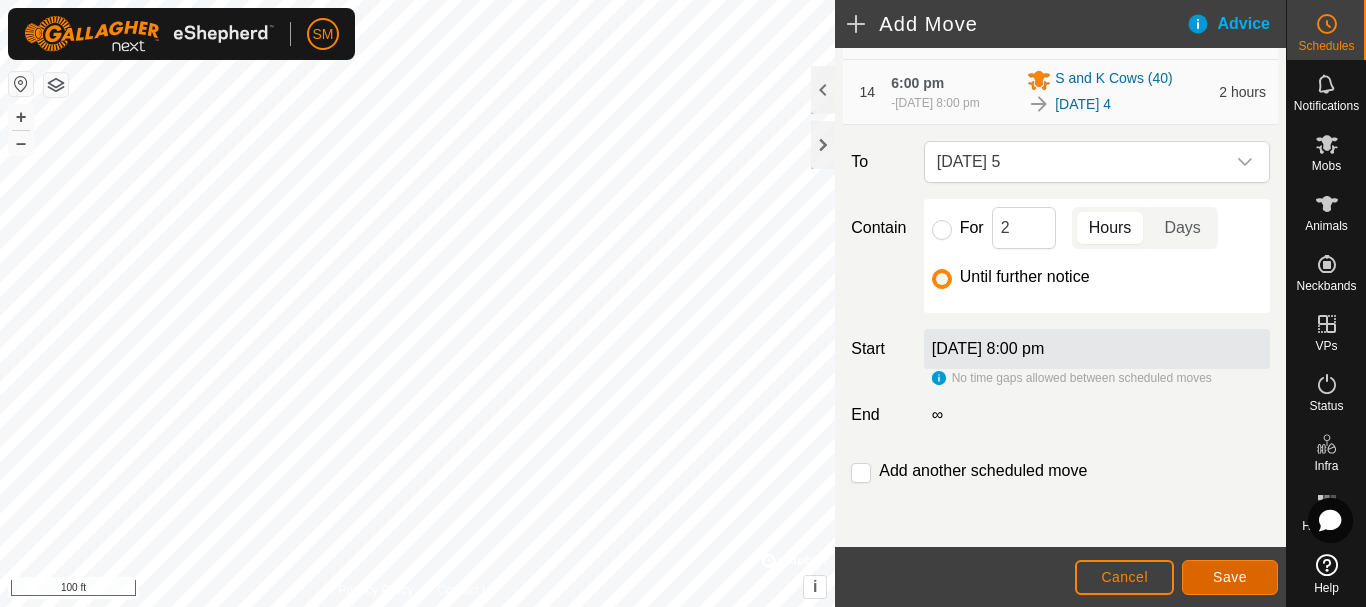 click on "Save" 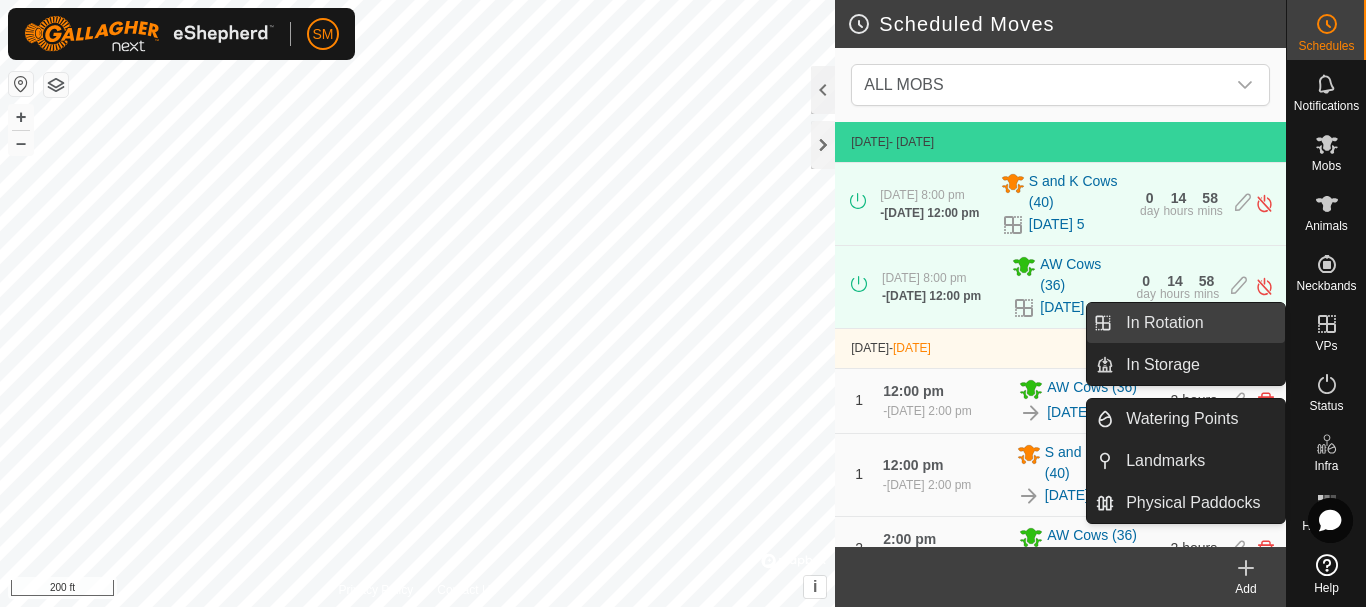 click on "In Rotation" at bounding box center [1199, 323] 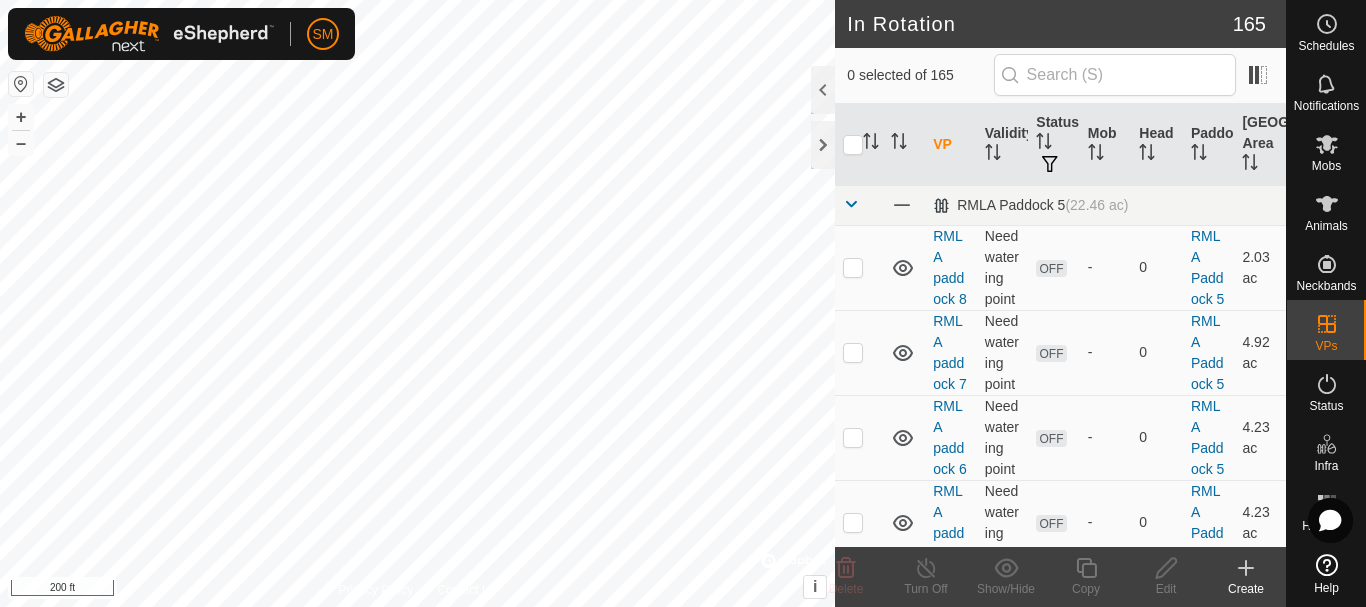 click 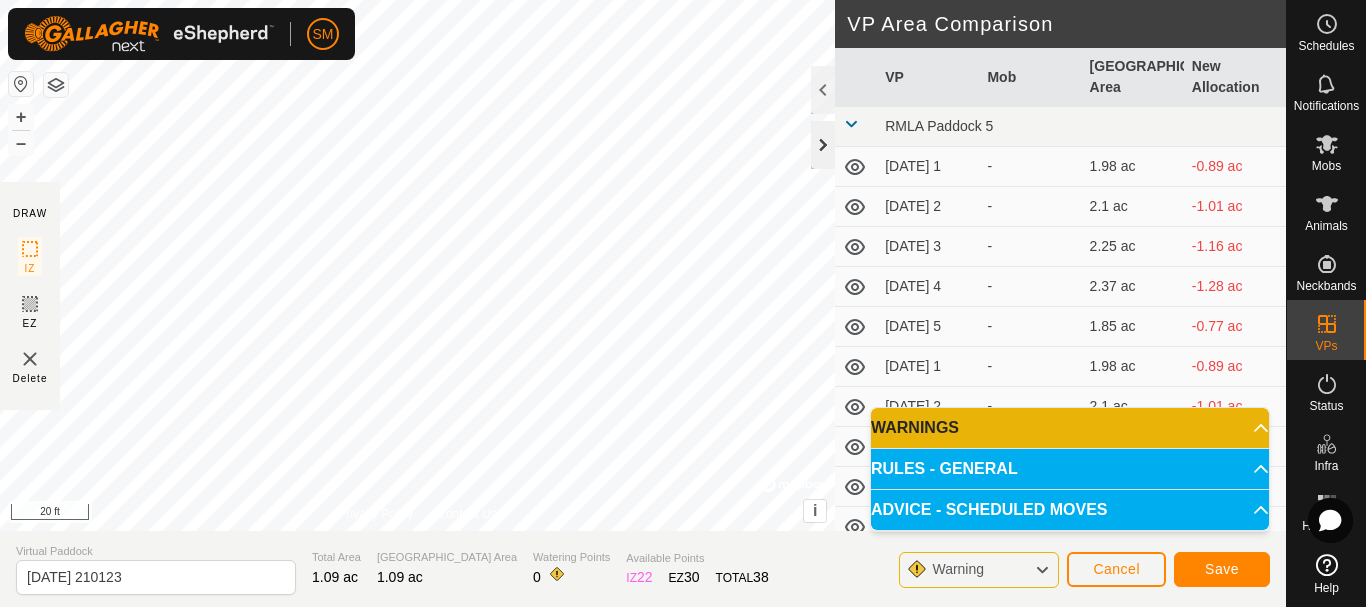 click 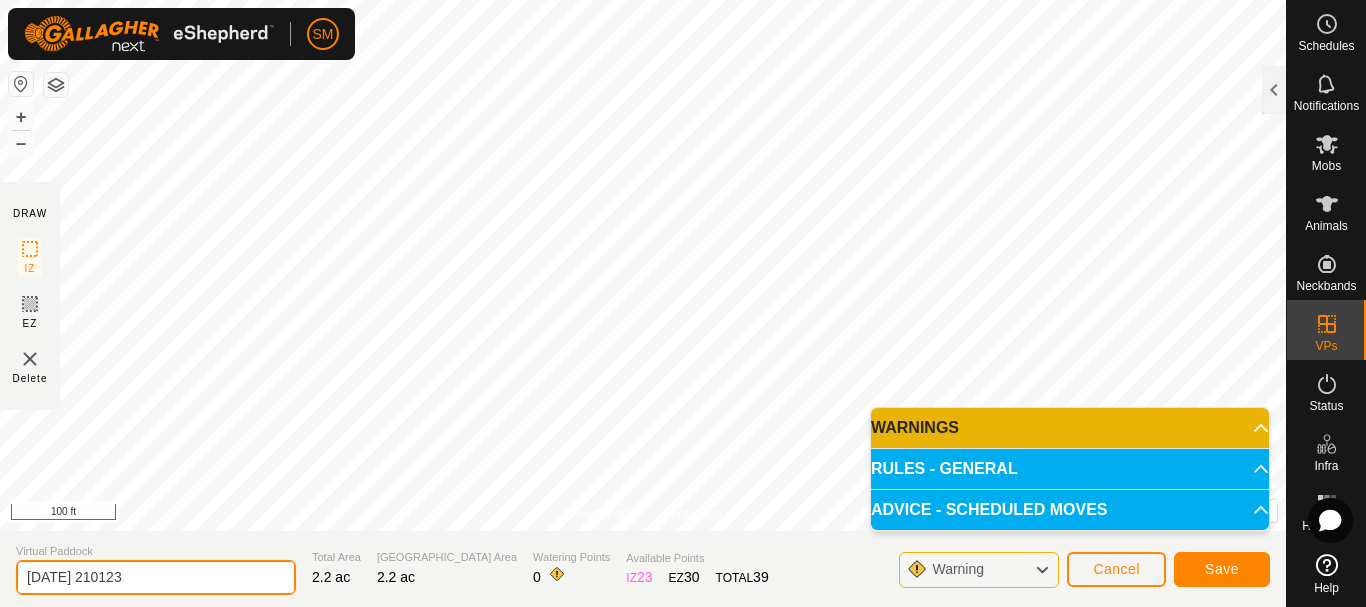 drag, startPoint x: 198, startPoint y: 577, endPoint x: 0, endPoint y: 590, distance: 198.42632 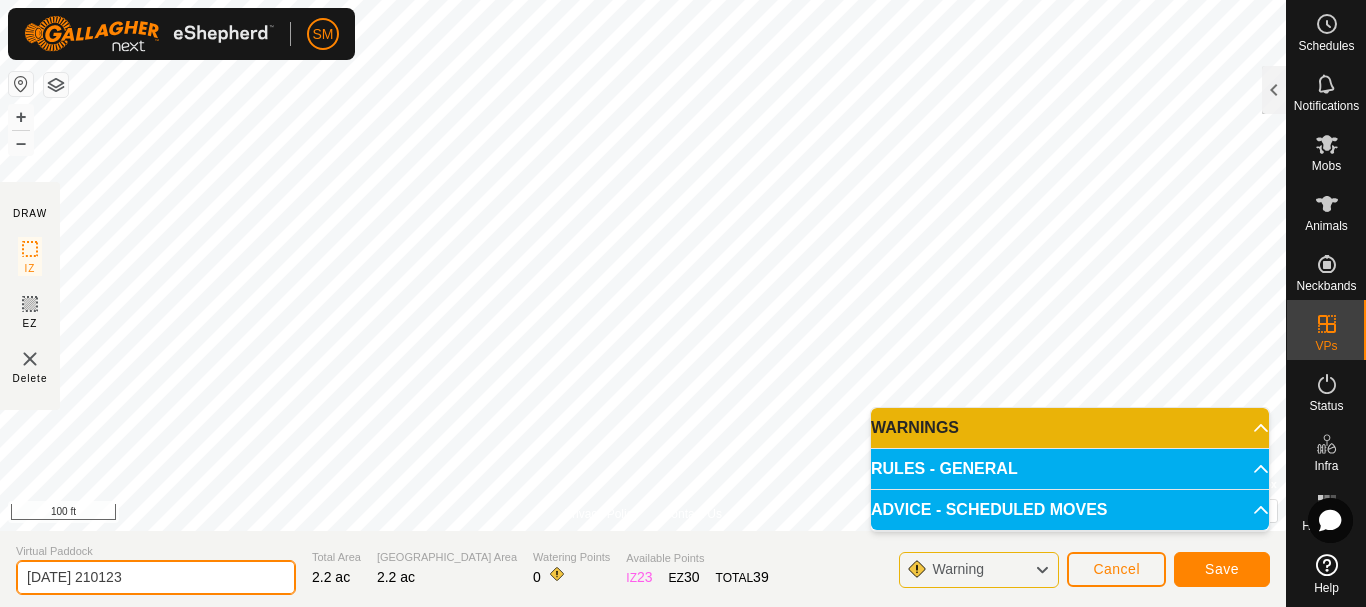 paste on "8-01" 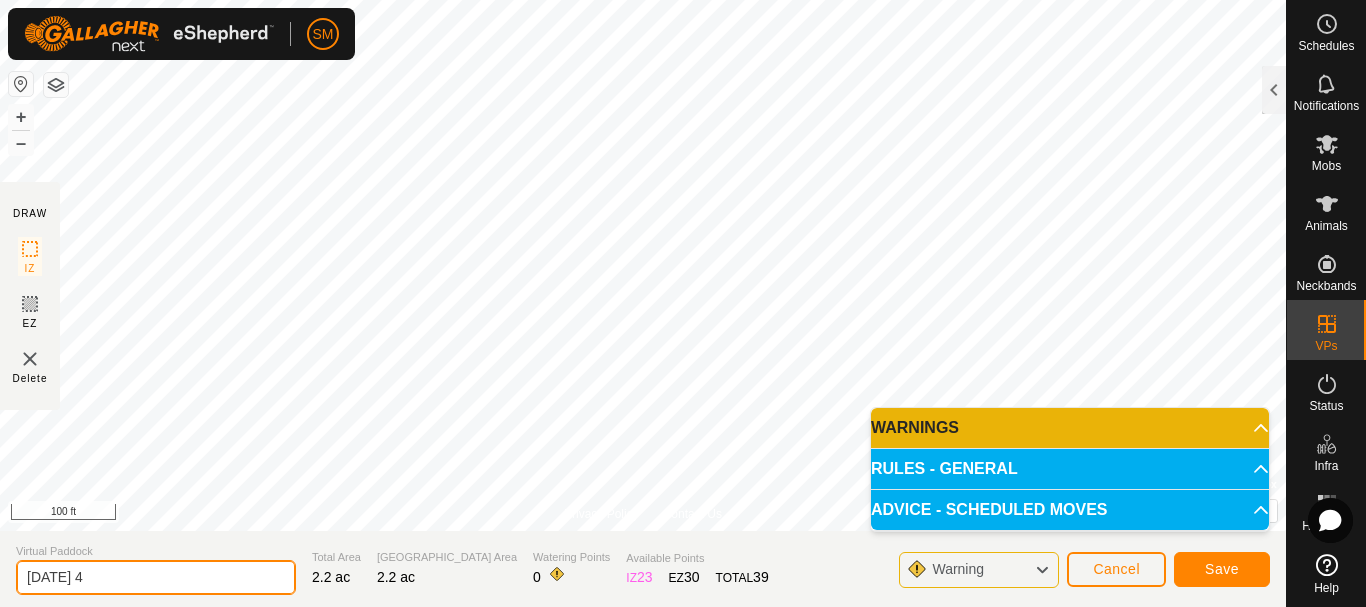 drag, startPoint x: 102, startPoint y: 576, endPoint x: 0, endPoint y: 576, distance: 102 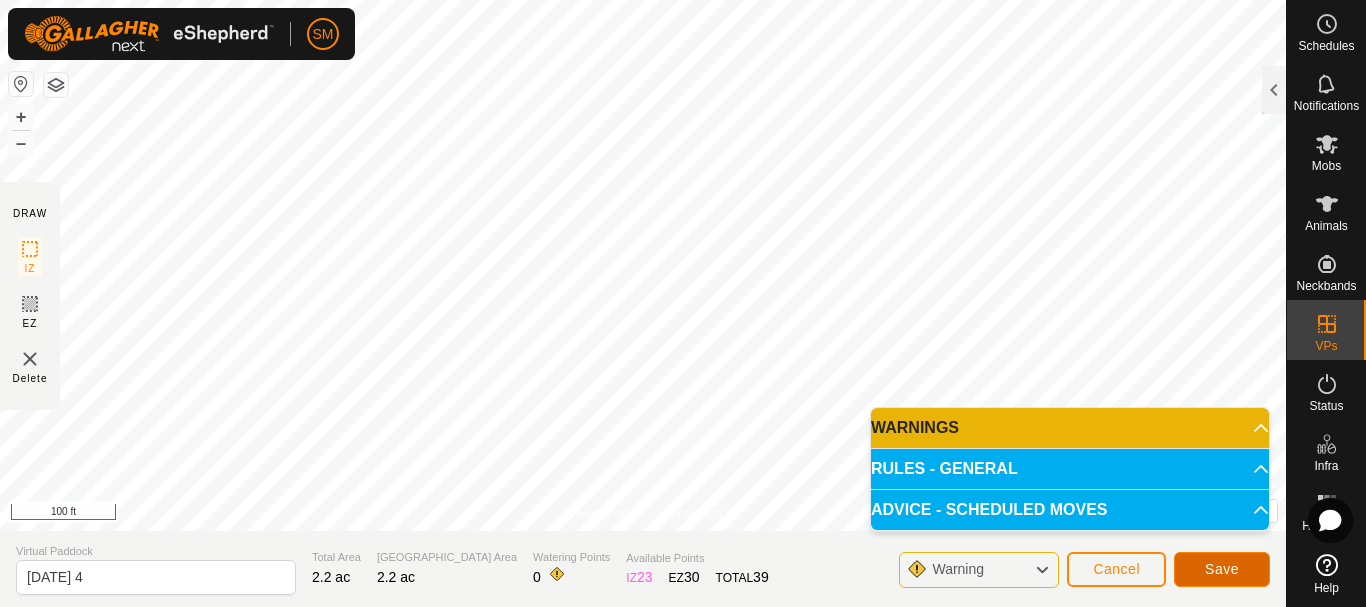 click on "Save" 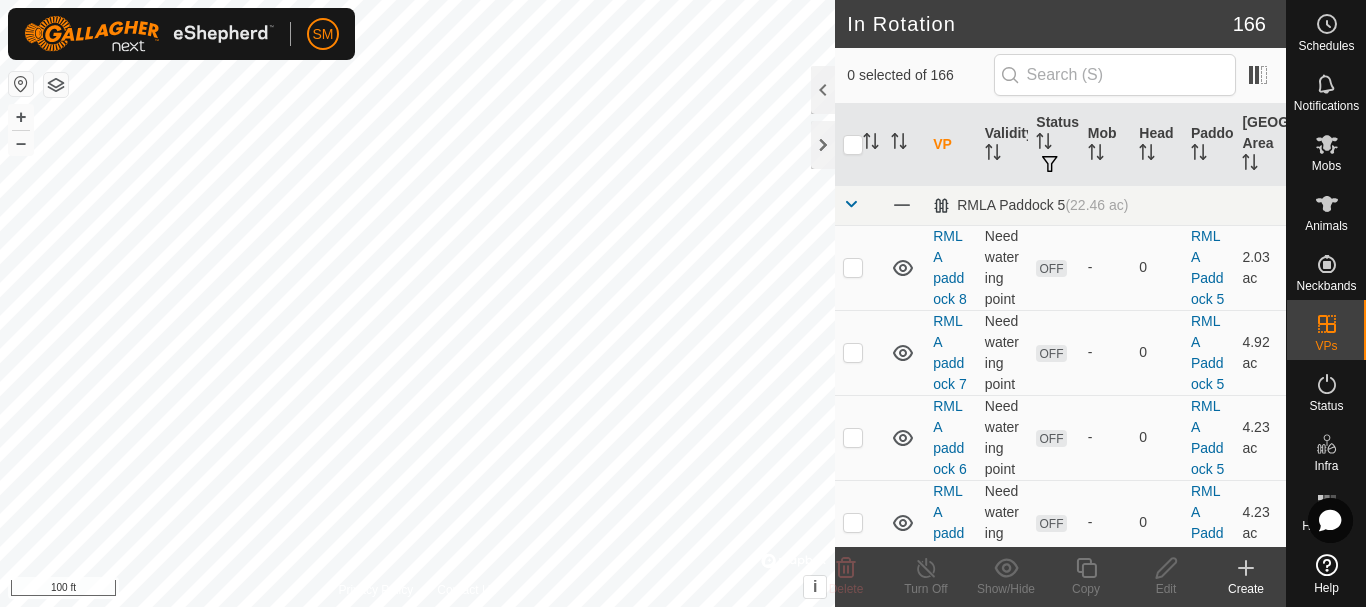 checkbox on "true" 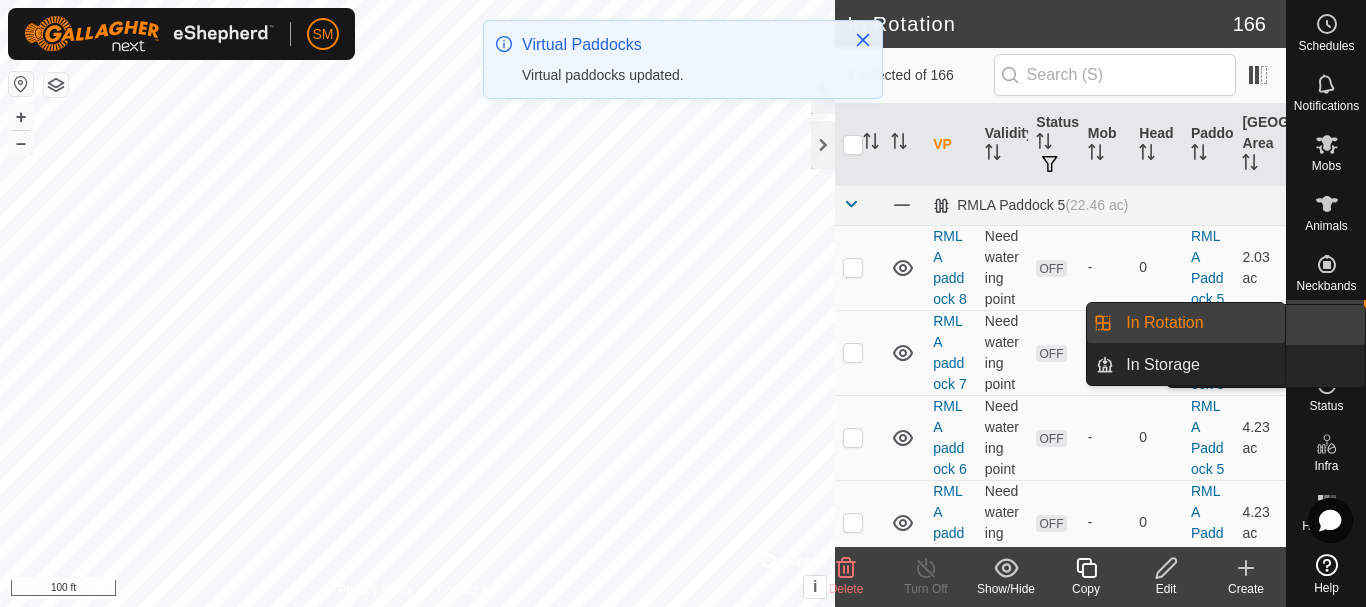 click 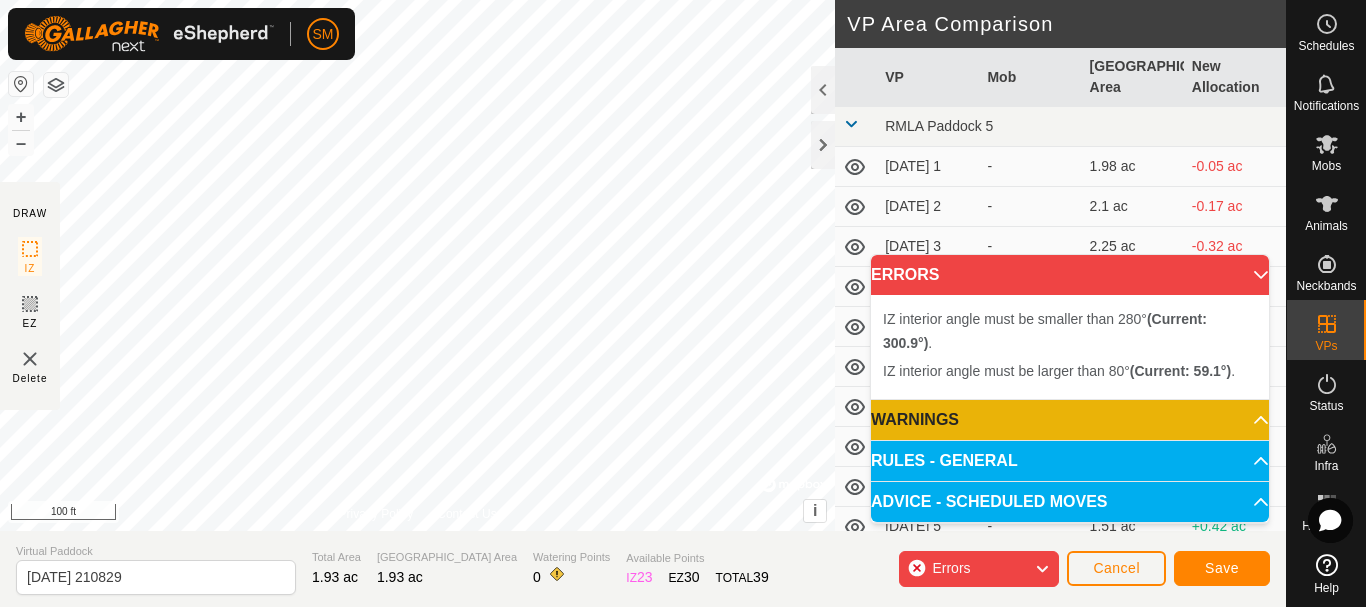 click on "IZ interior angle must be larger than 80°  (Current: 59.1°) . + – ⇧ i ©  Mapbox , ©  OpenStreetMap ,  Improve this map 100 ft" at bounding box center (417, 265) 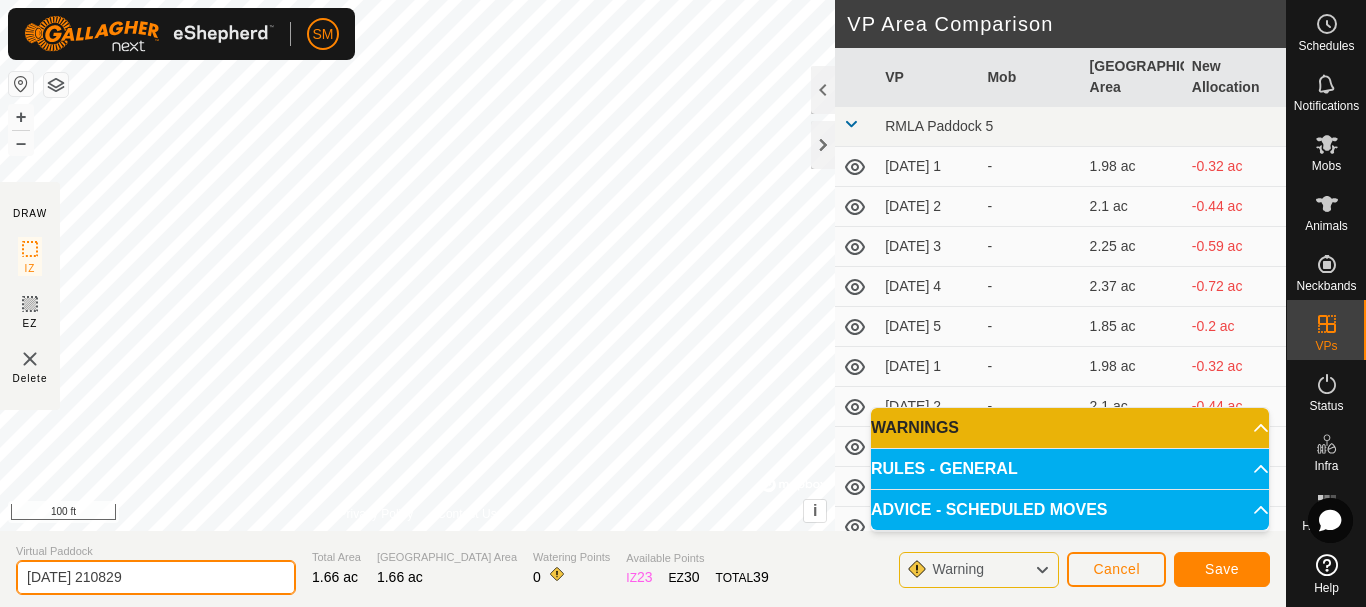 drag, startPoint x: 183, startPoint y: 583, endPoint x: 0, endPoint y: 594, distance: 183.3303 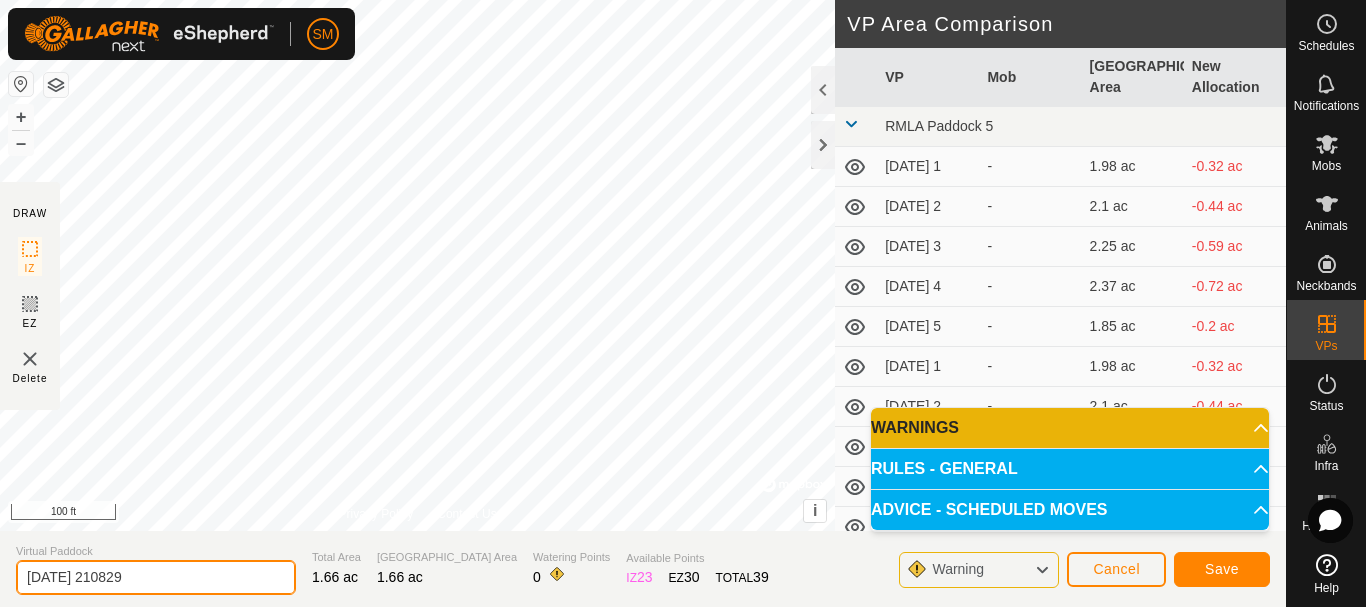 paste on "8-02" 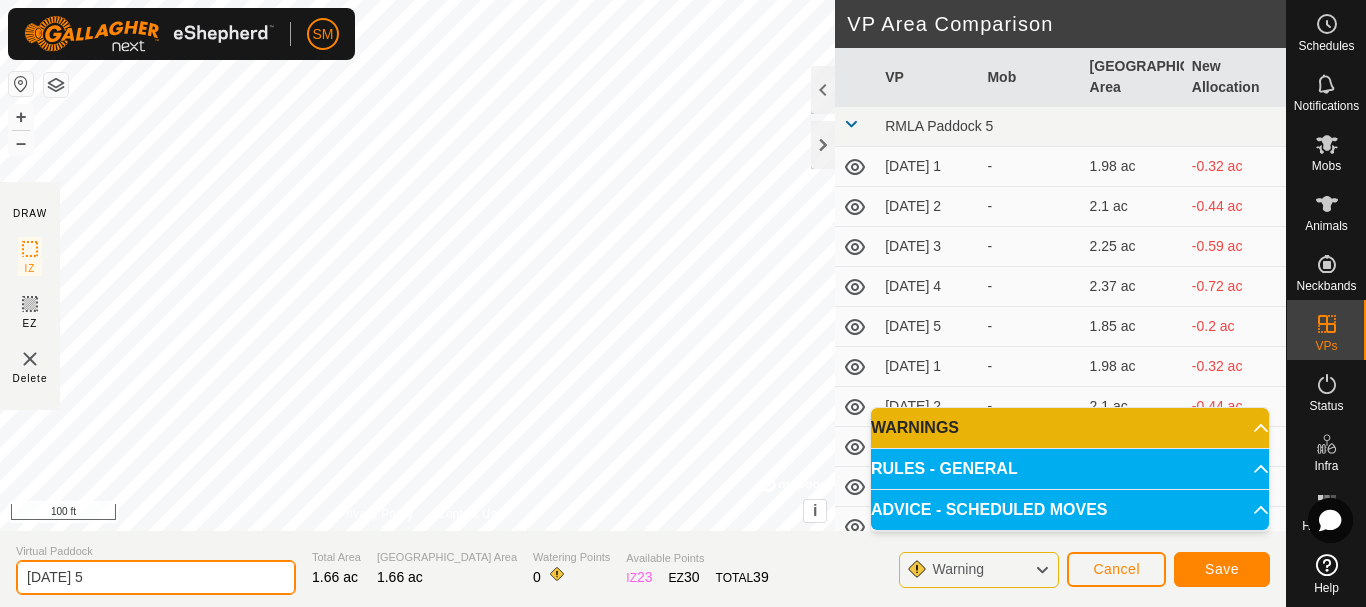 type on "[DATE] 5" 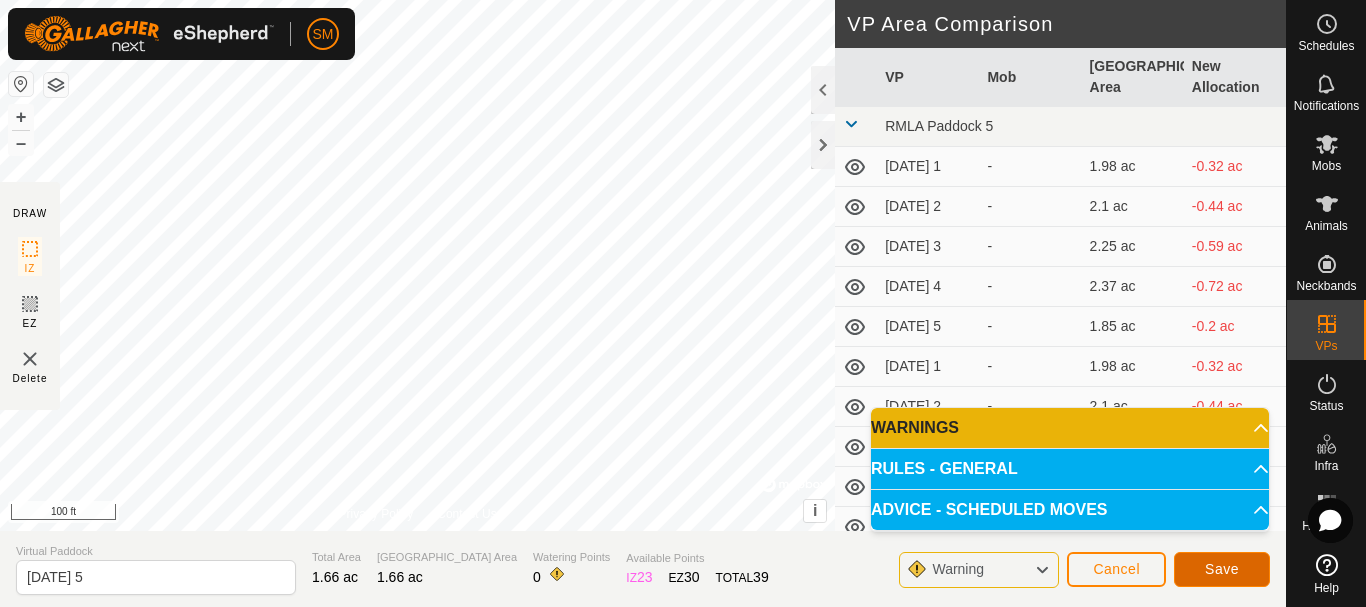 click on "Save" 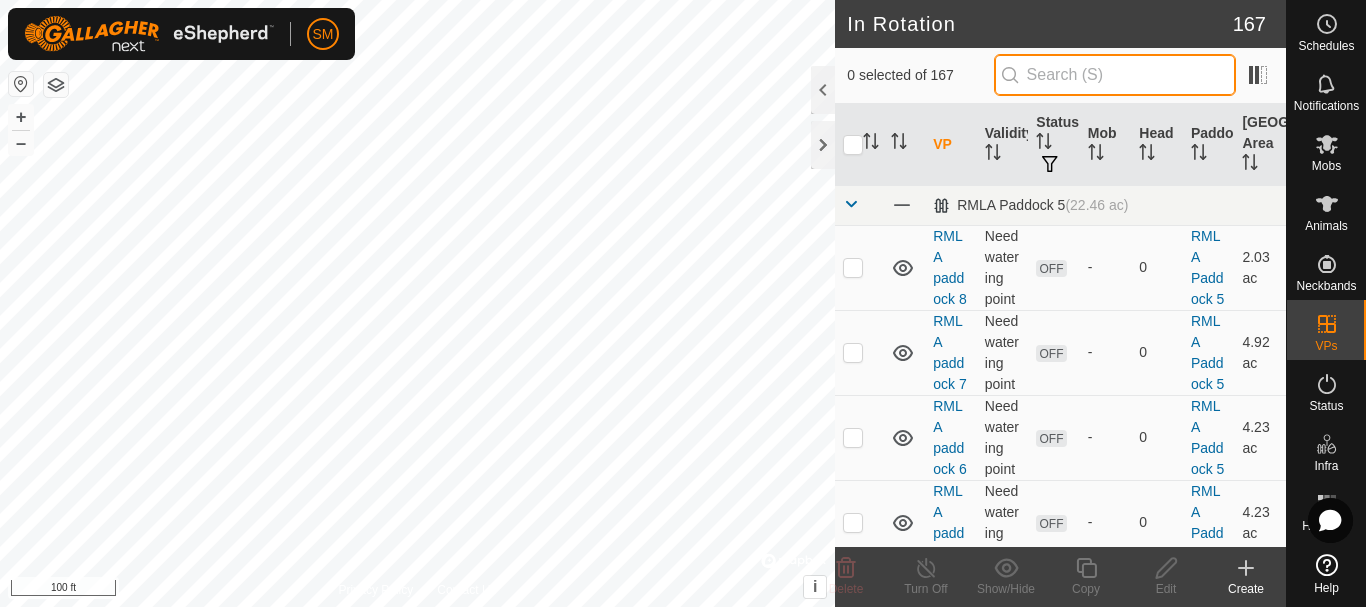click at bounding box center [1115, 75] 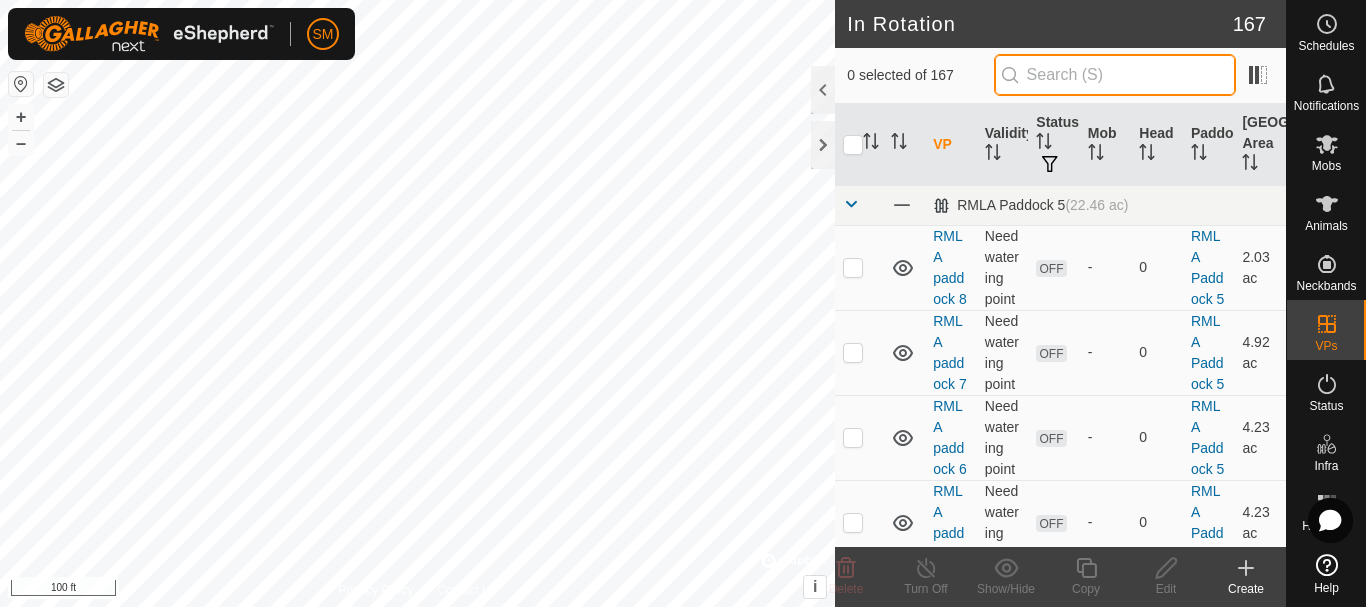 paste on "[DATE]" 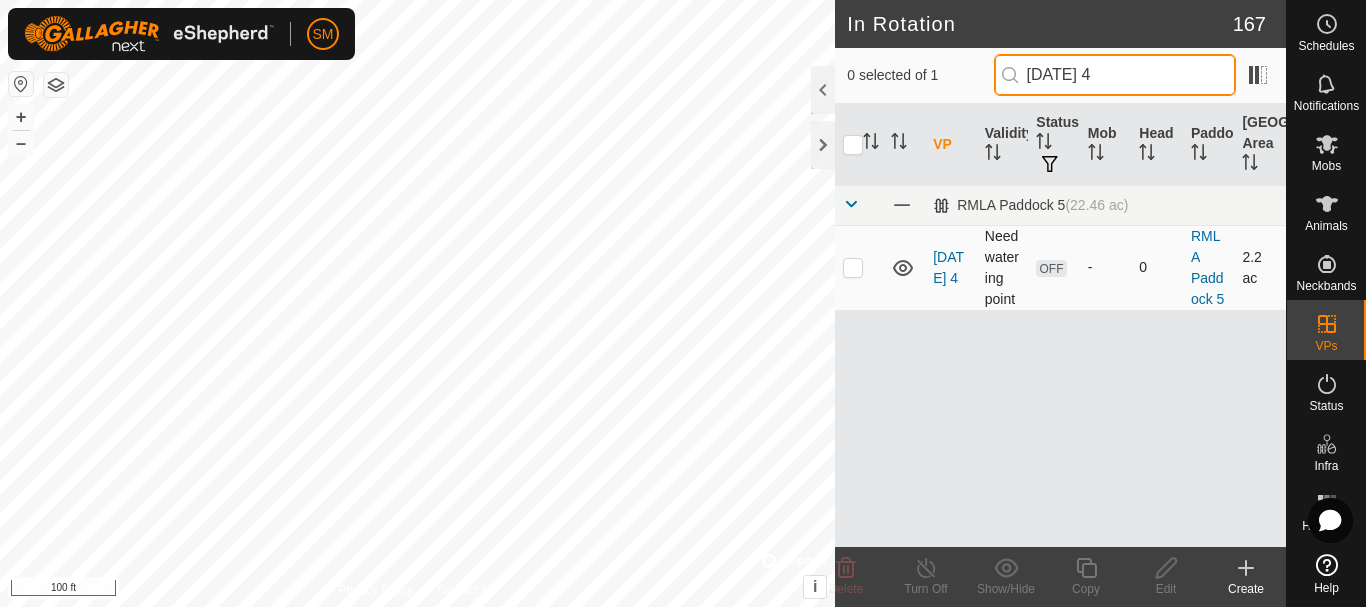 type on "[DATE] 4" 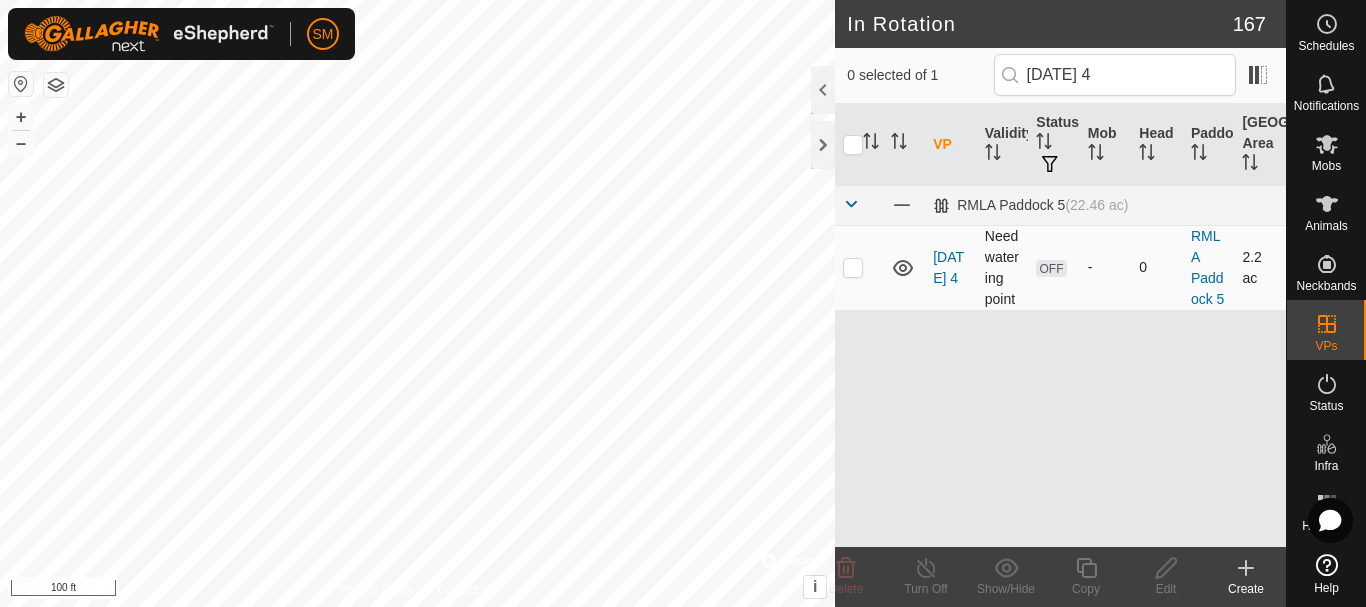 click at bounding box center [859, 267] 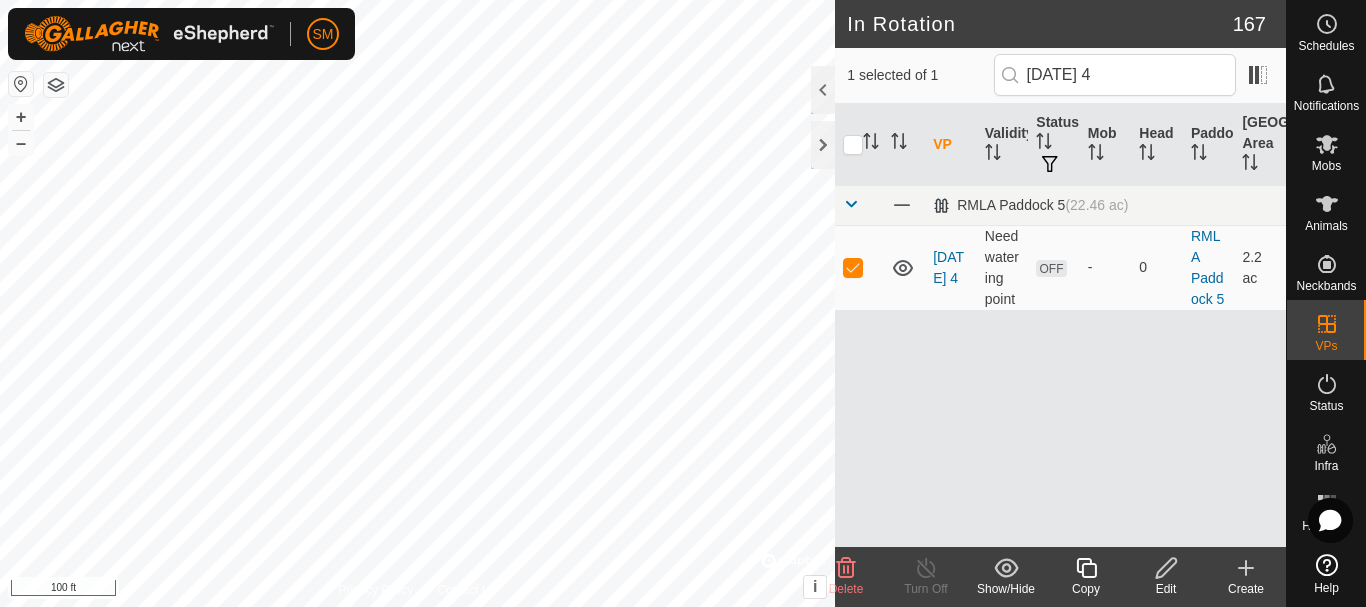 click 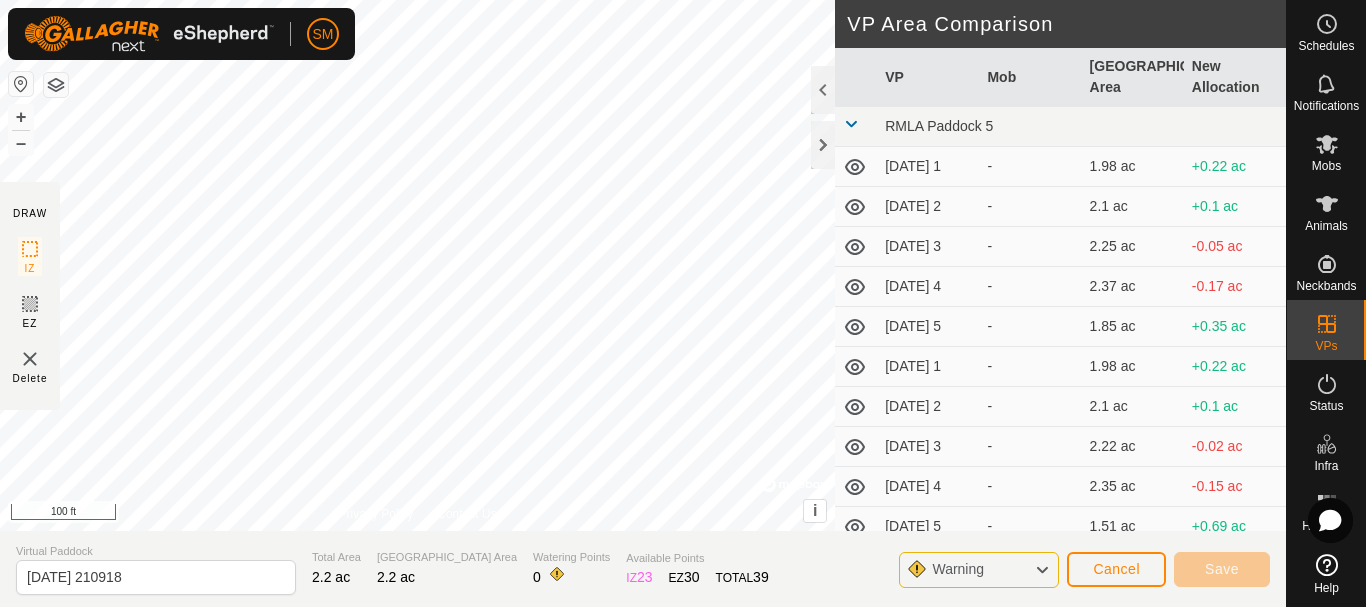 click on "DRAW IZ EZ Delete Privacy Policy Contact Us + – ⇧ i ©  Mapbox , ©  OpenStreetMap ,  Improve this map 100 ft VP Area Comparison     VP   Mob   [GEOGRAPHIC_DATA] Area   New Allocation  RMLA Paddock 5  [DATE] 1  -  1.98 ac  +0.22 ac  [DATE] 2  -  2.1 ac  +0.1 ac  [DATE] 3  -  2.25 ac  -0.05 ac  [DATE] 4  -  2.37 ac  -0.17 ac  [DATE] 5  -  1.85 ac  +0.35 ac  [DATE] 1  -  1.98 ac  +0.22 ac  [DATE] 2  -  2.1 ac  +0.1 ac  [DATE] 3  -  2.22 ac  -0.02 ac  [DATE] 4  -  2.35 ac  -0.15 ac  [DATE] 5  -  1.51 ac  +0.69 ac  [DATE]  -  1.98 ac  +0.22 ac  [DATE] 1  -  1.63 ac  +0.57 ac  [DATE] 2  -  1.73 ac  +0.47 ac  [DATE] 3  -  1.85 ac  +0.35 ac  [DATE] 4  -  1.98 ac  +0.22 ac  [DATE] 5  -  1.48 ac  +0.72 ac  [DATE]  -  1.95 ac  +0.25 ac  [DATE] 1  -  1.58 ac  +0.62 ac  [DATE] 2  -  1.71 ac  +0.49 ac  [DATE] 3  -  1.83 ac  +0.37 ac  [DATE] 4  -  1.95 ac  +0.25 ac  [DATE] 5  -  1.43 ac  +0.77 ac  [DATE]  -  1.95 ac  +0.25 ac -  1.58 ac" 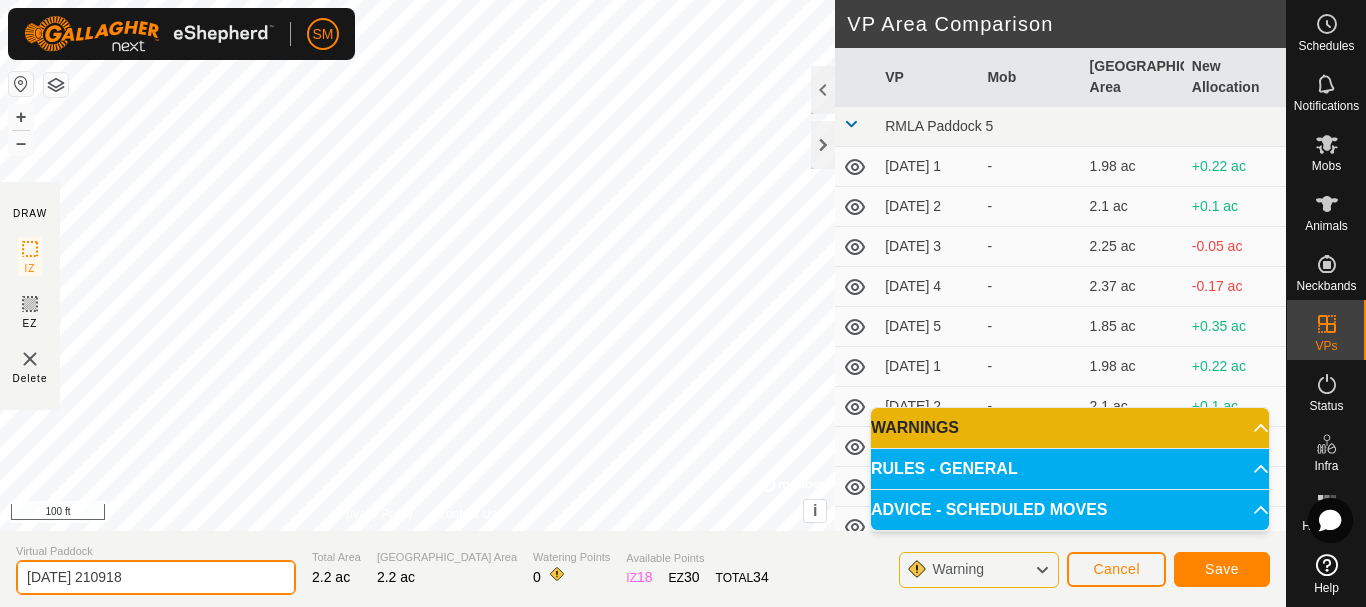 drag, startPoint x: 190, startPoint y: 581, endPoint x: 0, endPoint y: 603, distance: 191.26944 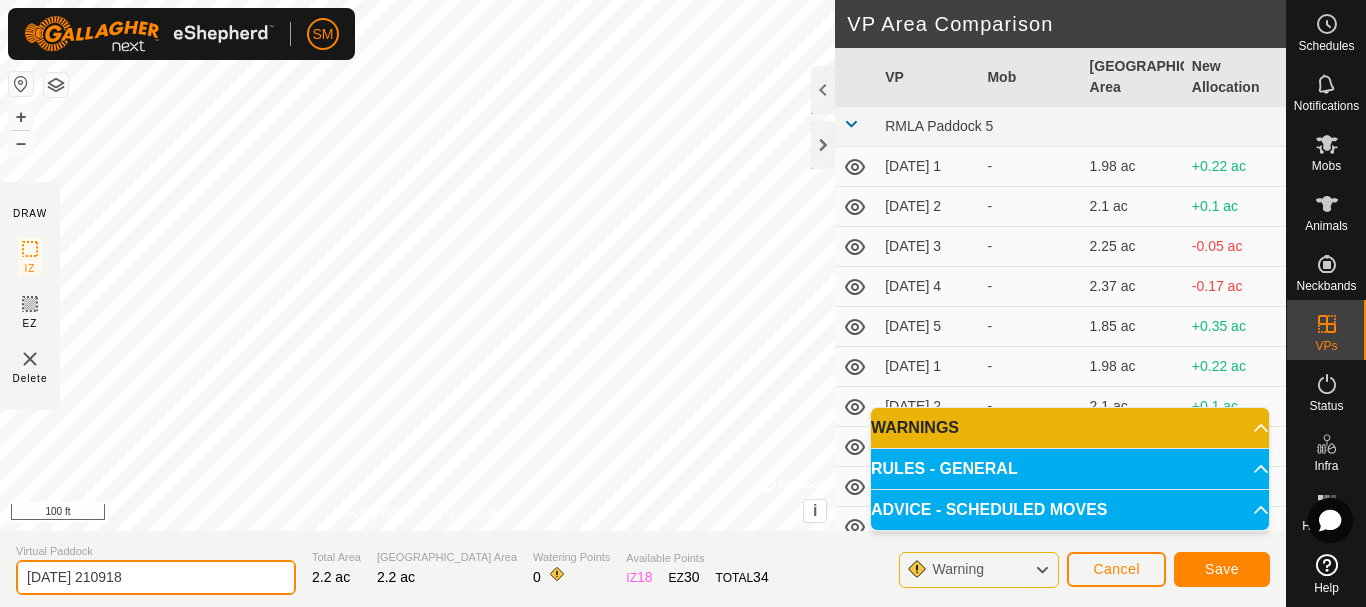 paste on "8-02" 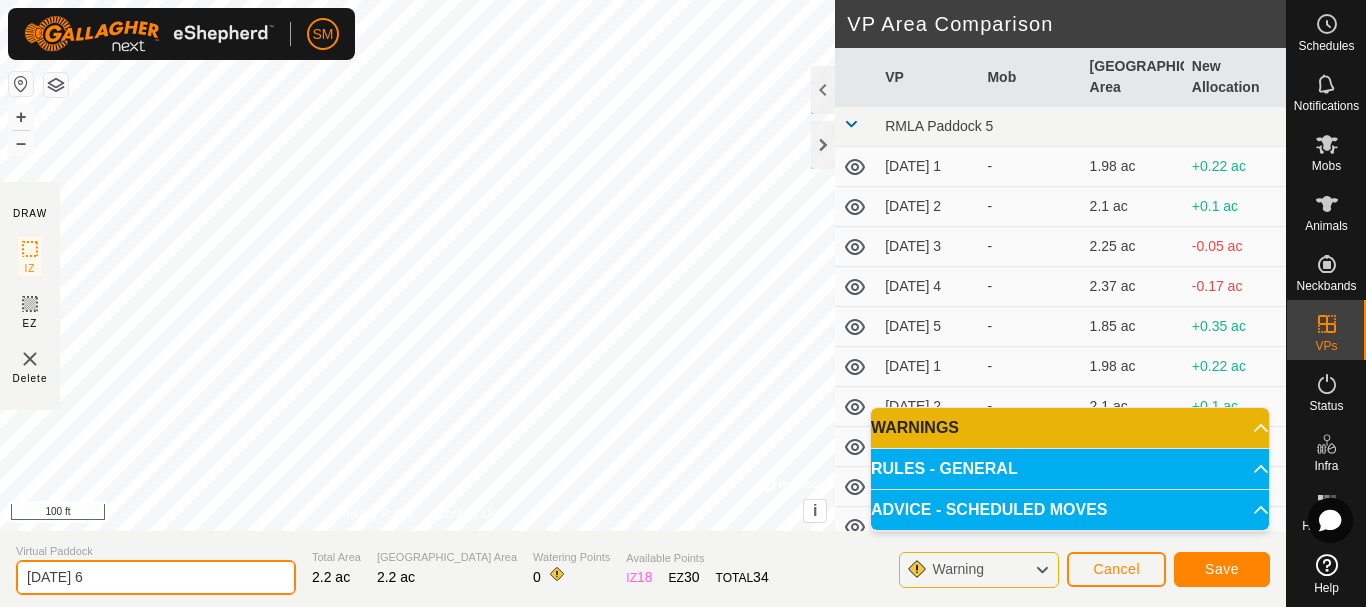 type on "[DATE] 6" 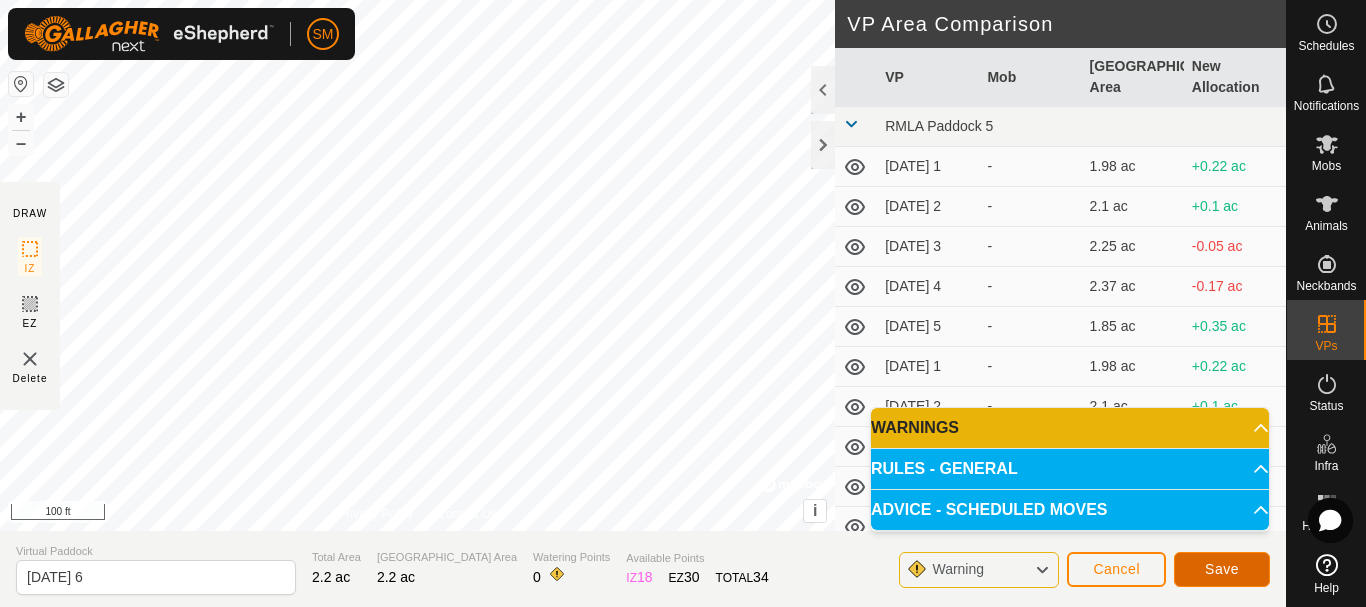 click on "Save" 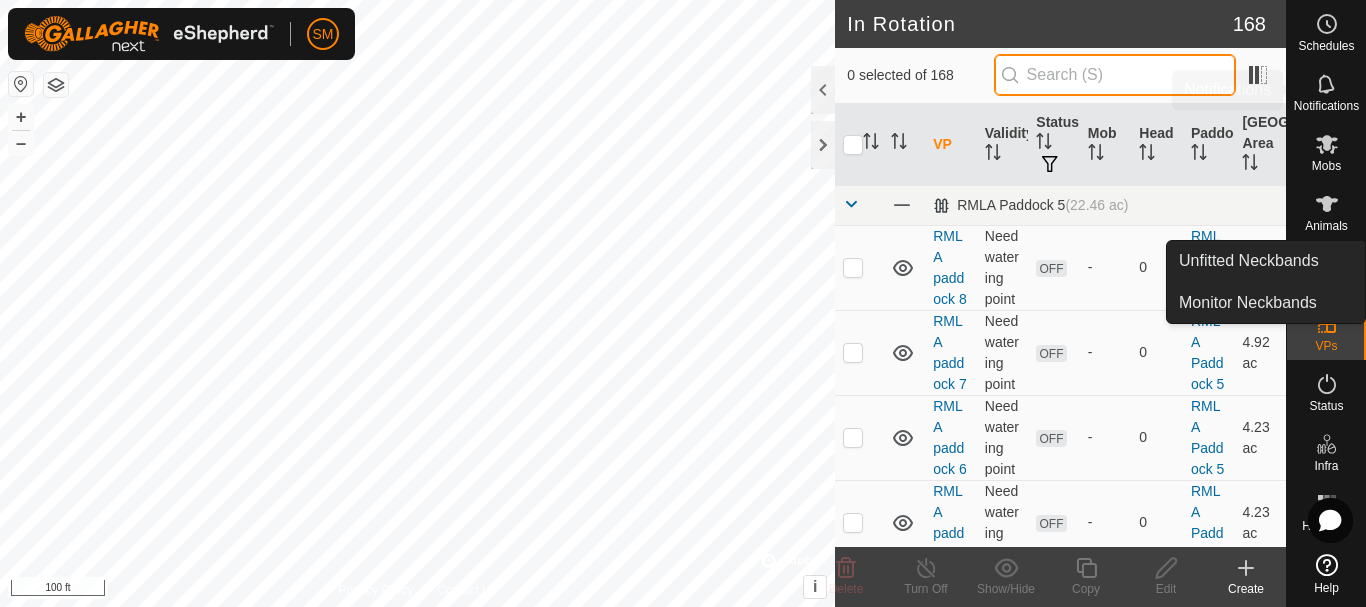 click at bounding box center [1115, 75] 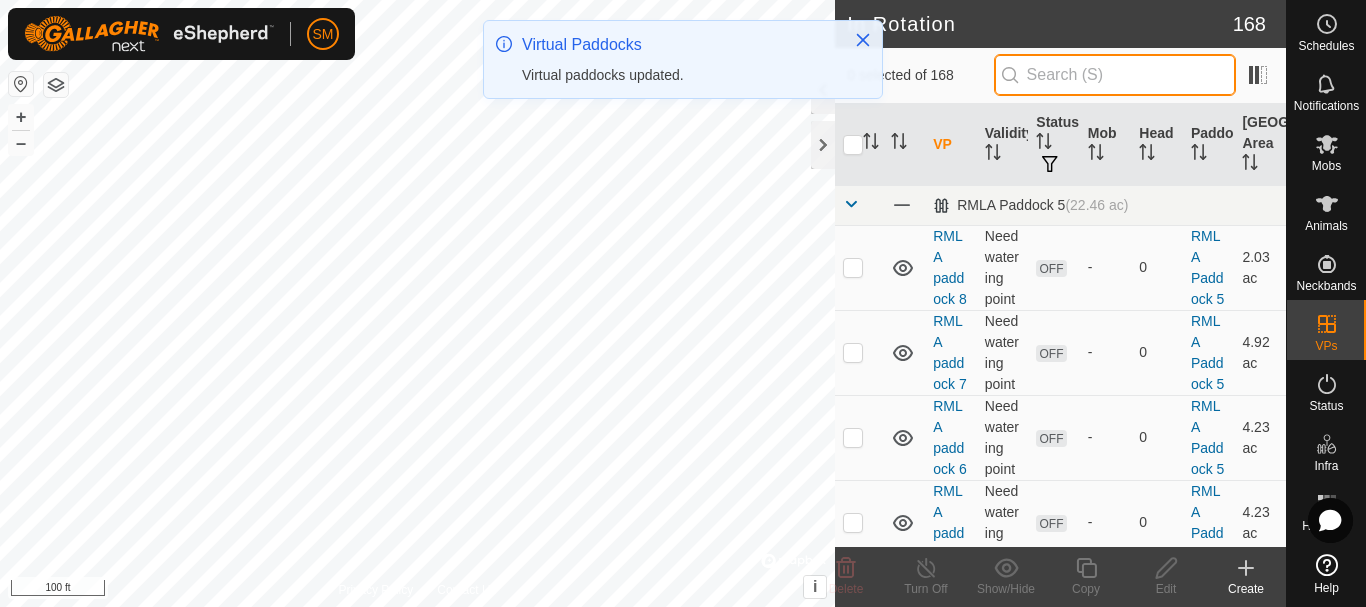 paste on "[DATE]" 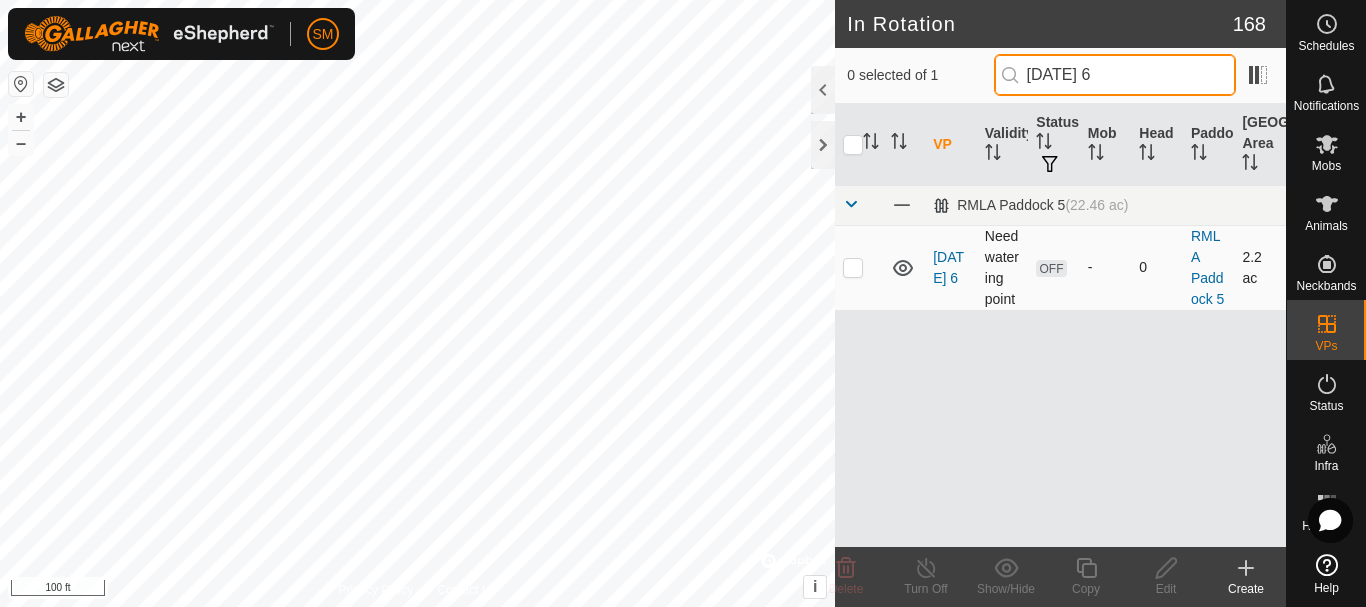 type on "[DATE] 6" 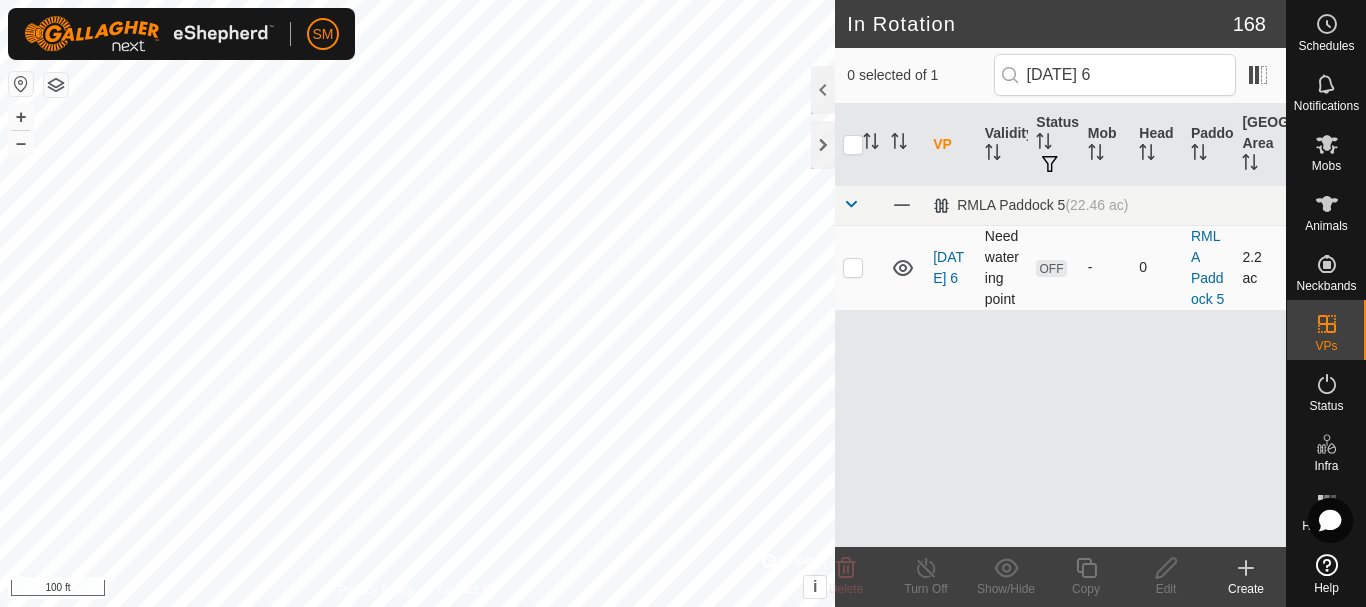click at bounding box center (853, 267) 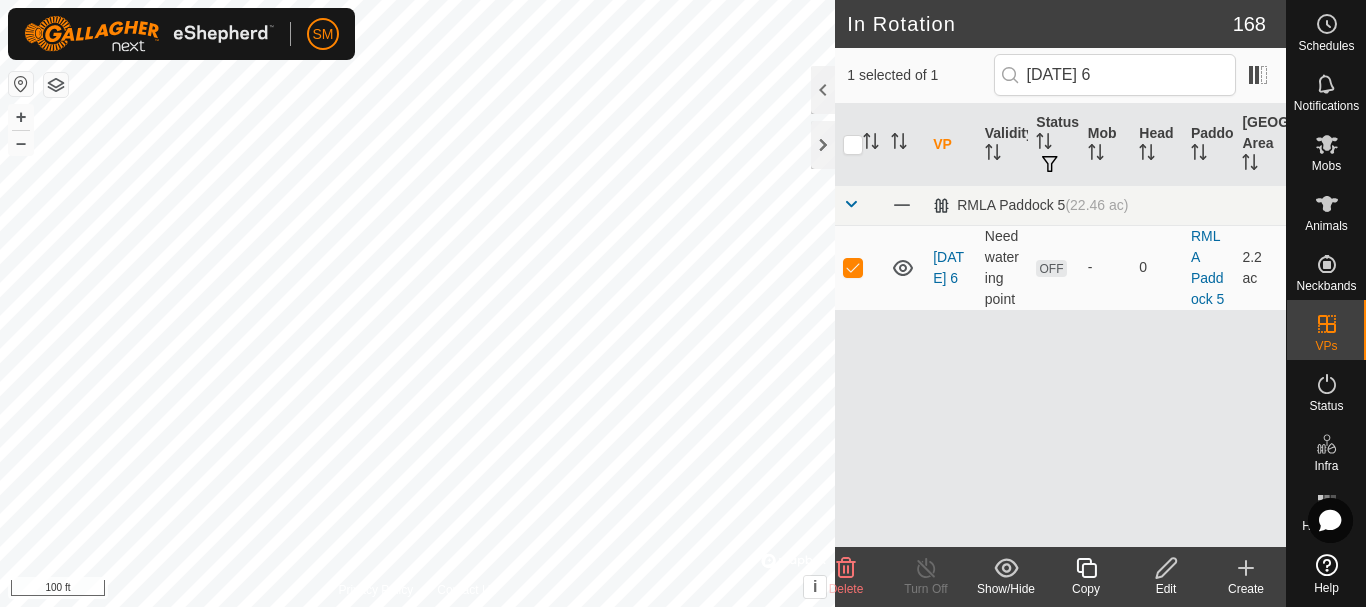 click 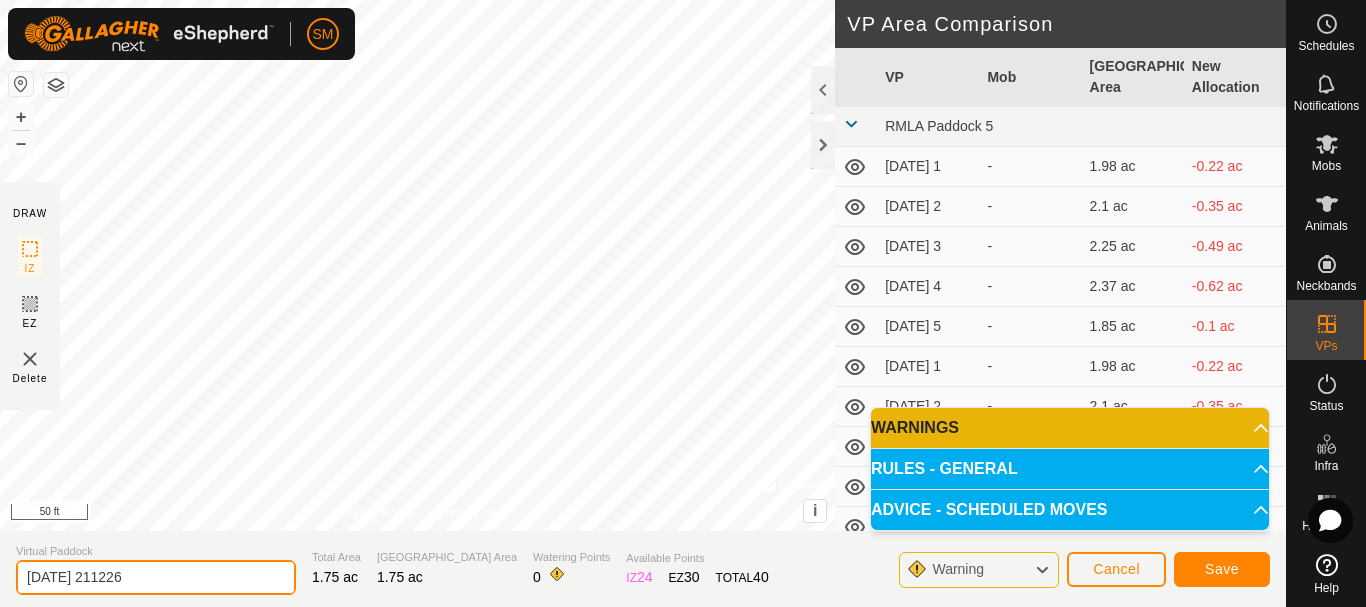 drag, startPoint x: 159, startPoint y: 577, endPoint x: 0, endPoint y: 576, distance: 159.00314 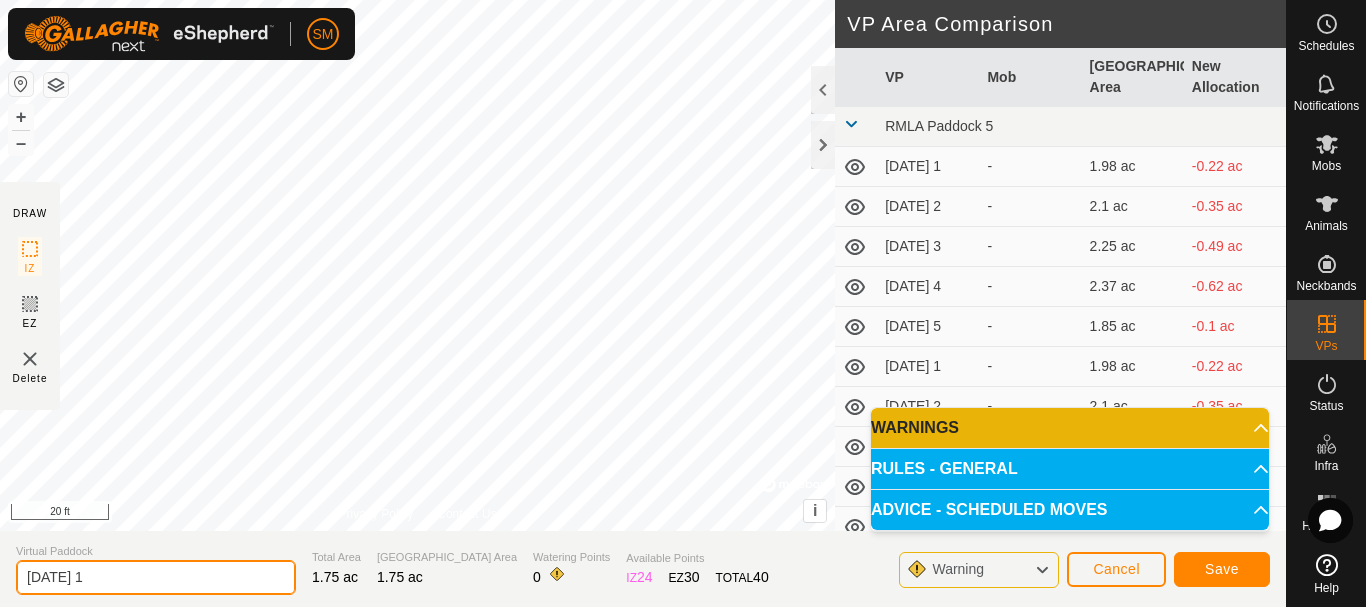 type on "[DATE] 1" 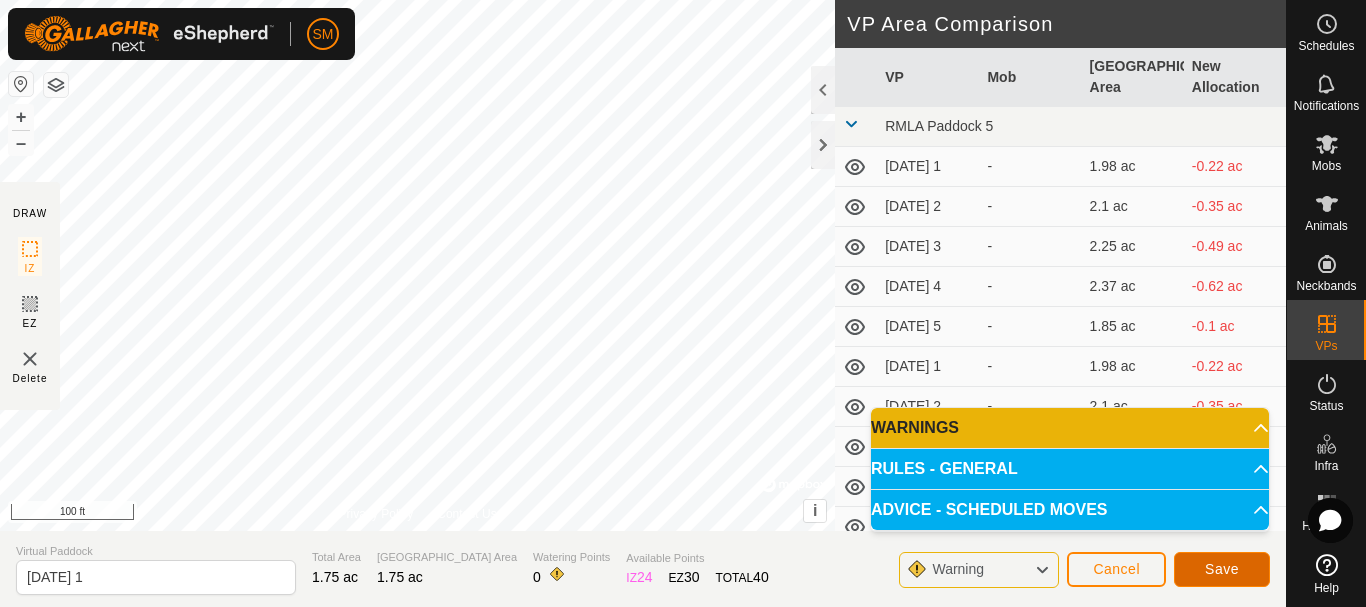 click on "Save" 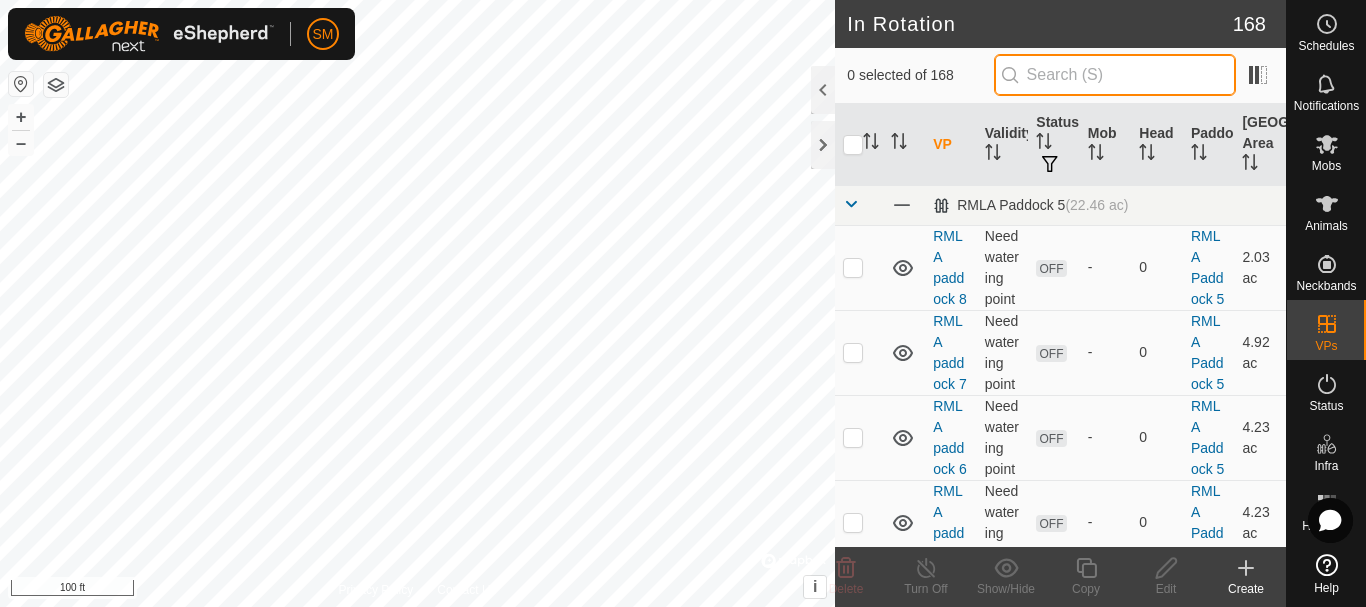 click at bounding box center [1115, 75] 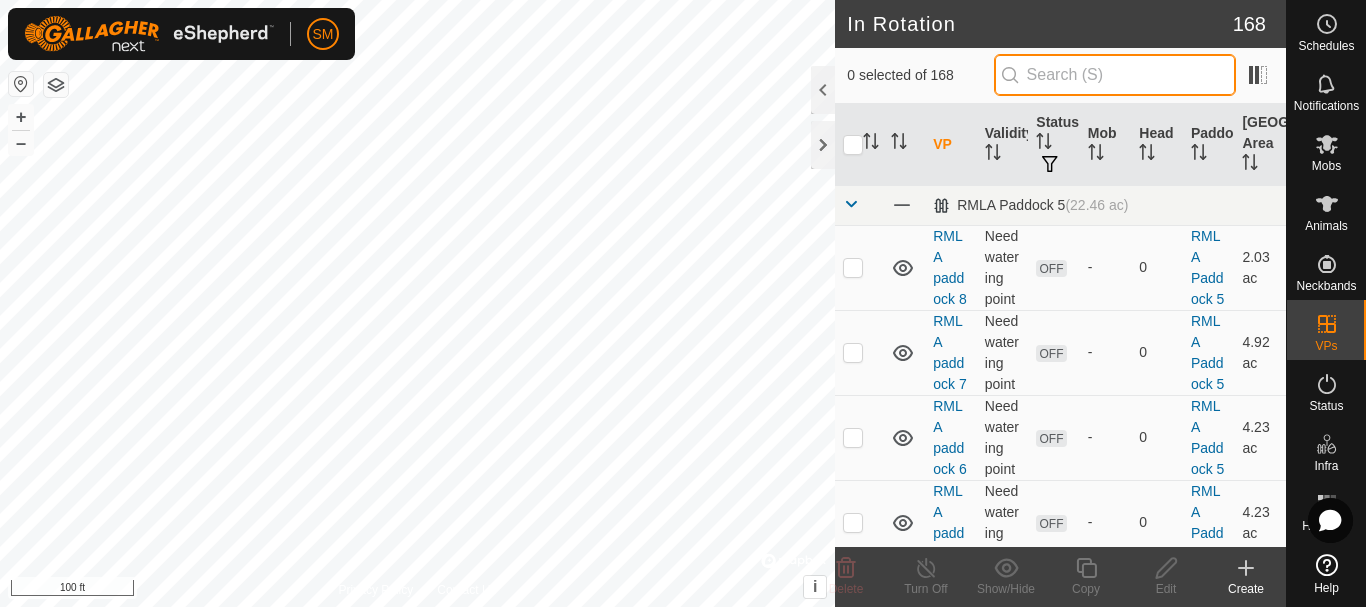 paste on "[DATE]" 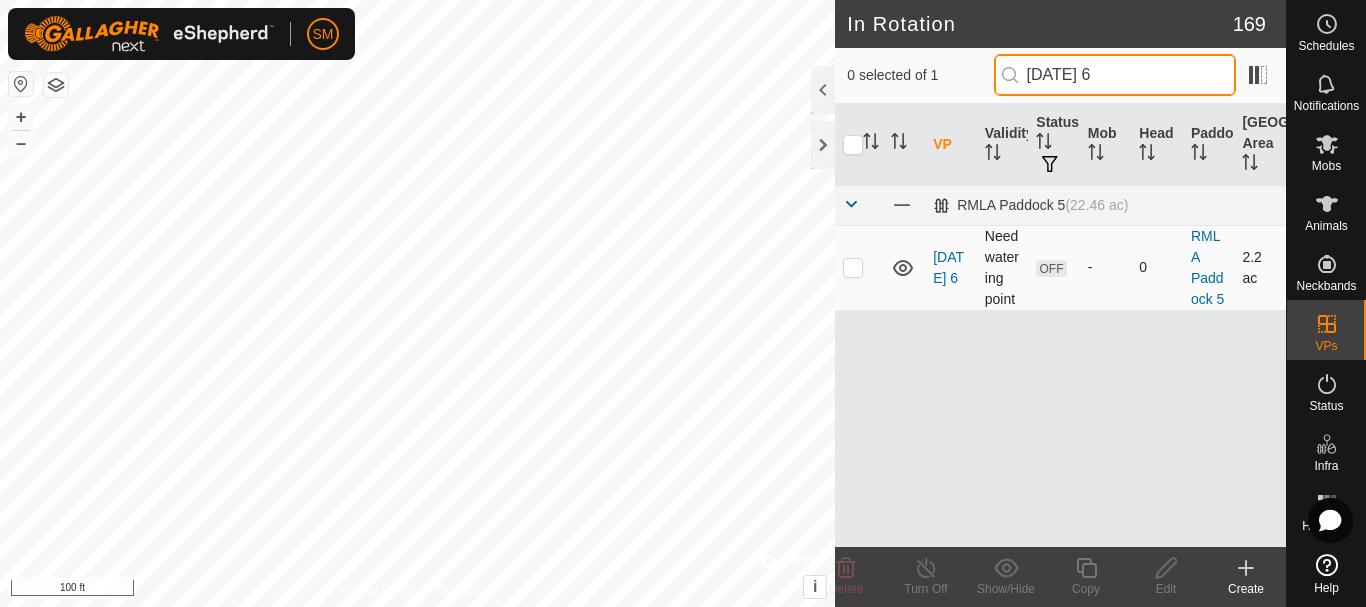 type on "[DATE] 6" 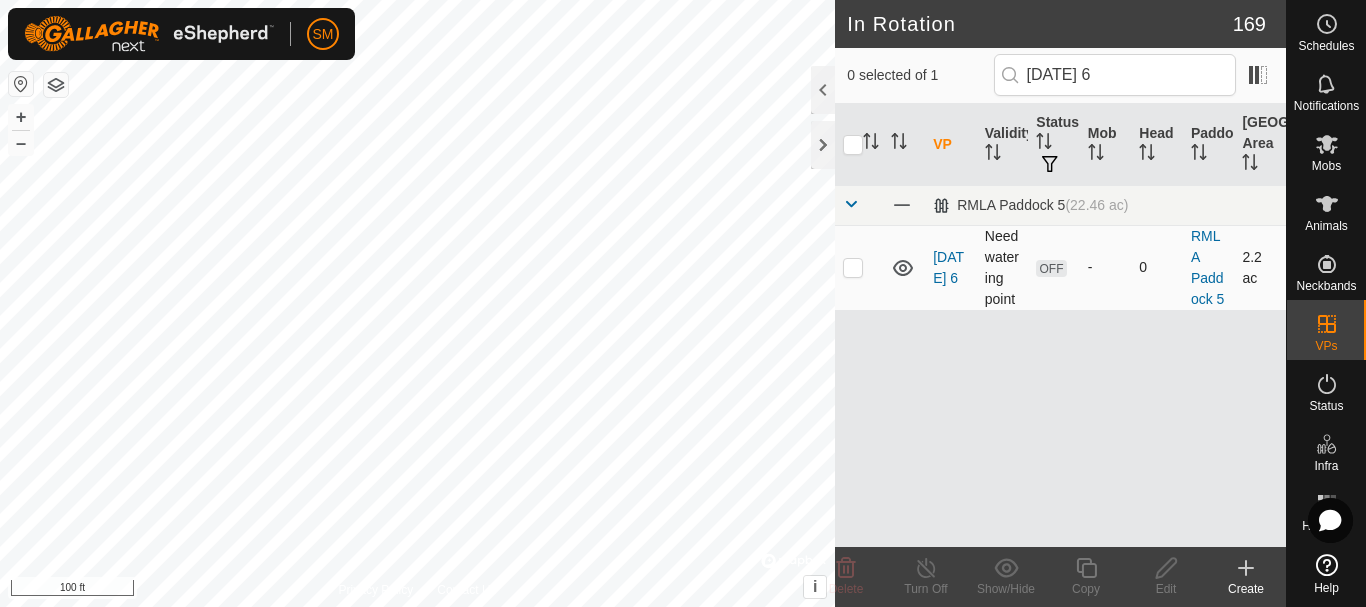 click at bounding box center (853, 267) 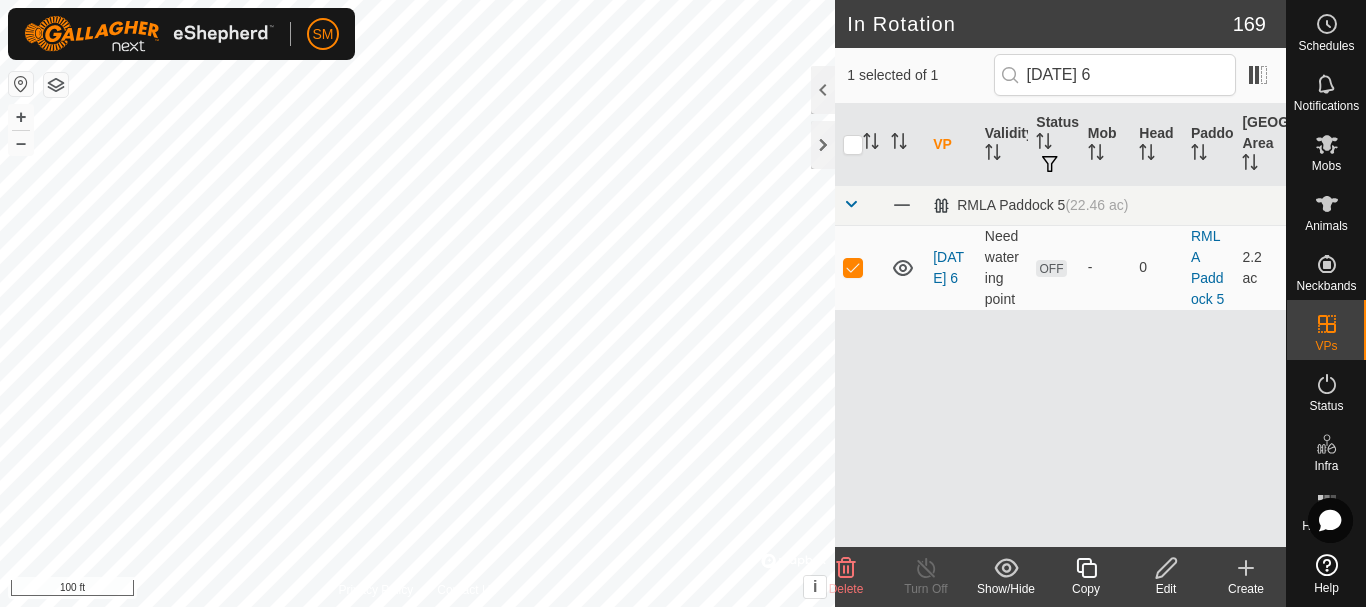 click 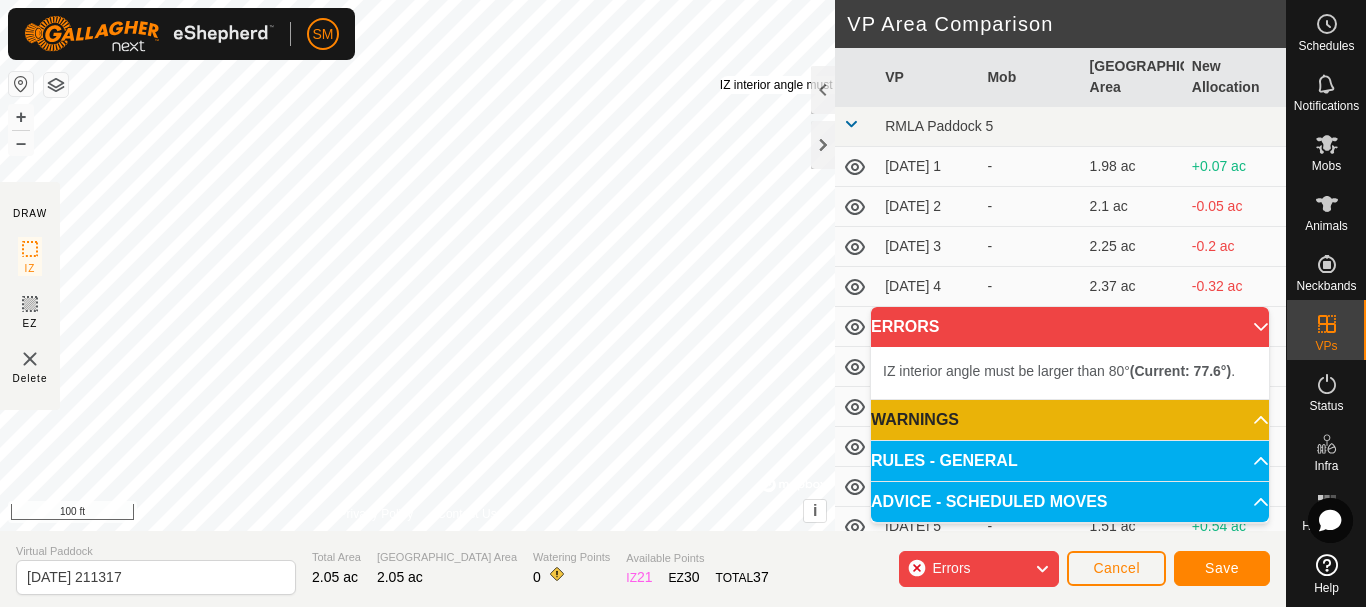 click on "IZ interior angle must be larger than 80°  (Current: 77.6°) ." at bounding box center [871, 85] 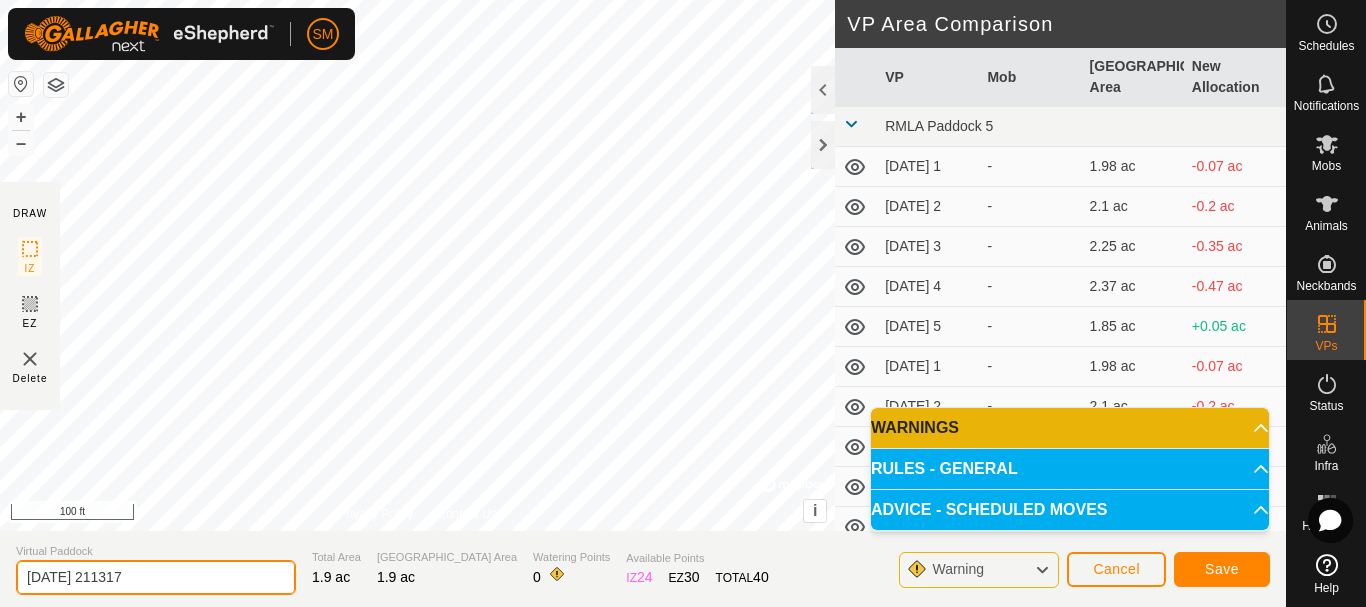 drag, startPoint x: 218, startPoint y: 575, endPoint x: 0, endPoint y: 580, distance: 218.05733 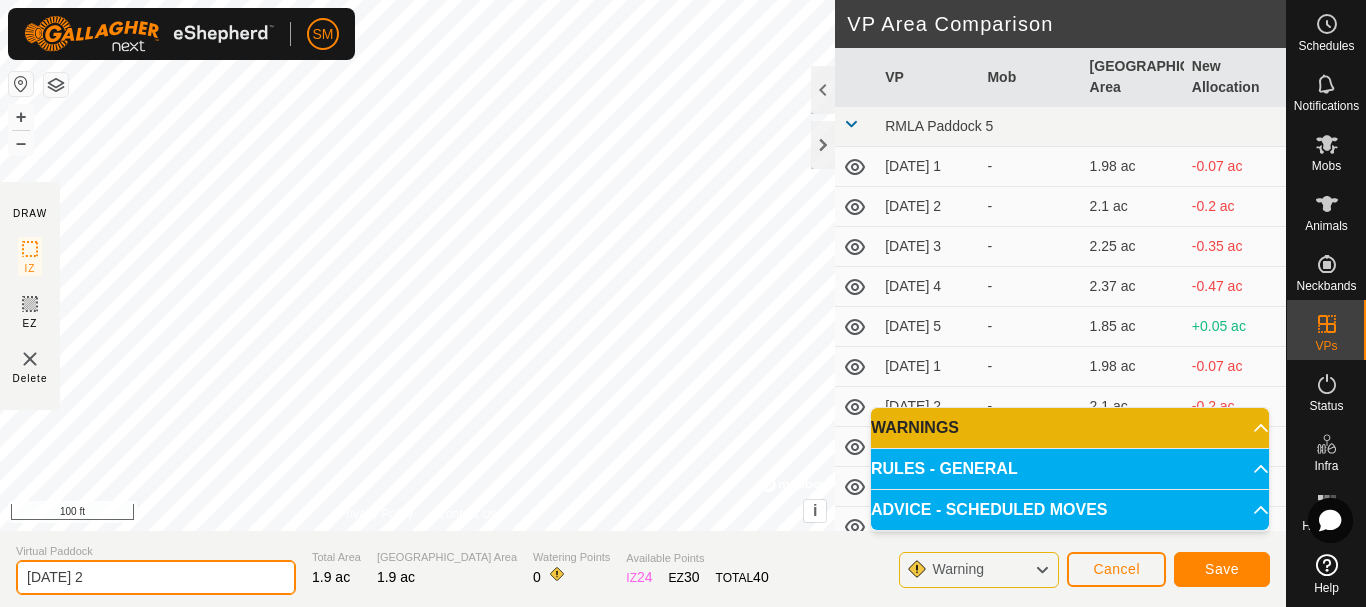 type on "[DATE] 2" 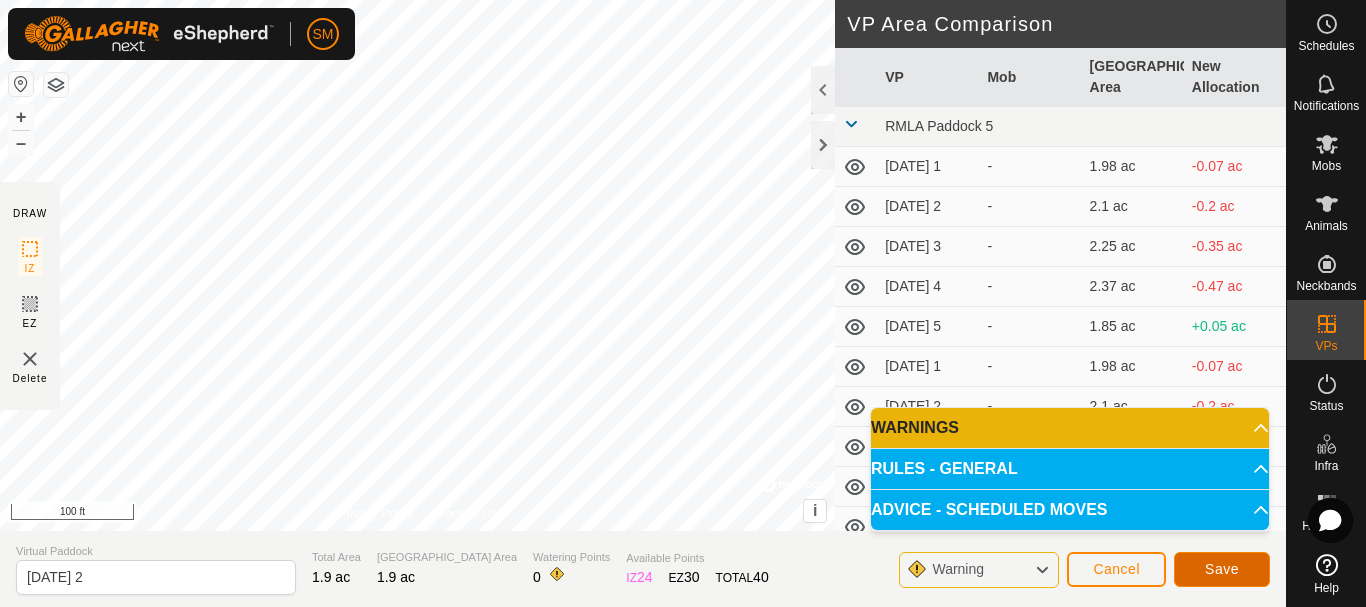 click on "Save" 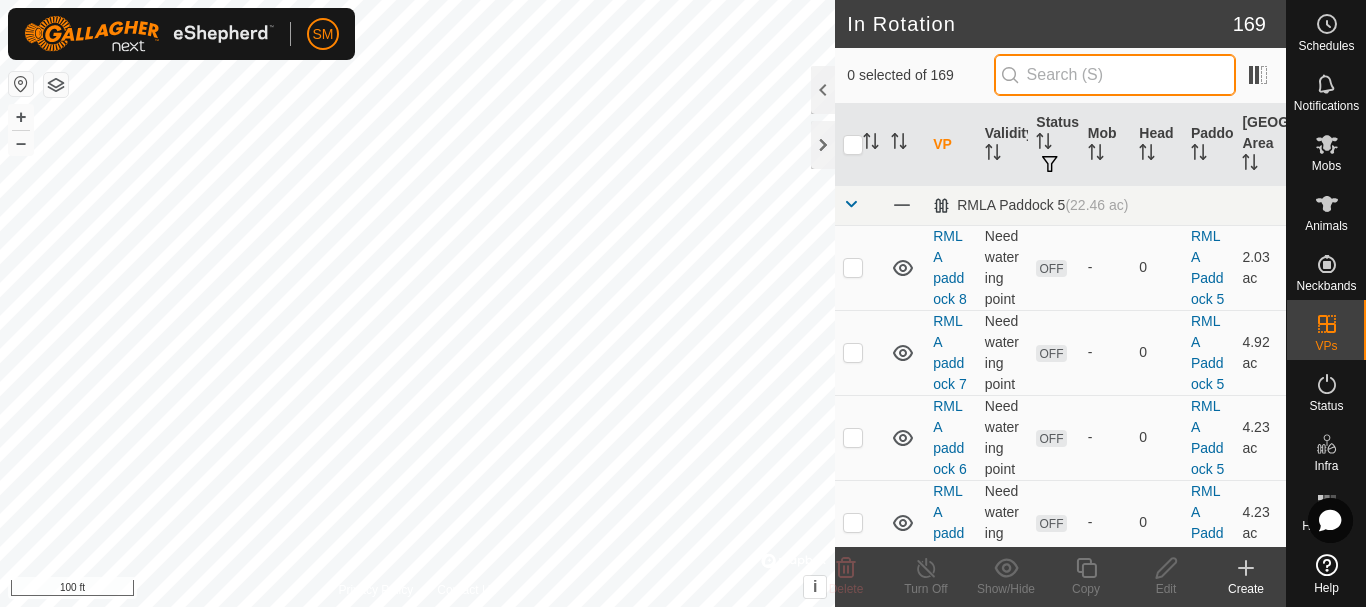 click at bounding box center (1115, 75) 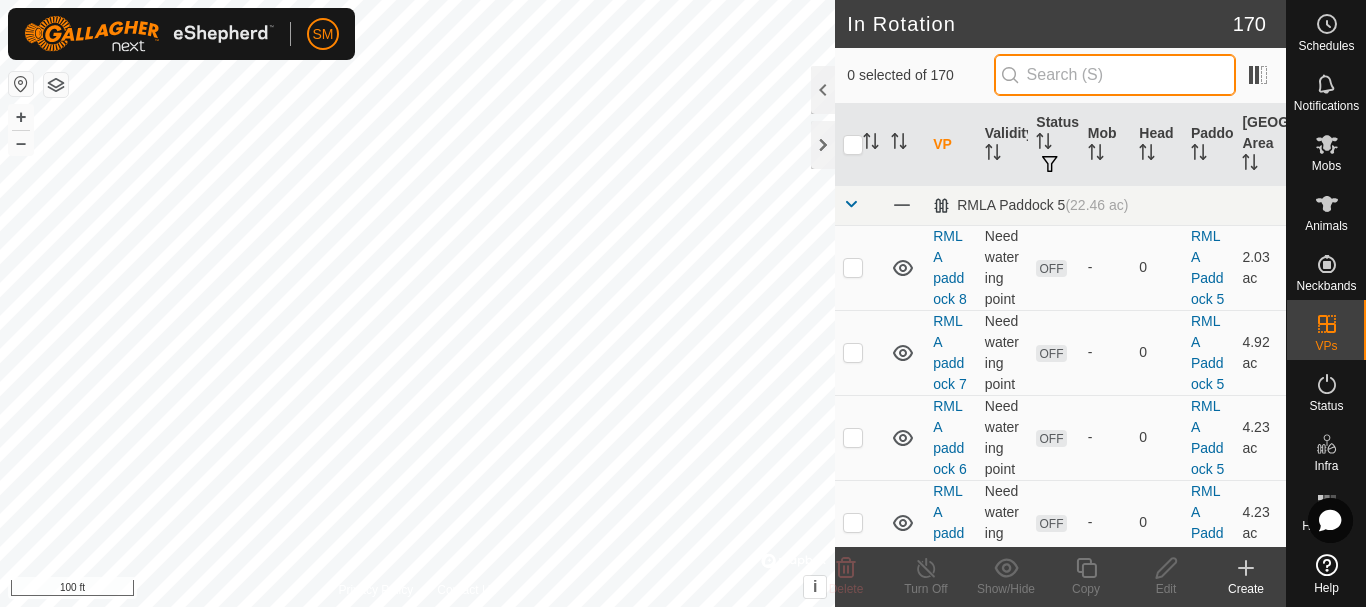 paste on "[DATE]" 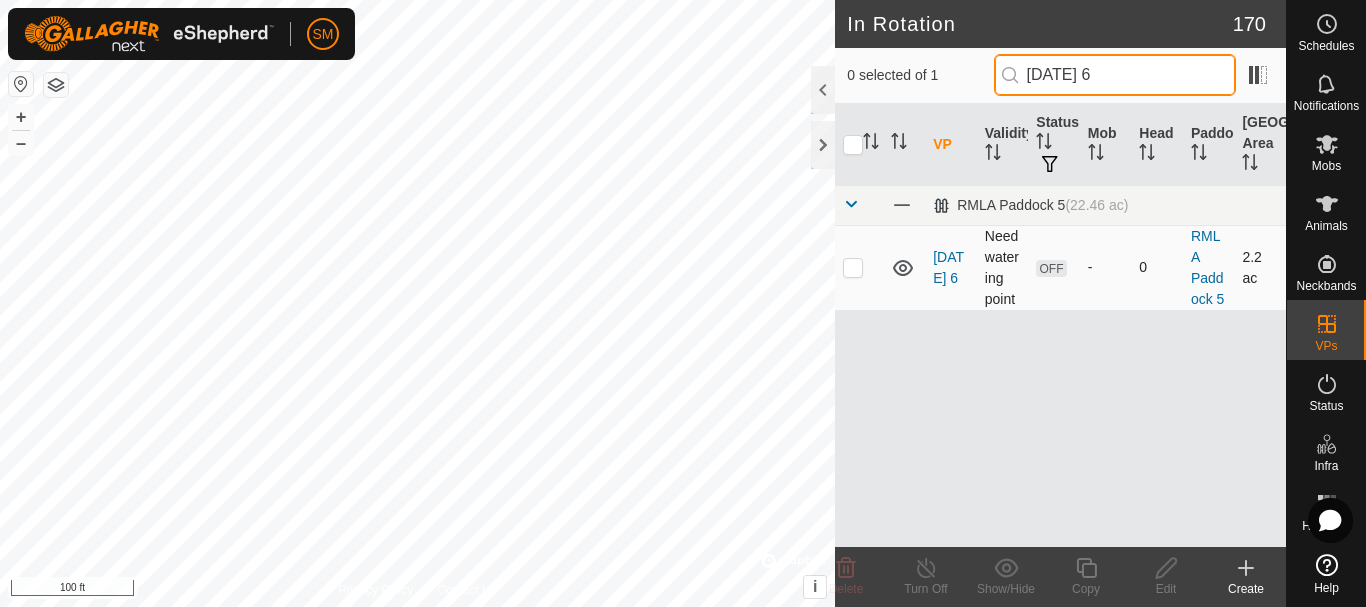 type on "[DATE] 6" 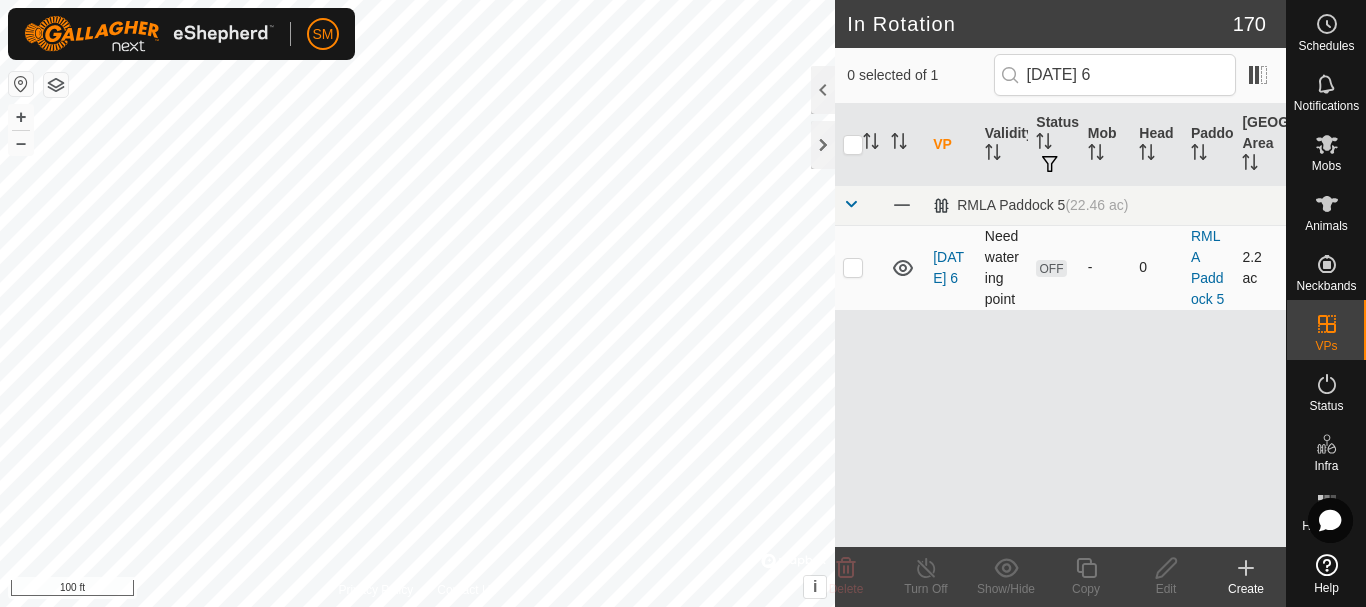 click at bounding box center [853, 267] 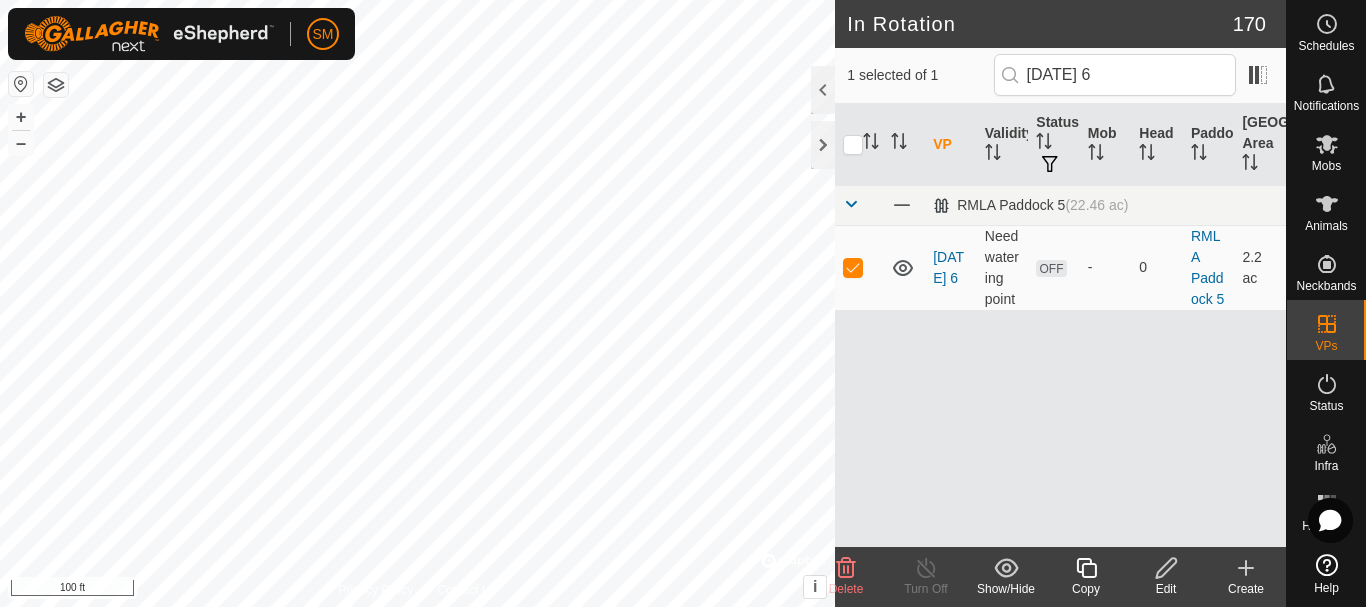 click 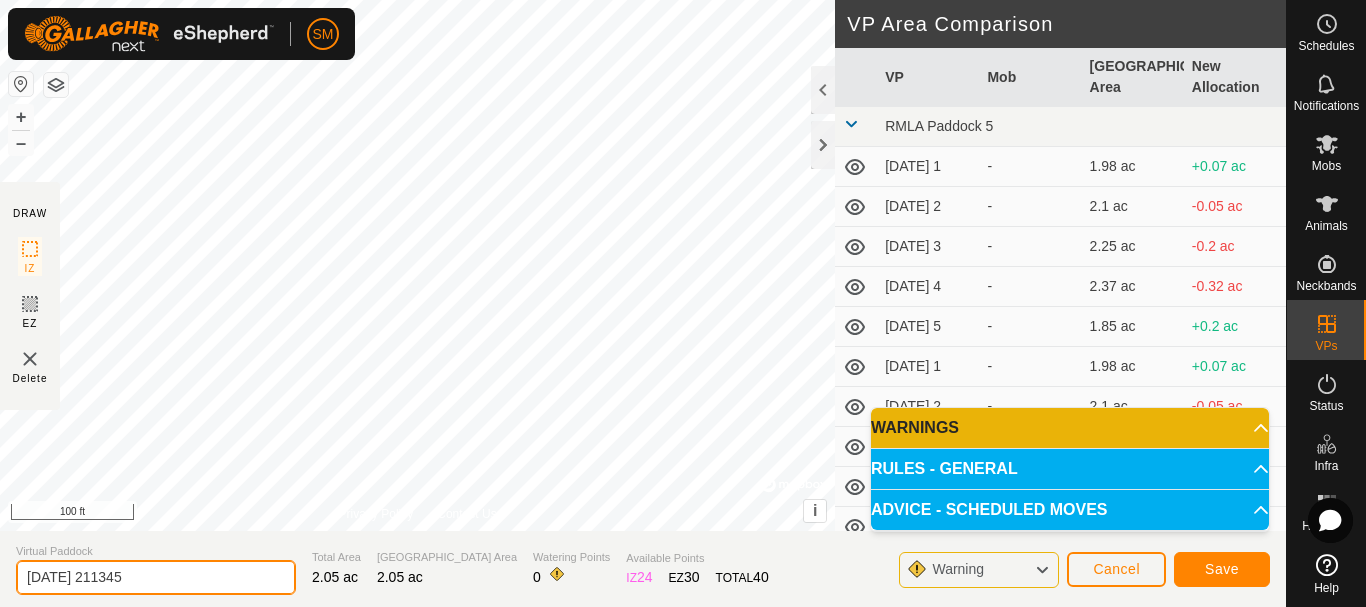 drag, startPoint x: 150, startPoint y: 572, endPoint x: 0, endPoint y: 547, distance: 152.06906 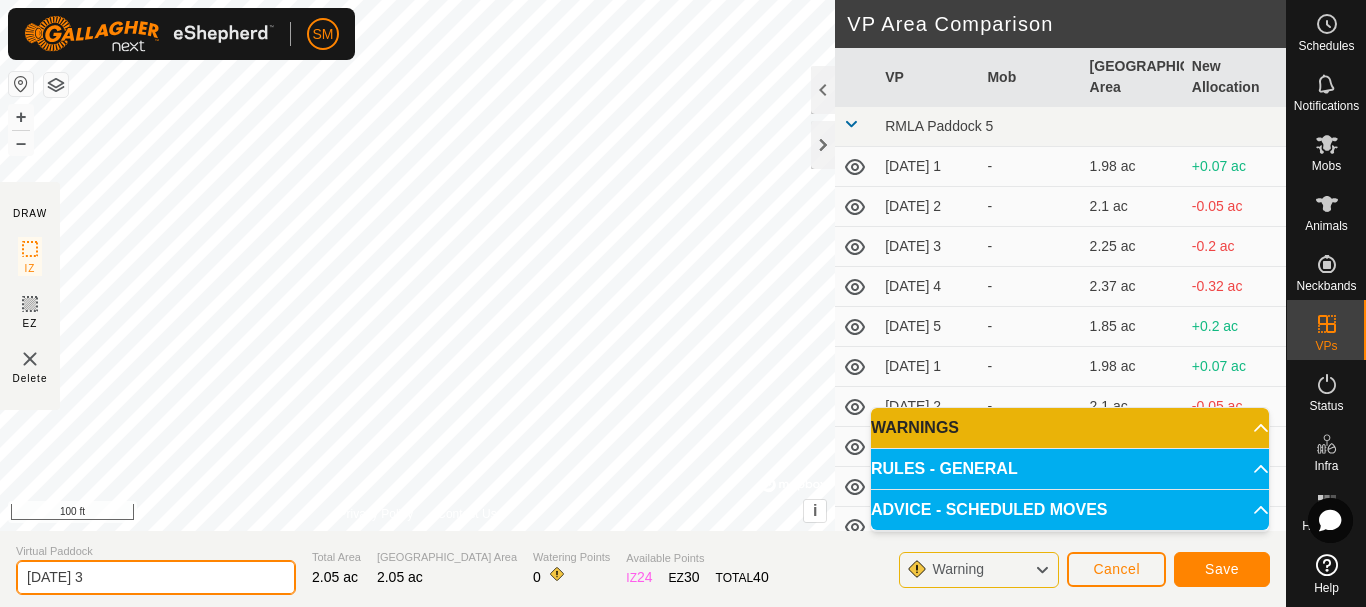 type on "[DATE] 3" 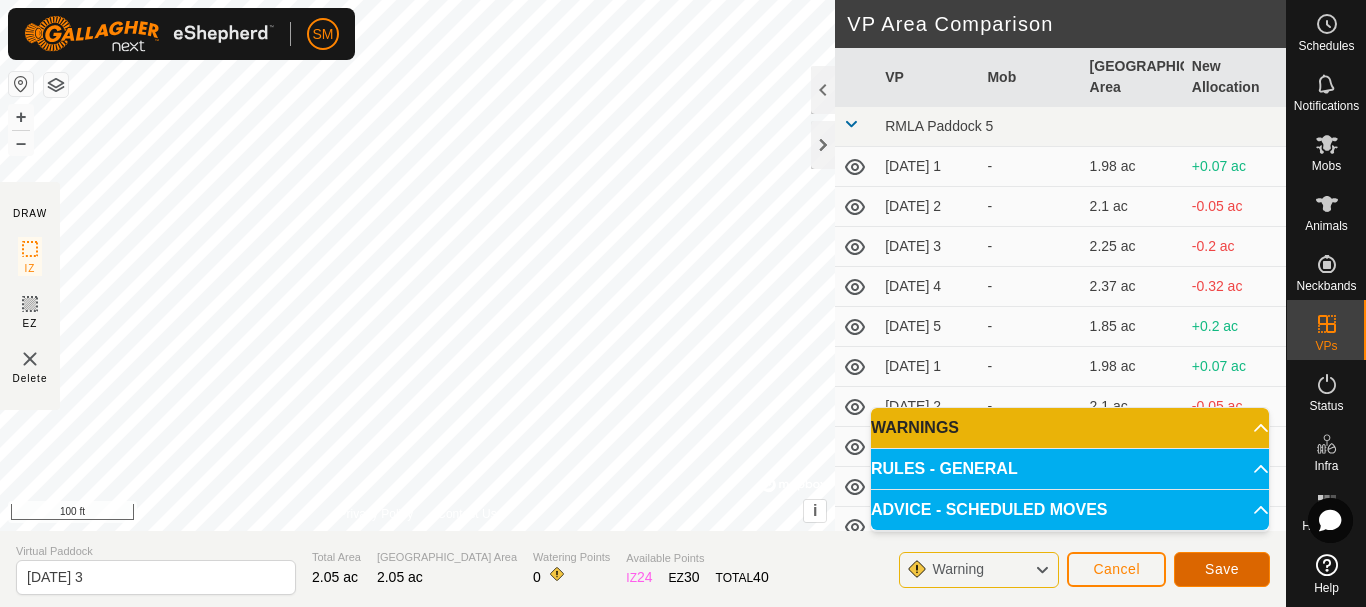 click on "Save" 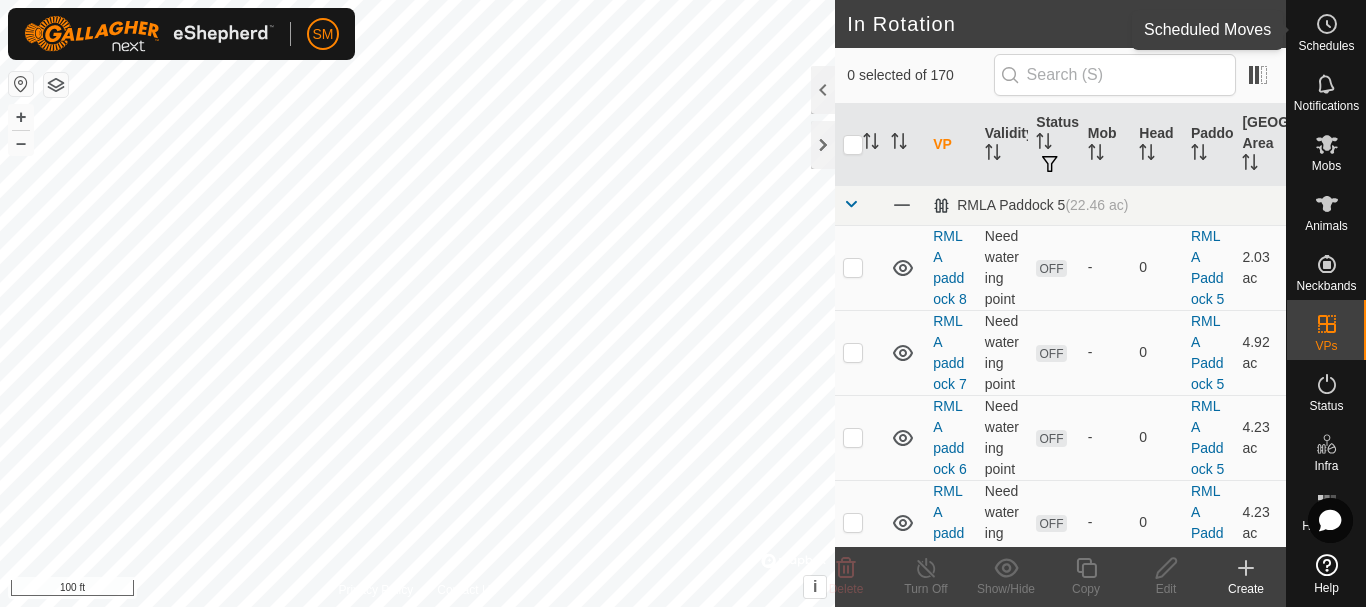 click at bounding box center (1327, 24) 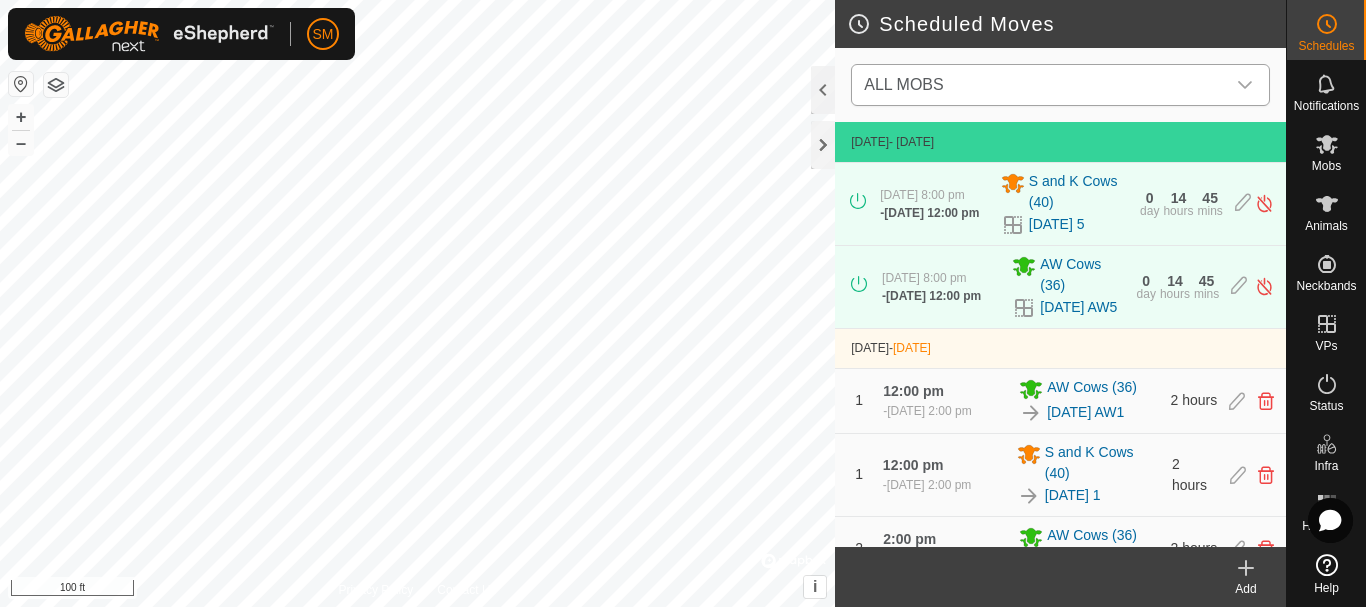 click at bounding box center (1245, 85) 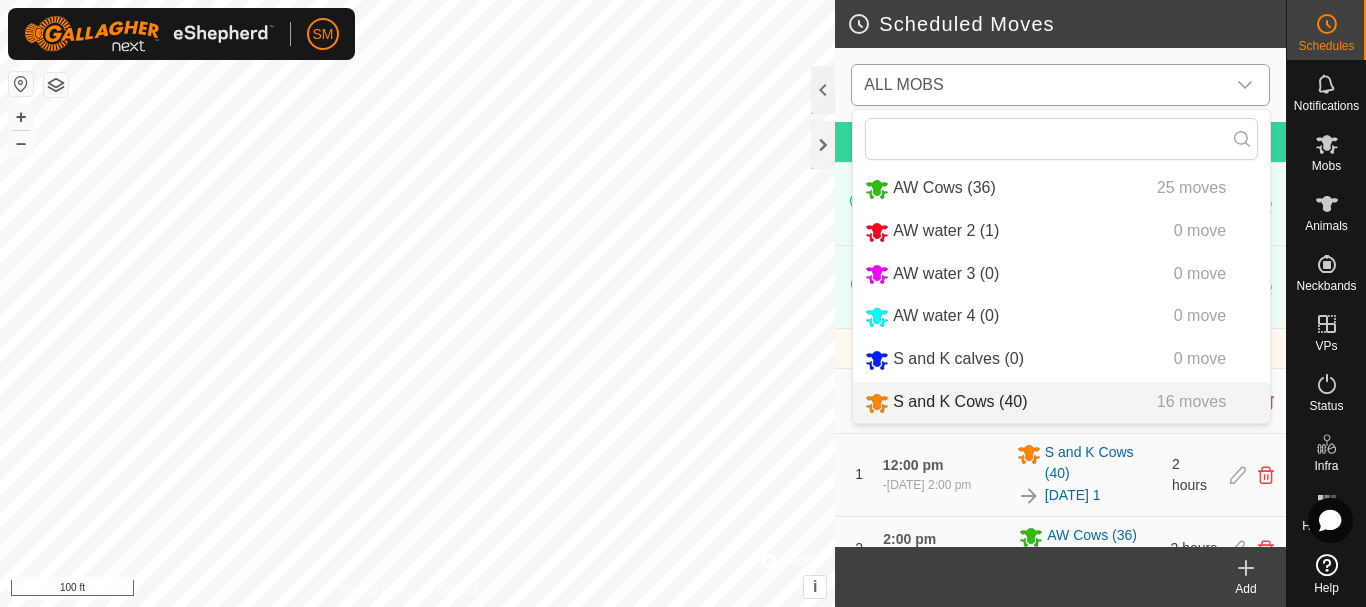 click on "S and K Cows (40) 16 moves" at bounding box center [1061, 402] 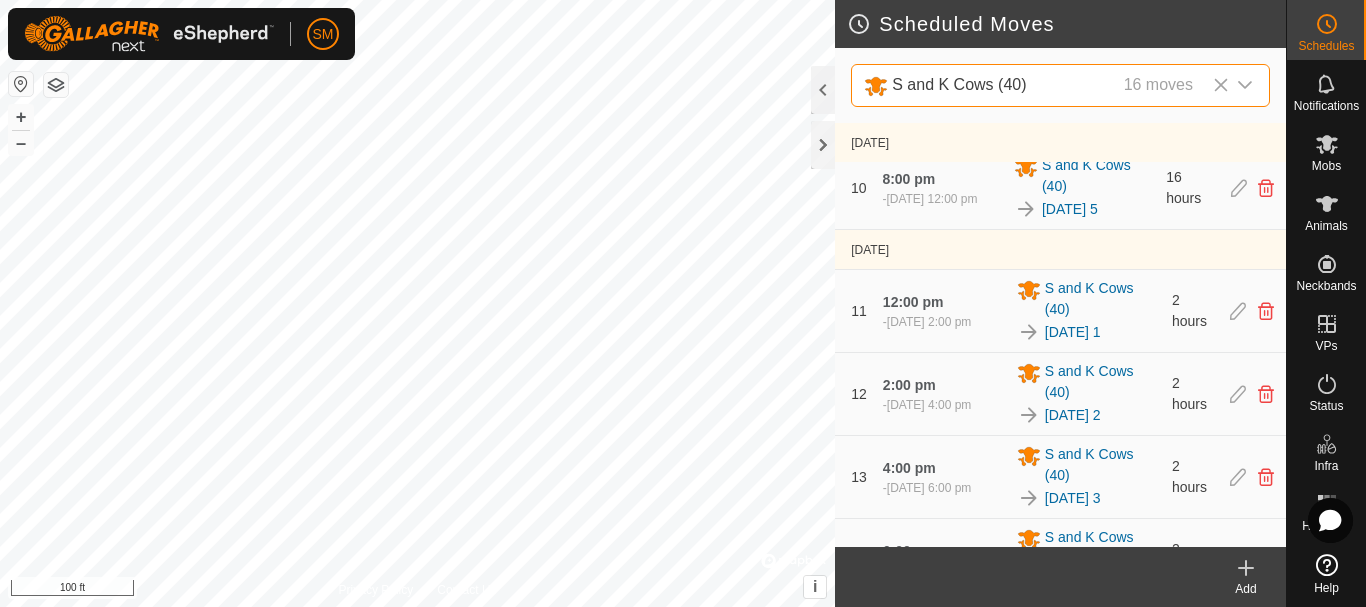 scroll, scrollTop: 1052, scrollLeft: 0, axis: vertical 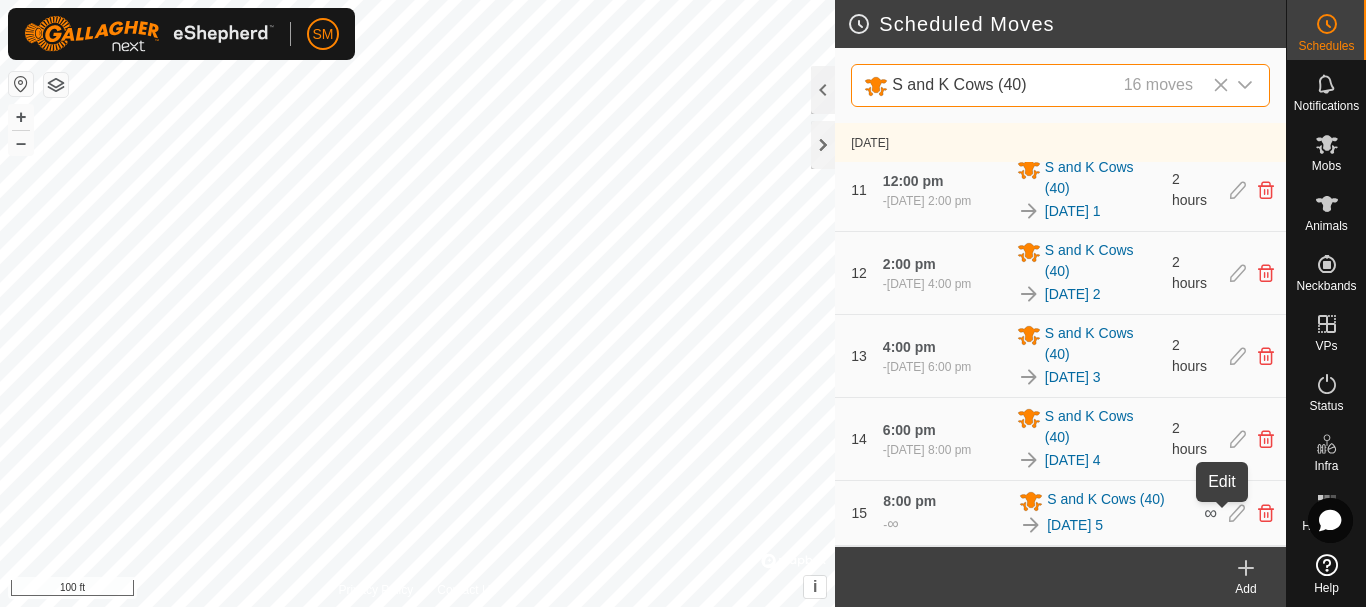click at bounding box center (1237, 513) 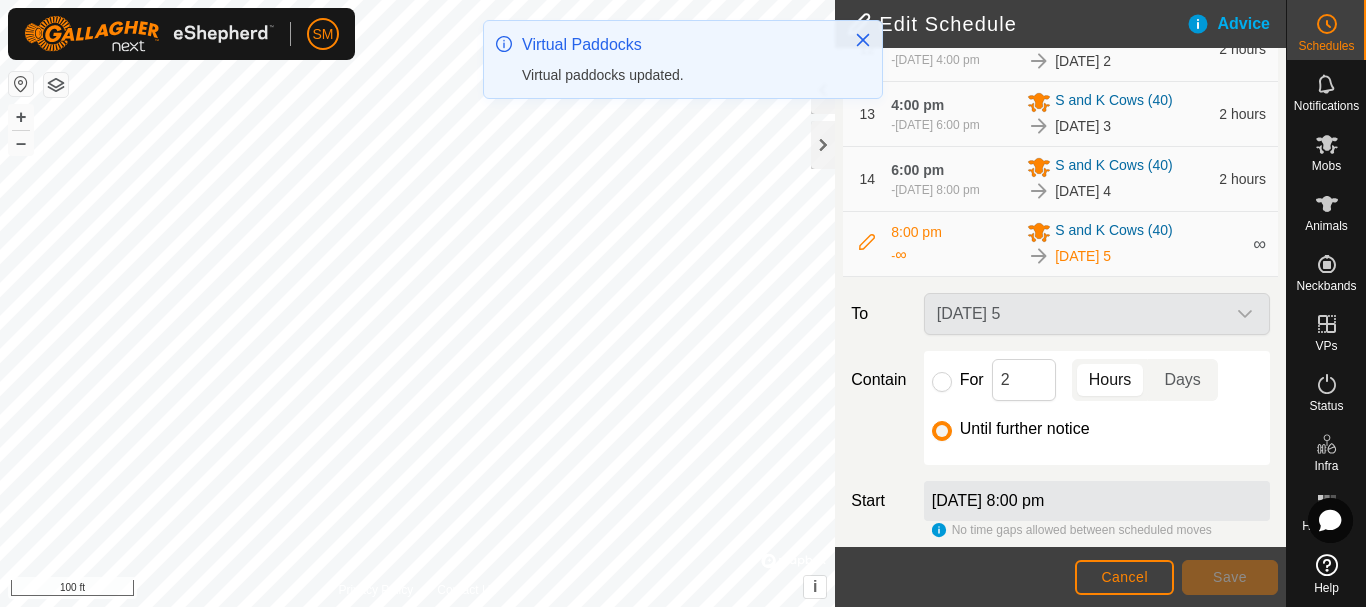 scroll, scrollTop: 1242, scrollLeft: 0, axis: vertical 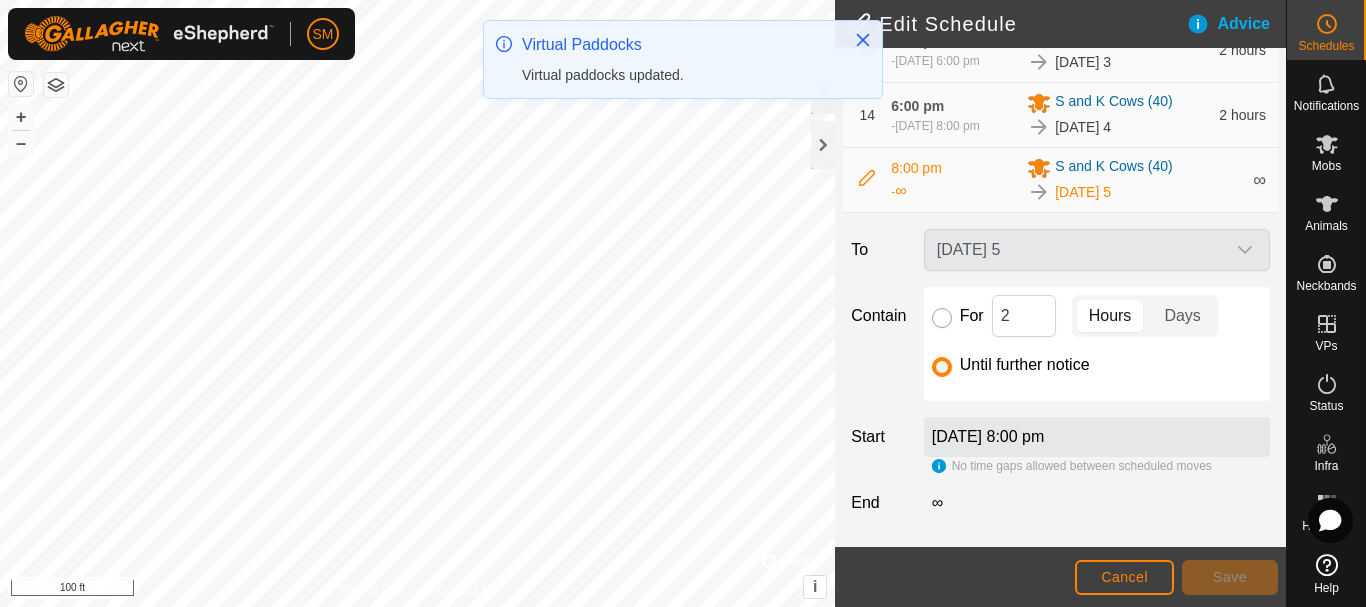 click on "For" at bounding box center [942, 318] 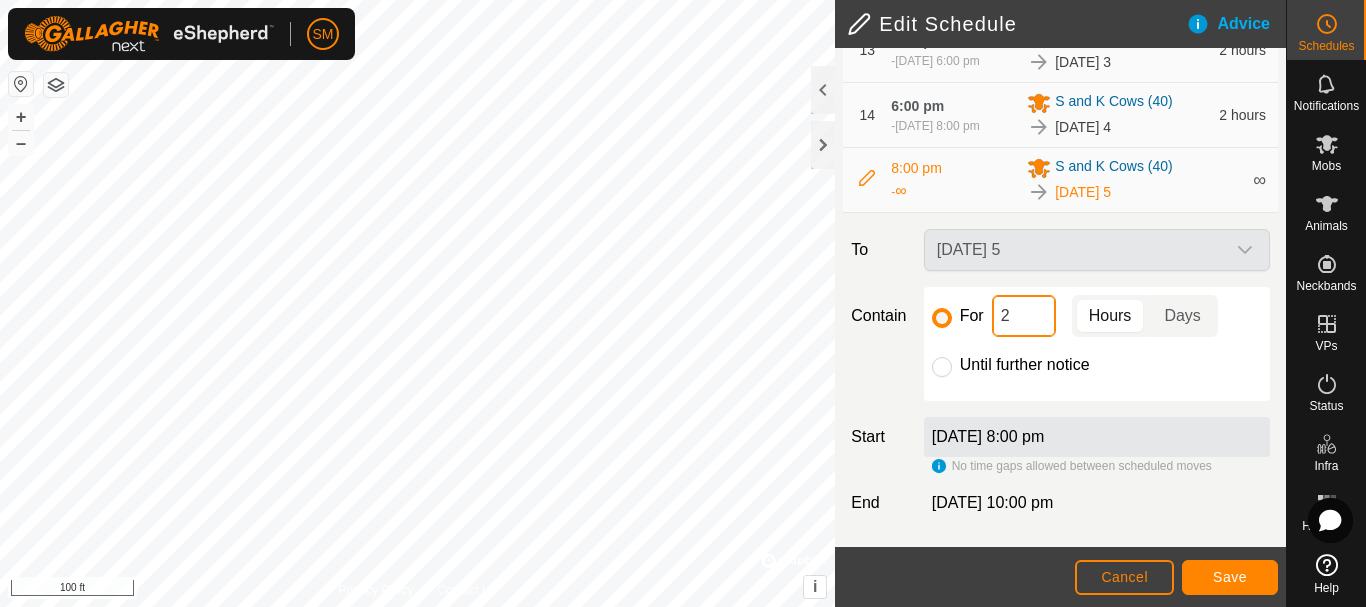 click on "2" 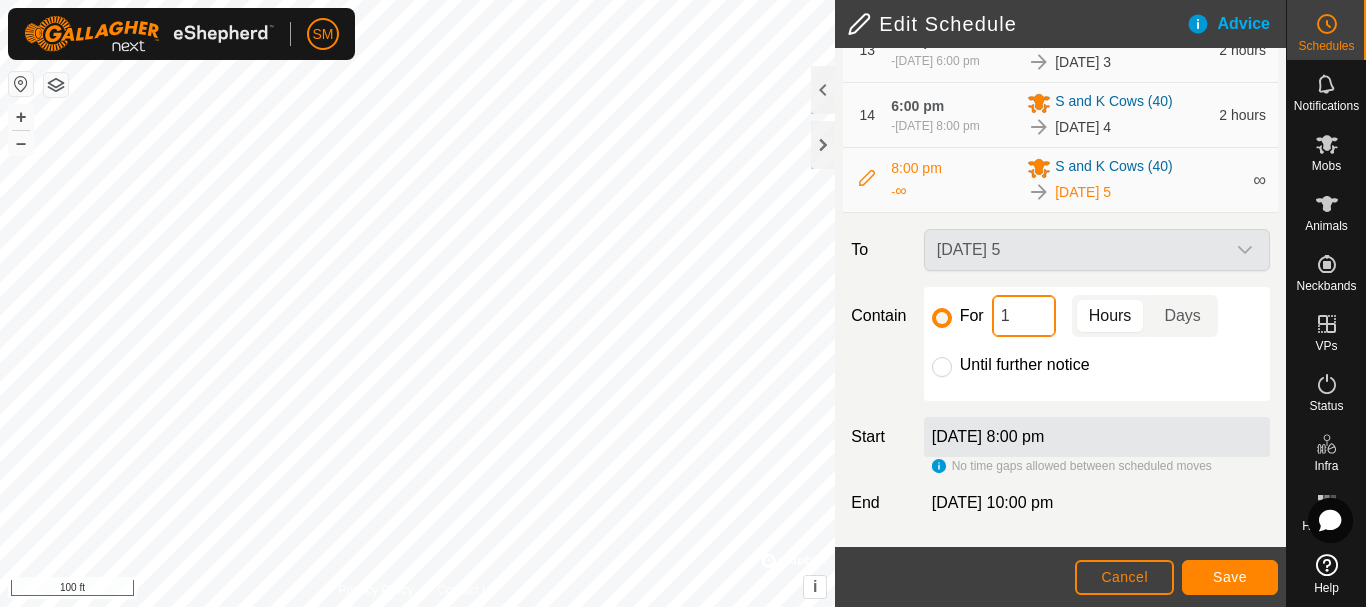 type on "16" 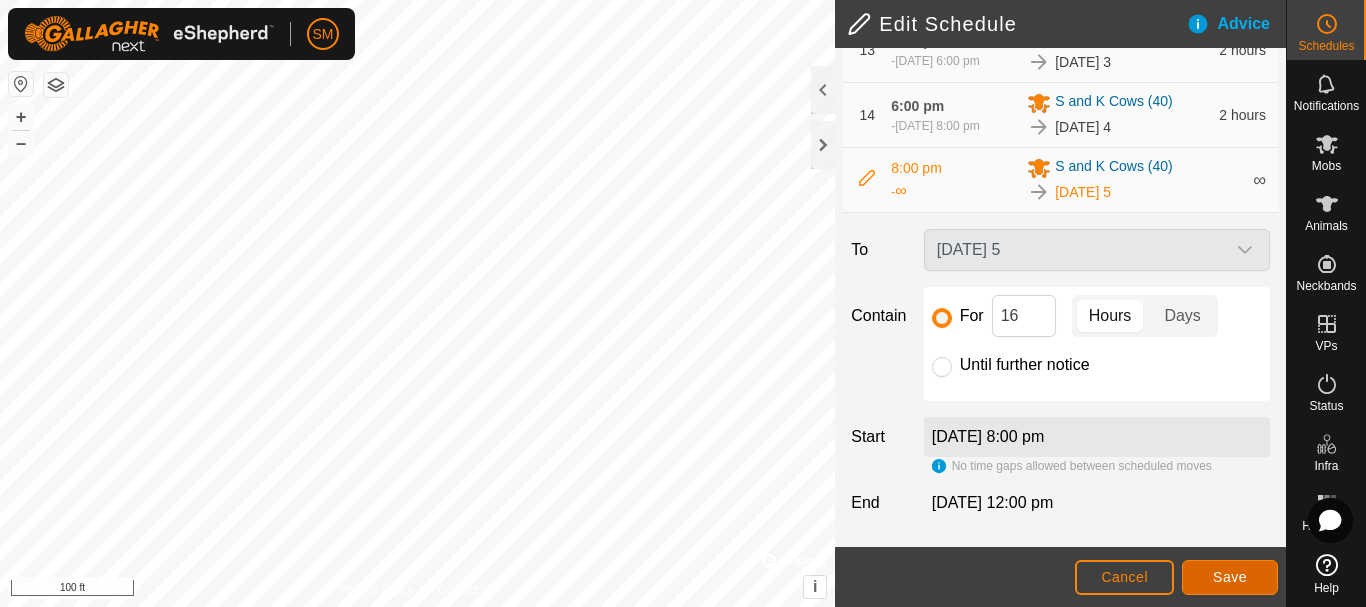 click on "Save" 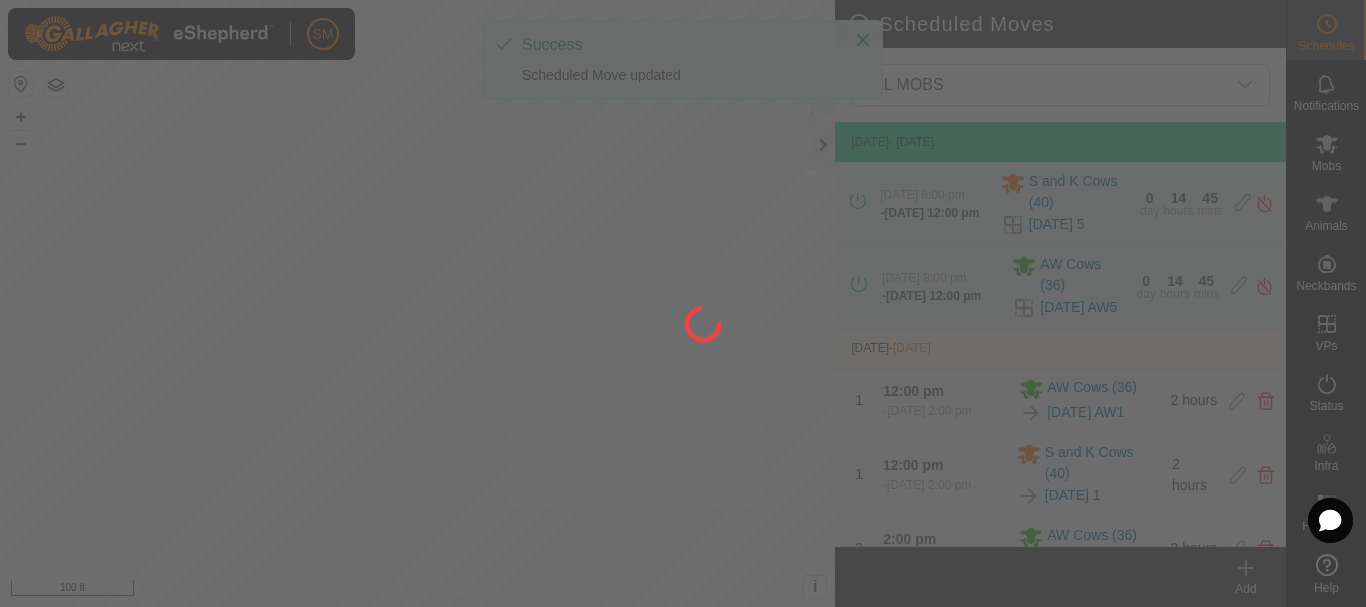 scroll, scrollTop: 0, scrollLeft: 0, axis: both 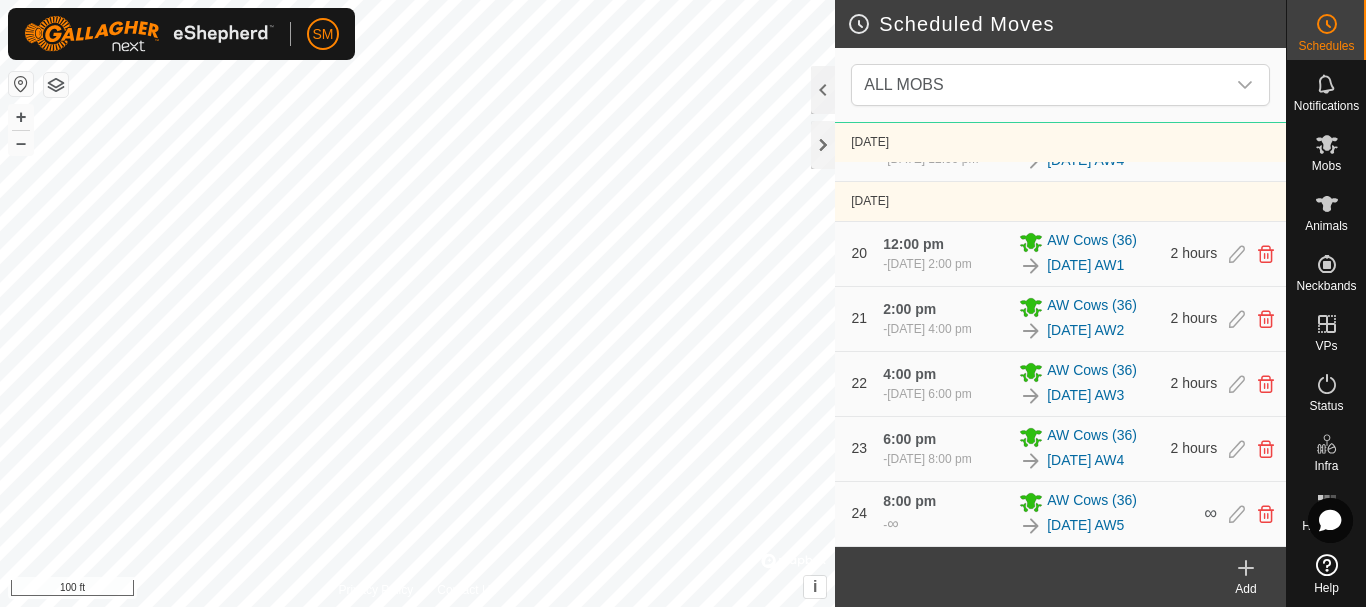 click 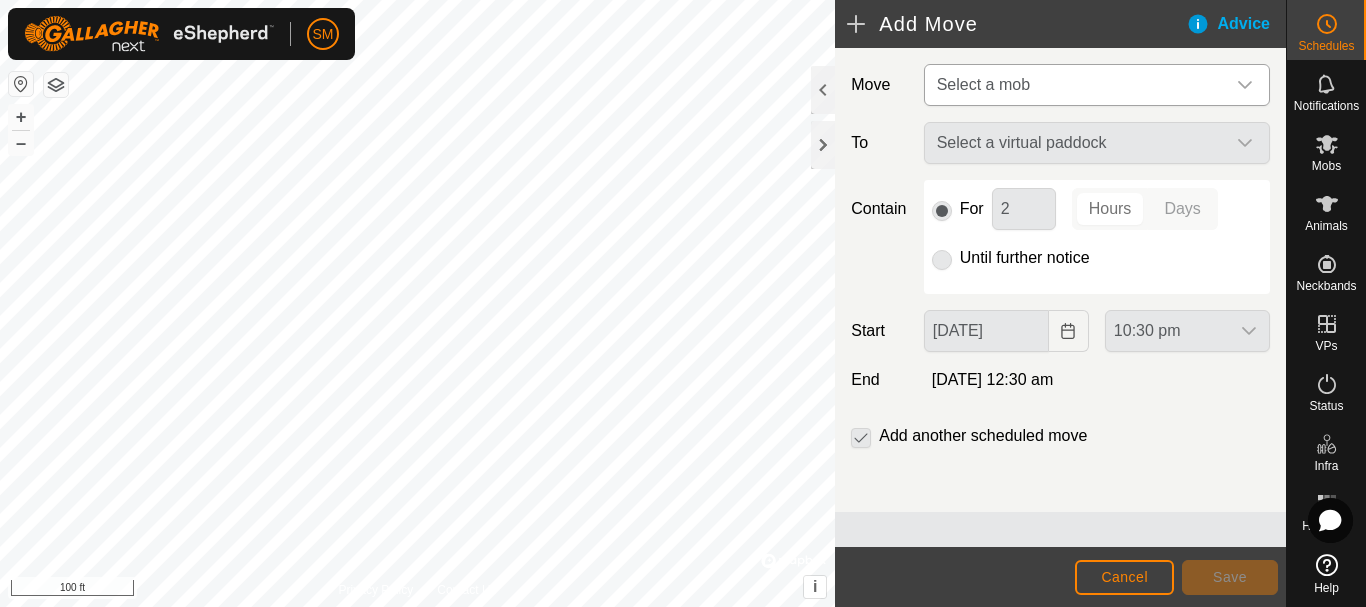 click at bounding box center [1245, 85] 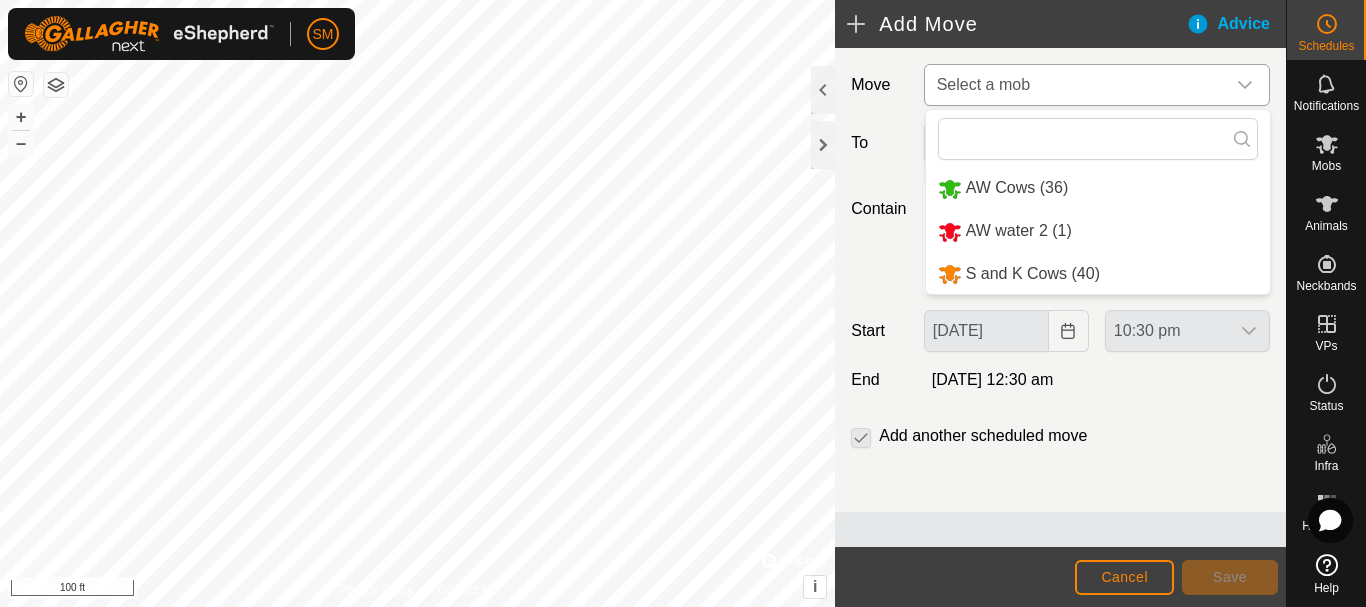 click on "S and K Cows (40)" at bounding box center [1098, 274] 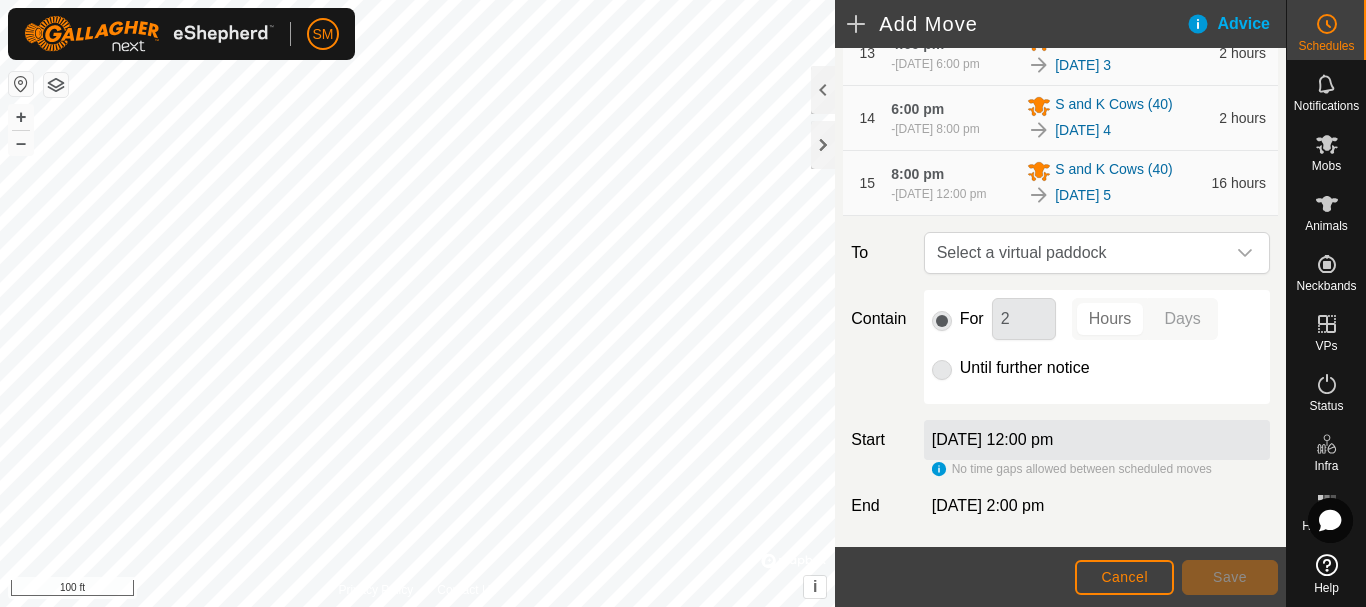 scroll, scrollTop: 1339, scrollLeft: 0, axis: vertical 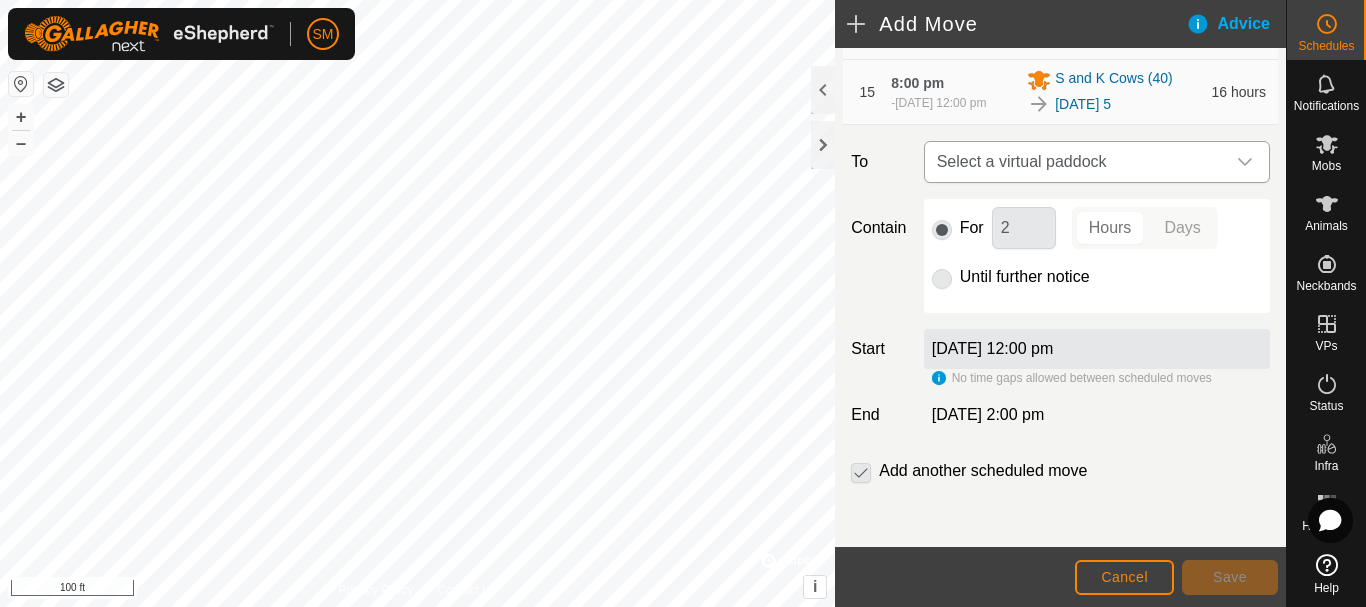 click 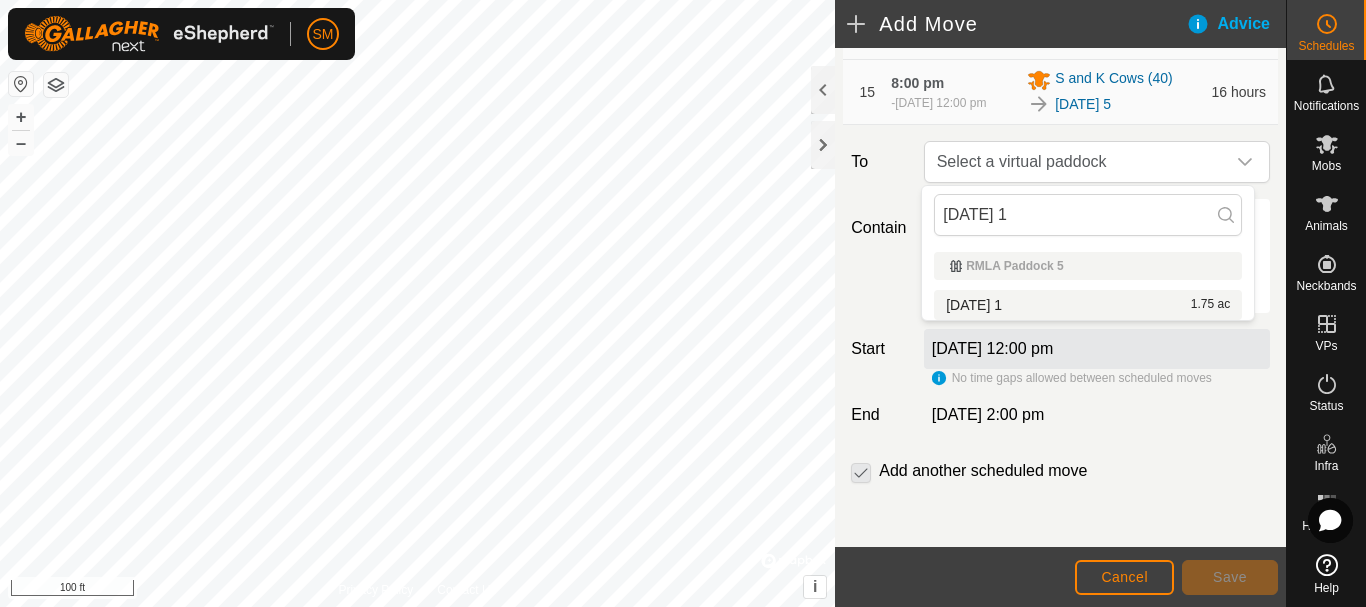 type on "[DATE] 1" 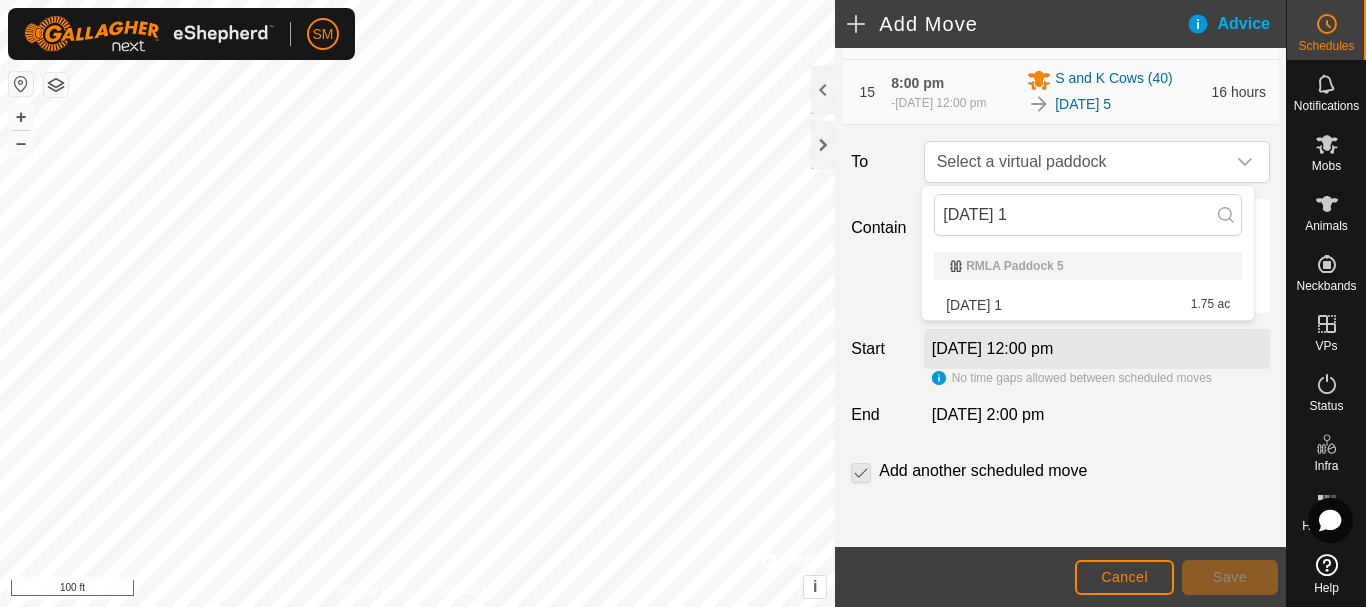 click on "2025-08-02 1  1.75 ac" at bounding box center [1088, 305] 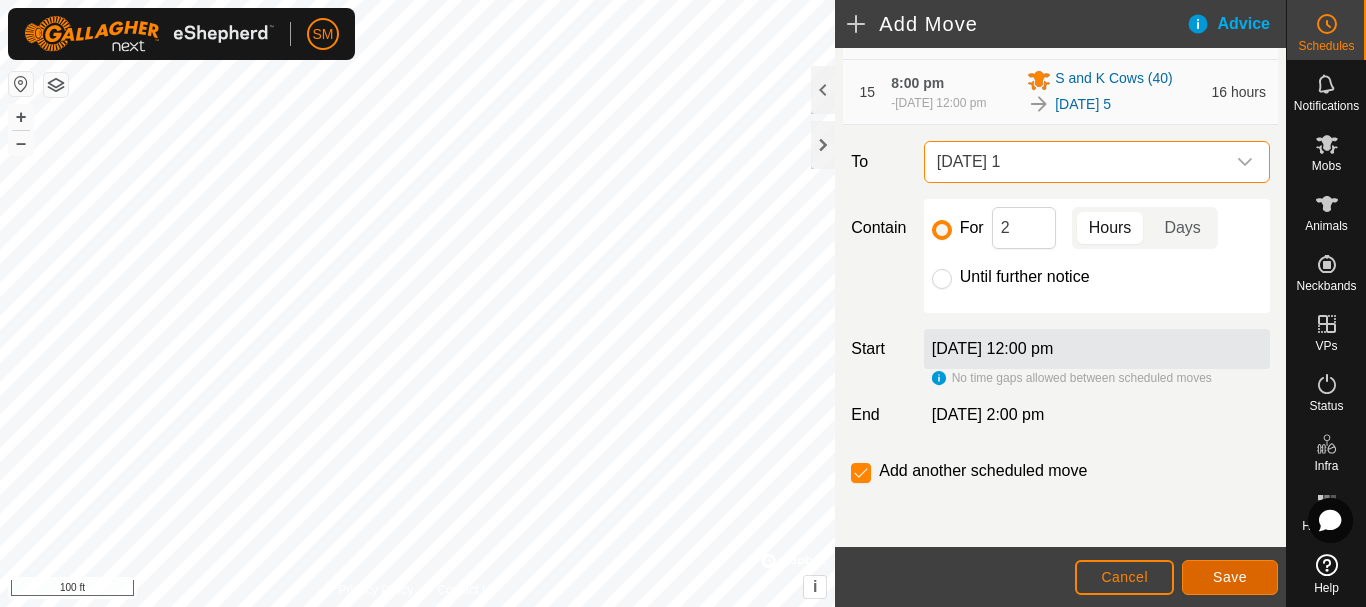click on "Save" 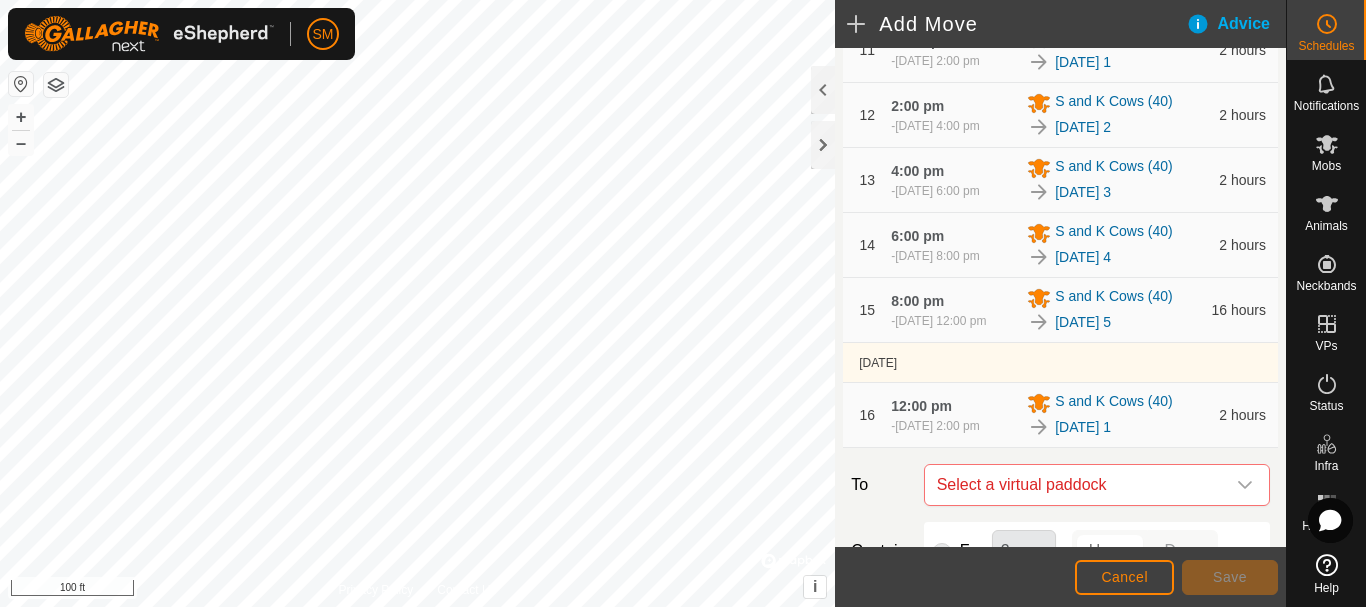 scroll, scrollTop: 1444, scrollLeft: 0, axis: vertical 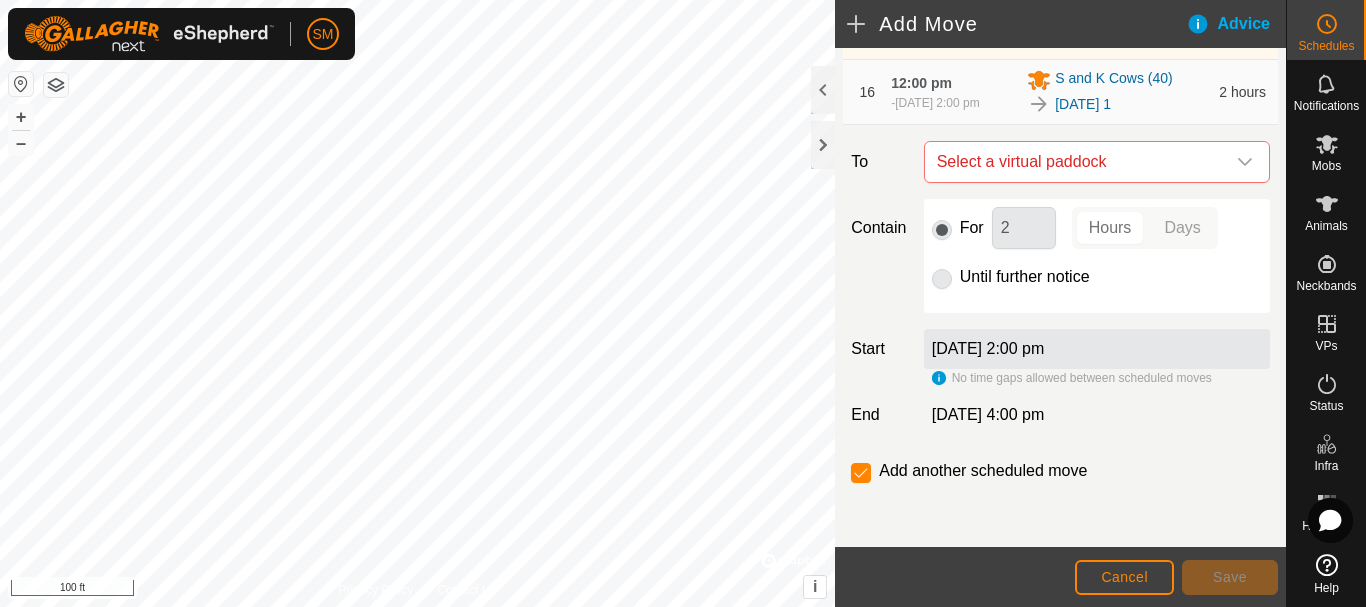 click at bounding box center (1245, 162) 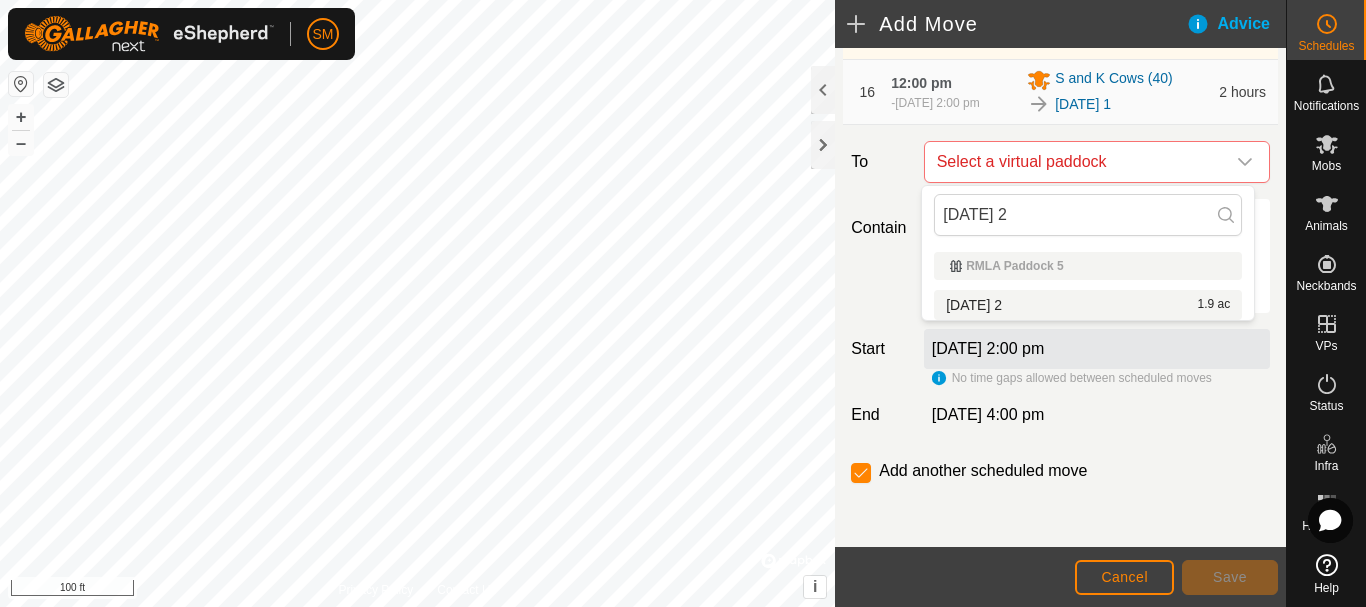 type on "[DATE] 2" 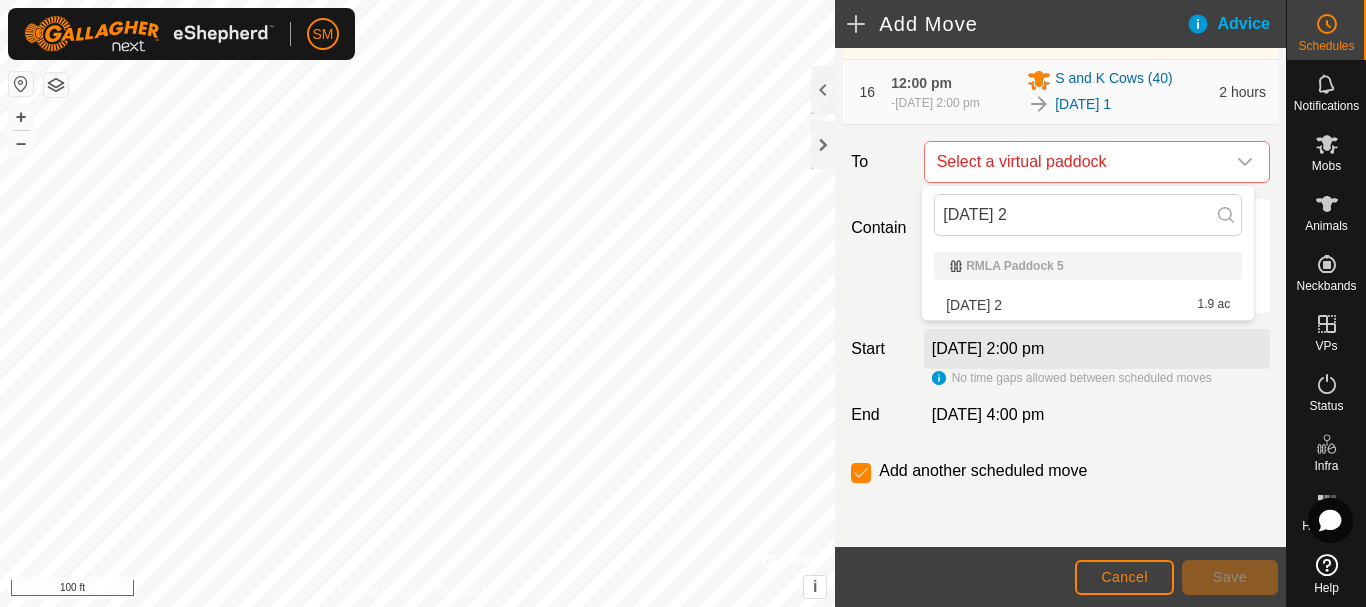 click on "2025-08-02 2  1.9 ac" at bounding box center [1088, 305] 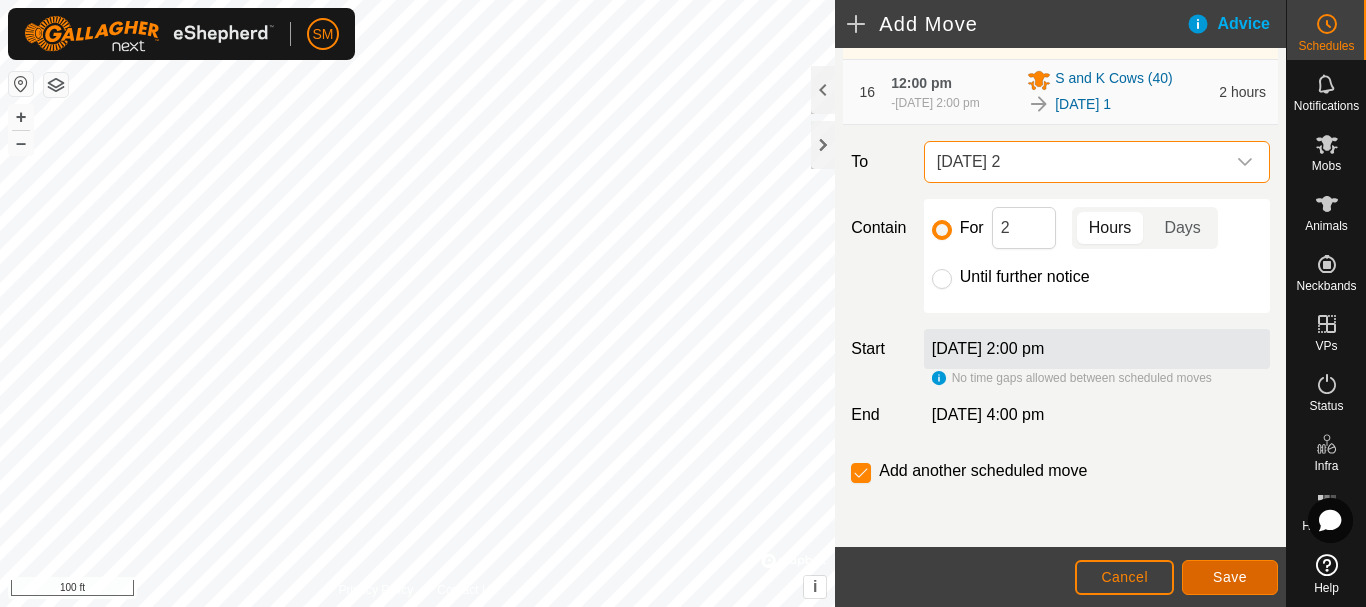click on "Save" 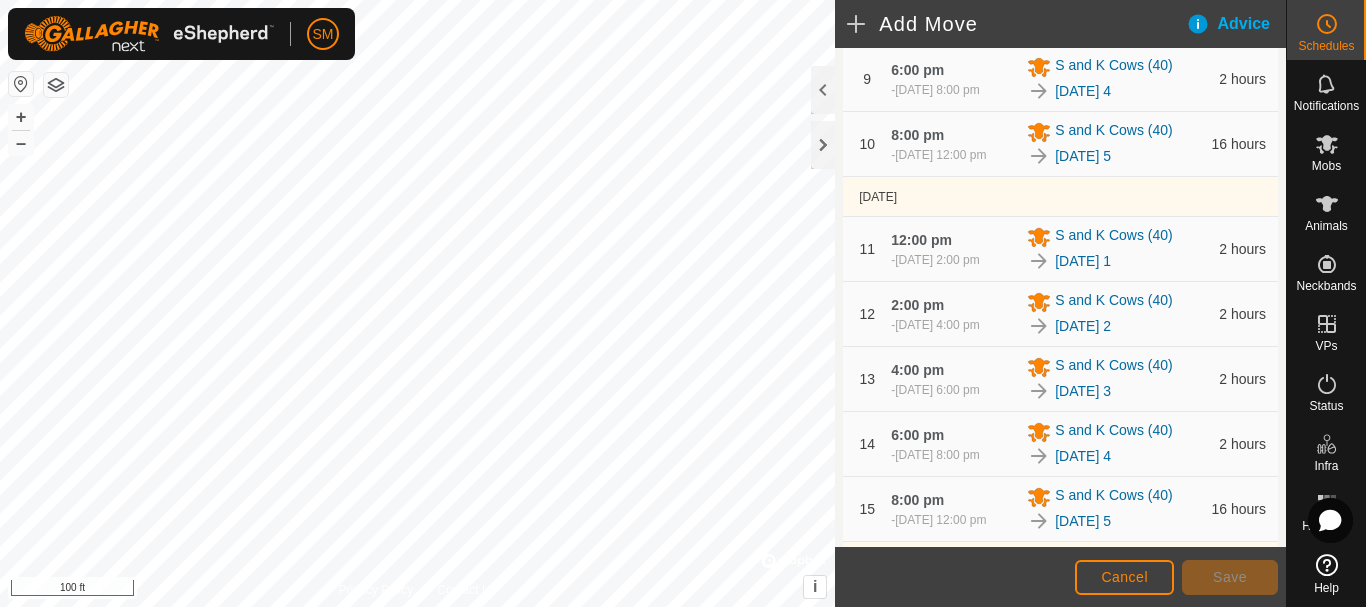 scroll, scrollTop: 1509, scrollLeft: 0, axis: vertical 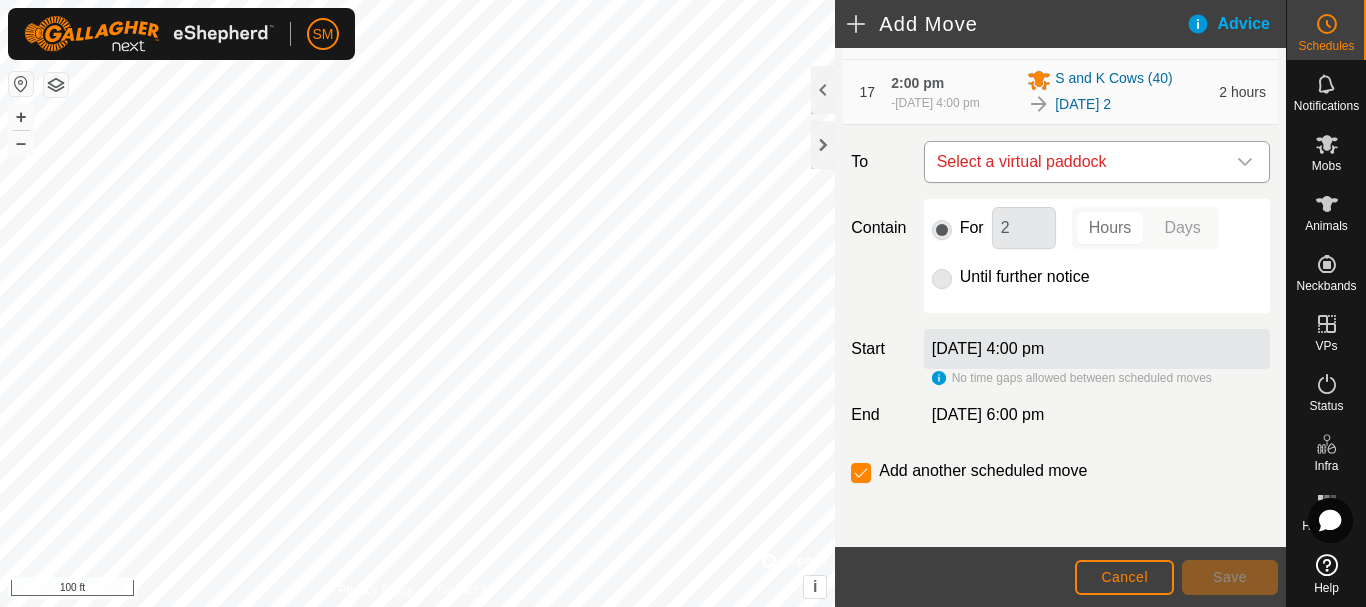 click 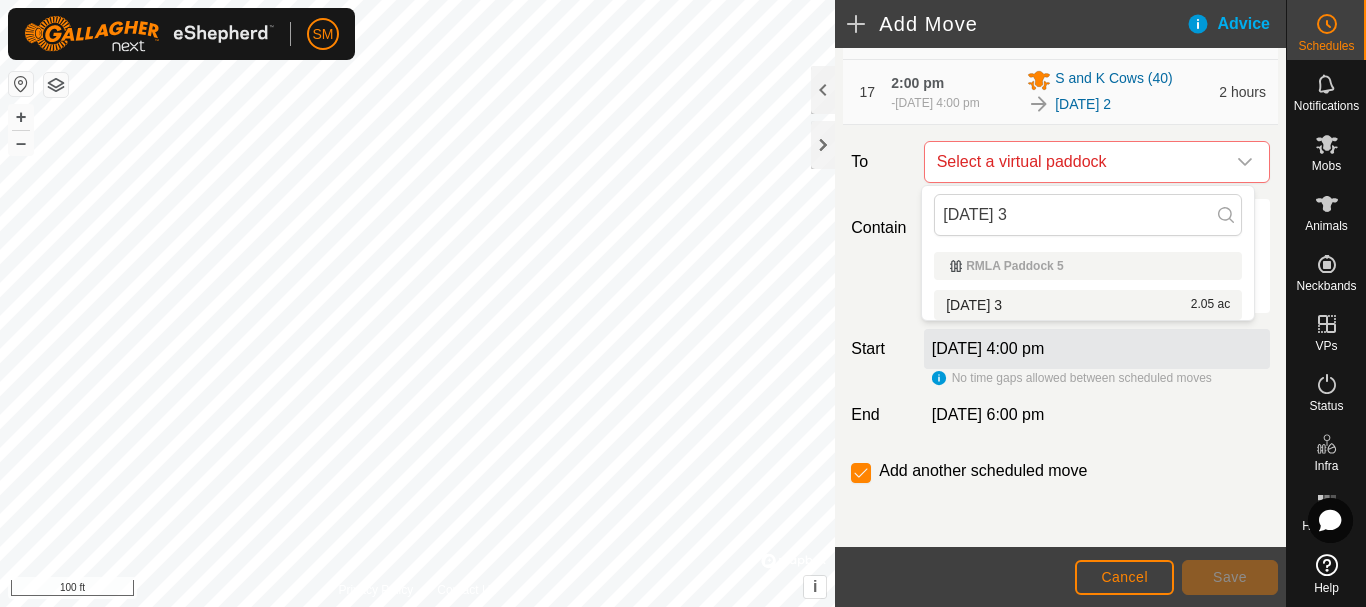 type on "[DATE] 3" 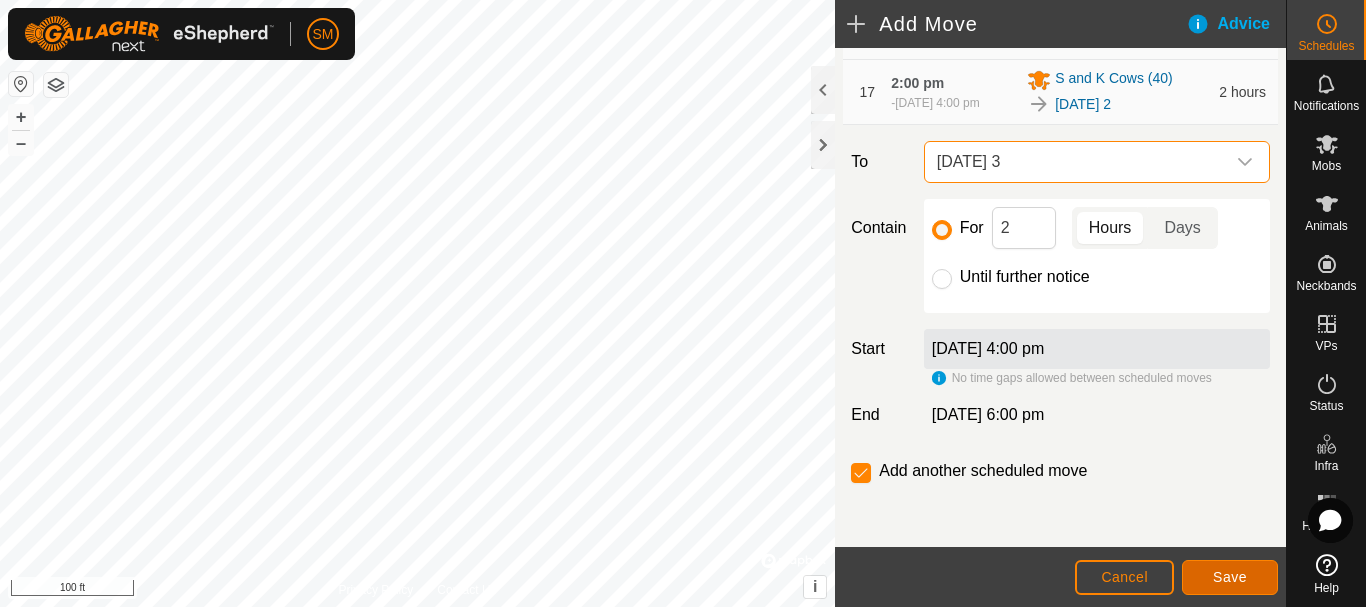 click on "Save" 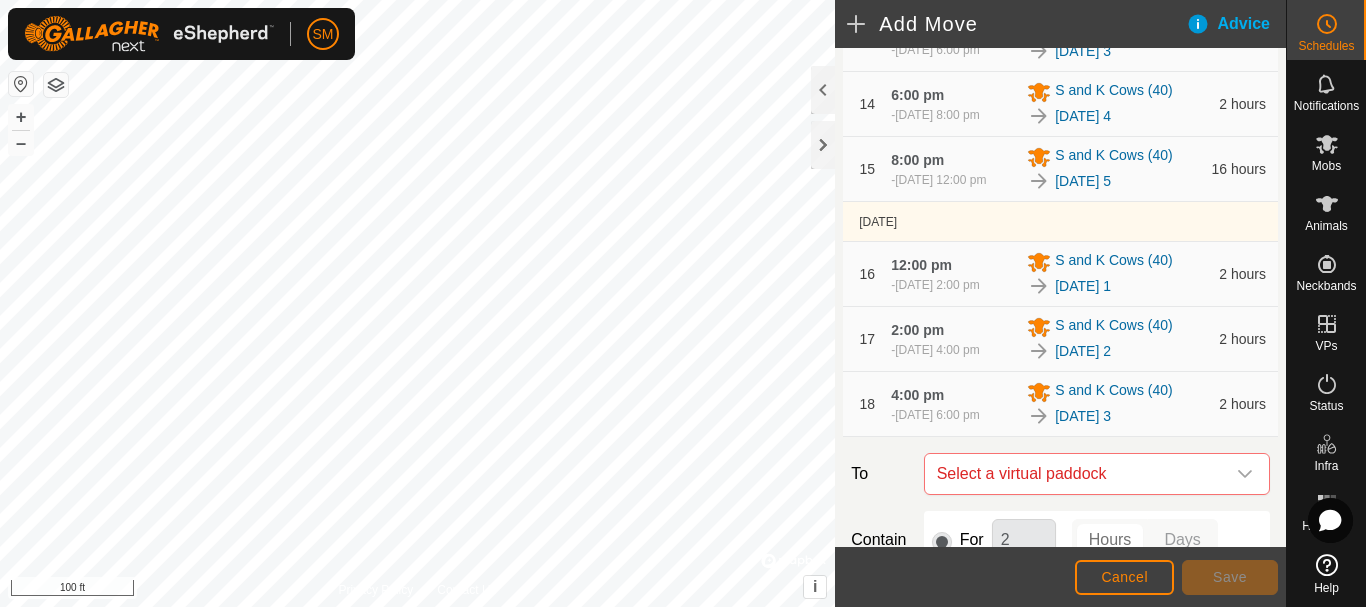 scroll, scrollTop: 1574, scrollLeft: 0, axis: vertical 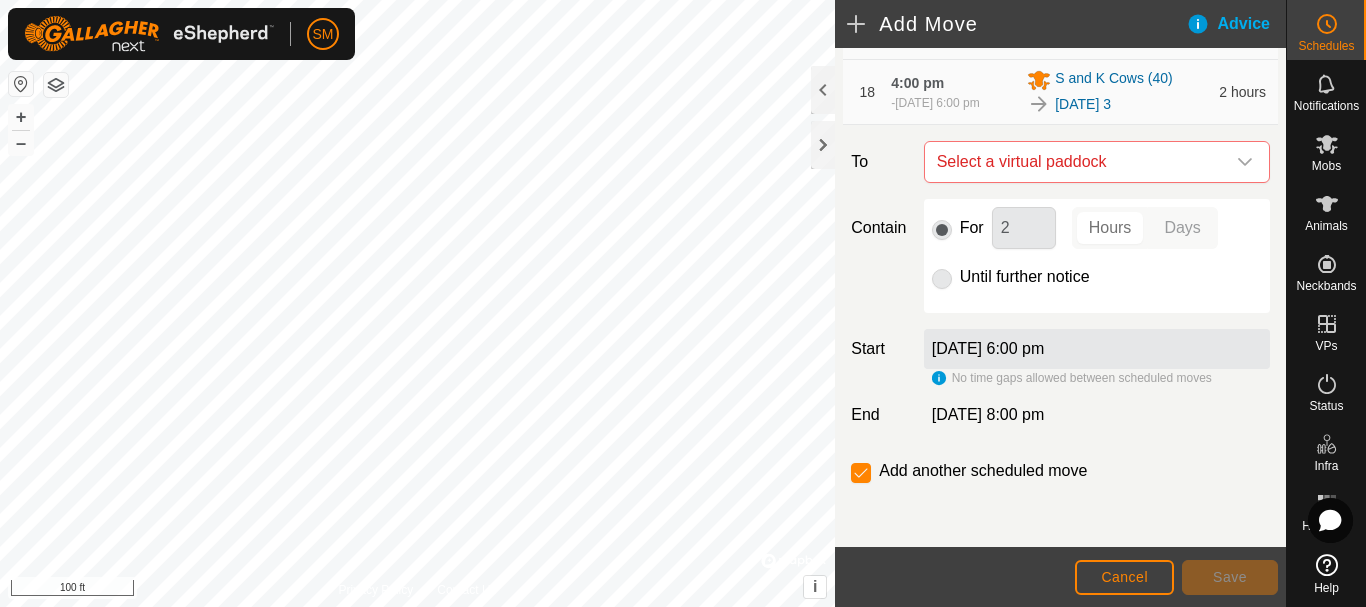 click at bounding box center (1245, 162) 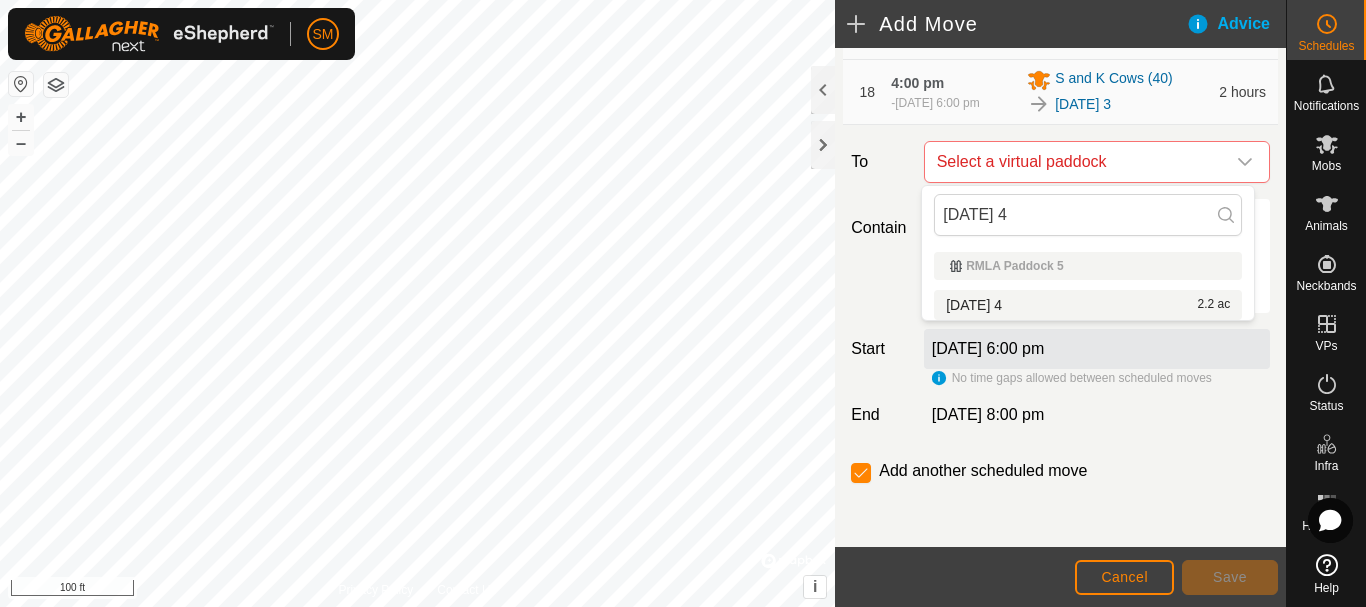 type on "[DATE] 4" 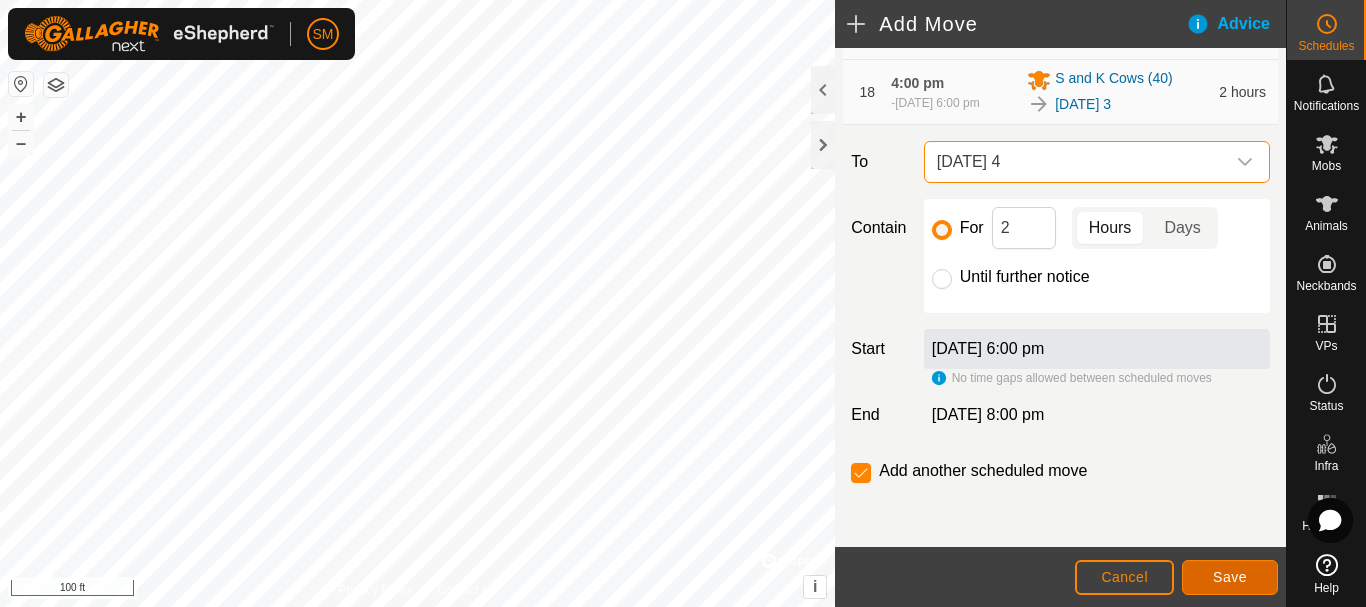 click on "Save" 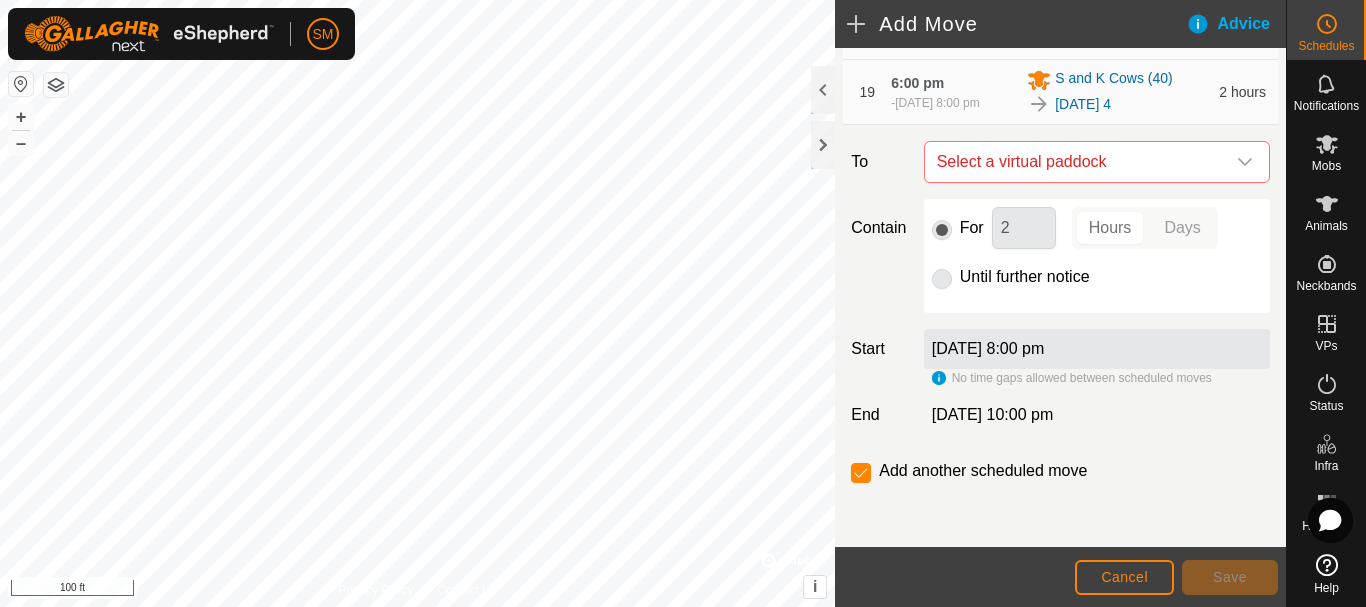 scroll, scrollTop: 1639, scrollLeft: 0, axis: vertical 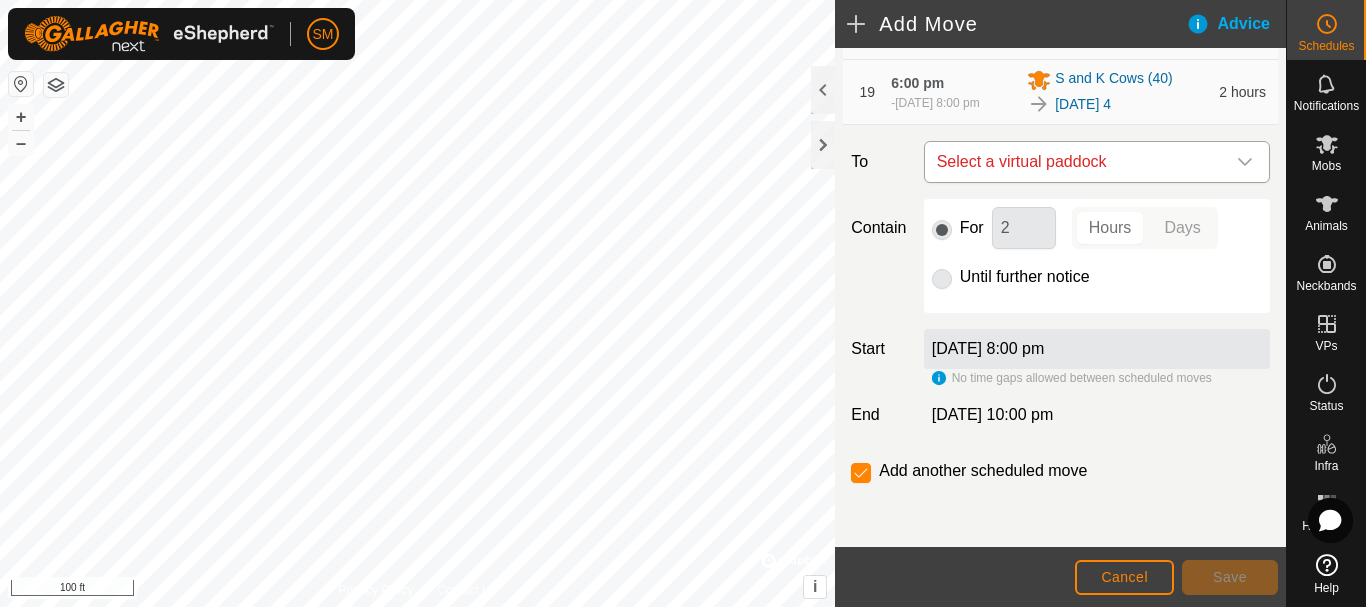 click 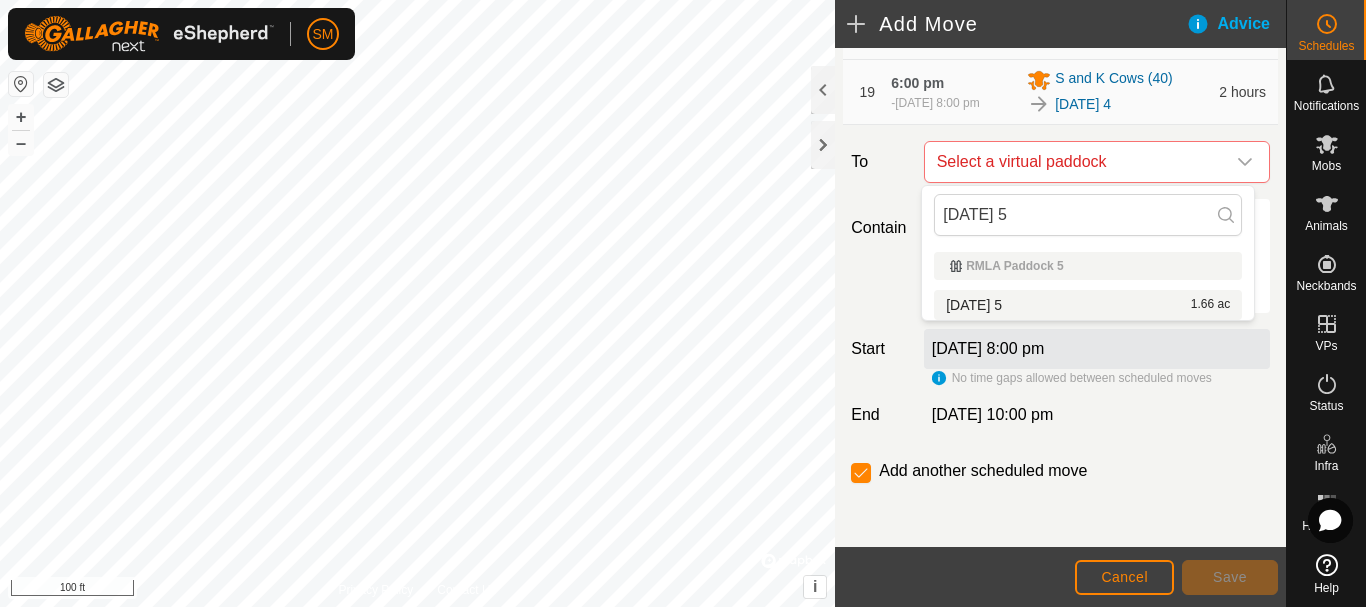 type on "[DATE] 5" 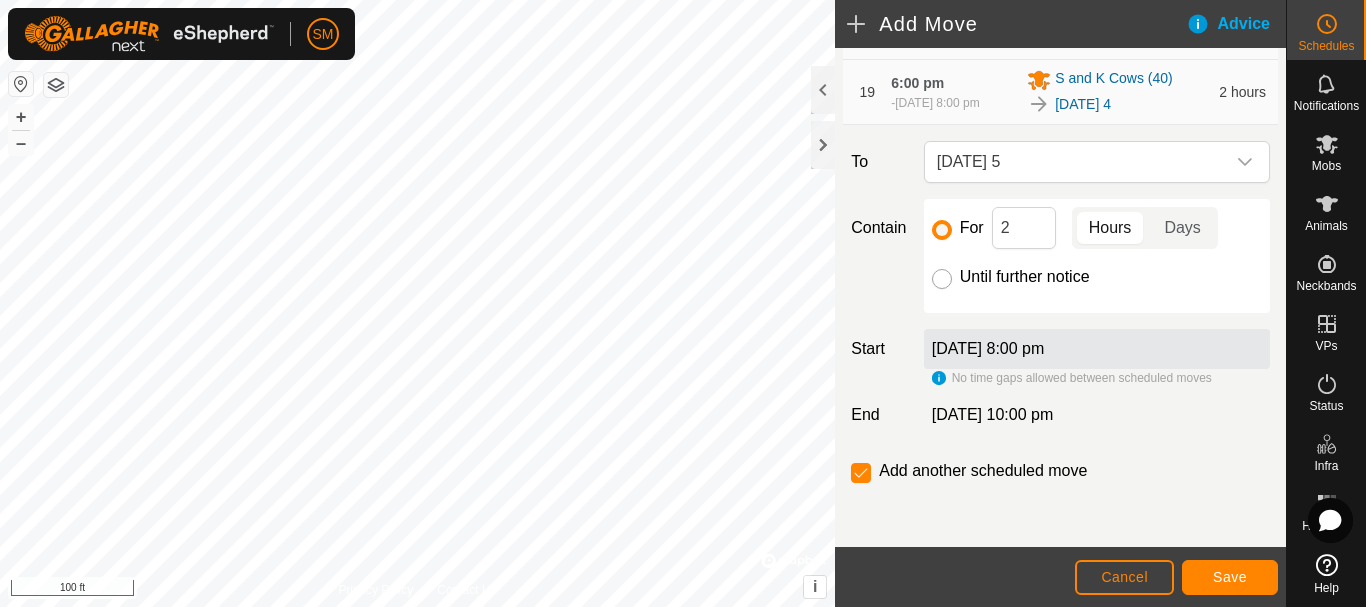 click on "Until further notice" at bounding box center (942, 279) 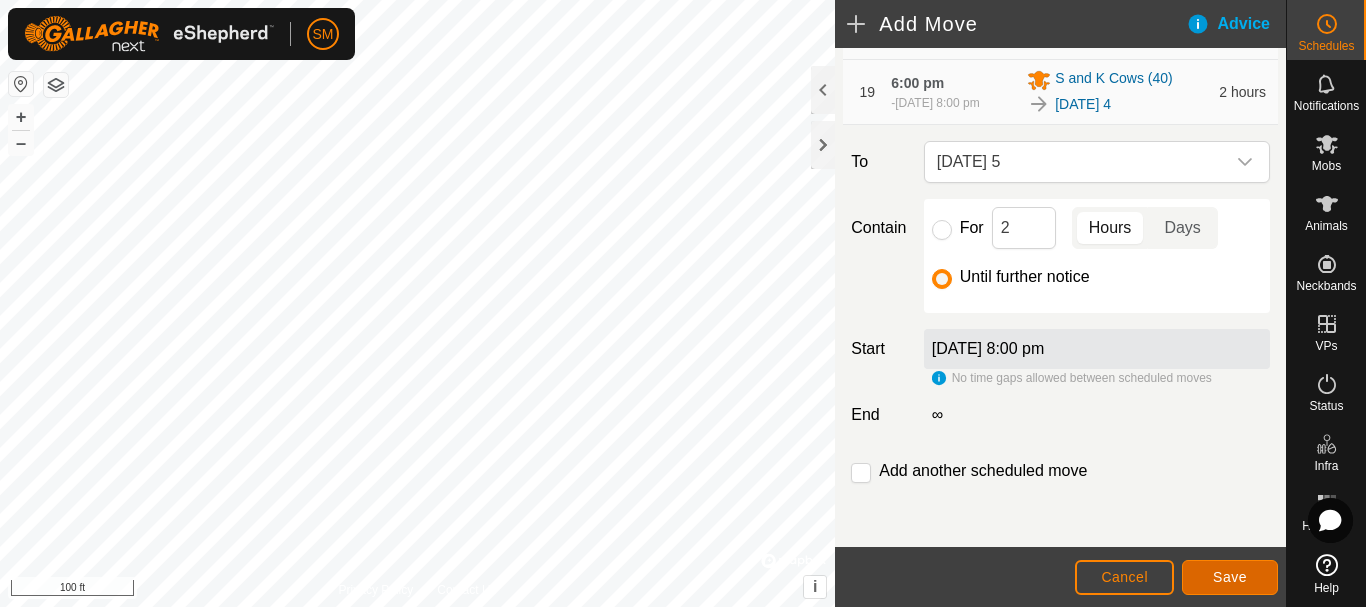 click on "Save" 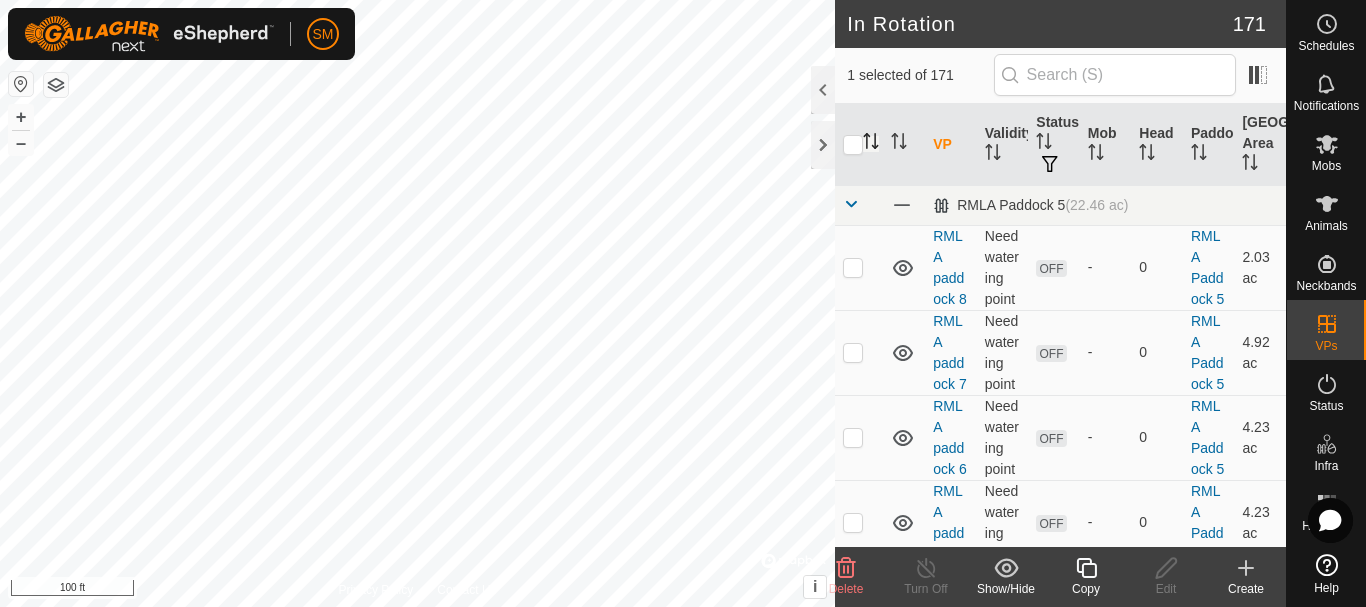 click 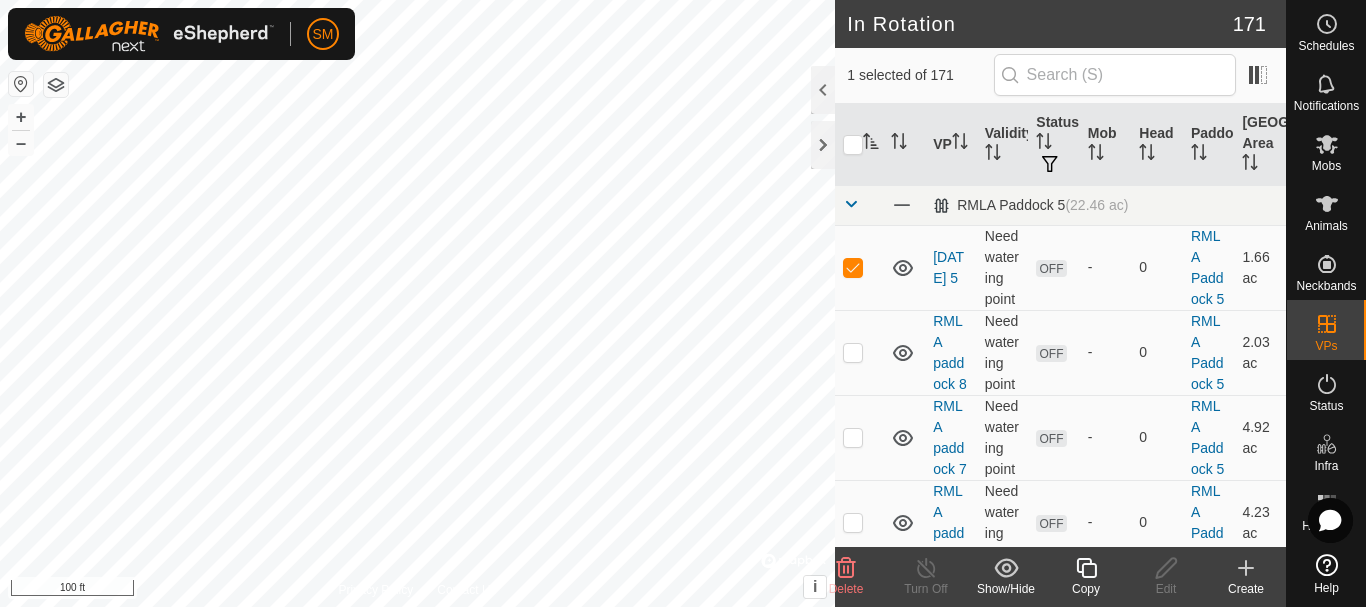 click 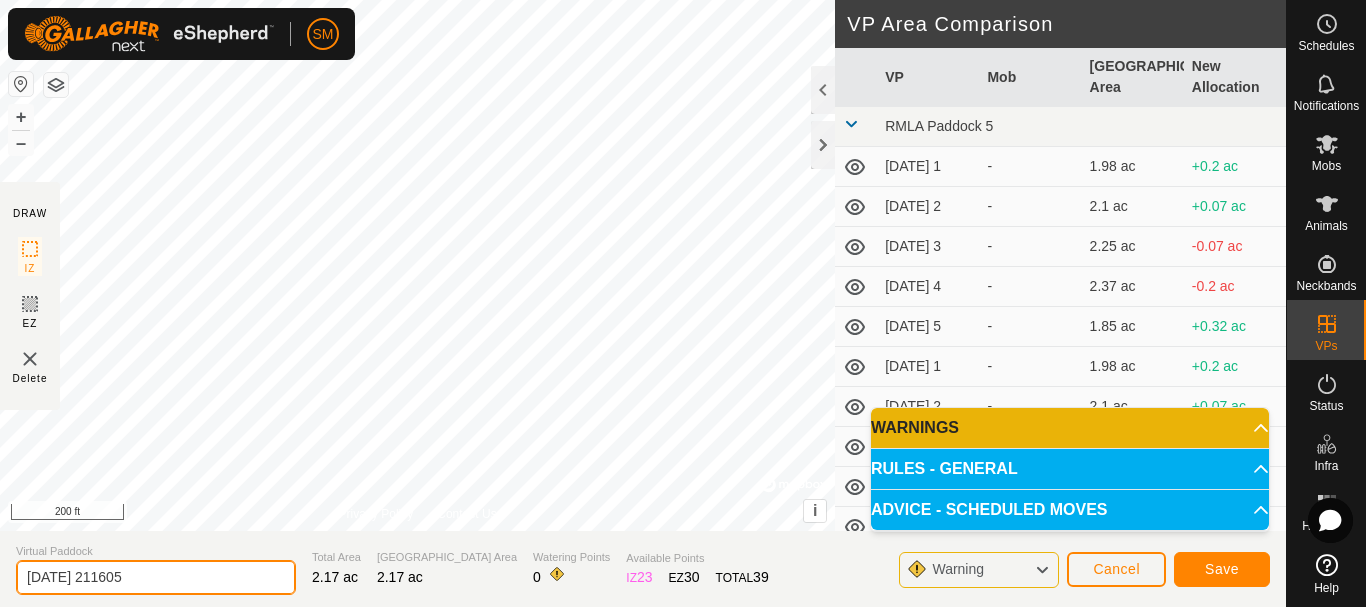 drag, startPoint x: 207, startPoint y: 581, endPoint x: 0, endPoint y: 581, distance: 207 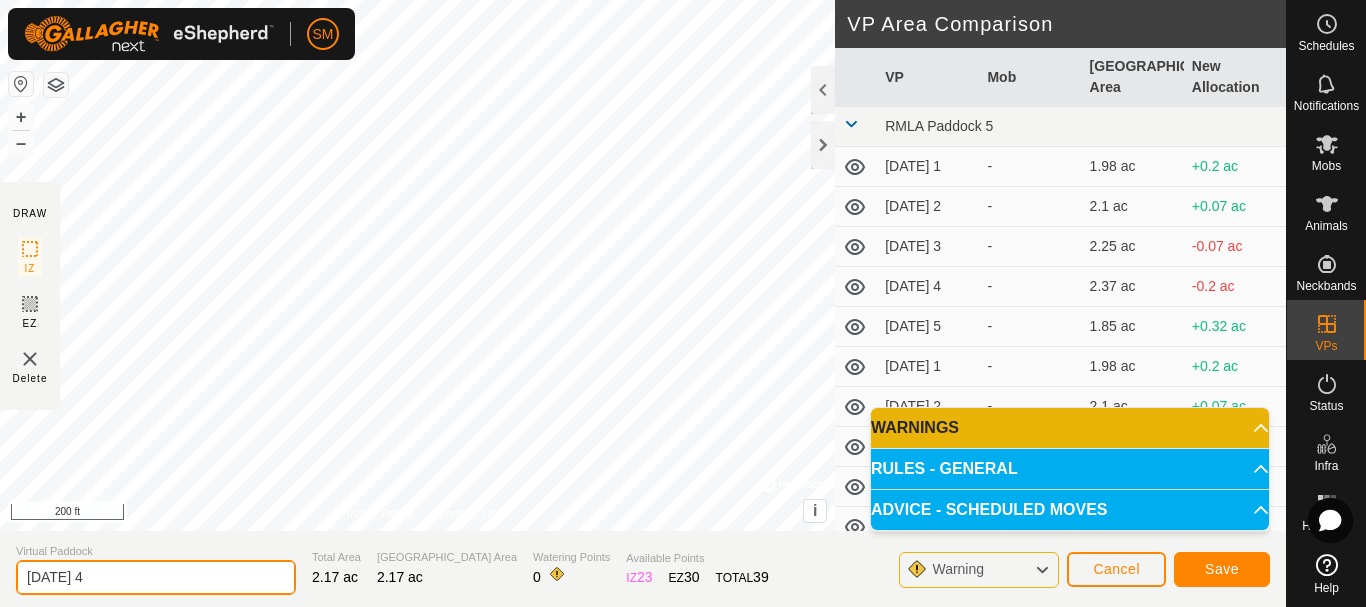 type on "2025-08-03 4" 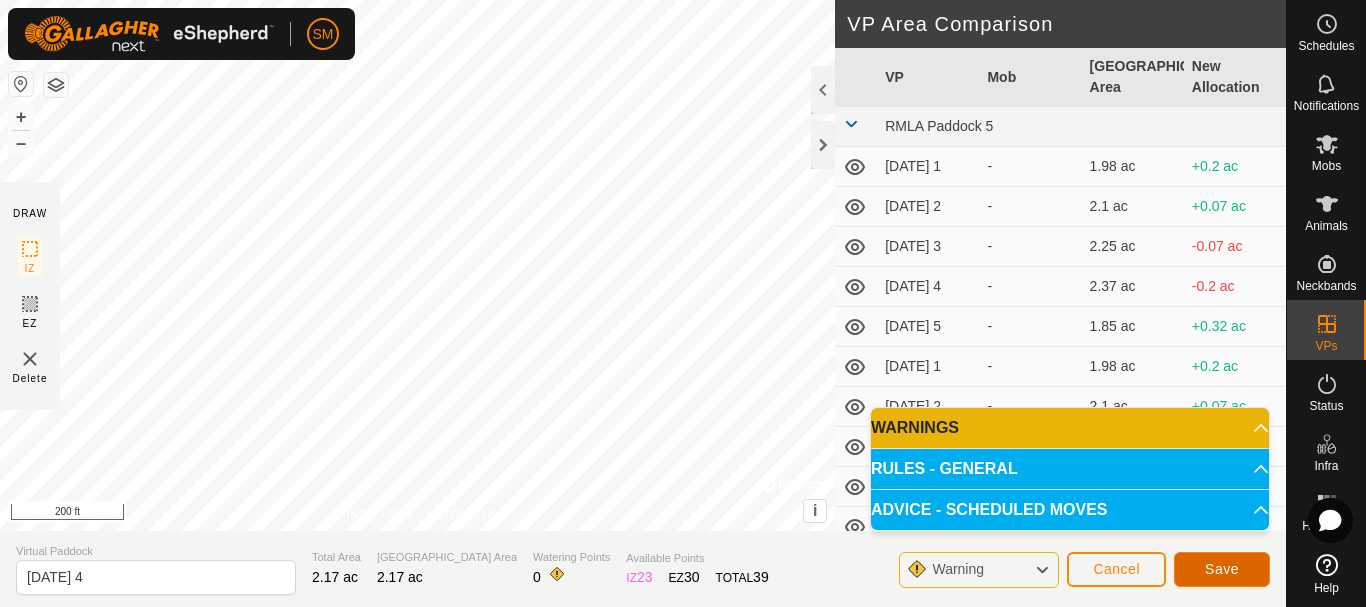 click on "Save" 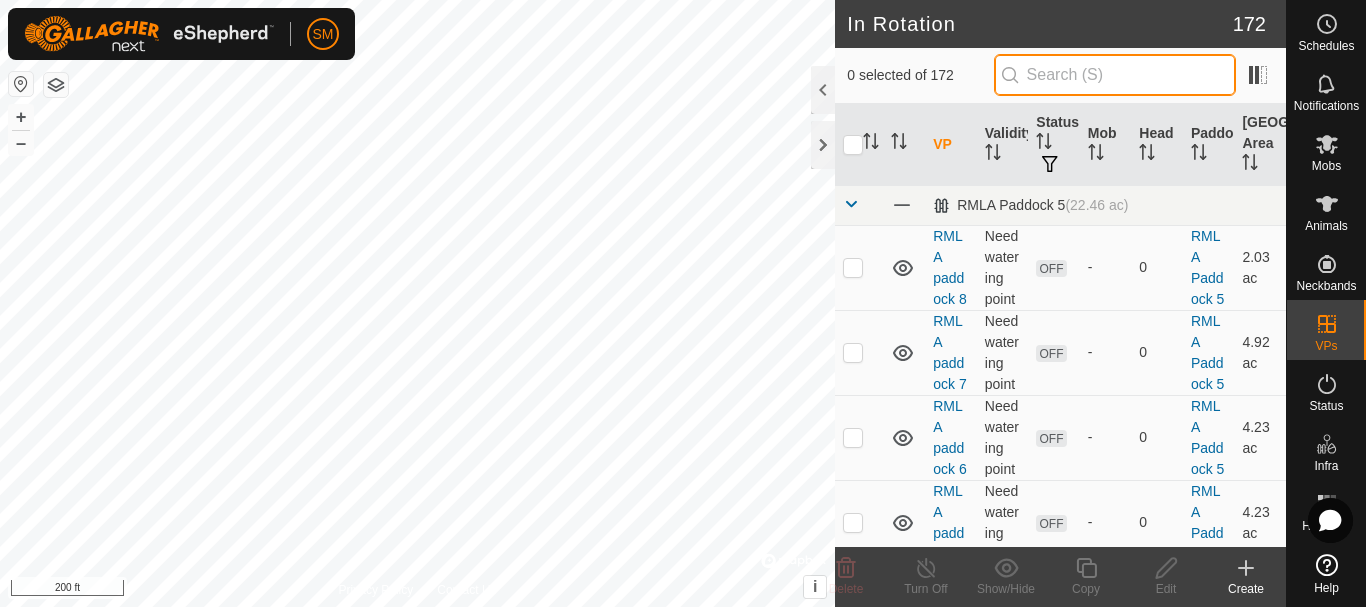 click at bounding box center [1115, 75] 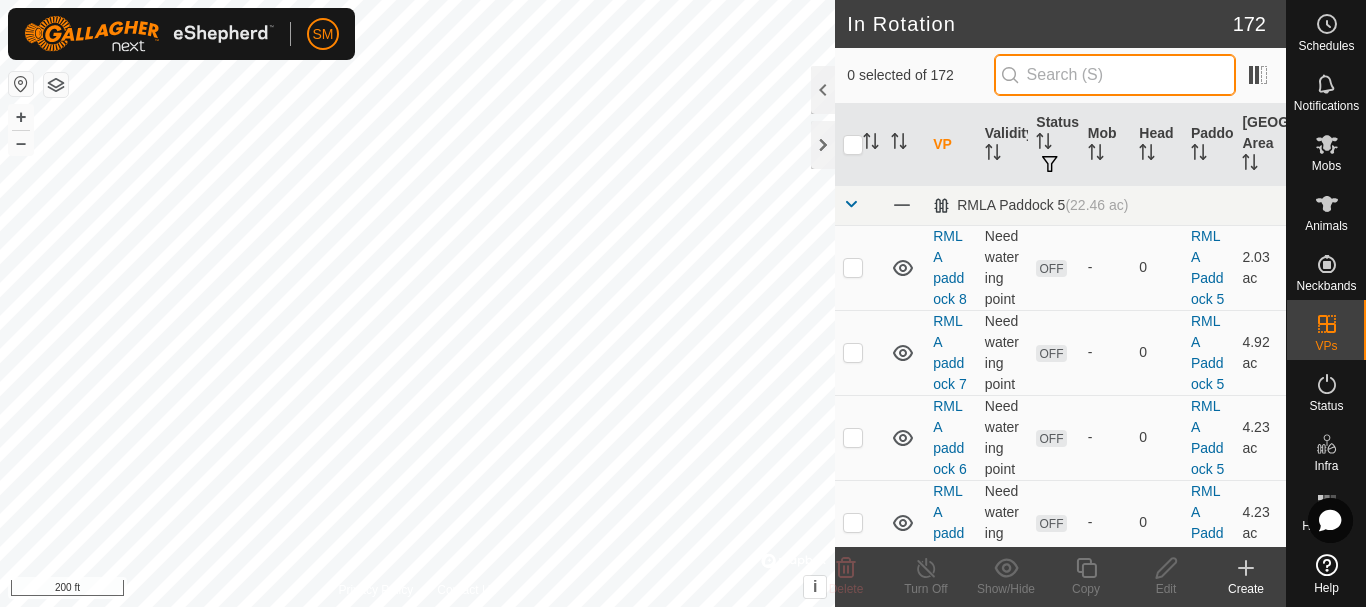 paste on "[DATE]" 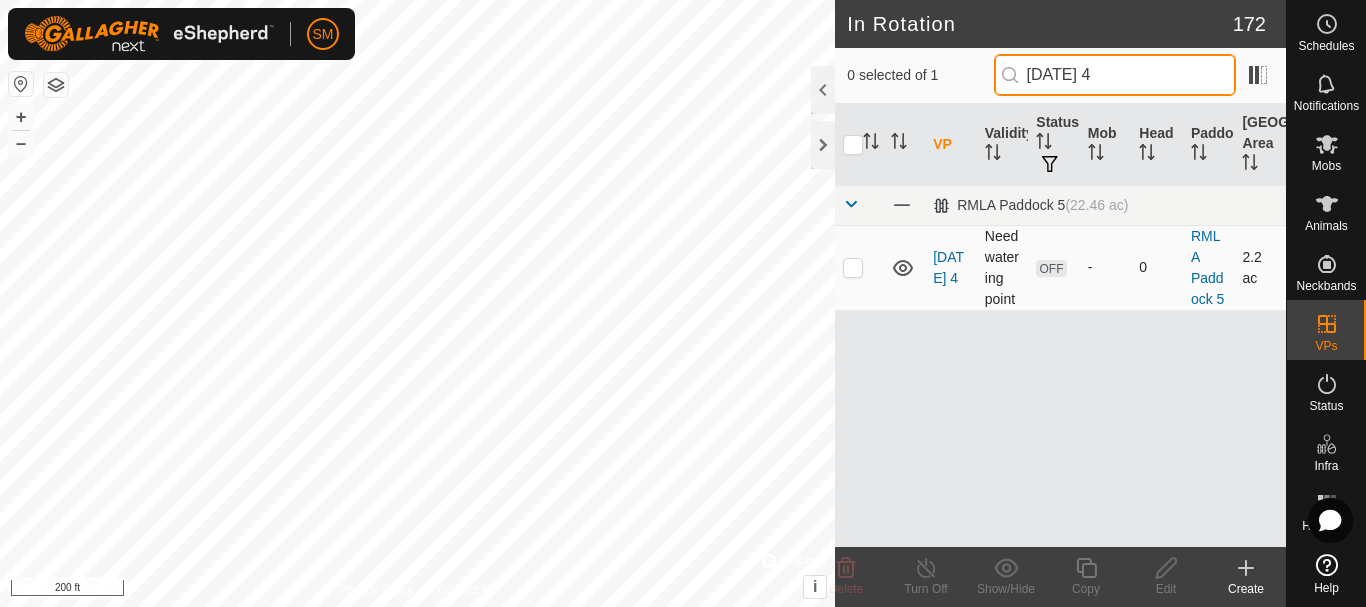 type on "[DATE] 4" 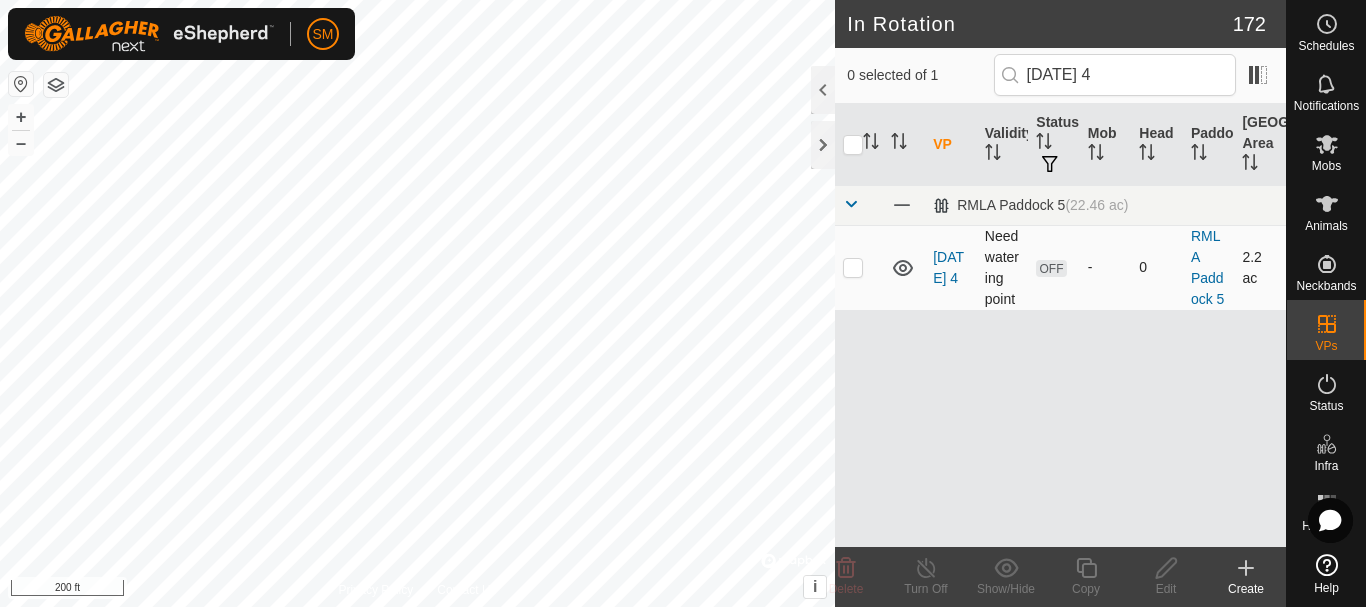 click at bounding box center [853, 267] 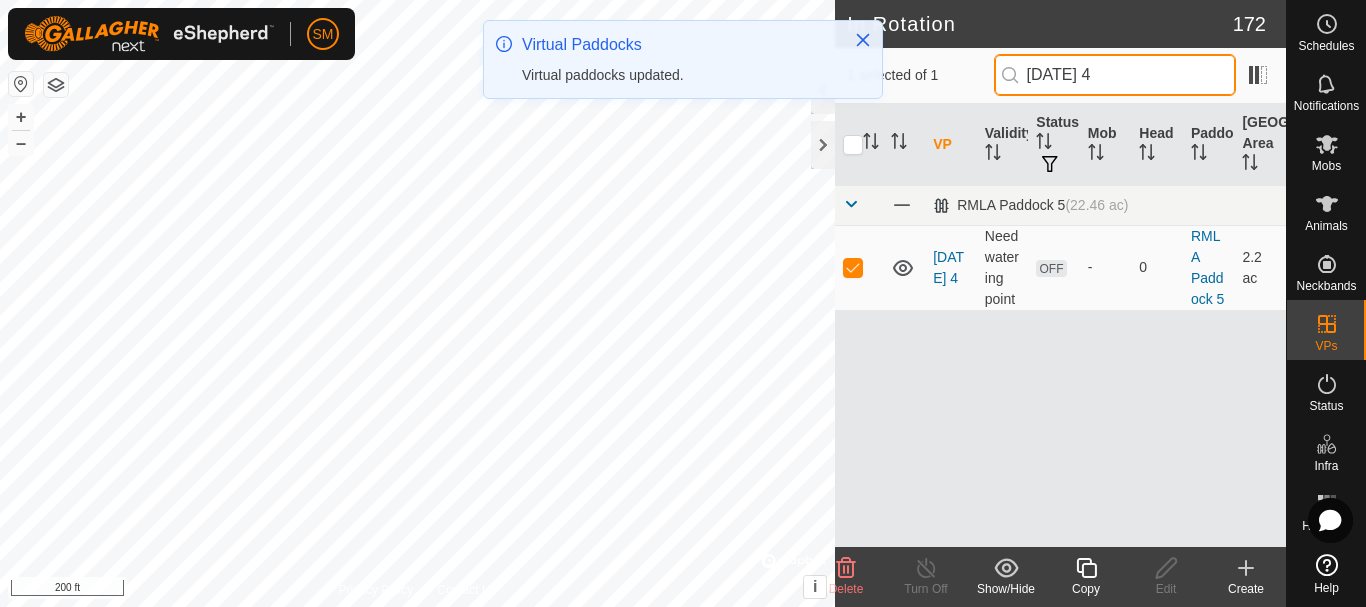 click on "[DATE] 4" at bounding box center (1115, 75) 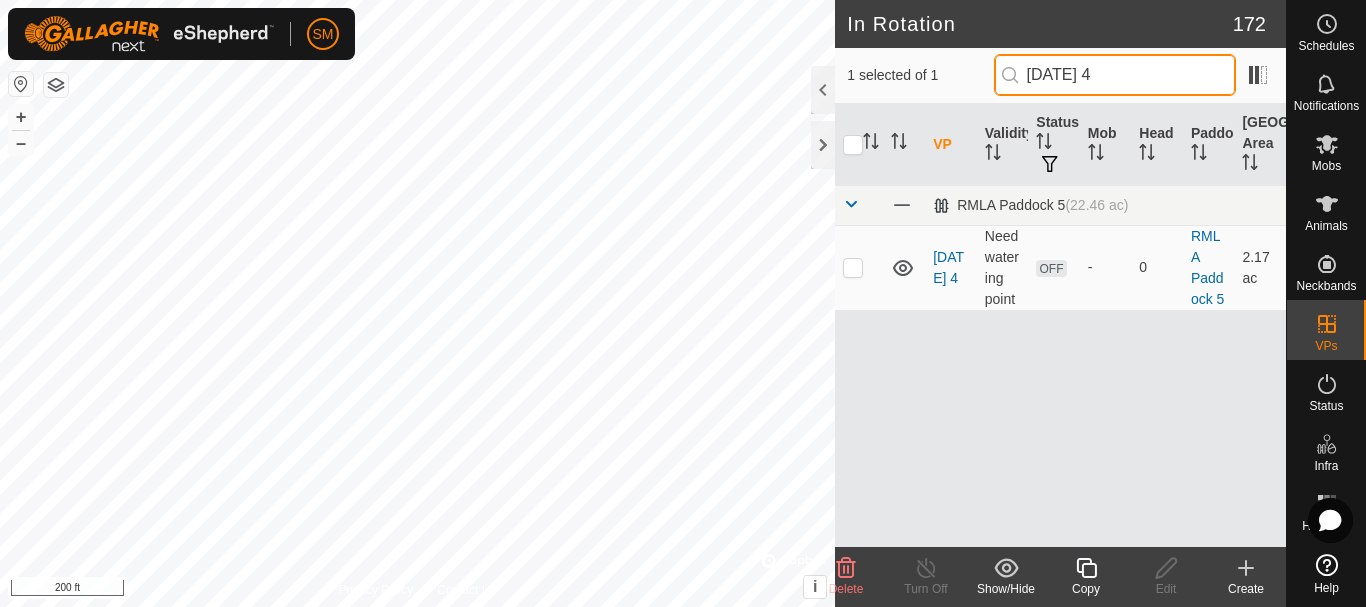 drag, startPoint x: 1118, startPoint y: 68, endPoint x: 965, endPoint y: 95, distance: 155.36409 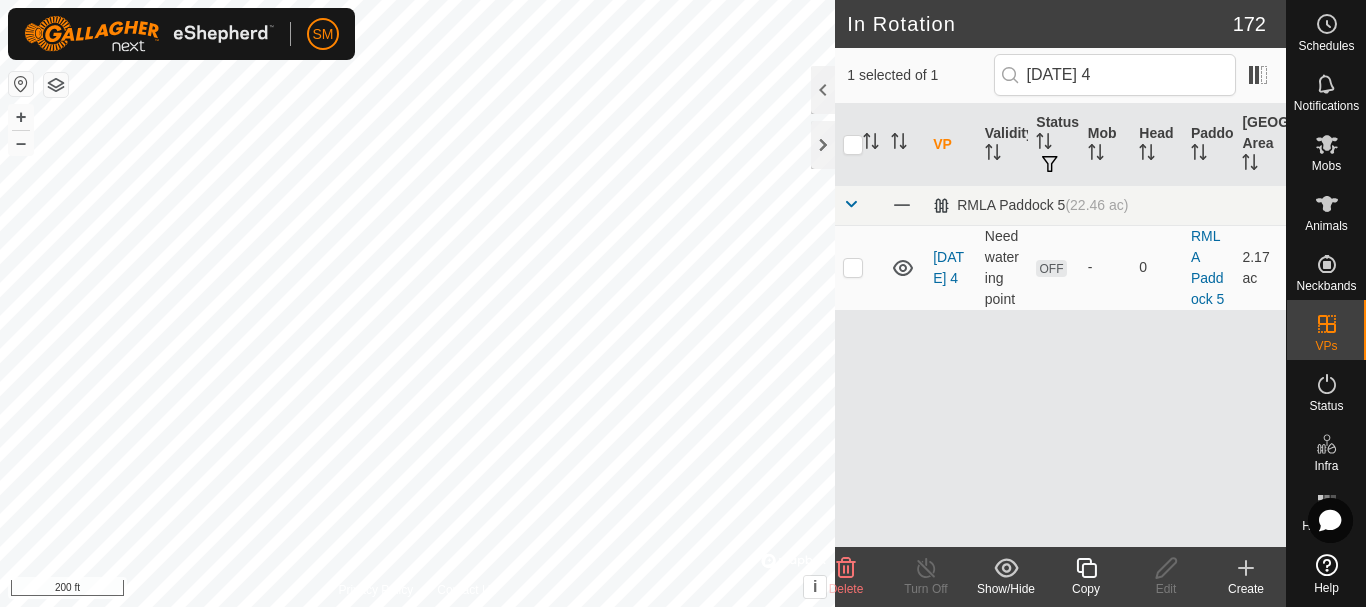 drag, startPoint x: 975, startPoint y: 93, endPoint x: 997, endPoint y: 90, distance: 22.203604 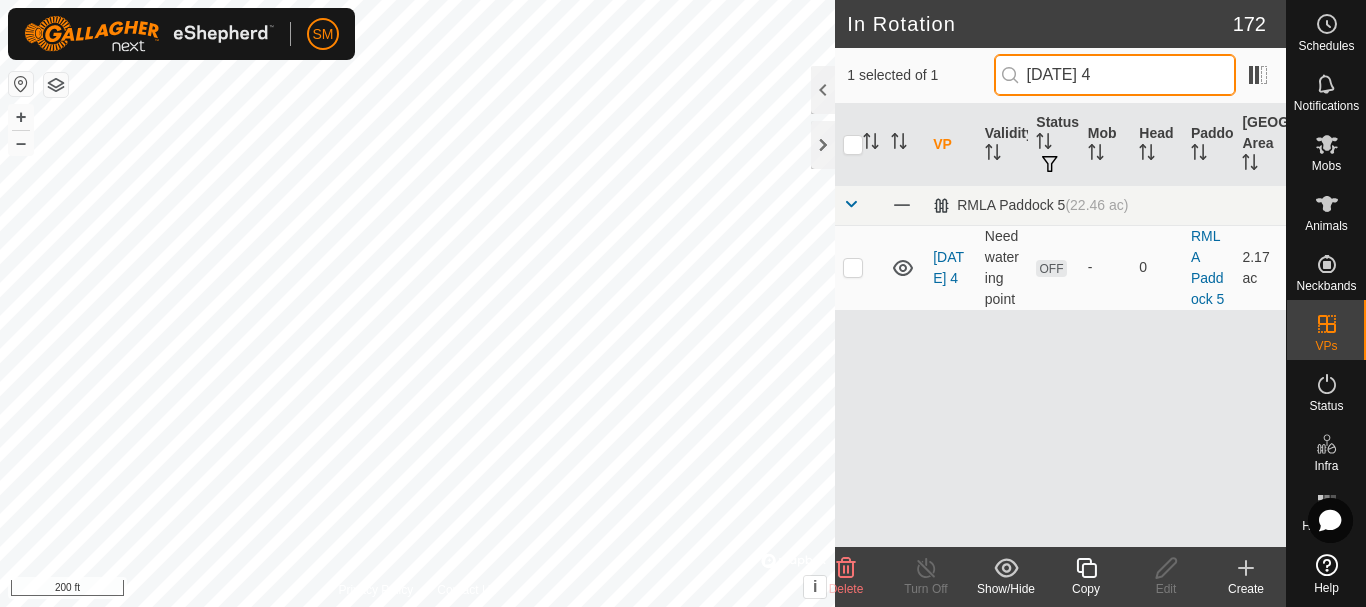 drag, startPoint x: 1115, startPoint y: 75, endPoint x: 992, endPoint y: 75, distance: 123 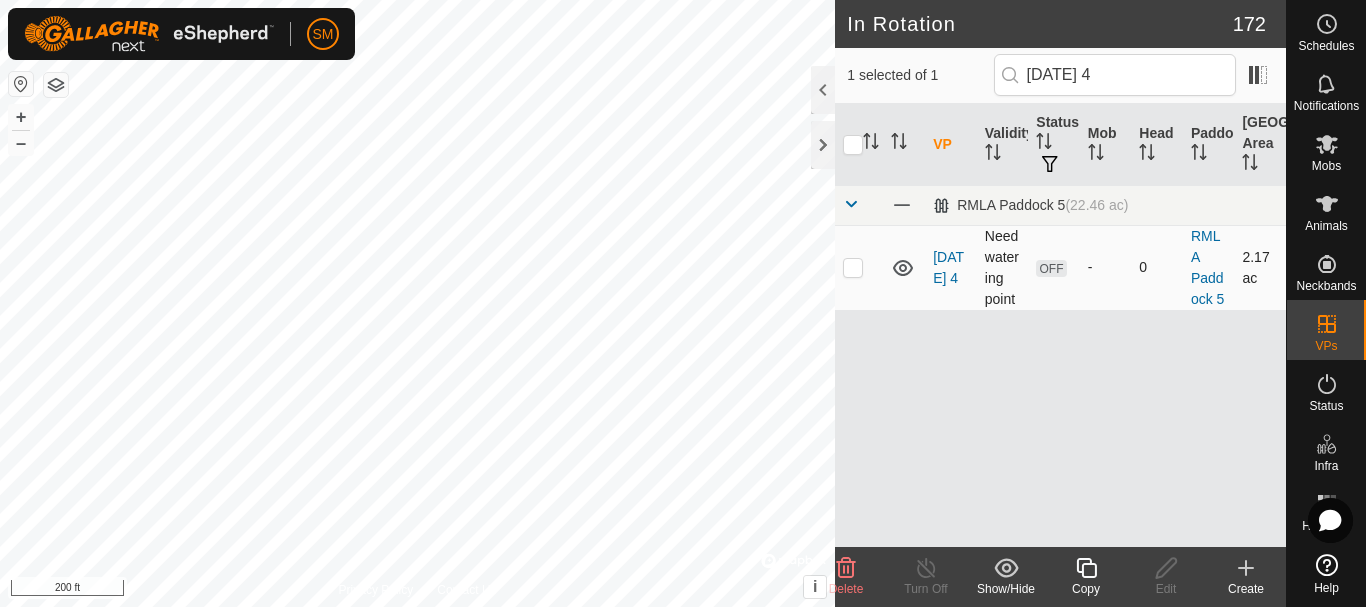 click at bounding box center (853, 267) 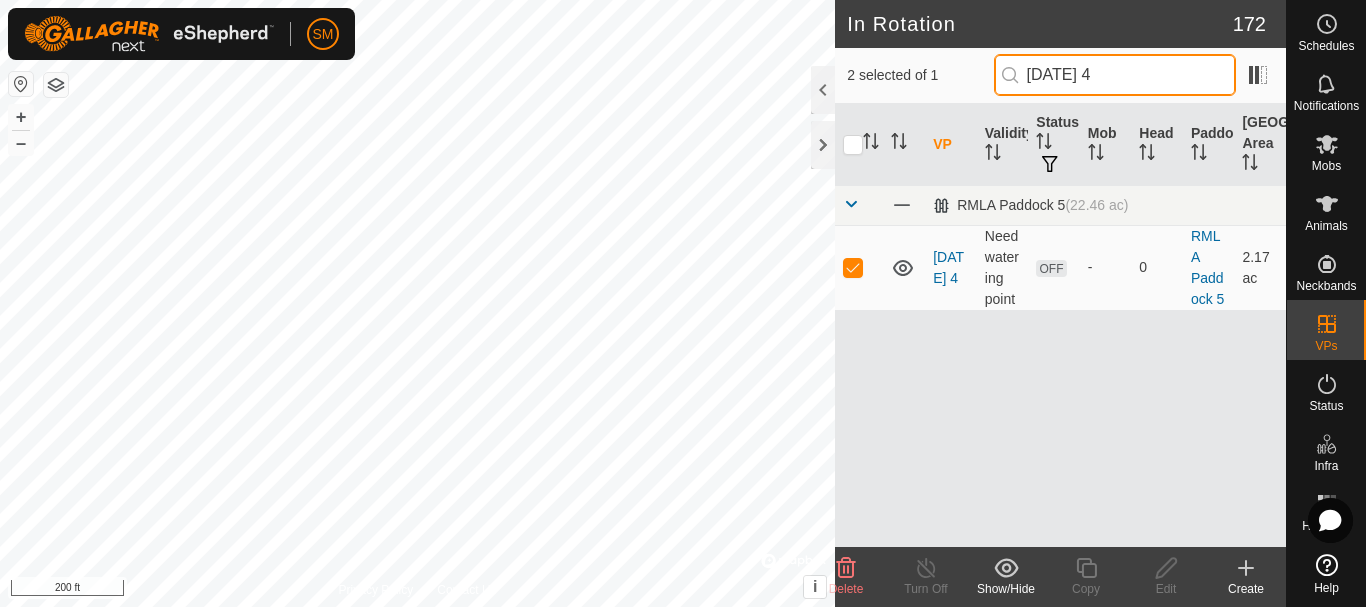 drag, startPoint x: 1176, startPoint y: 70, endPoint x: 1014, endPoint y: 71, distance: 162.00308 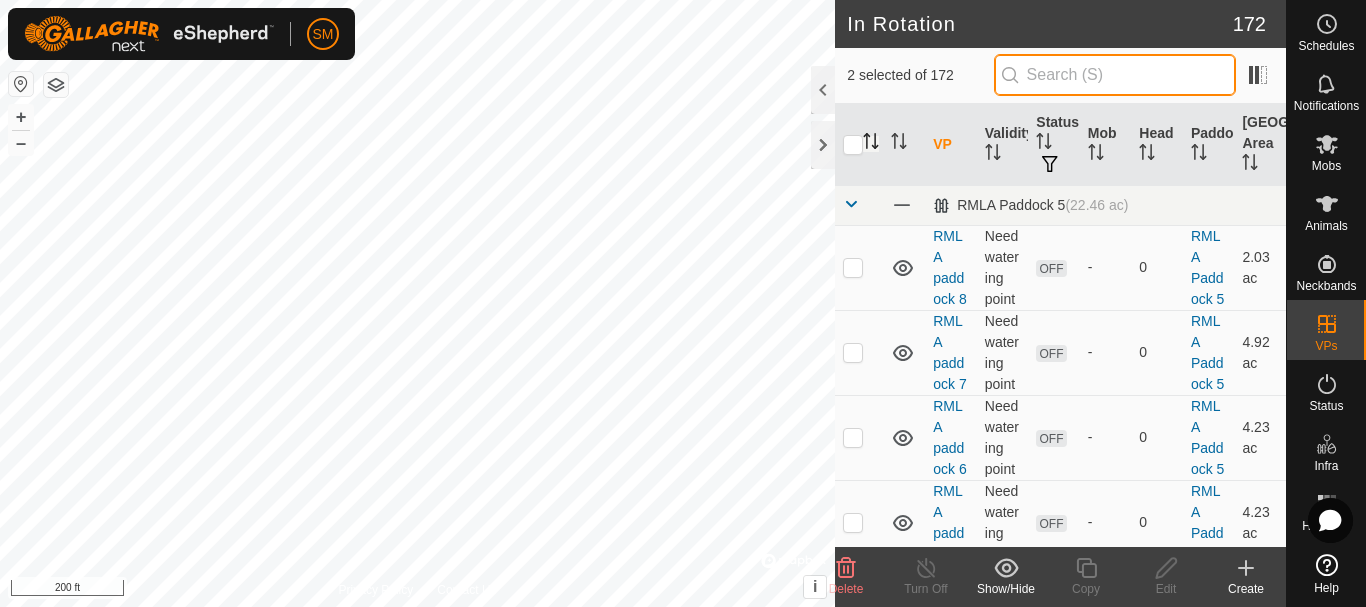 type 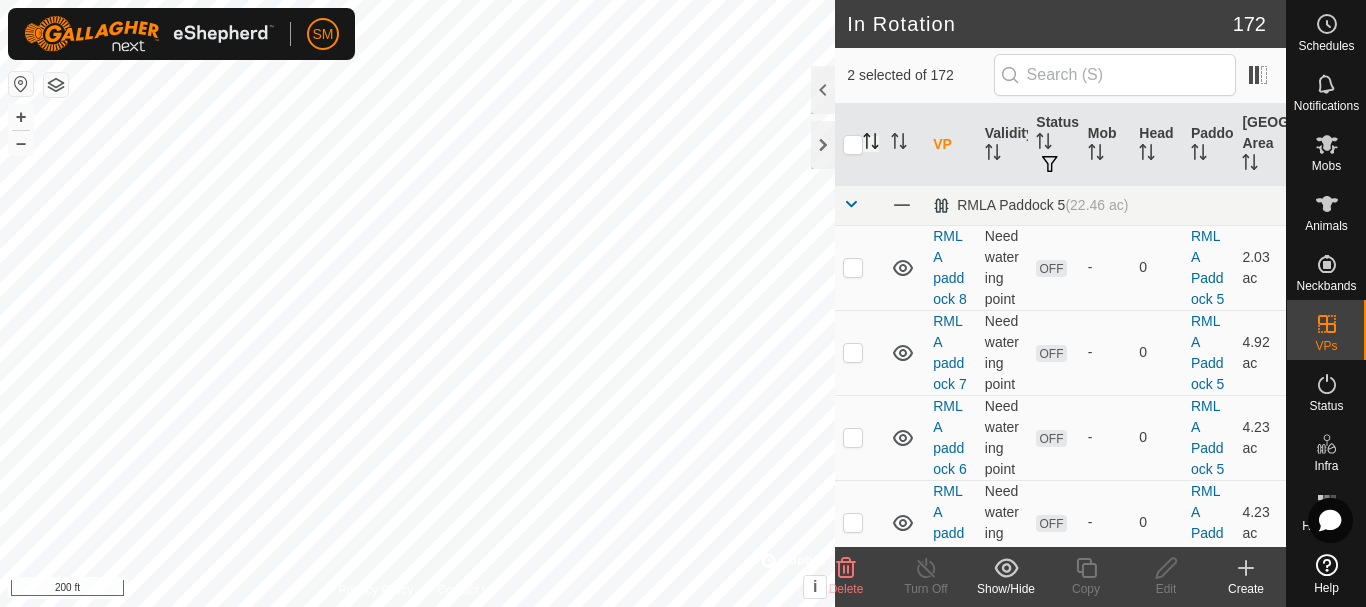 click 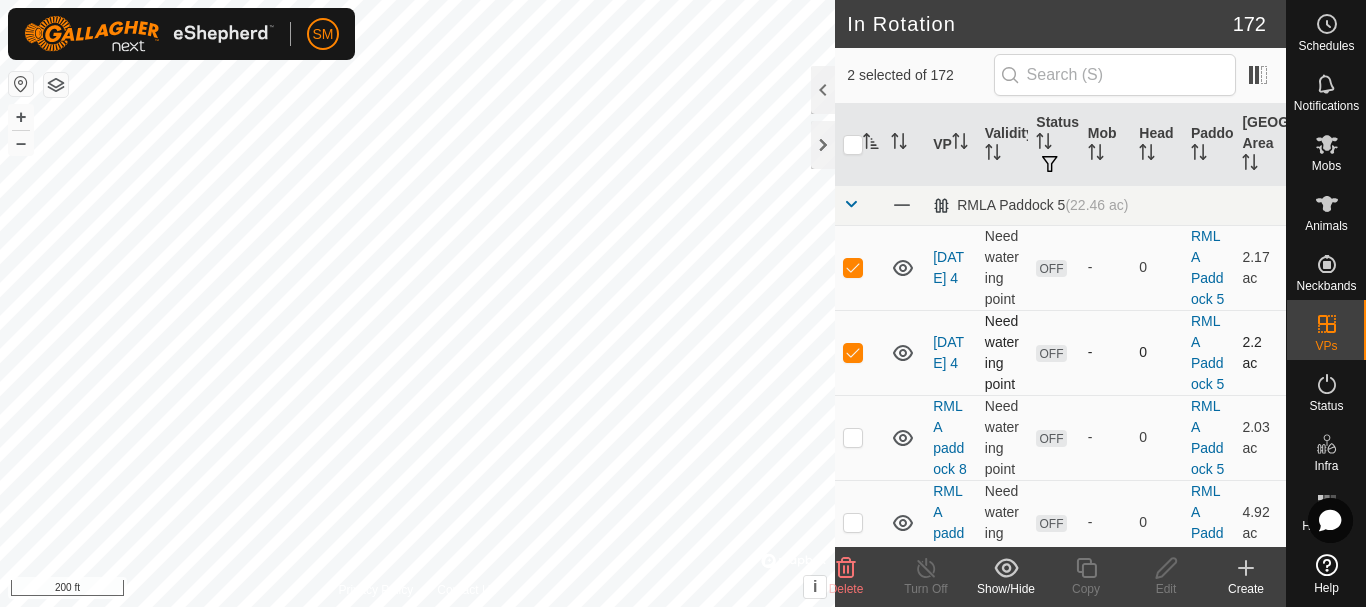 click at bounding box center [853, 352] 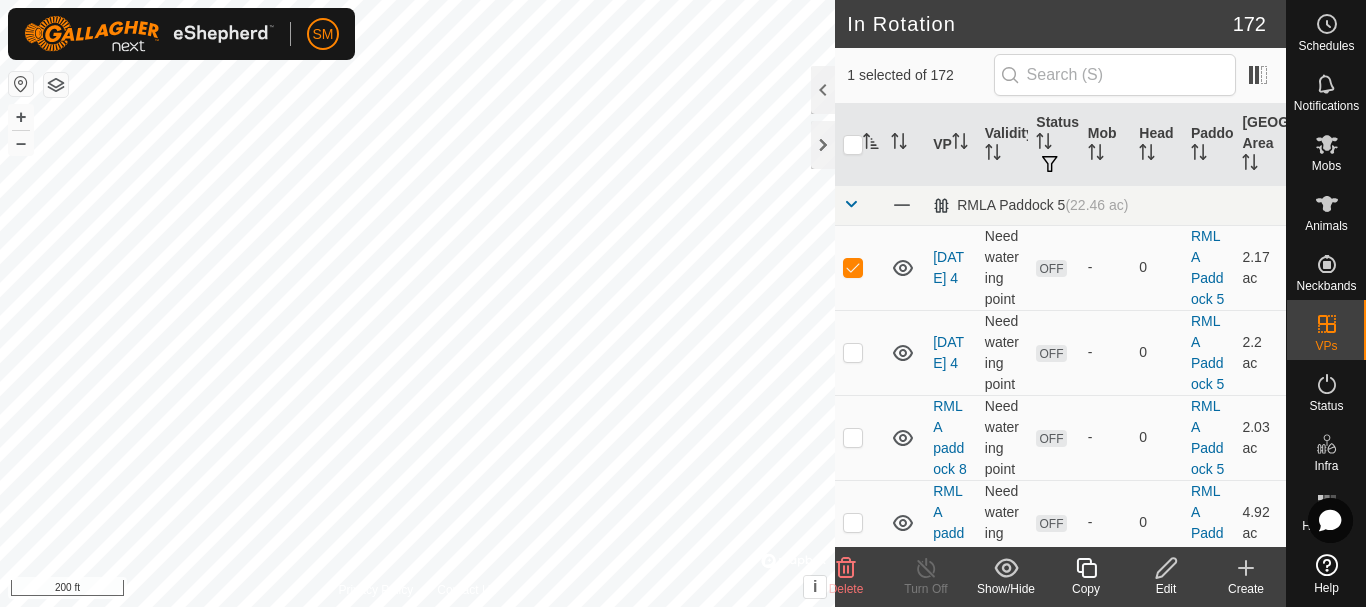 click 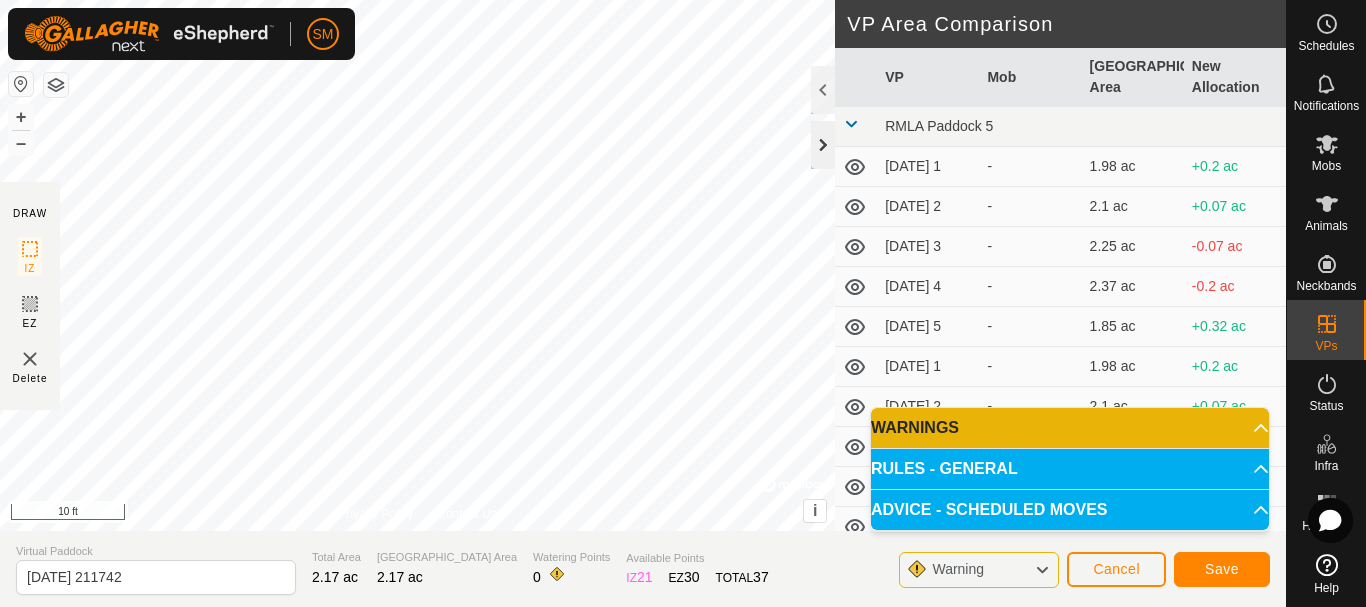 click 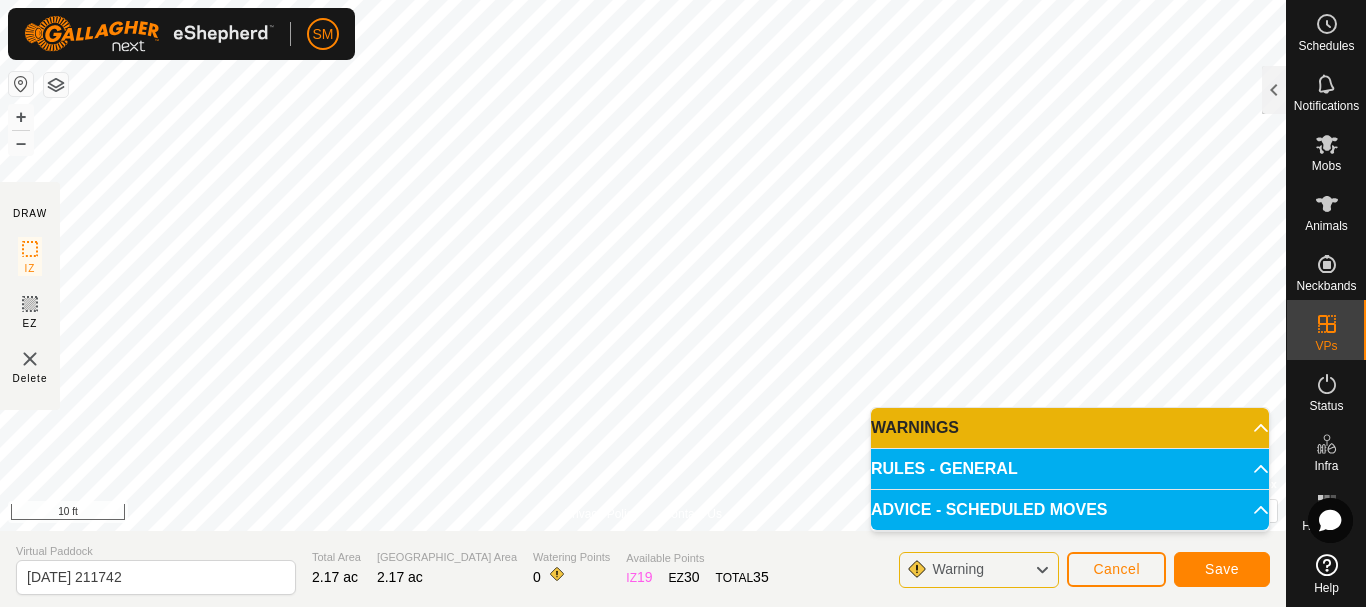 click on "DRAW IZ EZ Delete Privacy Policy Contact Us + – ⇧ i ©  Mapbox , ©  OpenStreetMap ,  Improve this map 10 ft VP Area Comparison     VP   Mob   [GEOGRAPHIC_DATA] Area   New Allocation  RMLA Paddock 5  [DATE] 1  -  1.98 ac  +0.2 ac  [DATE] 2  -  2.1 ac  +0.07 ac  [DATE] 3  -  2.25 ac  -0.07 ac  [DATE] 4  -  2.37 ac  -0.2 ac  [DATE] 5  -  1.85 ac  +0.32 ac  [DATE] 1  -  1.98 ac  +0.2 ac  [DATE] 2  -  2.1 ac  +0.07 ac  [DATE] 3  -  2.22 ac  -0.05 ac  [DATE] 4  -  2.35 ac  -0.17 ac  [DATE] 5  -  1.51 ac  +0.67 ac  [DATE]  -  1.98 ac  +0.2 ac  [DATE] 1  -  1.63 ac  +0.54 ac  [DATE] 2  -  1.73 ac  +0.44 ac  [DATE] 3  -  1.85 ac  +0.32 ac  [DATE] 4  -  1.98 ac  +0.2 ac  [DATE] 5  -  1.48 ac  +0.69 ac  [DATE]  -  1.95 ac  +0.22 ac  [DATE] 1  -  1.58 ac  +0.59 ac  [DATE] 2  -  1.71 ac  +0.47 ac  [DATE] 3  -  1.83 ac  +0.35 ac  [DATE] 4  -  1.95 ac  +0.22 ac  [DATE] 5  -  1.43 ac  +0.74 ac  [DATE]  -  1.95 ac  +0.22 ac  [DATE] 1  -" 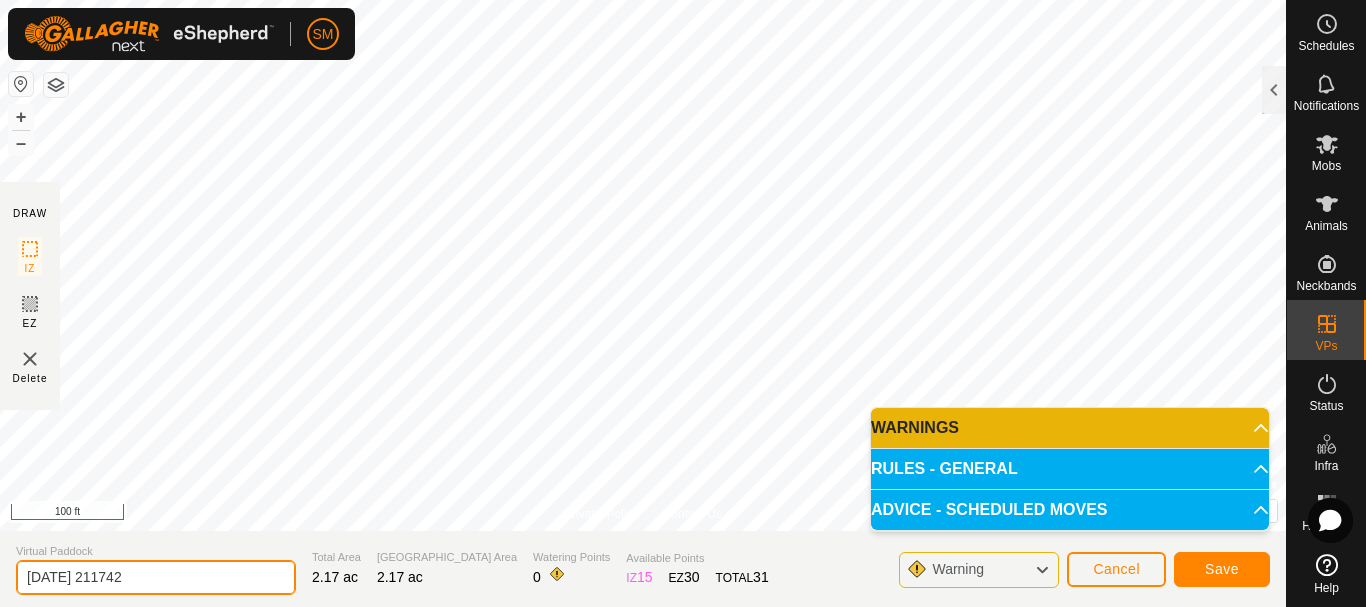 drag, startPoint x: 176, startPoint y: 575, endPoint x: 0, endPoint y: 579, distance: 176.04546 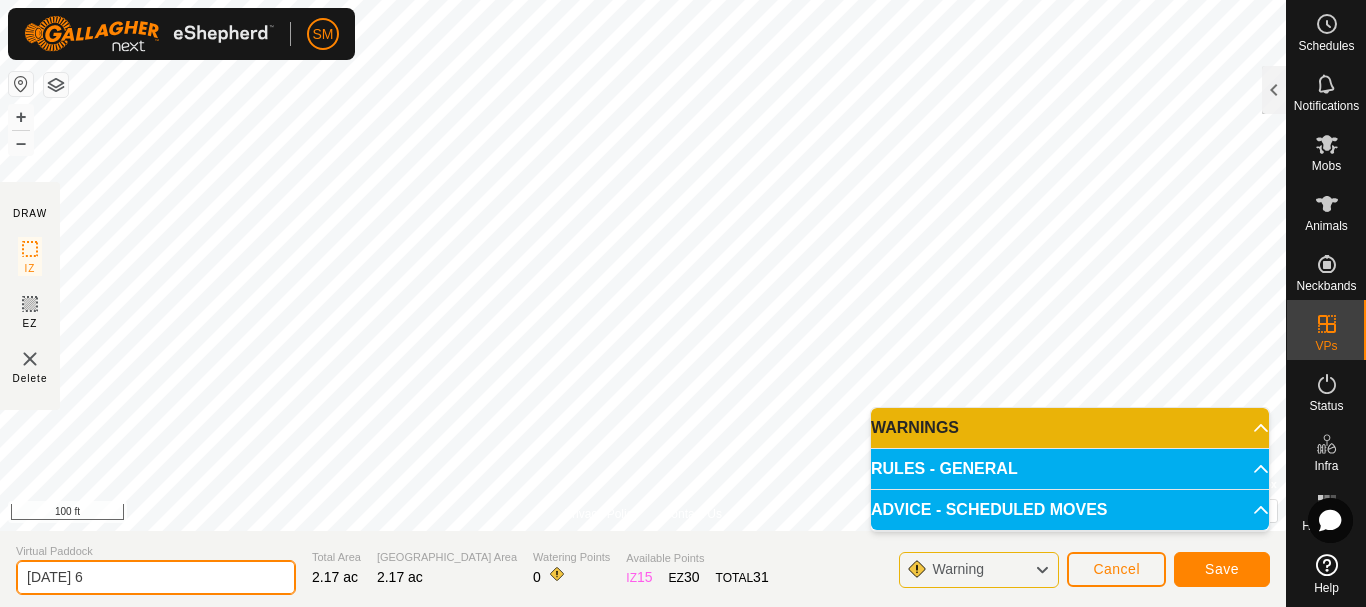 type on "2025-08-03 6" 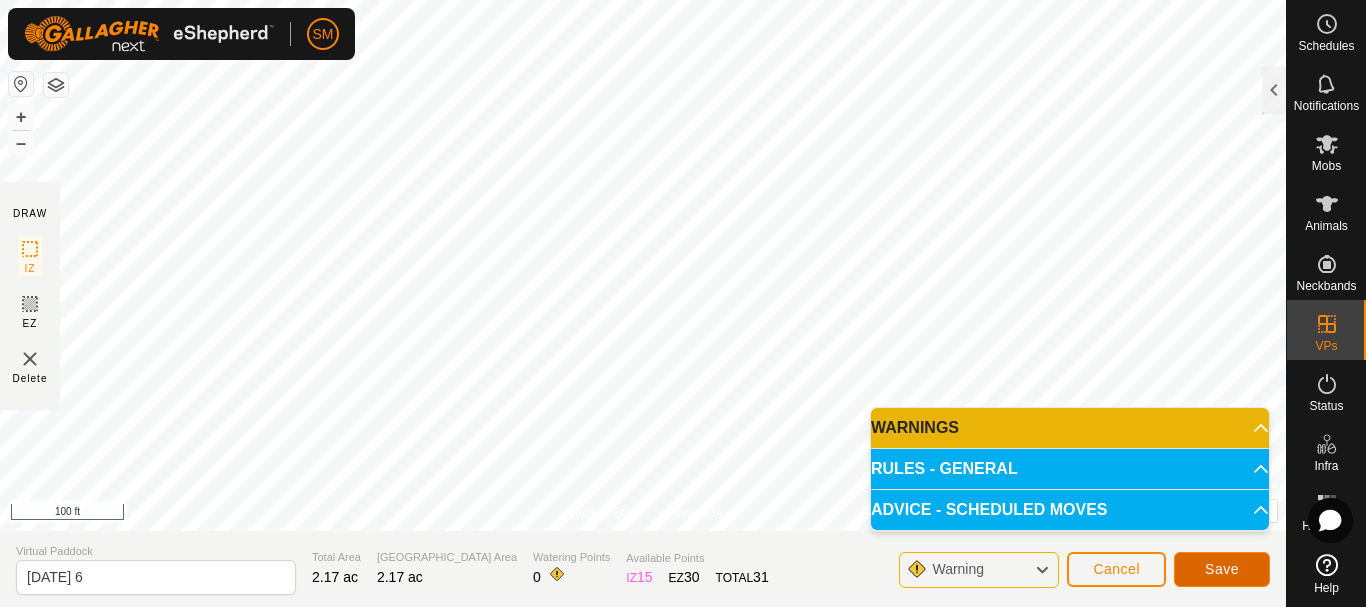 click on "Save" 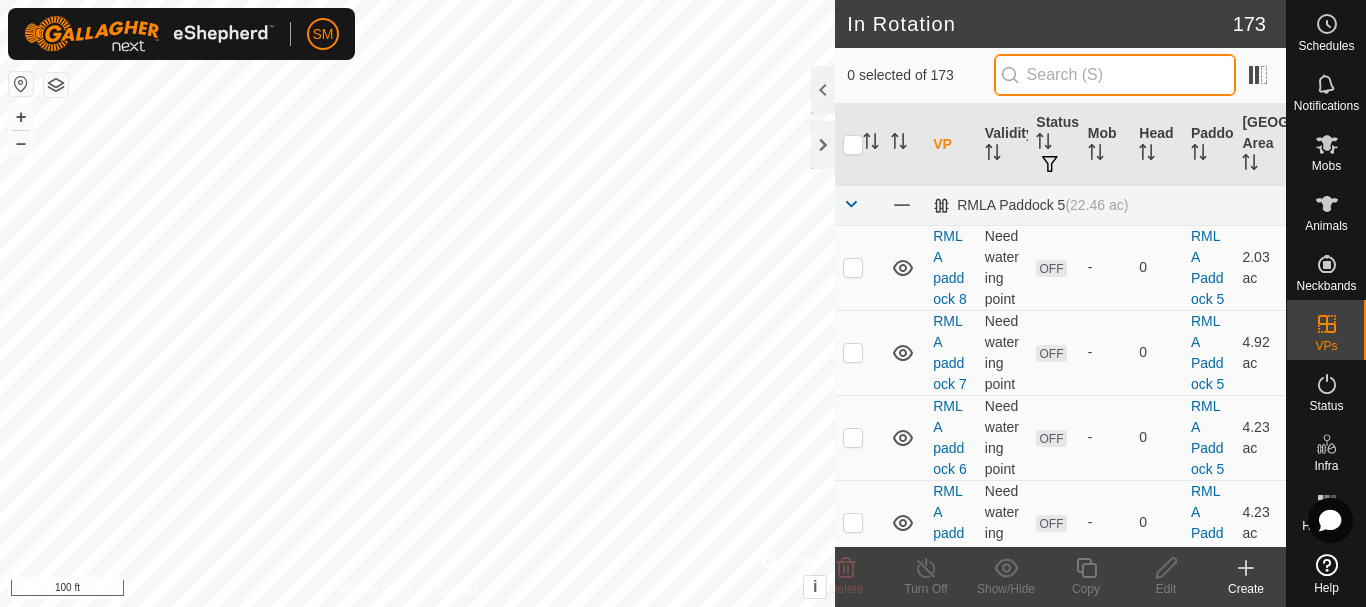 click at bounding box center (1115, 75) 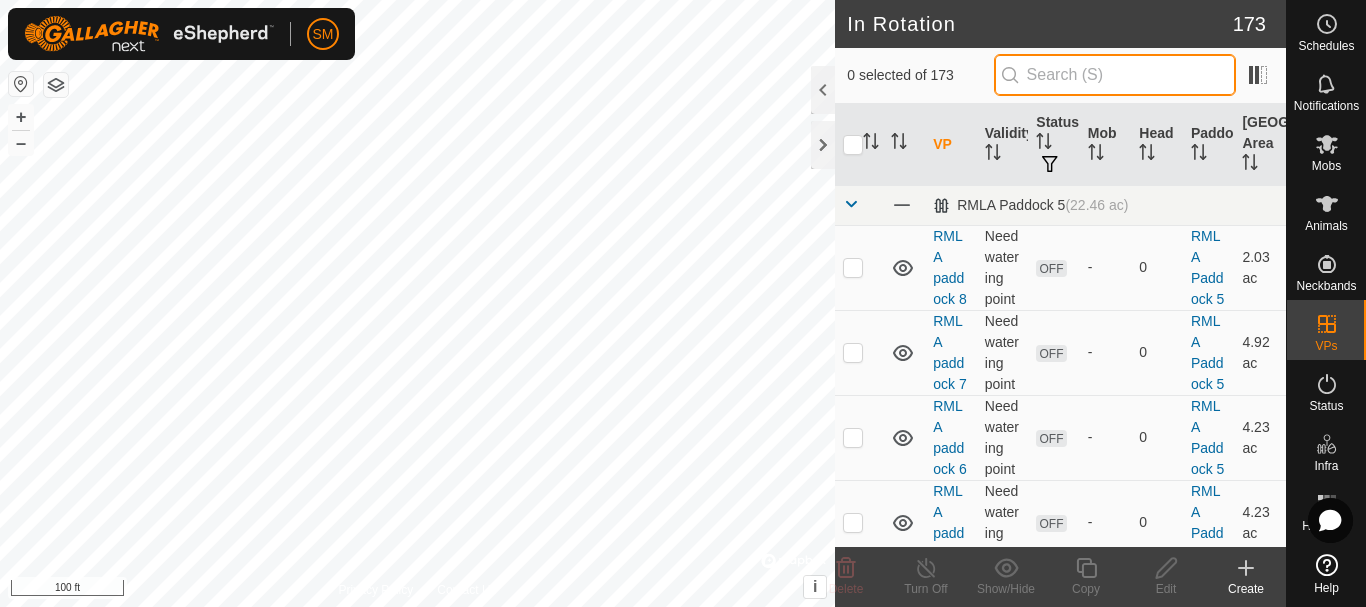 paste on "[DATE]" 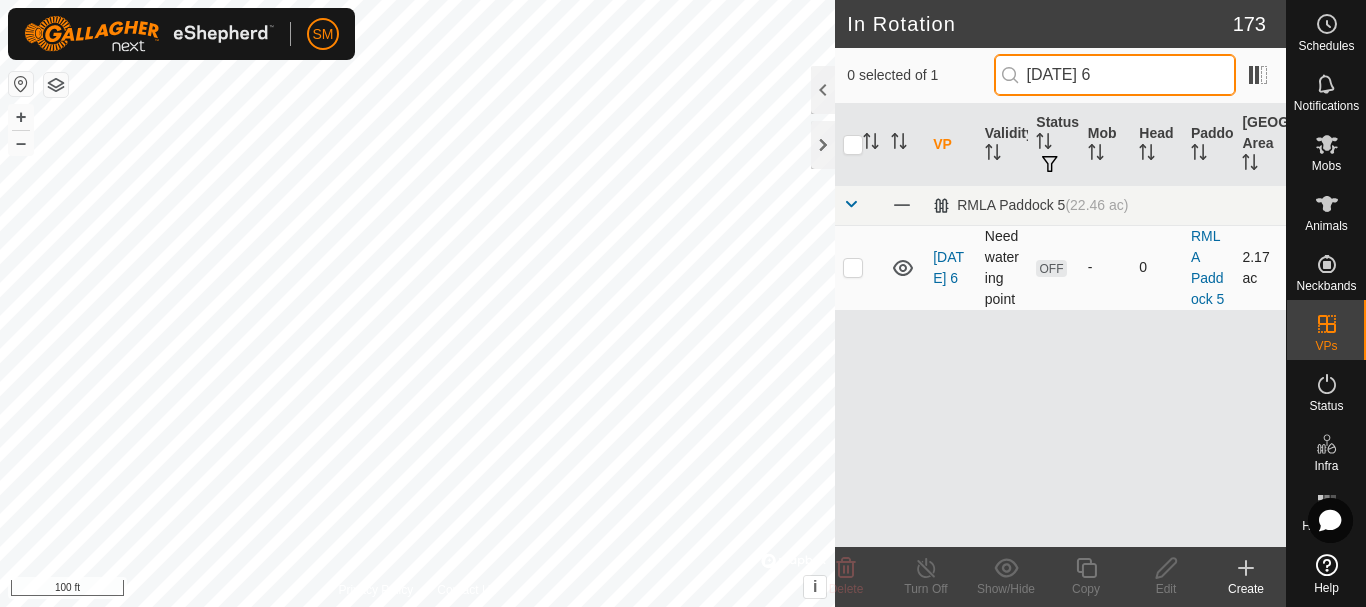 type on "2025-08-03 6" 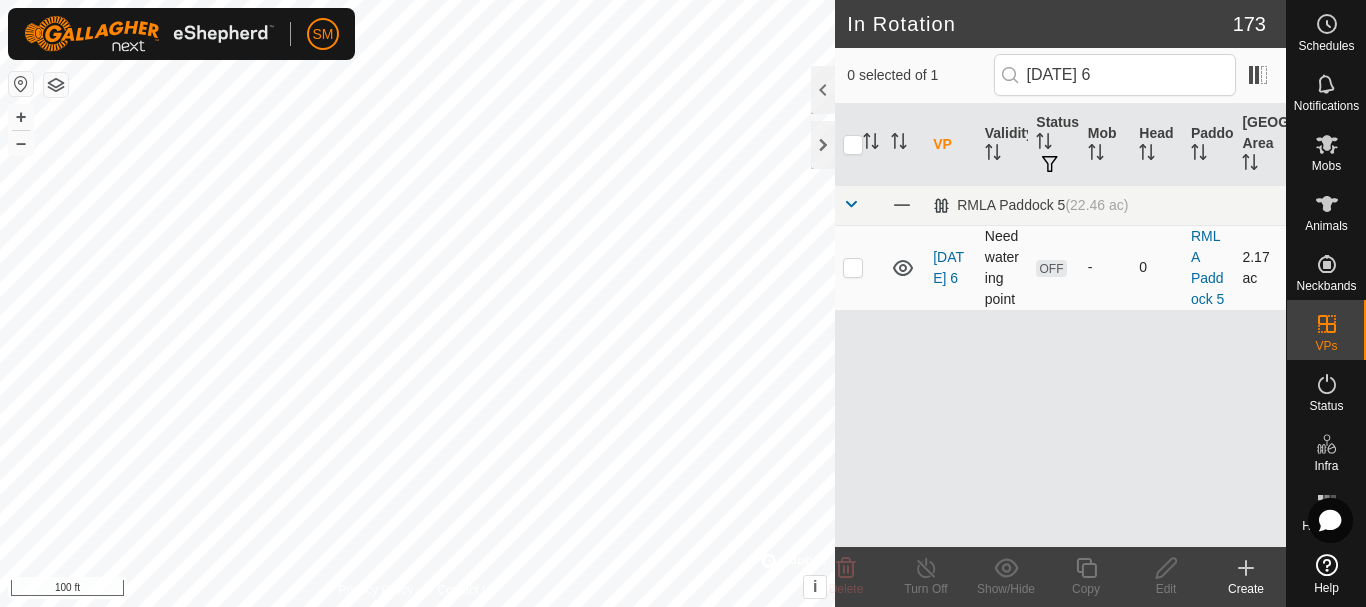 click at bounding box center [859, 267] 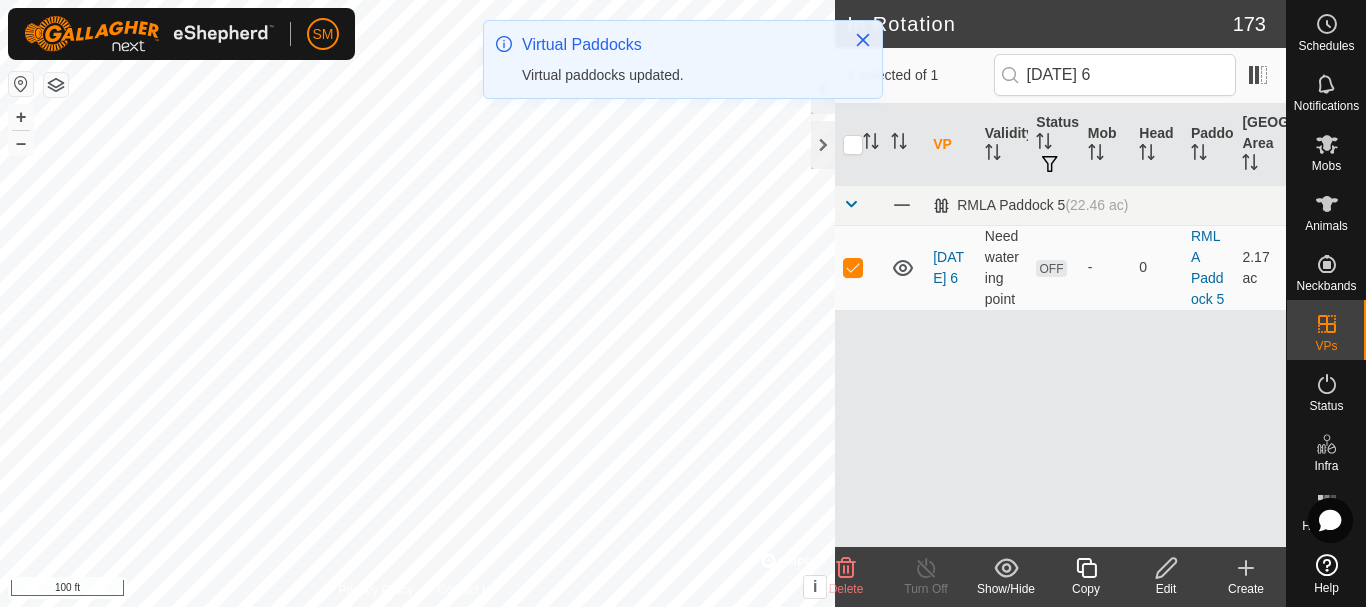 click 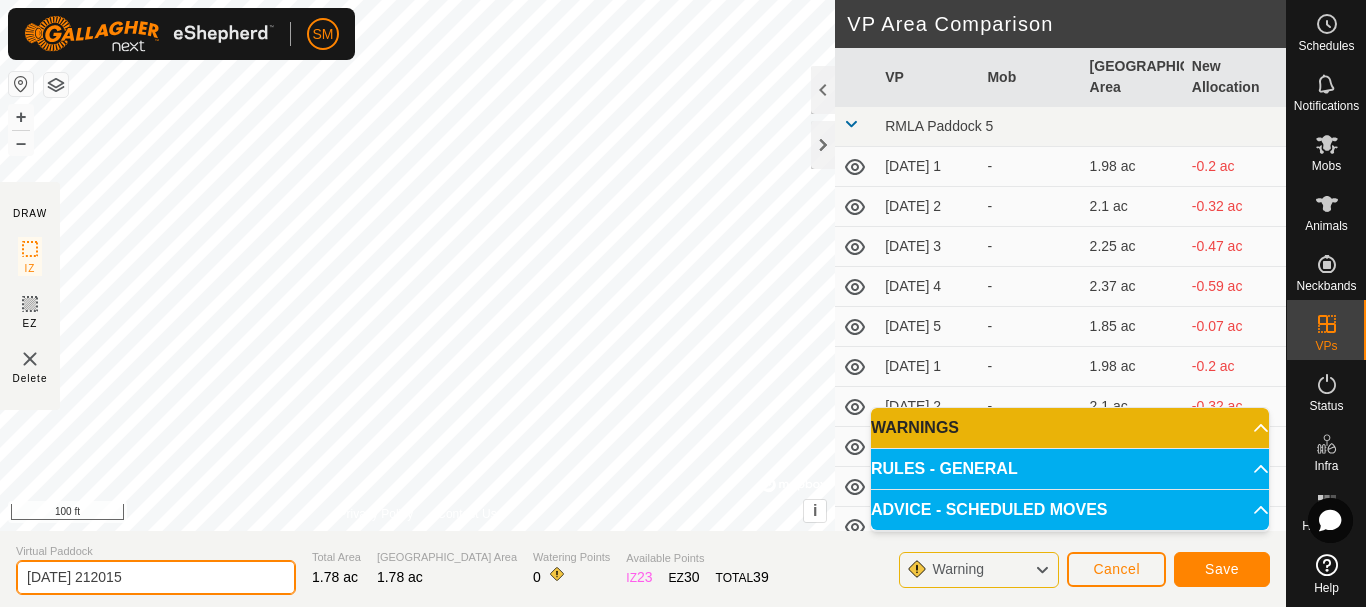 drag, startPoint x: 192, startPoint y: 565, endPoint x: 0, endPoint y: 589, distance: 193.49419 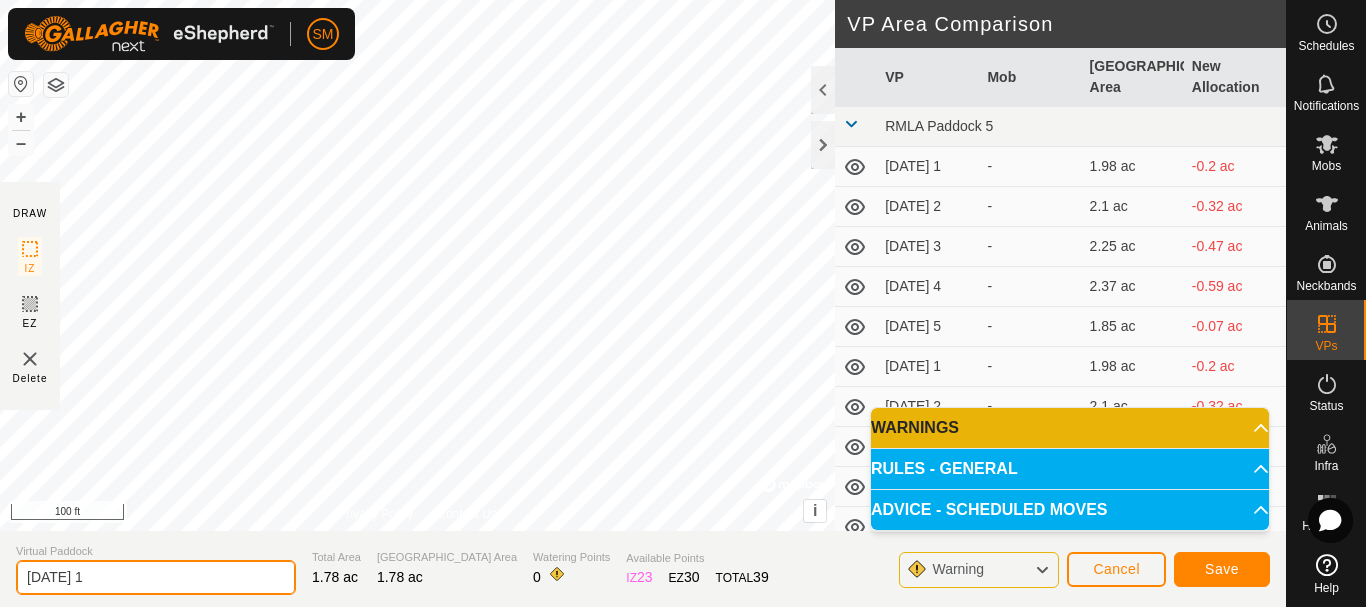 type on "2025-08-03 1" 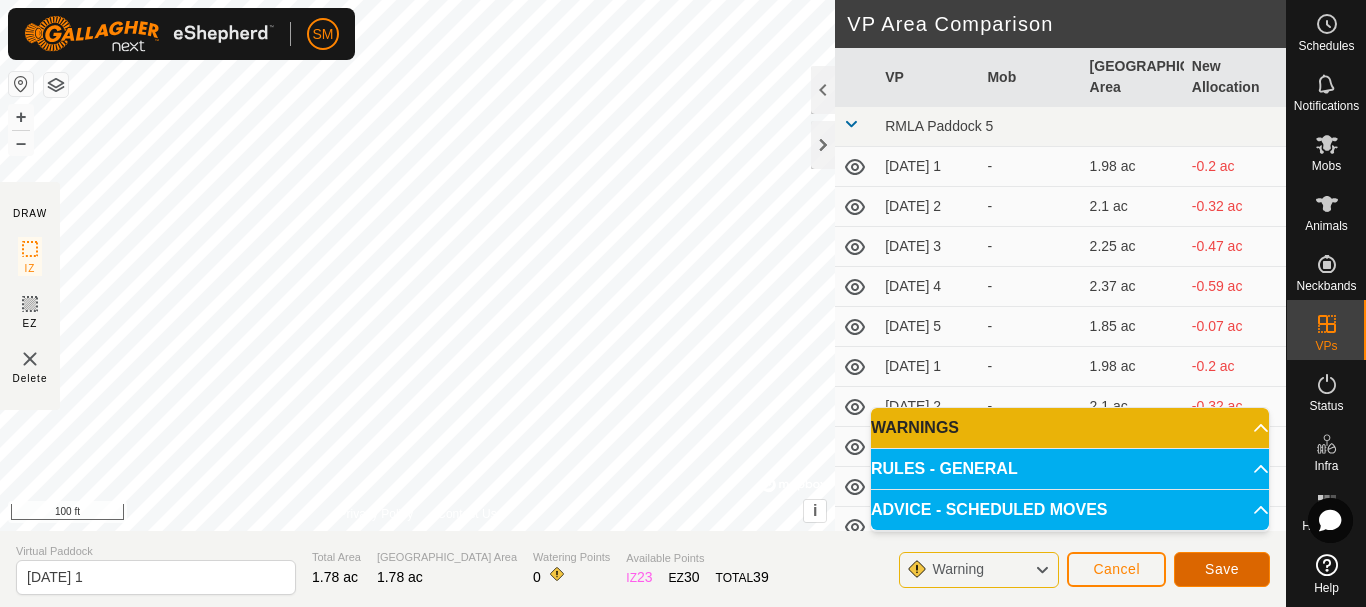 click on "Save" 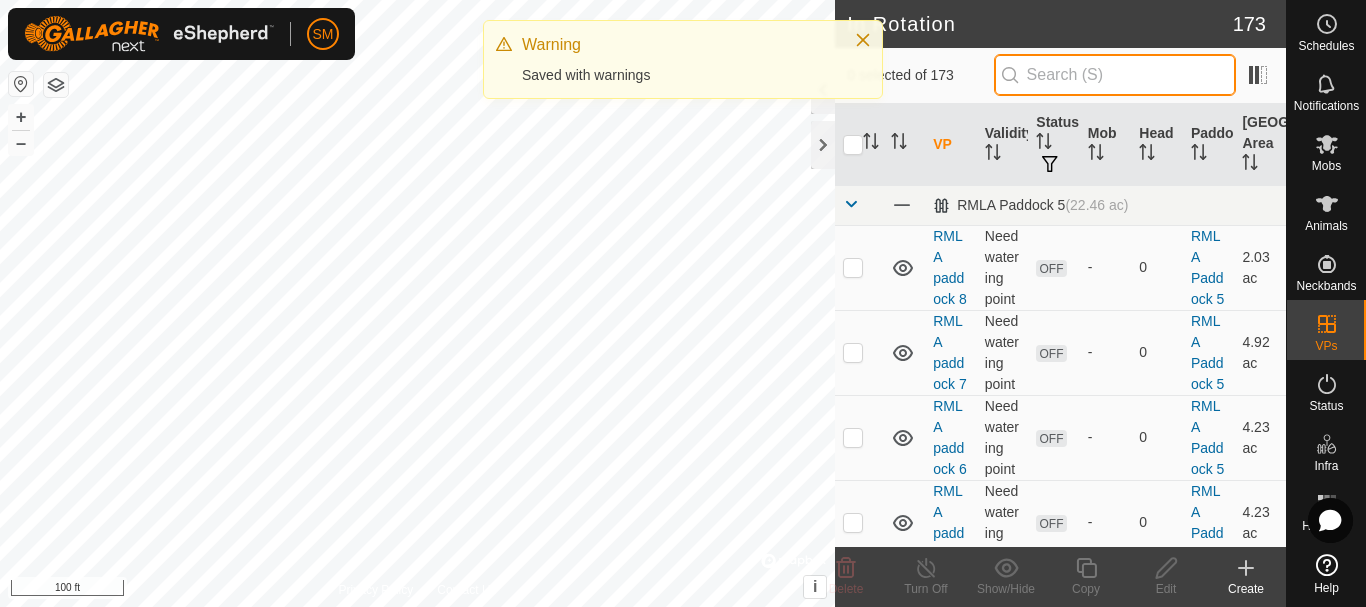 click at bounding box center [1115, 75] 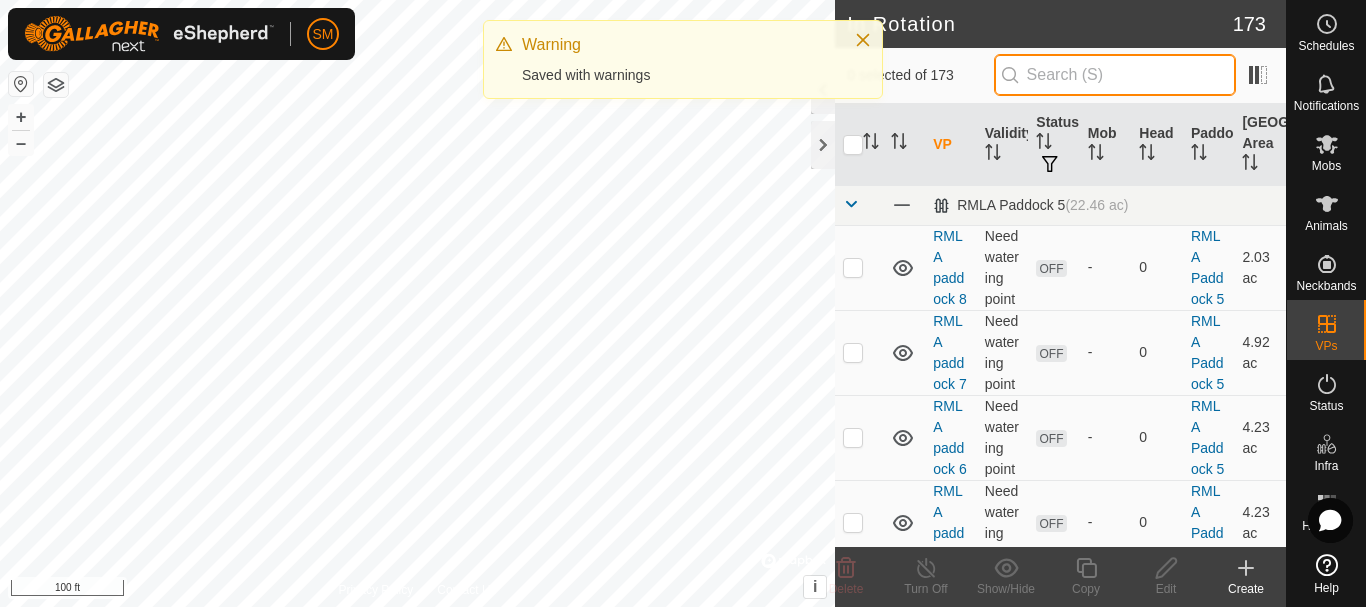 paste on "[DATE]" 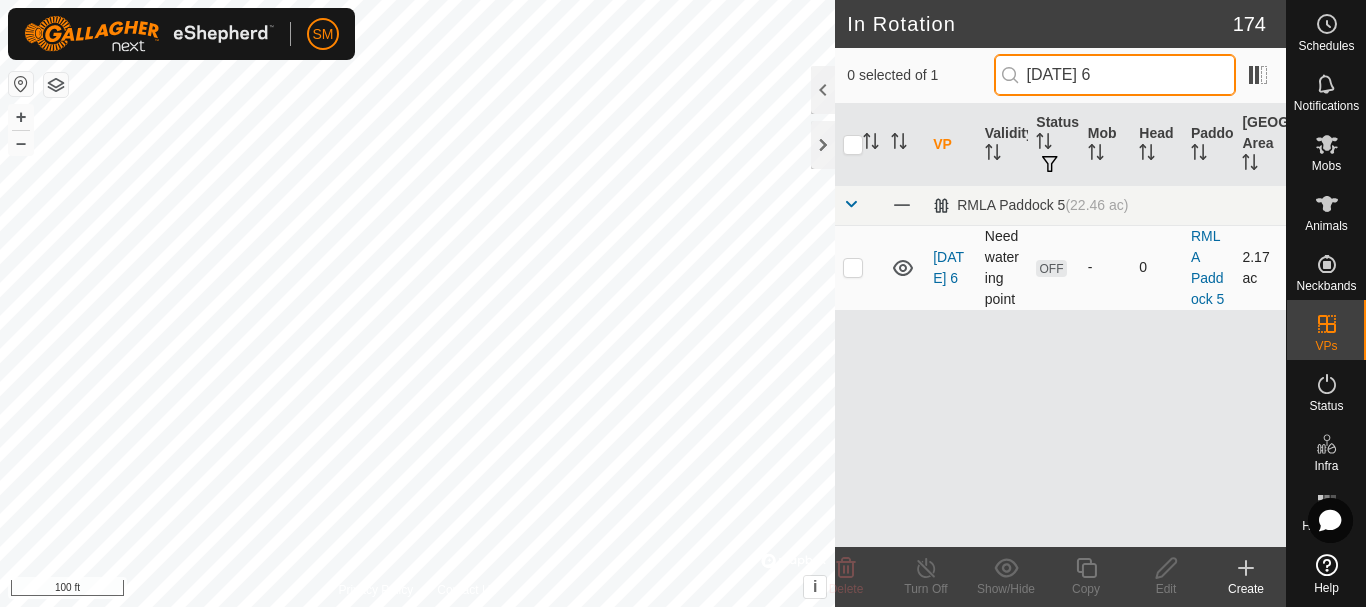 type on "2025-08-03 6" 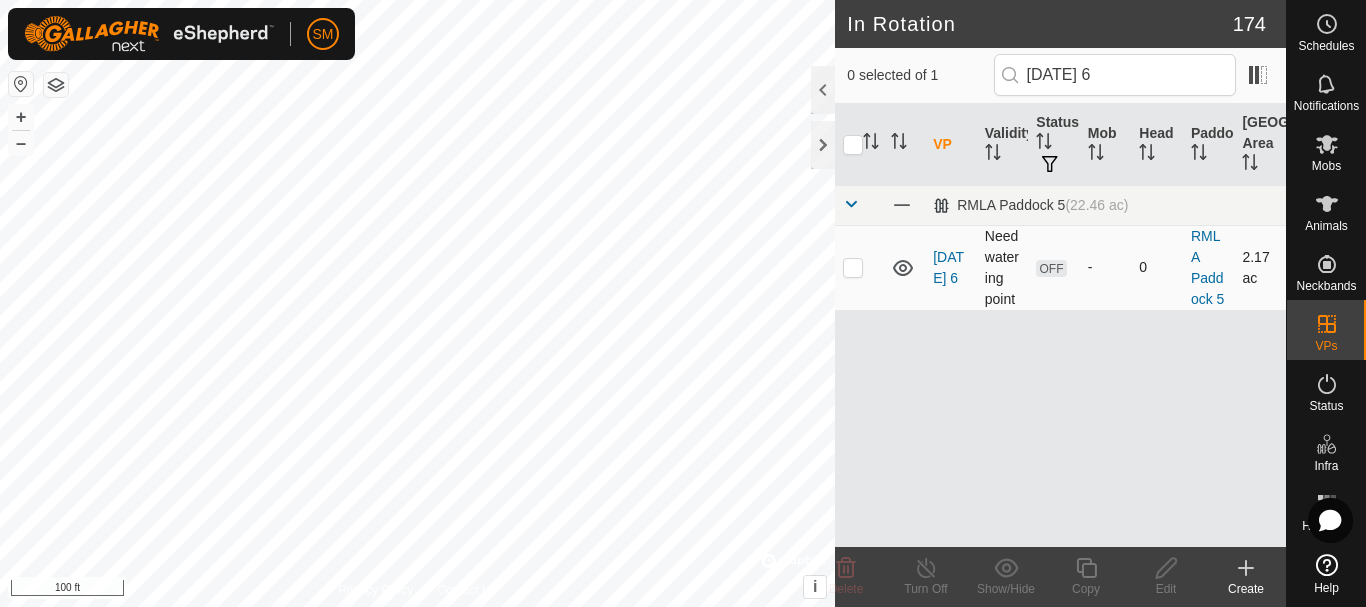 click at bounding box center [853, 267] 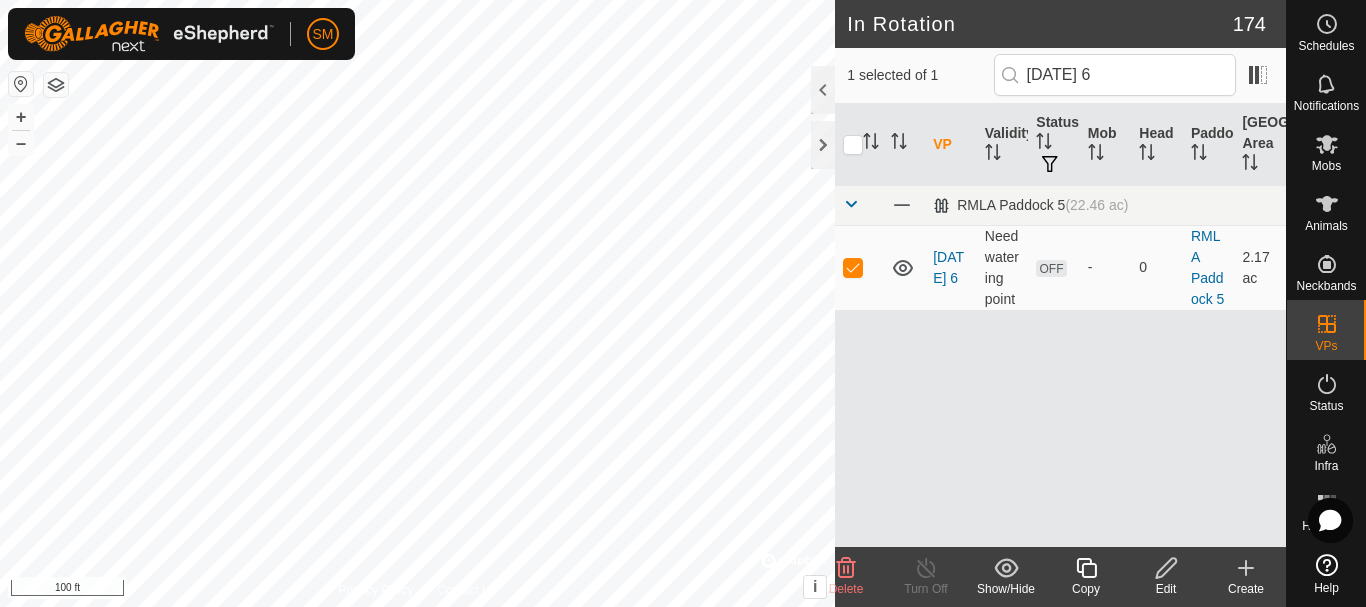 click 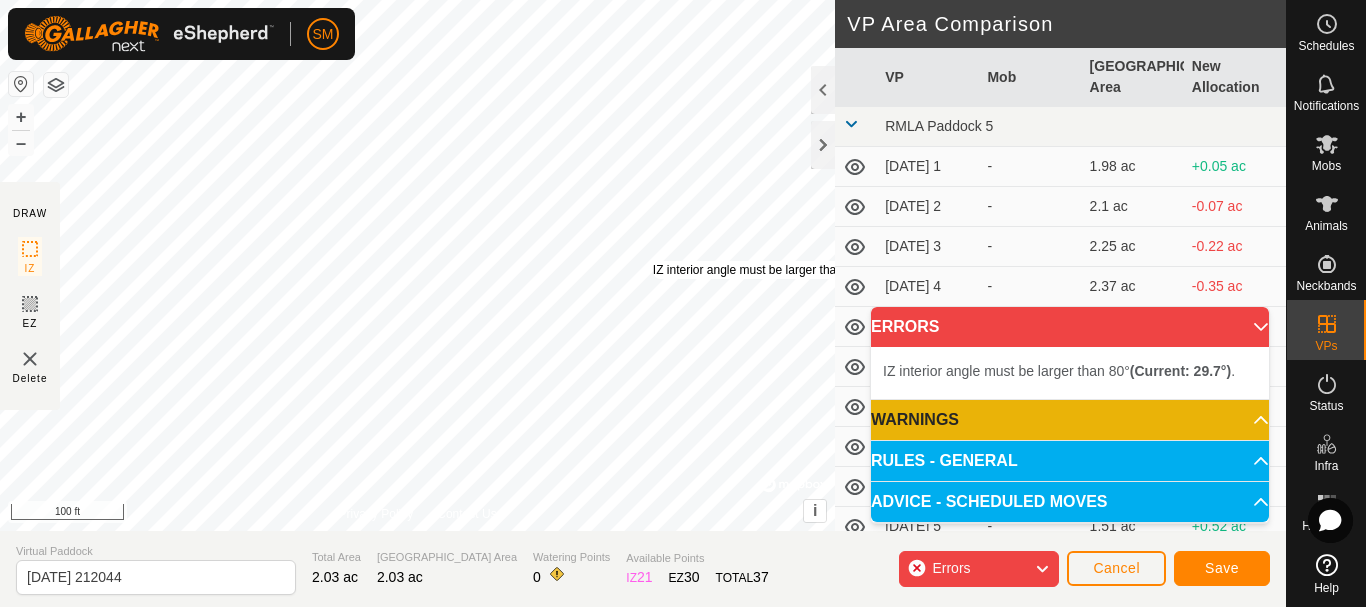 click on "IZ interior angle must be larger than 80°  (Current: 29.7°) ." at bounding box center [804, 270] 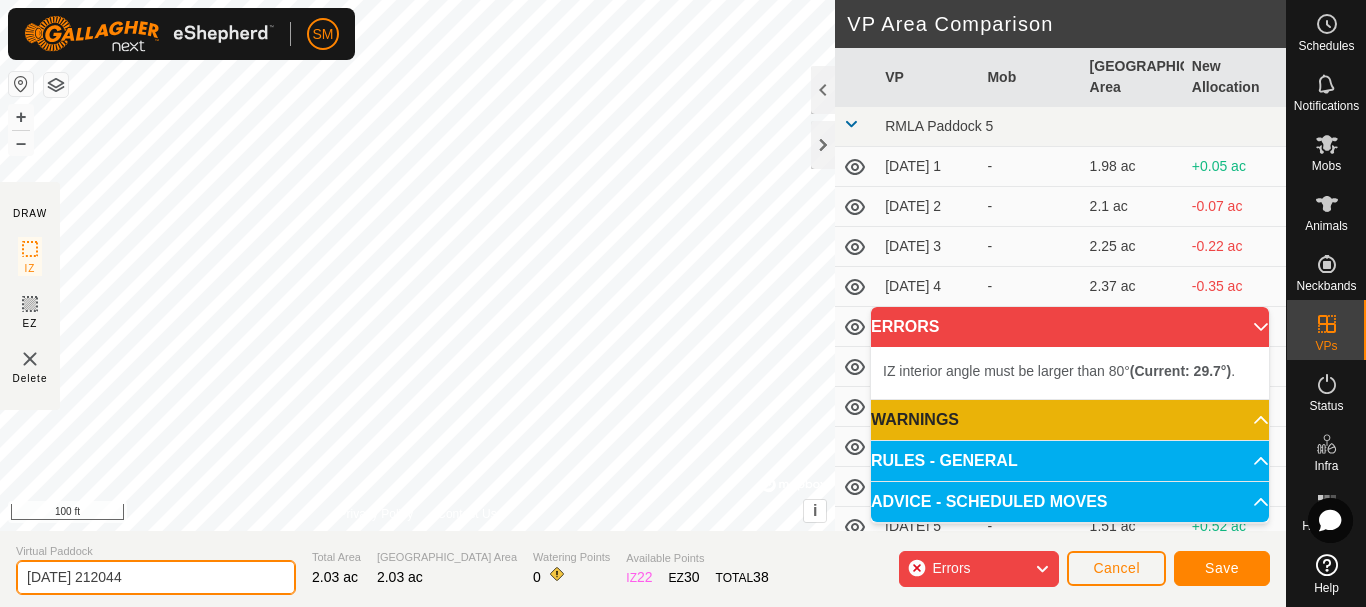 click on "SM Schedules Notifications Mobs Animals Neckbands VPs Status Infra Heatmap Help DRAW IZ EZ Delete Privacy Policy Contact Us IZ interior angle must be larger than 80°  (Current: 29.7°) . + – ⇧ i ©  Mapbox , ©  OpenStreetMap ,  Improve this map 100 ft VP Area Comparison     VP   Mob   Grazing Area   New Allocation  RMLA Paddock 5  2025-07-21 1  -  1.98 ac  +0.05 ac  2025-07-21 2  -  2.1 ac  -0.07 ac  2025-07-21 3  -  2.25 ac  -0.22 ac  2025-07-21 4  -  2.37 ac  -0.35 ac  2025-07-21 5  -  1.85 ac  +0.17 ac  2025-07-22 1  -  1.98 ac  +0.05 ac  2025-07-22 2  -  2.1 ac  -0.07 ac  2025-07-22 3  -  2.22 ac  -0.2 ac  2025-07-22 4  -  2.35 ac  -0.32 ac  2025-07-22 5  -  1.51 ac  +0.52 ac  2025-07-23  -  1.98 ac  +0.05 ac  2025-07-23 1  -  1.63 ac  +0.4 ac  2025-07-23 2  -  1.73 ac  +0.3 ac  2025-07-23 3  -  1.85 ac  +0.17 ac  2025-07-23 4  -  1.98 ac  +0.05 ac  2025-07-23 5  -  1.48 ac  +0.54 ac  2025-07-24  -  1.95 ac  +0.07 ac  2025-07-24 1  -  1.58 ac  +0.44 ac  2025-07-24 2  -  1.71 ac  +0.32 ac" at bounding box center [683, 303] 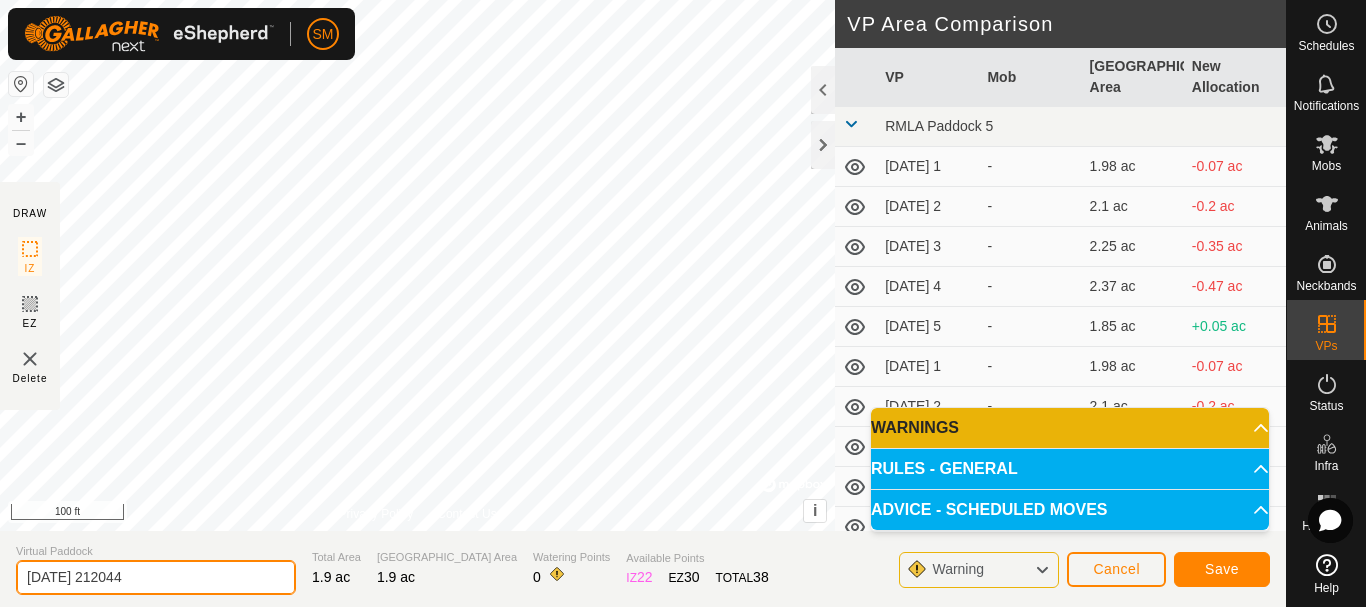 paste on "8-03" 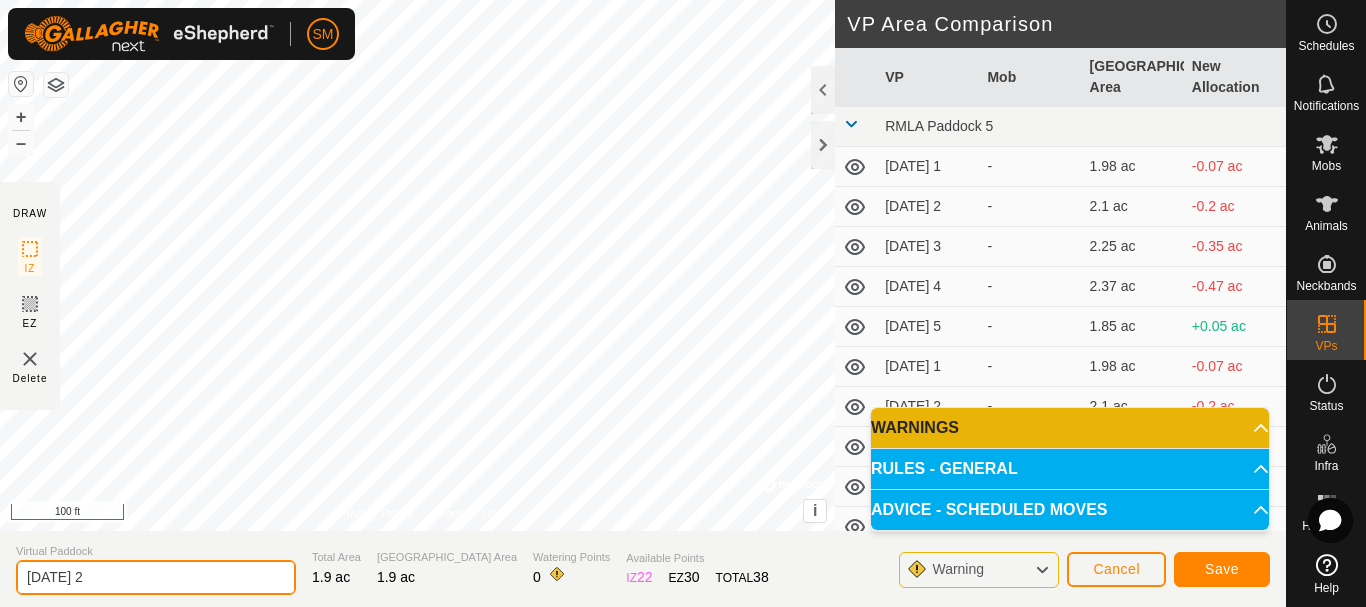 type on "2025-08-03 2" 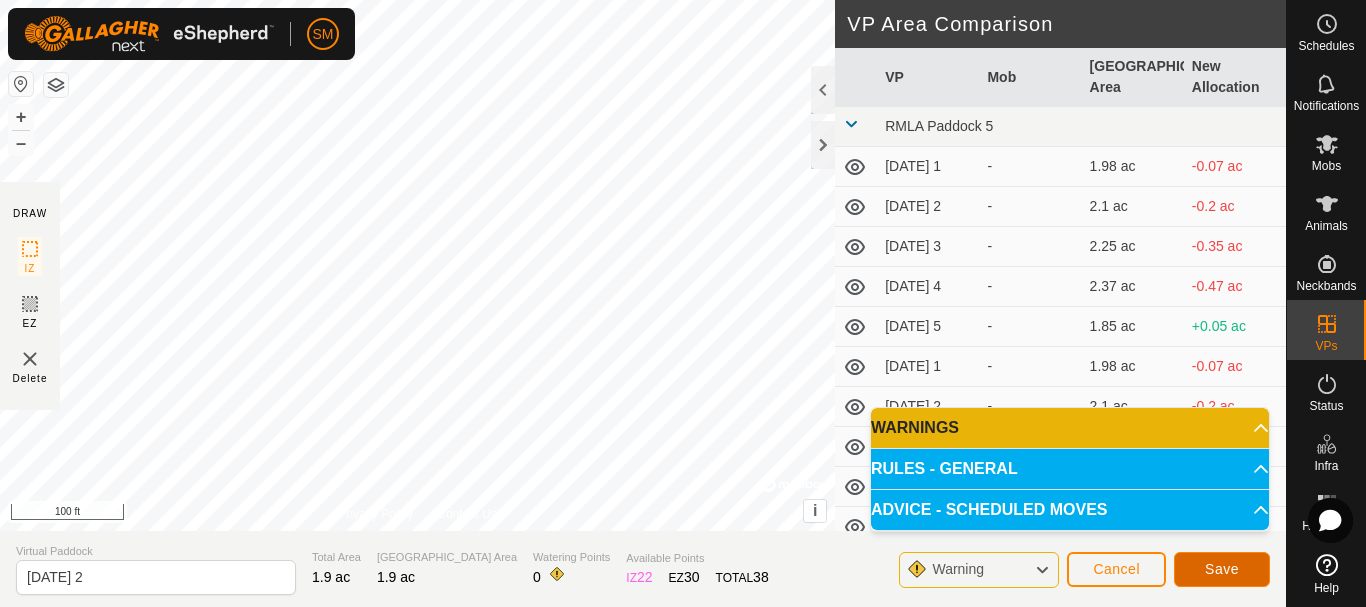 click on "Save" 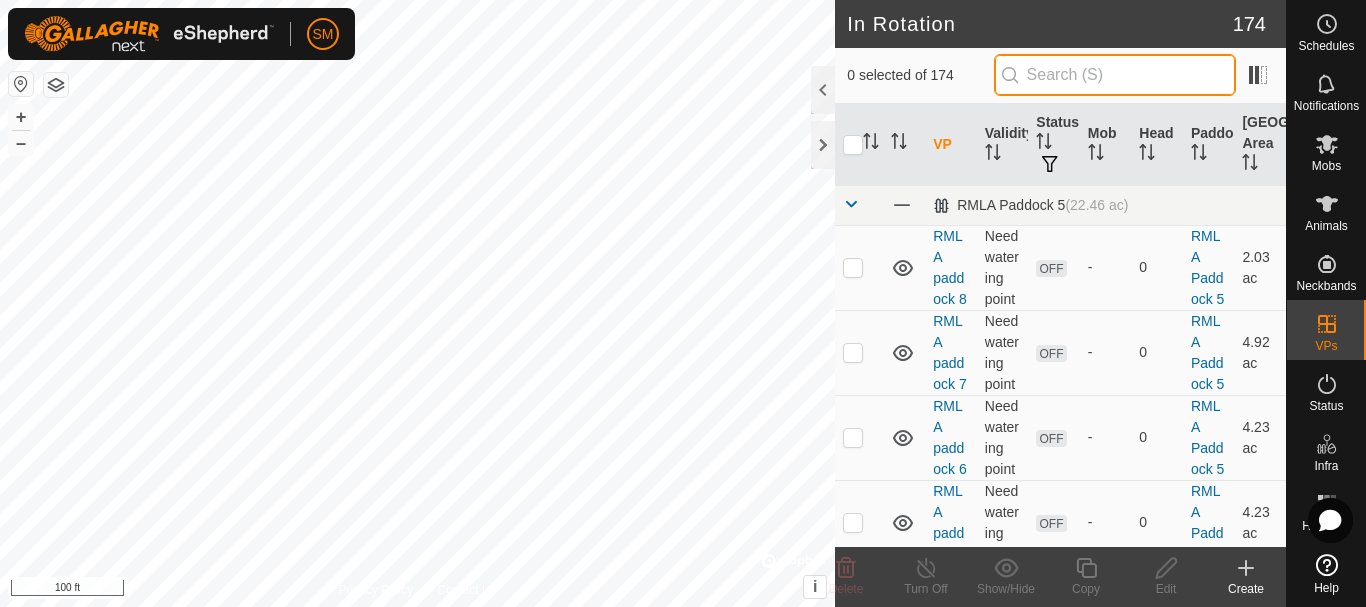 click at bounding box center (1115, 75) 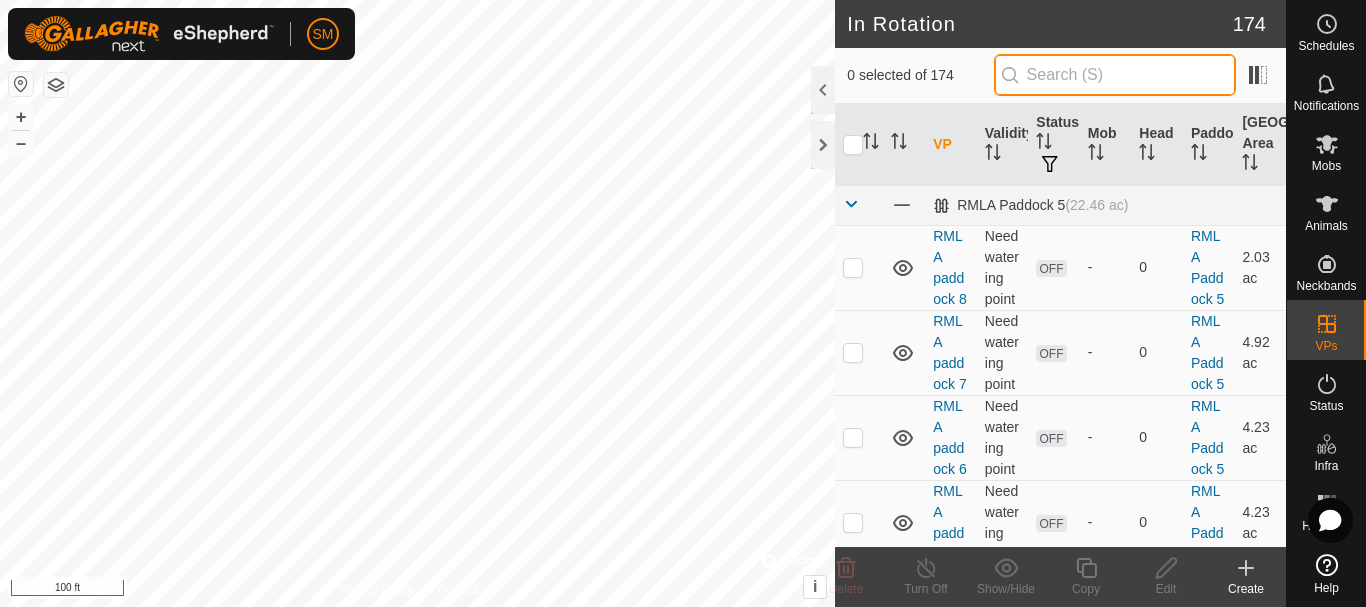 paste on "[DATE]" 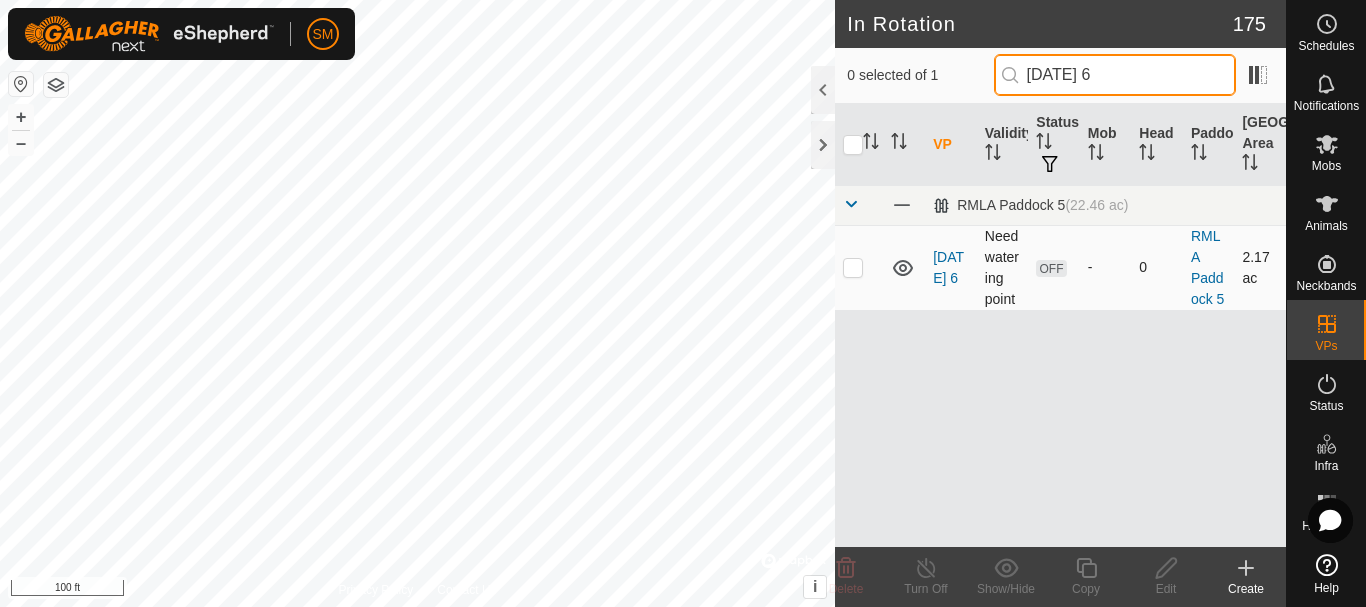 type on "2025-08-03 6" 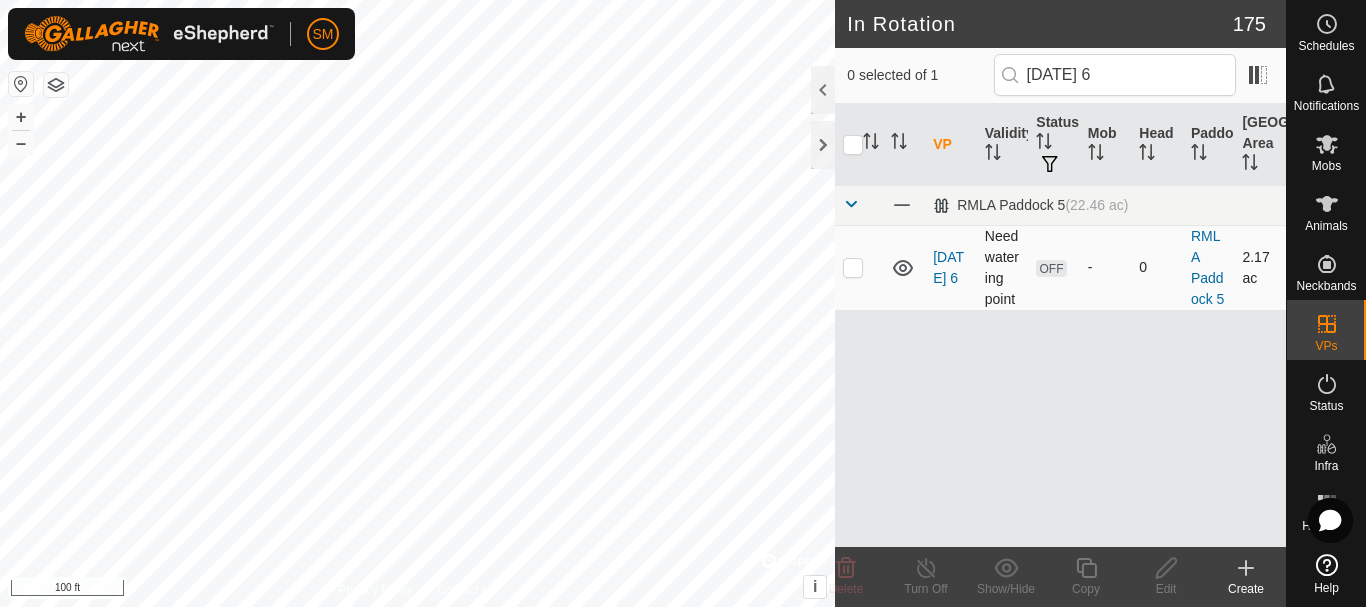 click at bounding box center [853, 267] 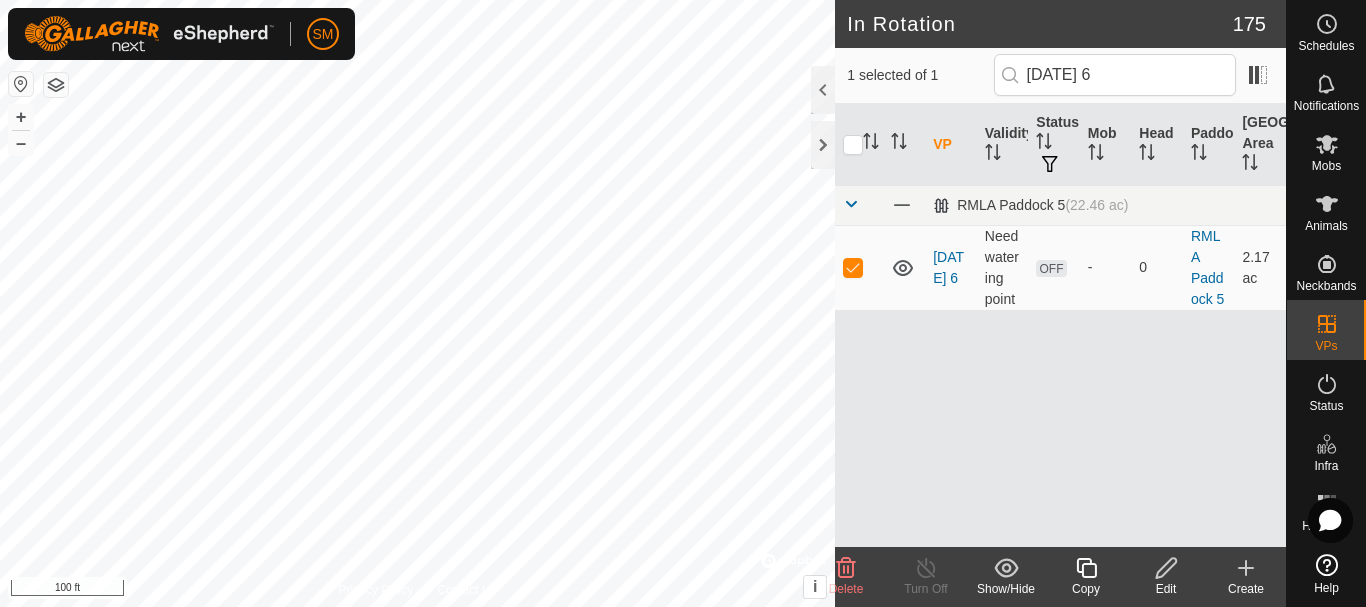 click on "Copy" 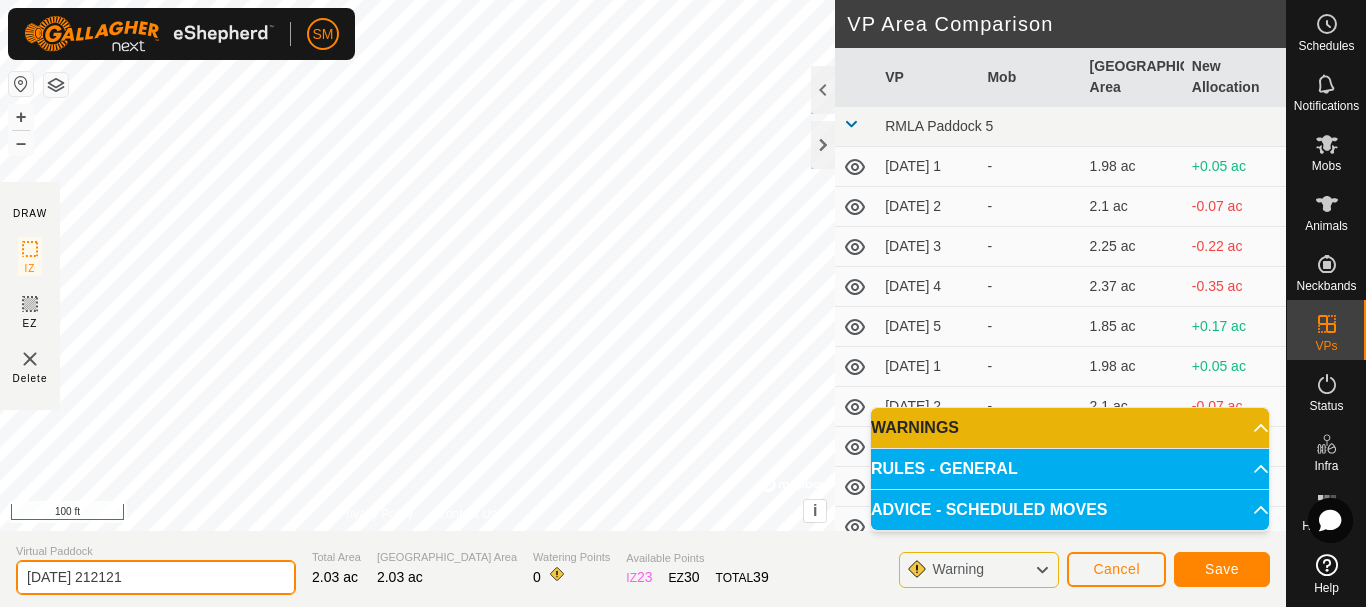 drag, startPoint x: 42, startPoint y: 587, endPoint x: 0, endPoint y: 592, distance: 42.296574 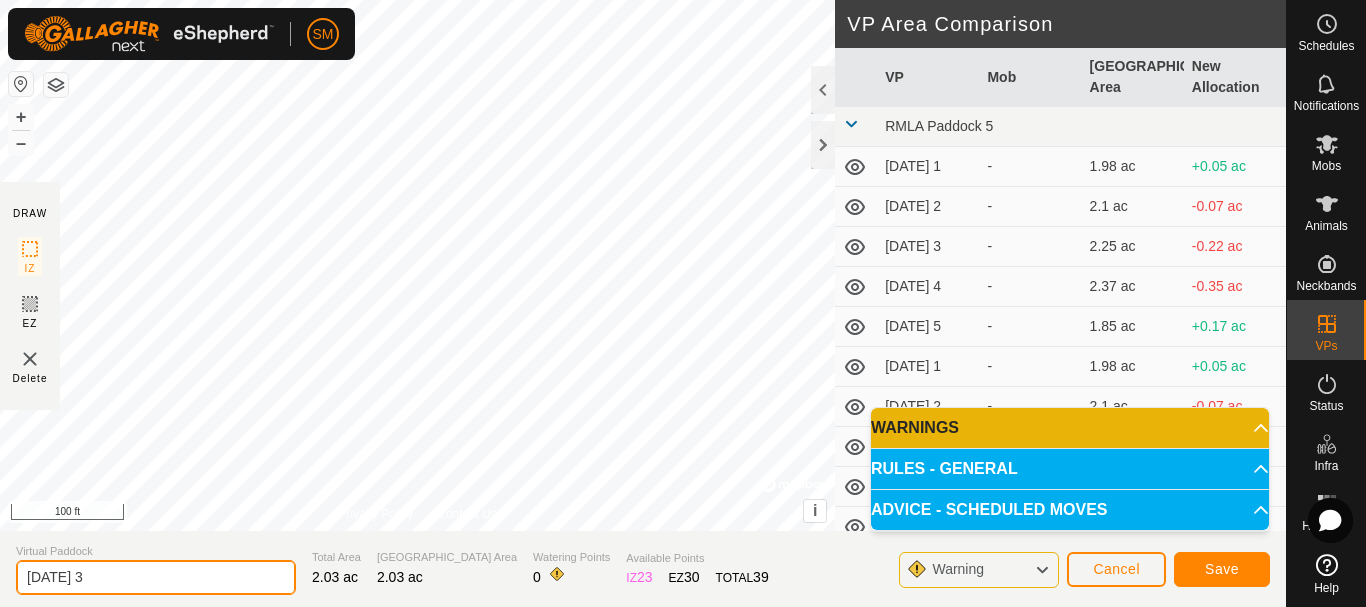 type on "2025-08-03 3" 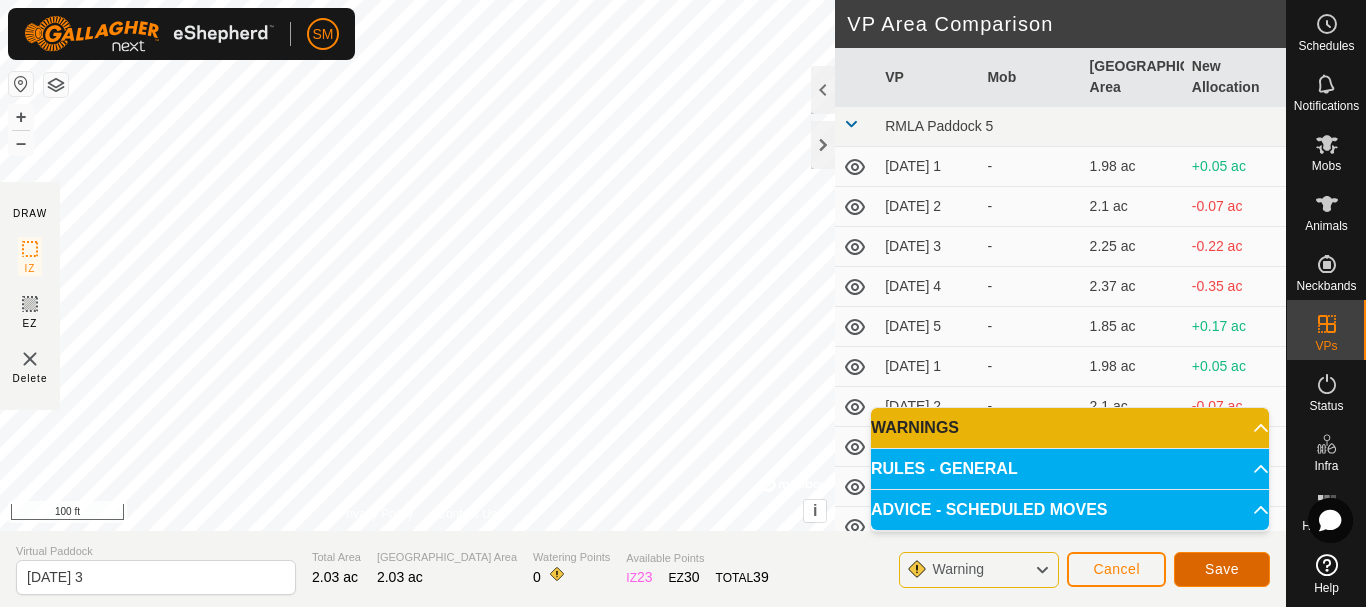 click on "Save" 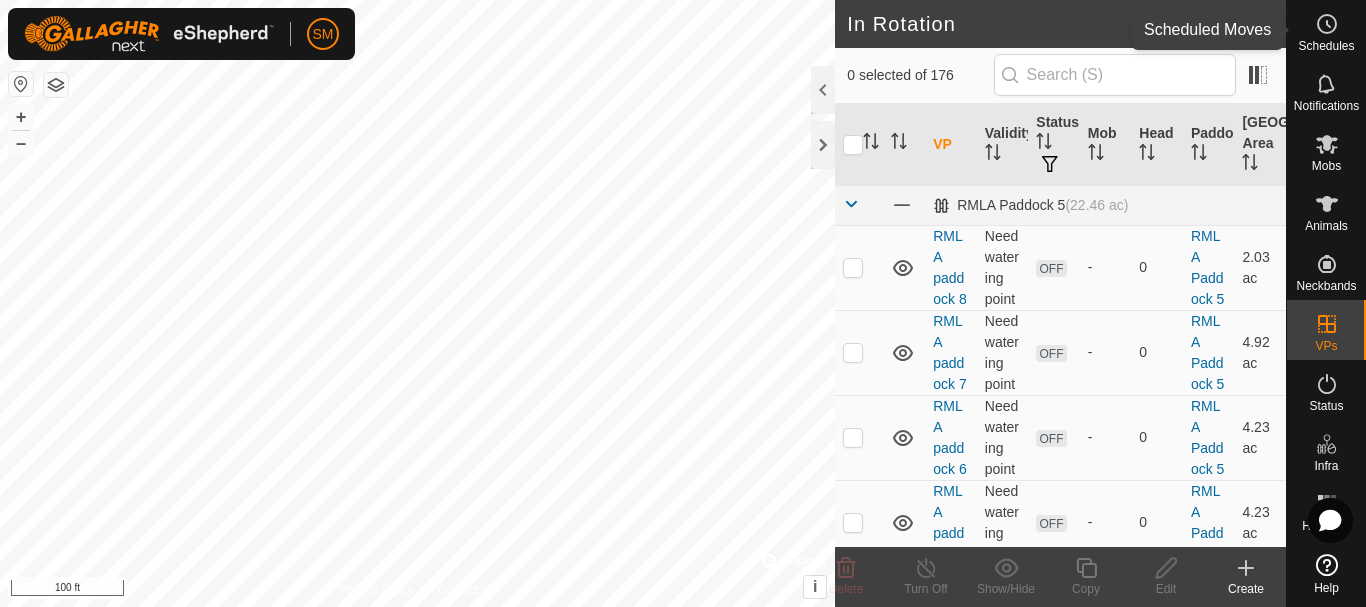 click 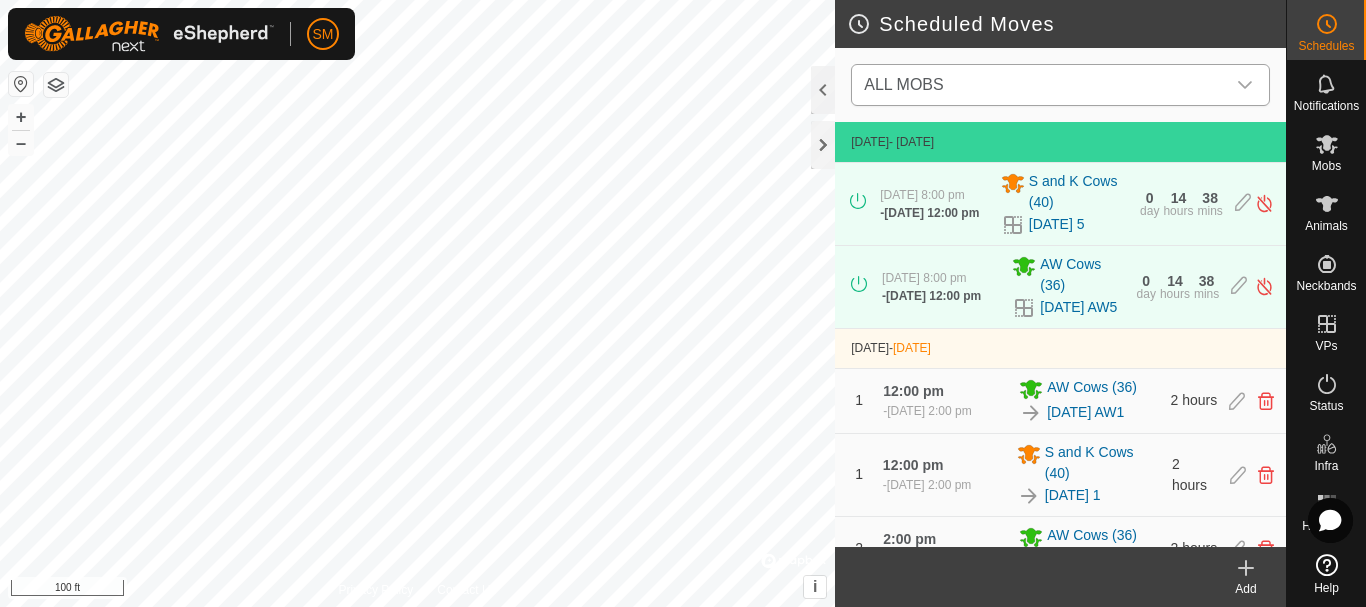 click 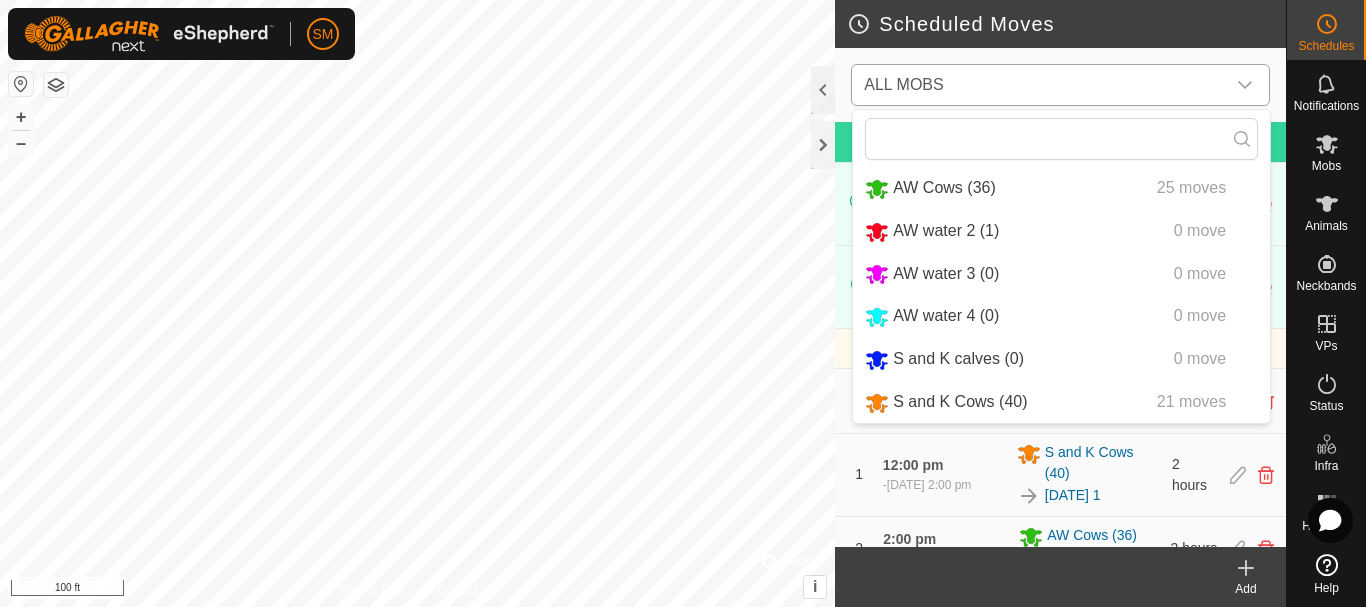 click on "S and K Cows (40) 21 moves" at bounding box center (1061, 402) 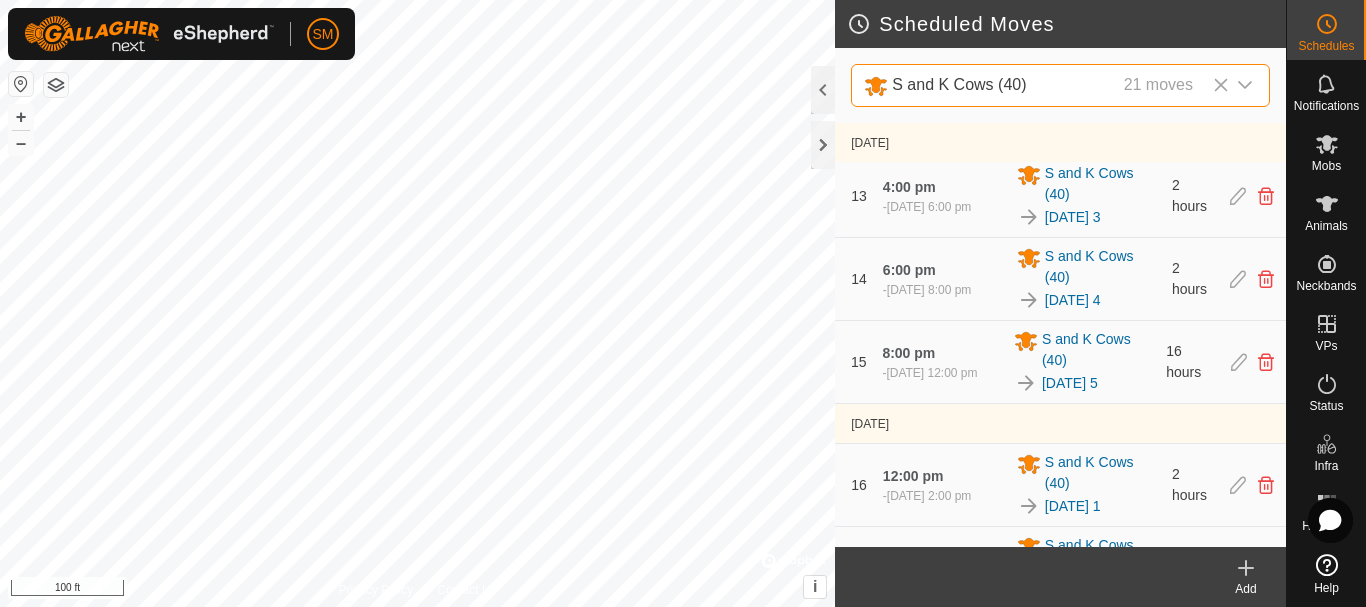 scroll, scrollTop: 1507, scrollLeft: 0, axis: vertical 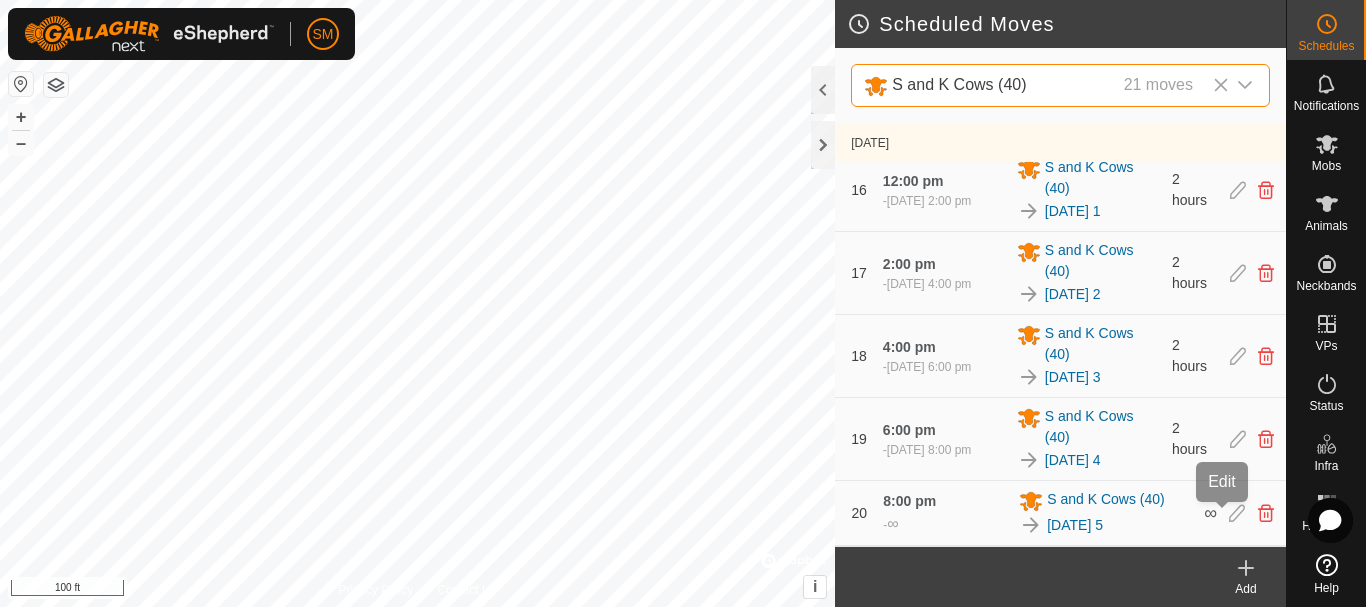 click at bounding box center [1237, 513] 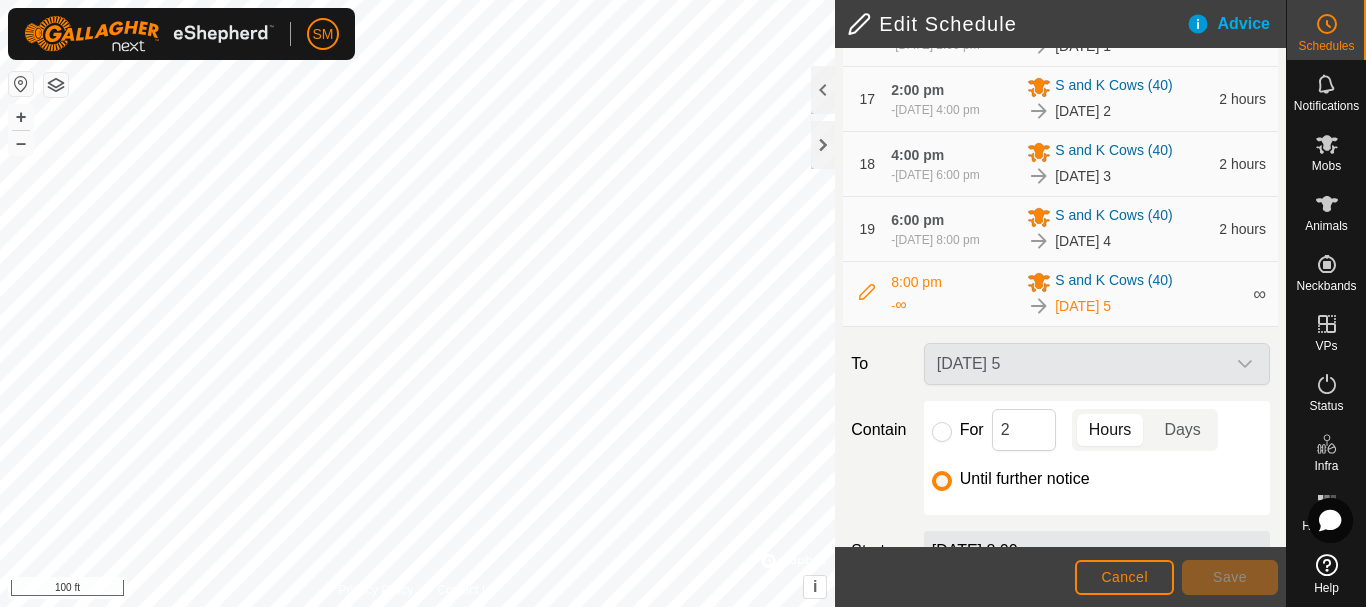 scroll, scrollTop: 1616, scrollLeft: 0, axis: vertical 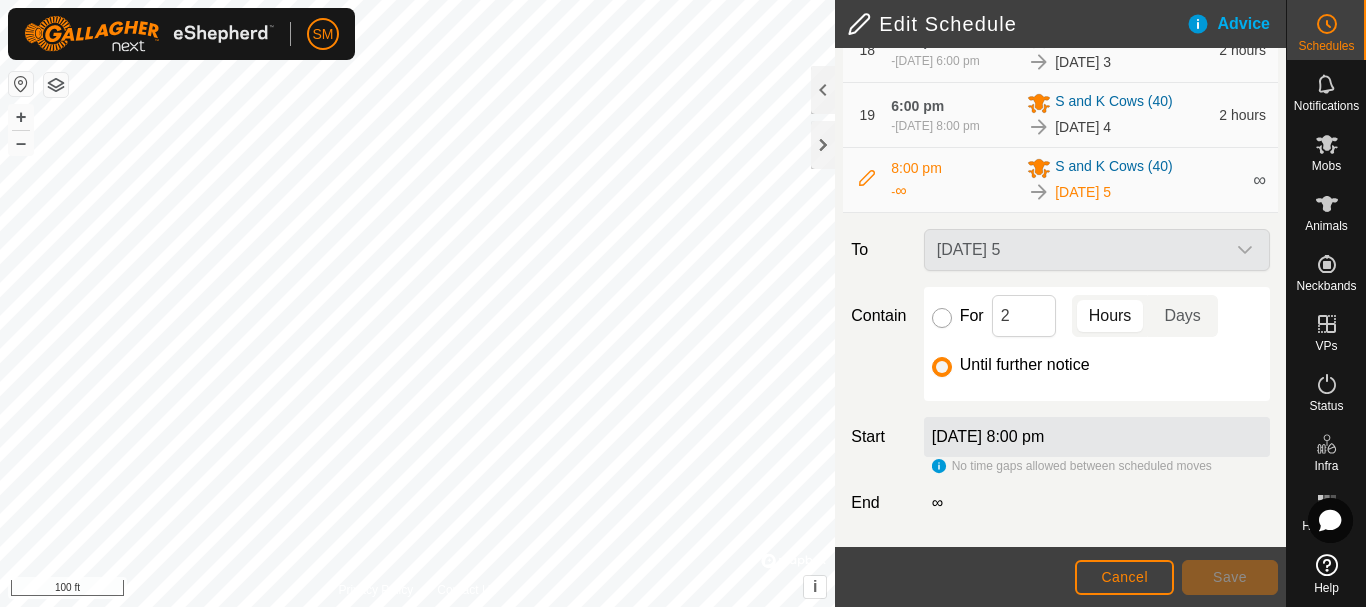 click on "For" at bounding box center (942, 318) 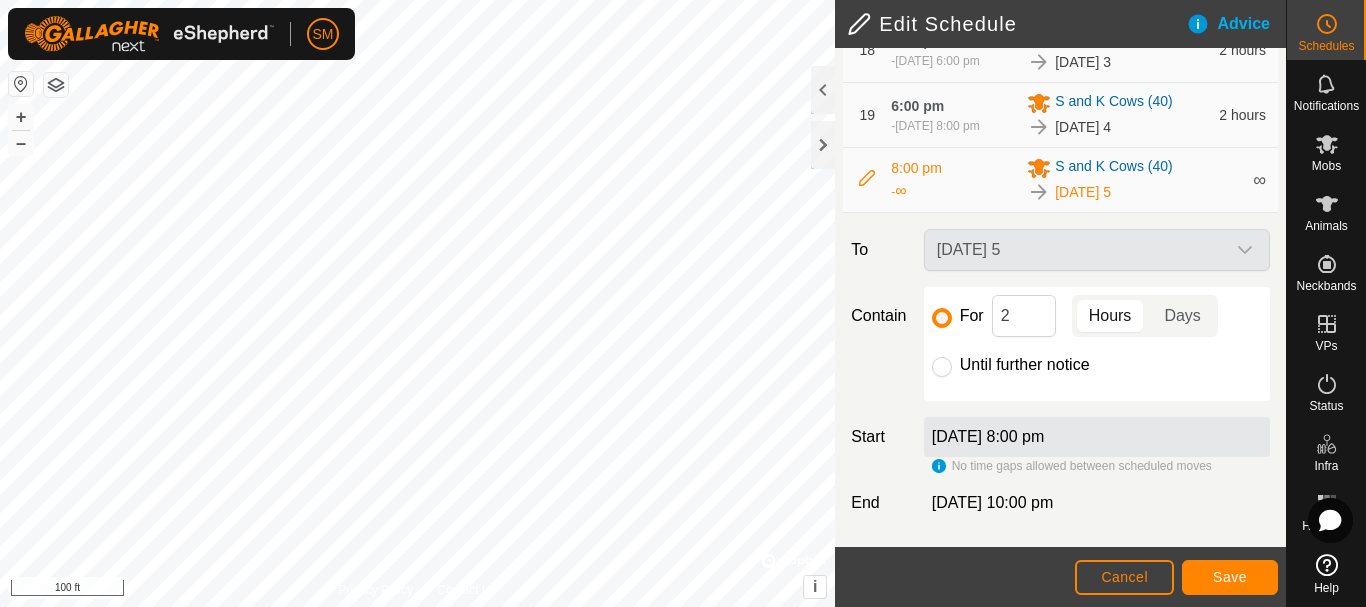 click on "For 2 Hours Days" 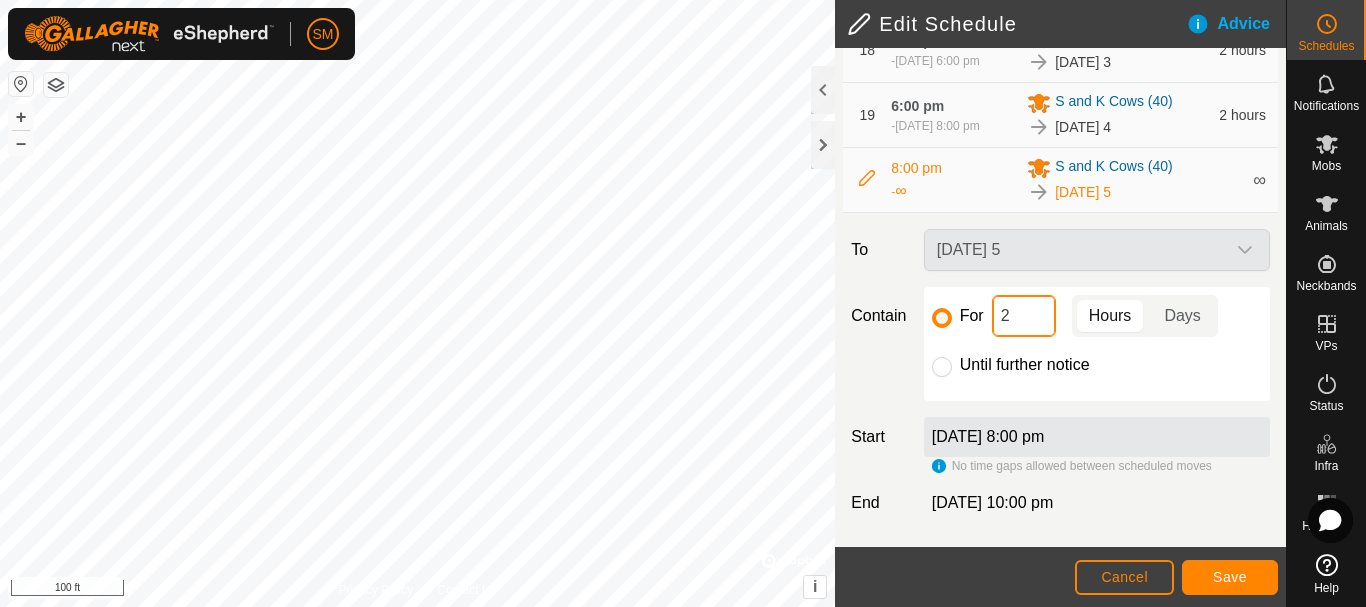 click on "2" 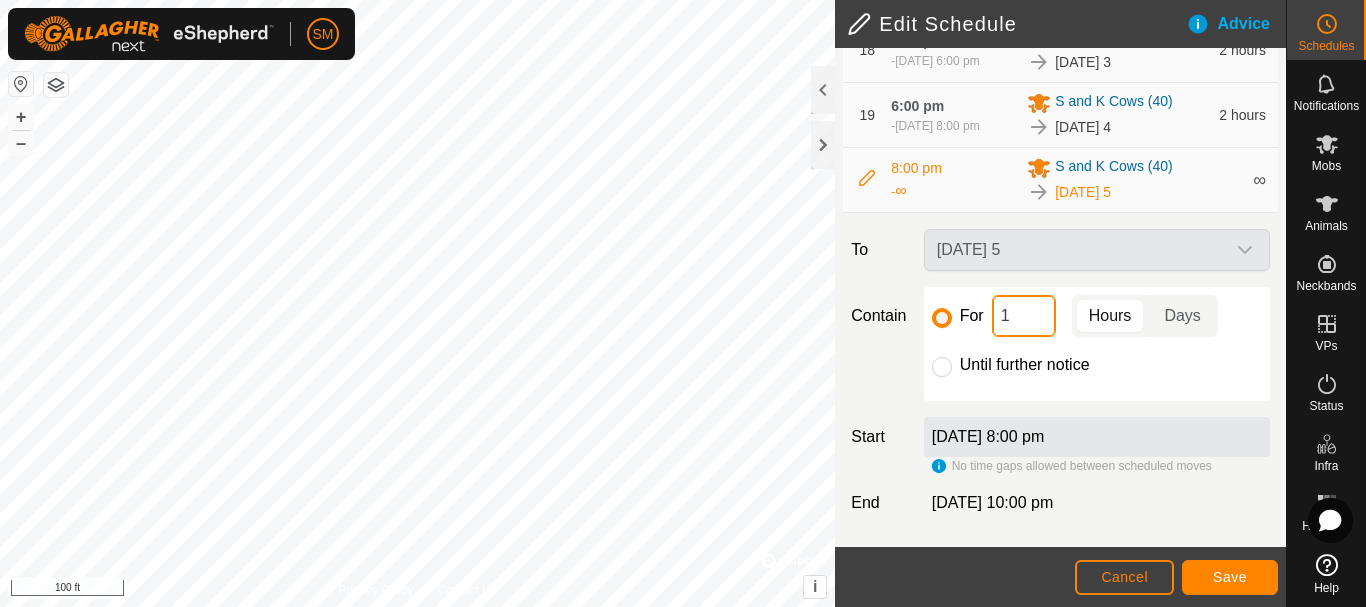 type on "16" 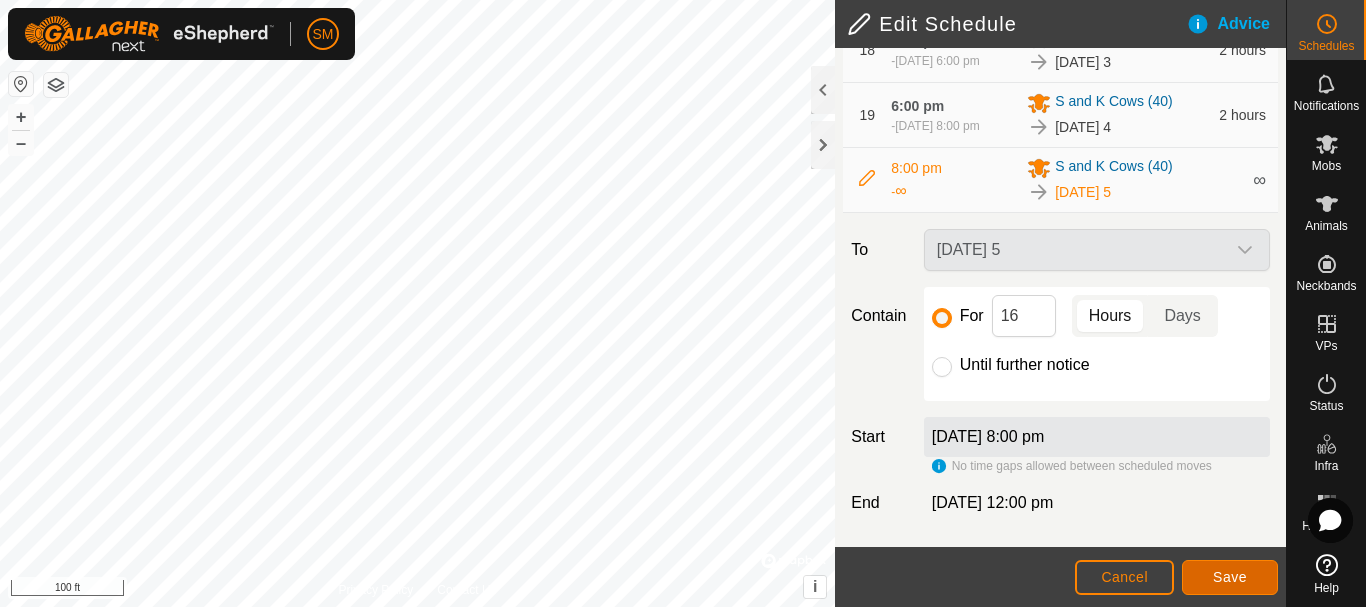 click on "Save" 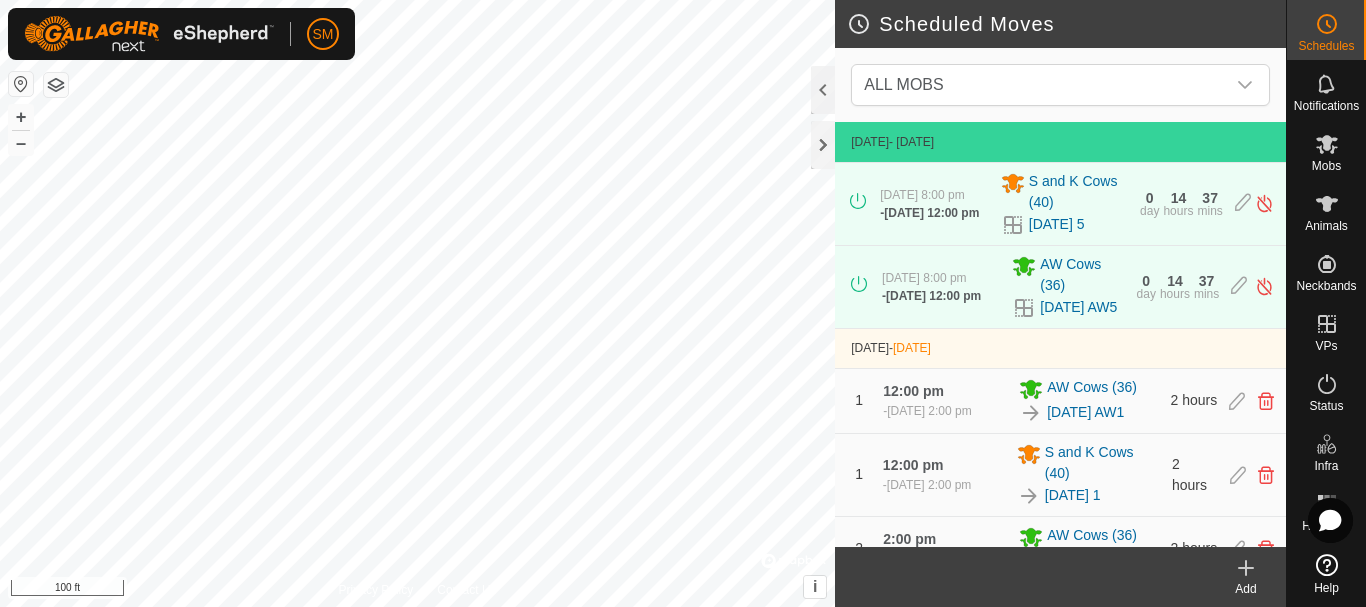 click 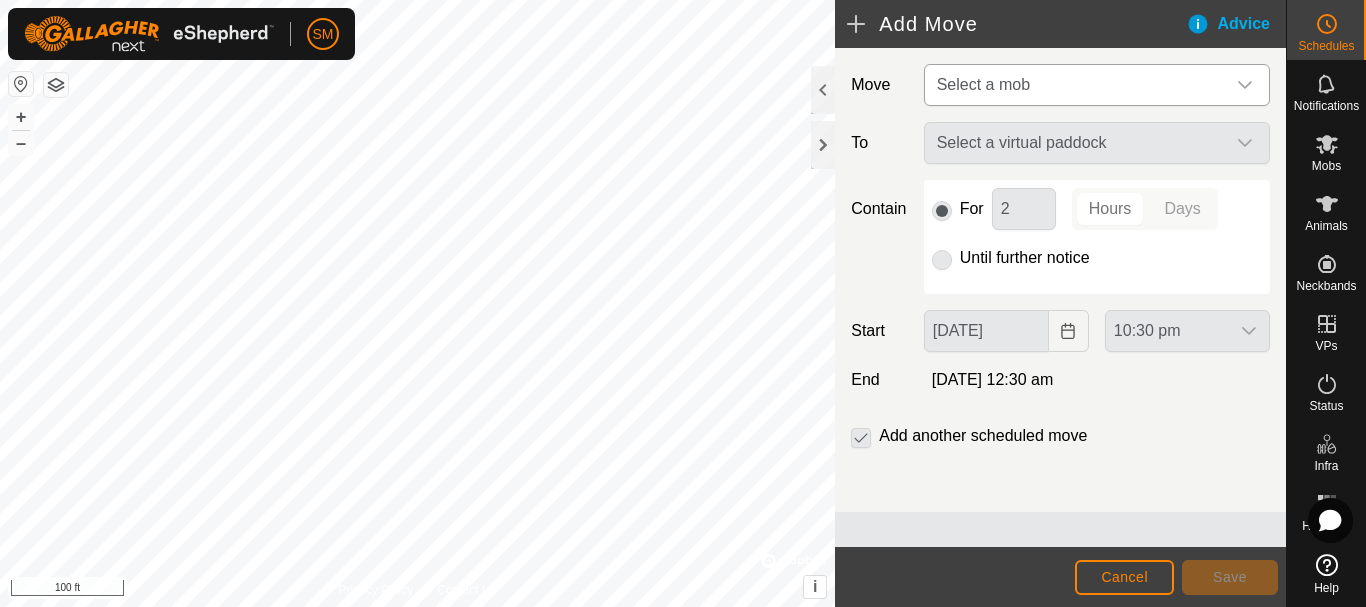 click on "Select a mob" at bounding box center (1077, 85) 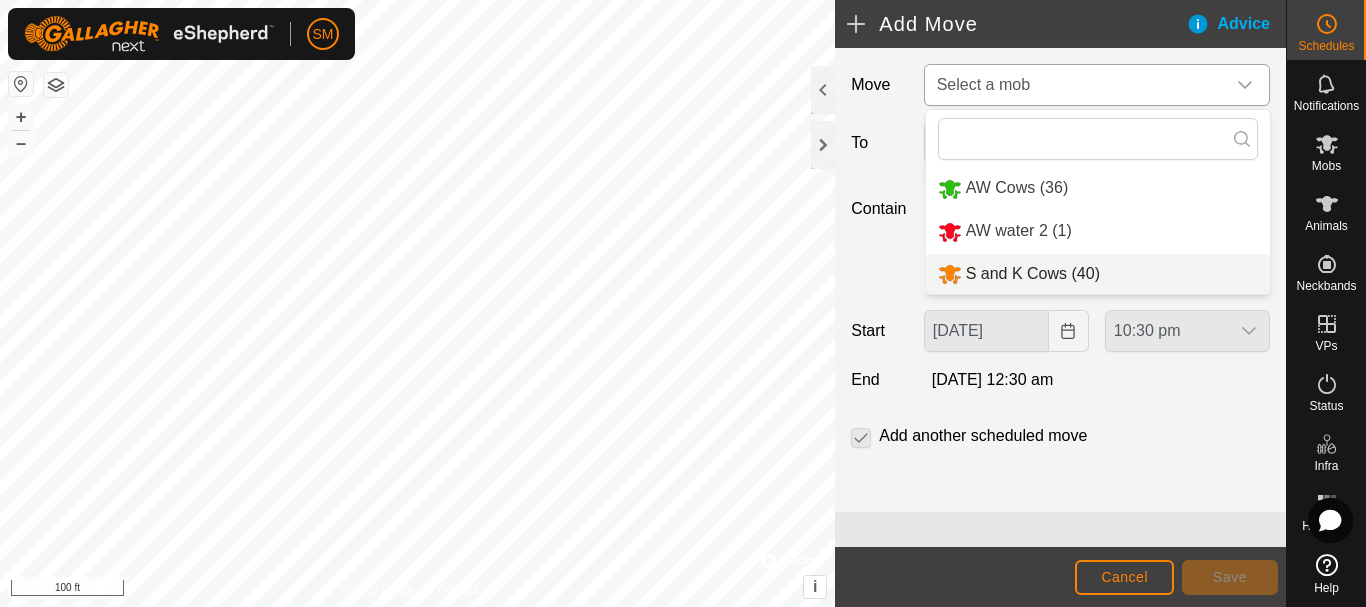 click on "S and K Cows (40)" at bounding box center [1098, 274] 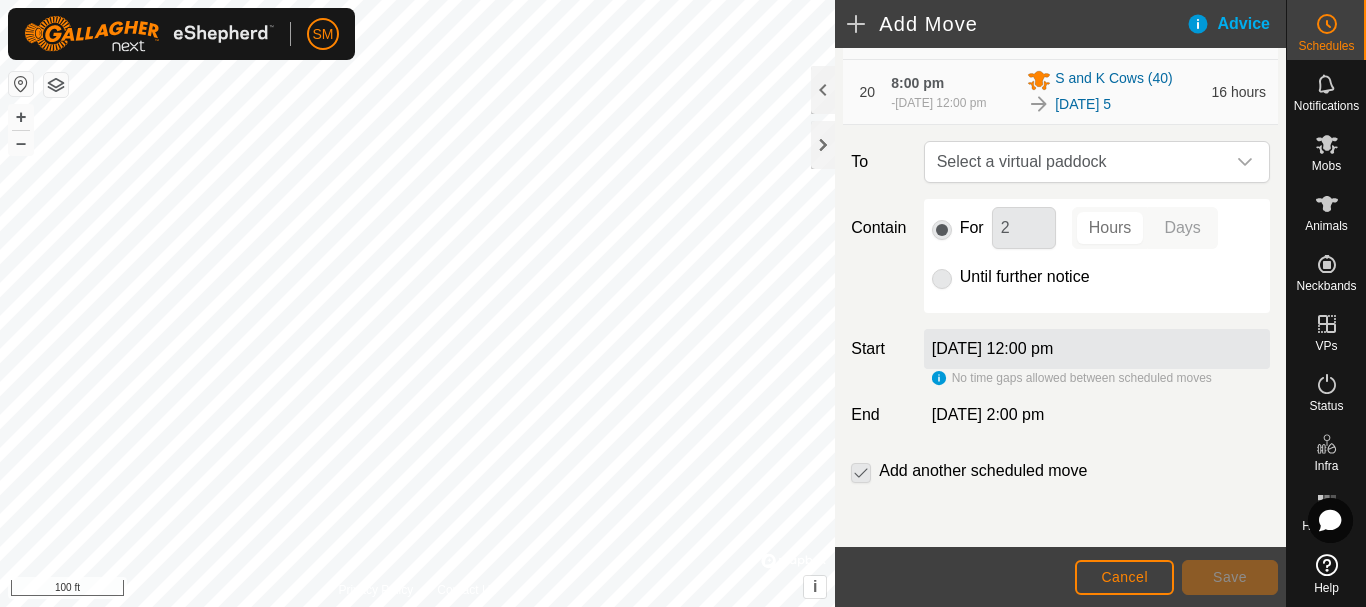 scroll, scrollTop: 1713, scrollLeft: 0, axis: vertical 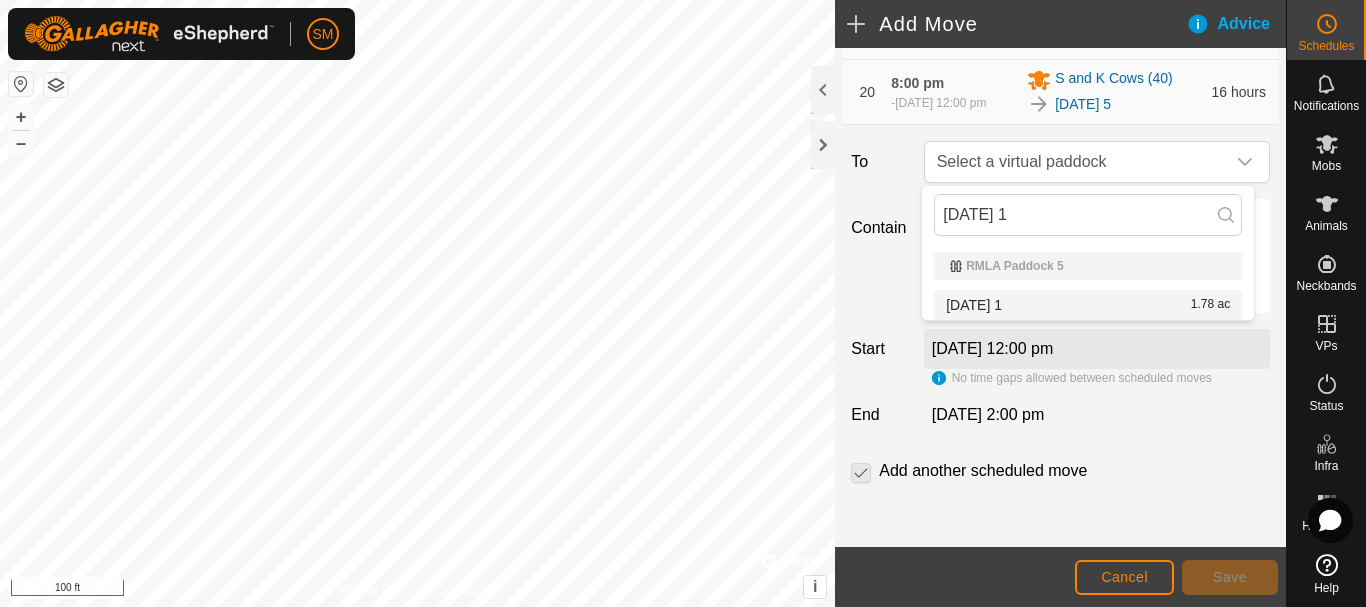 type on "2025-08-03 1" 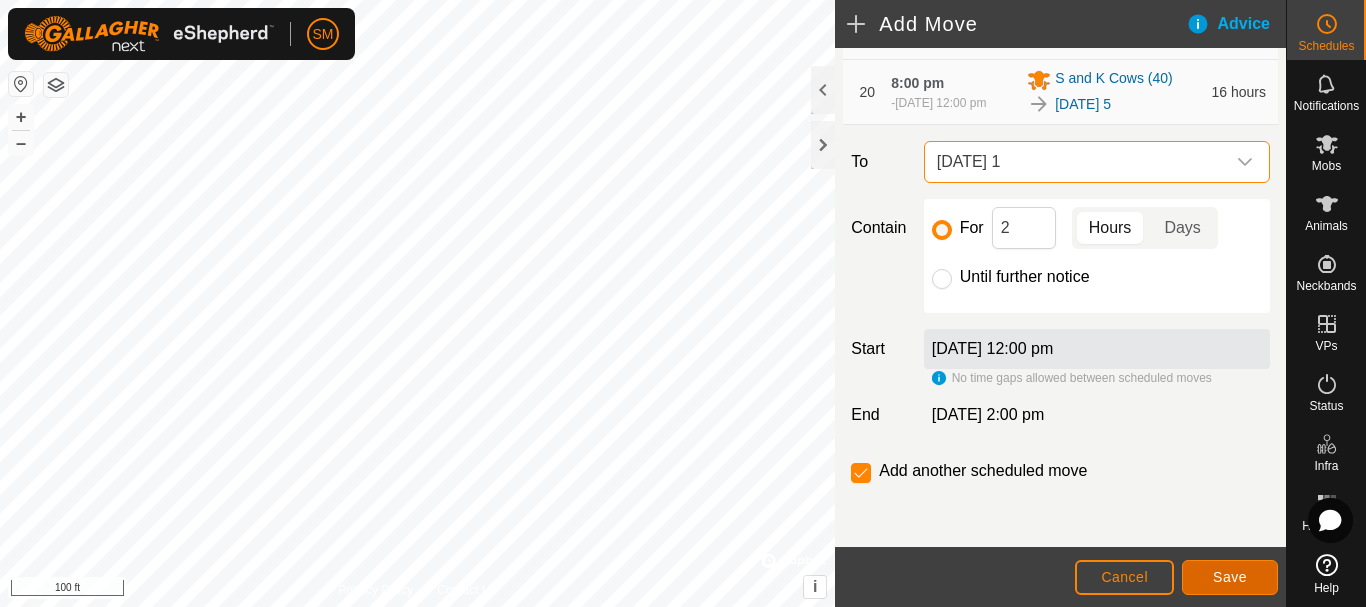 click on "Save" 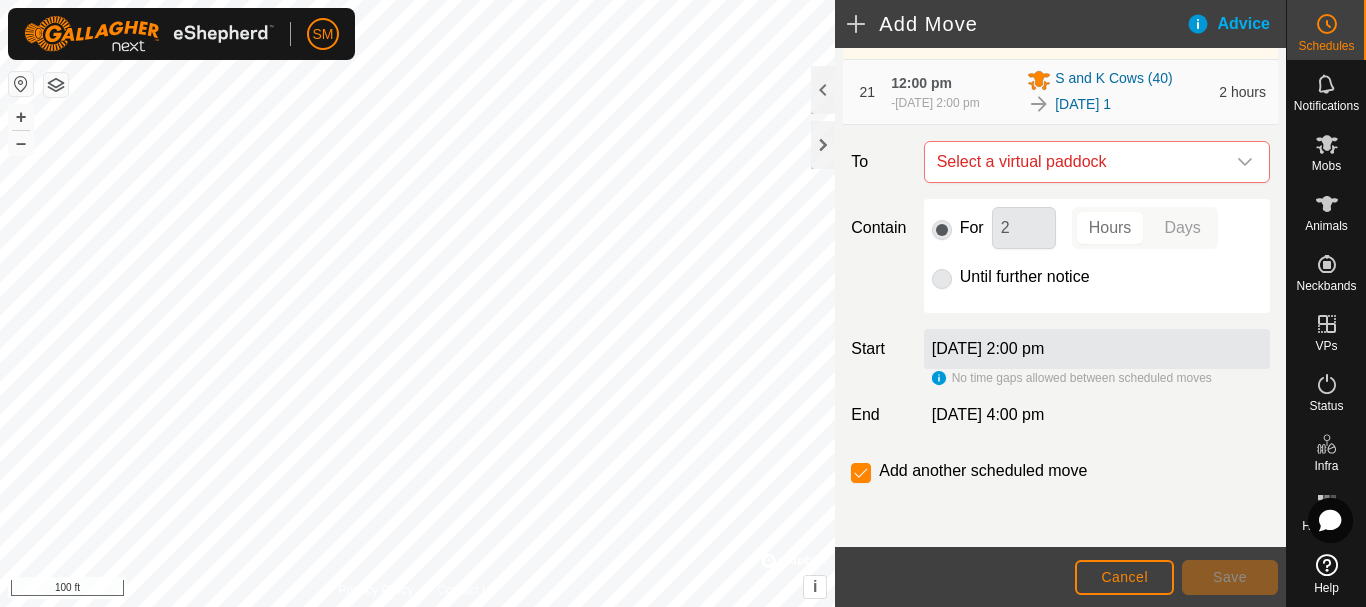 scroll, scrollTop: 1818, scrollLeft: 0, axis: vertical 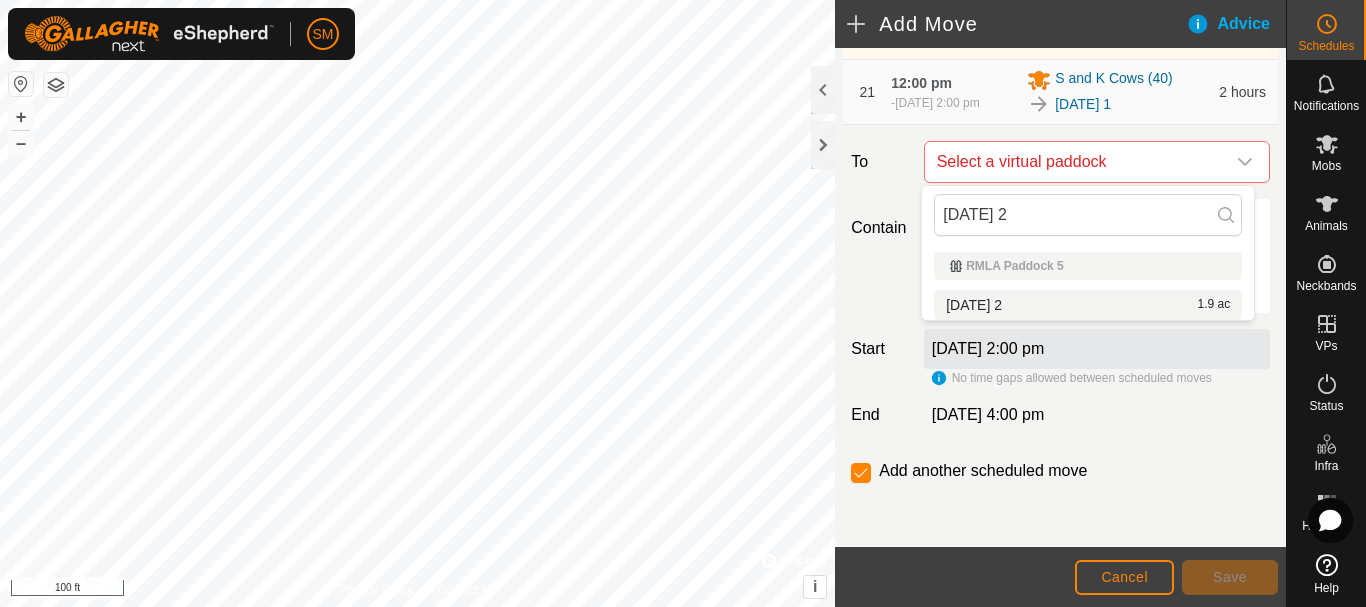 type on "2025-08-03 2" 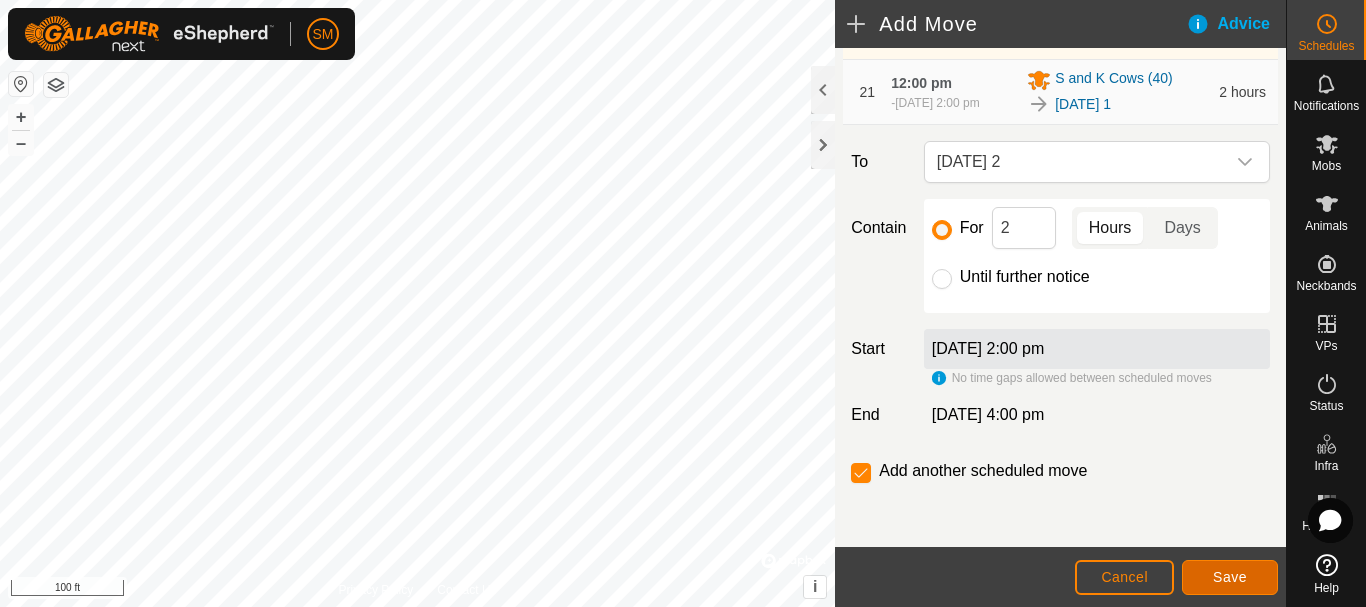 click on "Save" 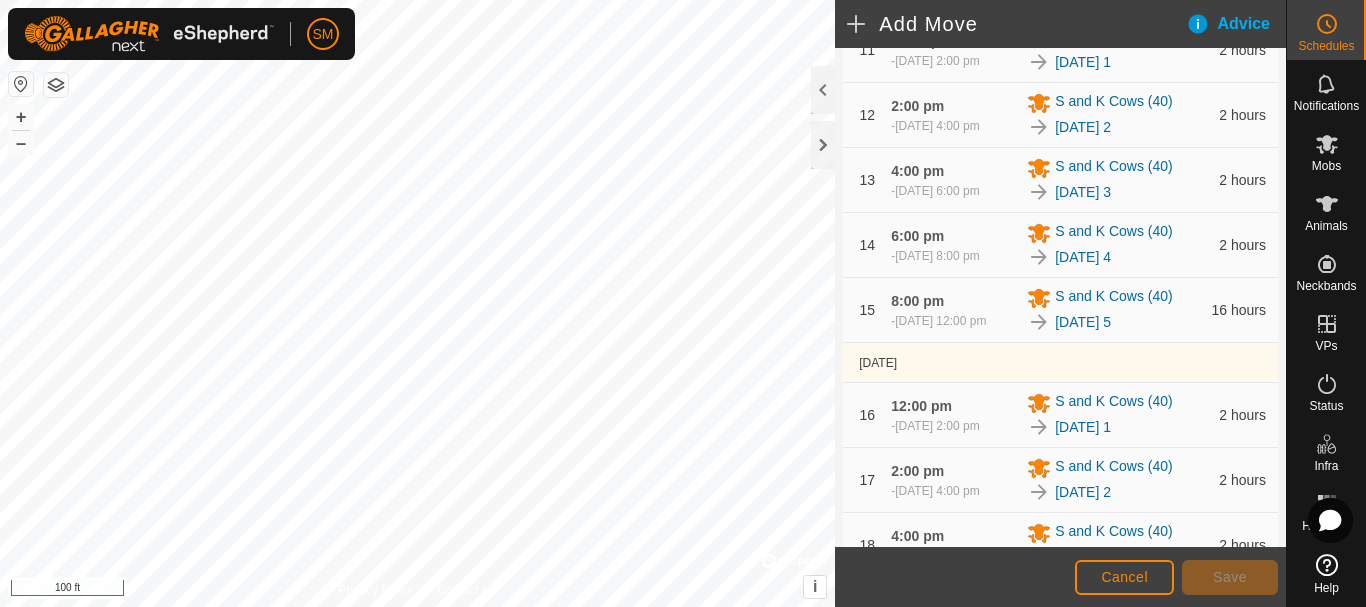 scroll, scrollTop: 1883, scrollLeft: 0, axis: vertical 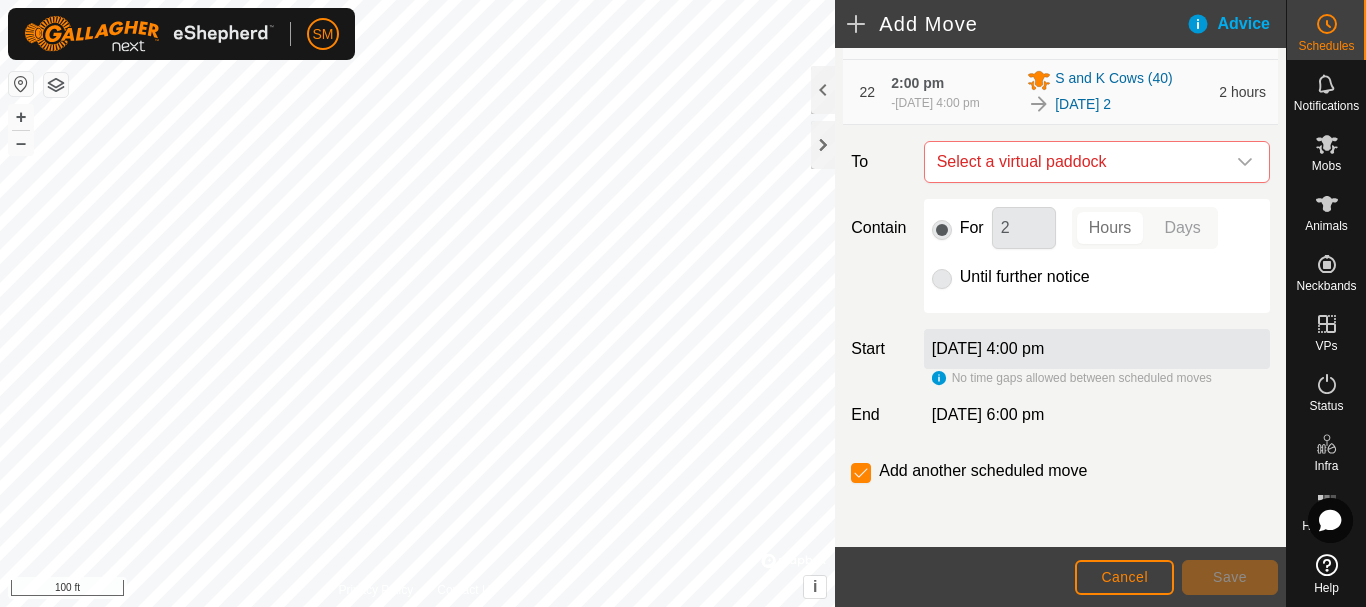 click 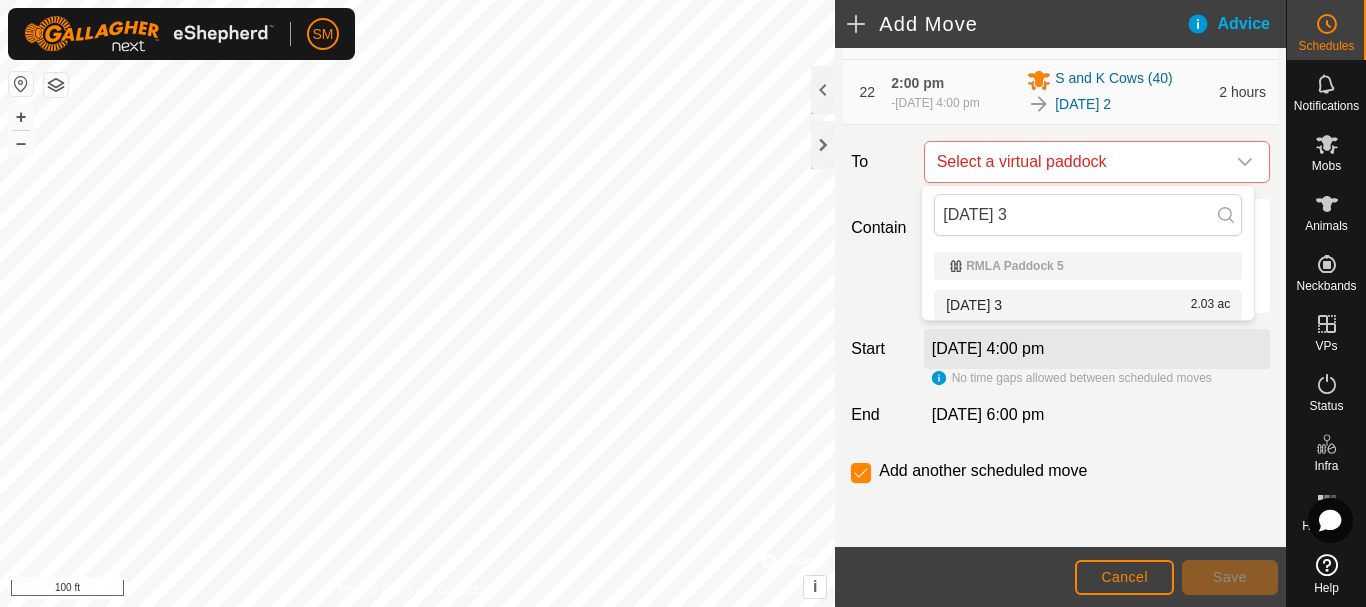 type on "2025-08-03 3" 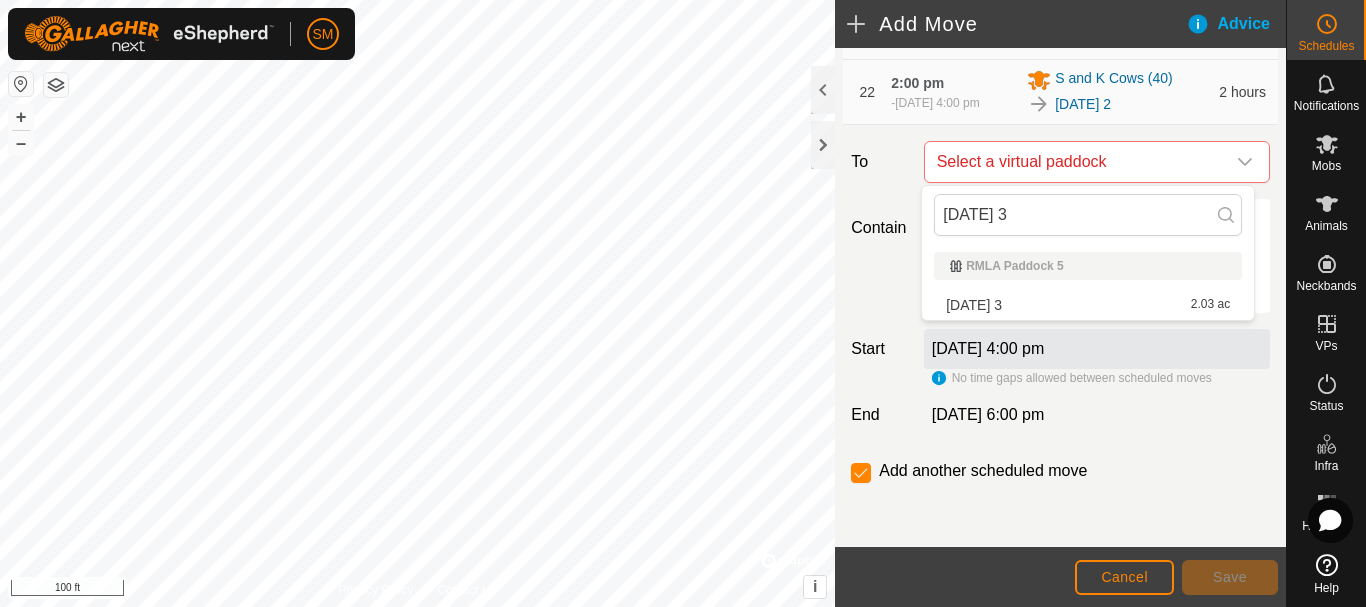 click on "2025-08-03 3  2.03 ac" at bounding box center [1088, 305] 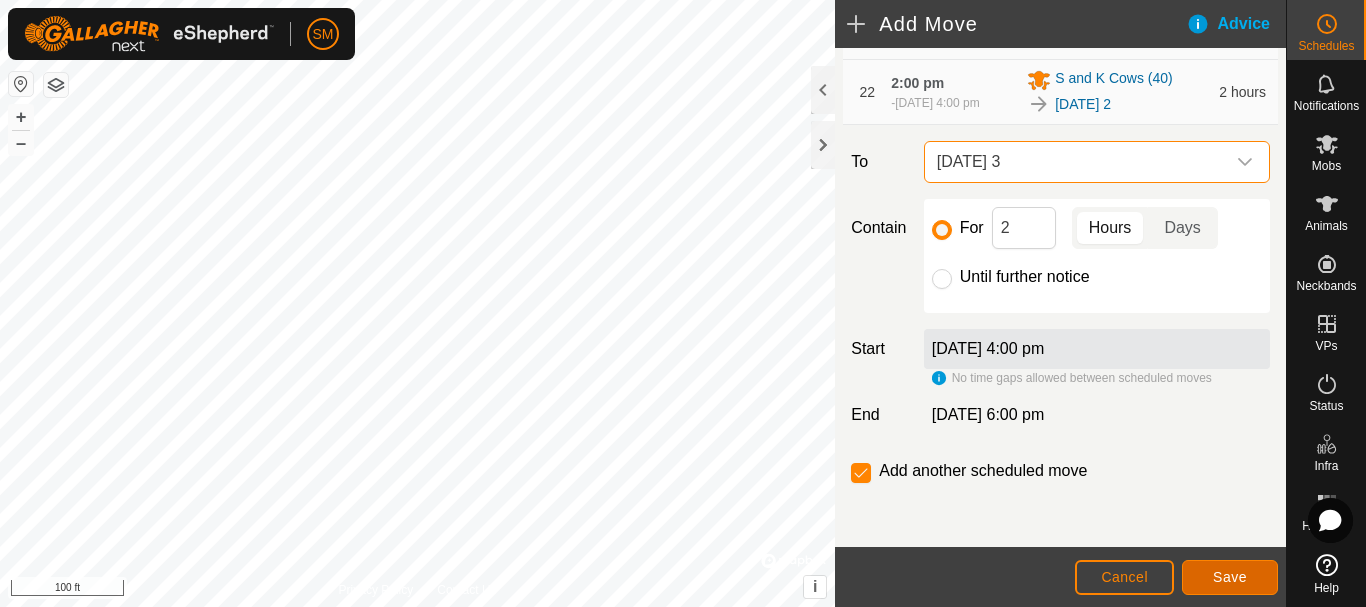 click on "Save" 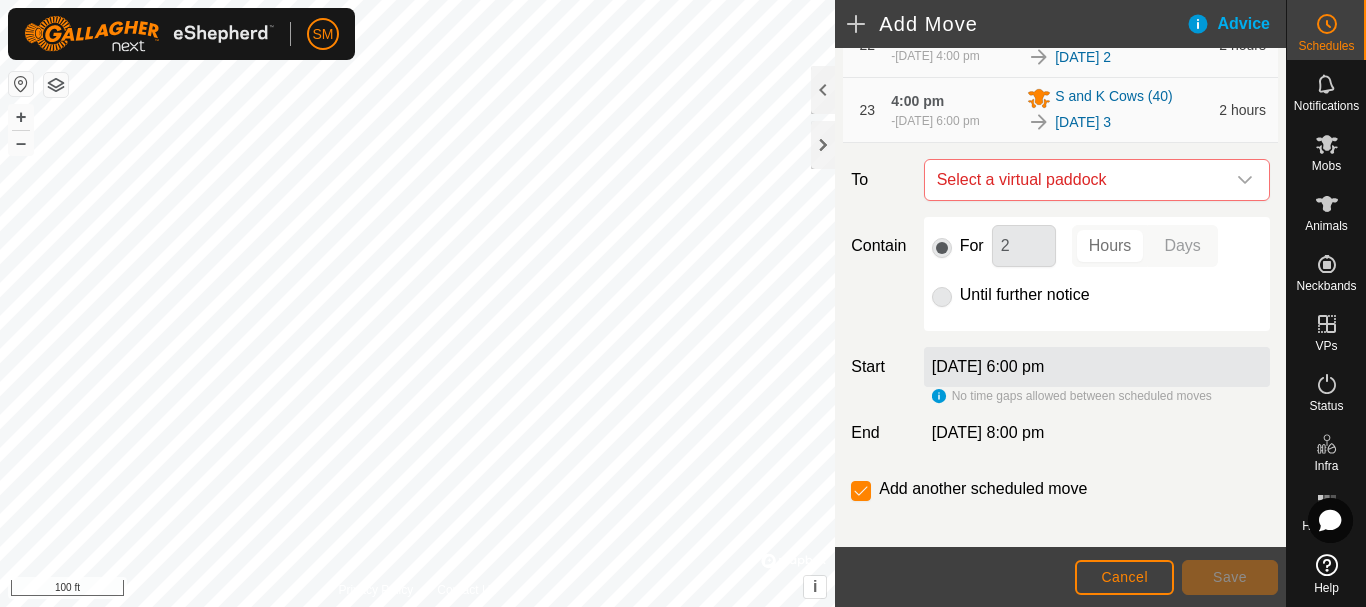 scroll, scrollTop: 1948, scrollLeft: 0, axis: vertical 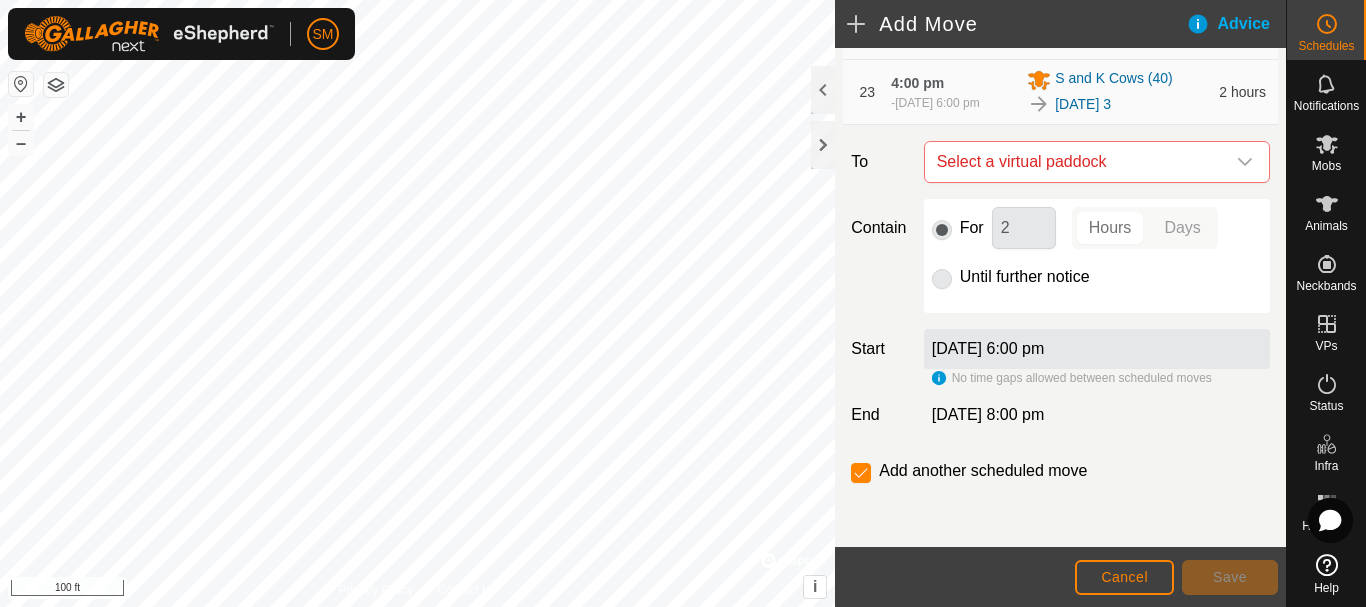 click 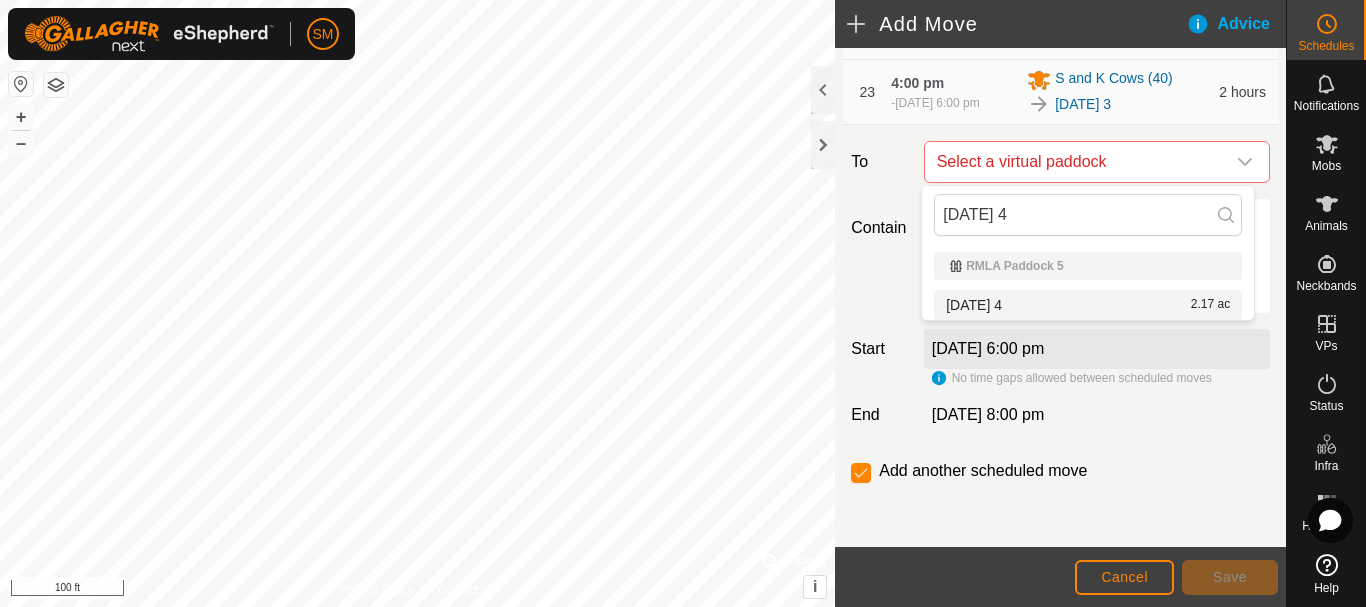 type on "2025-08-03 4" 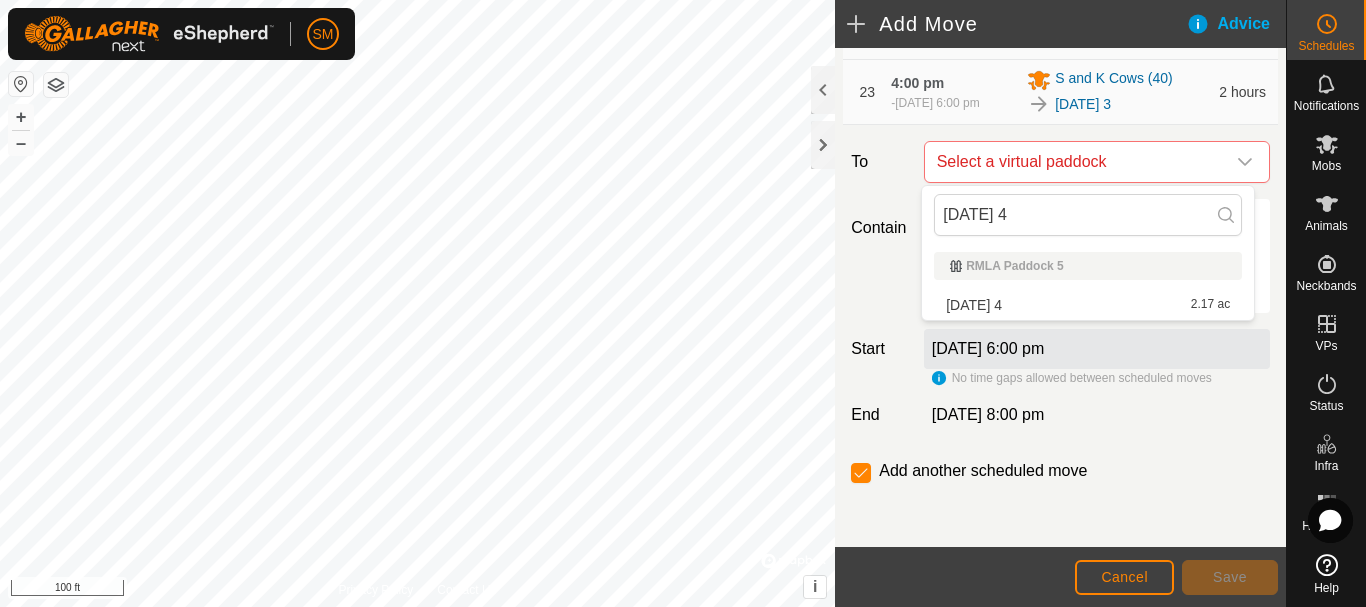 click on "2025-08-03 4  2.17 ac" at bounding box center (1088, 305) 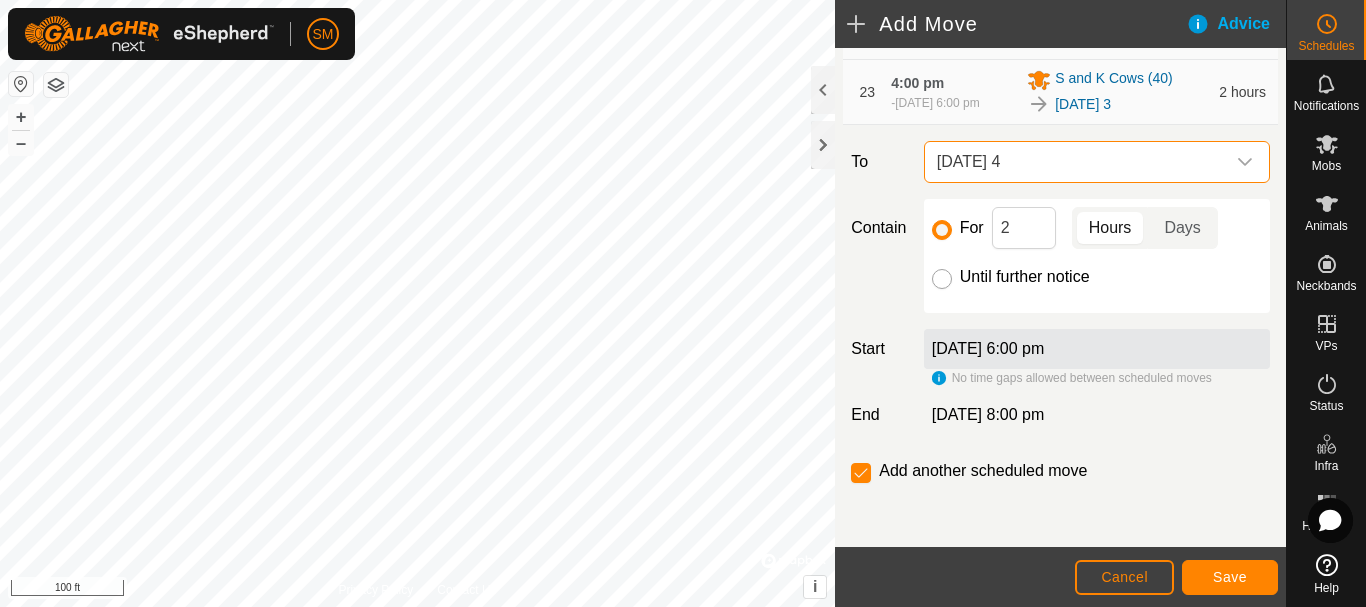 click on "Until further notice" at bounding box center [942, 279] 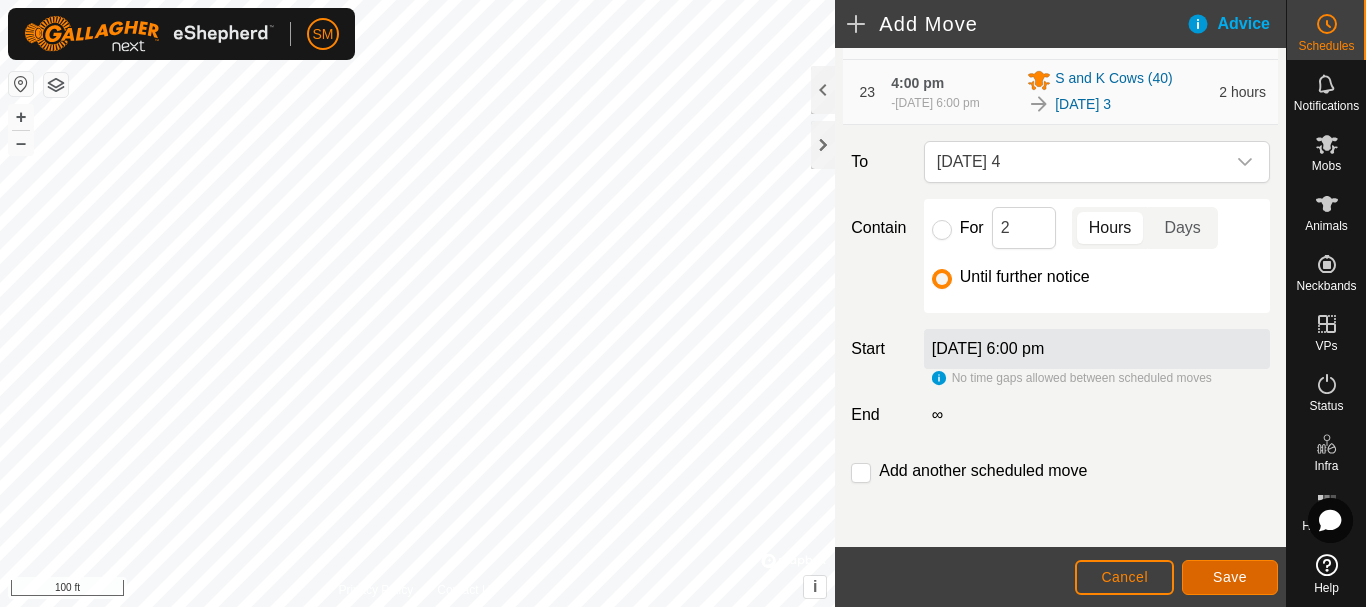 click on "Save" 